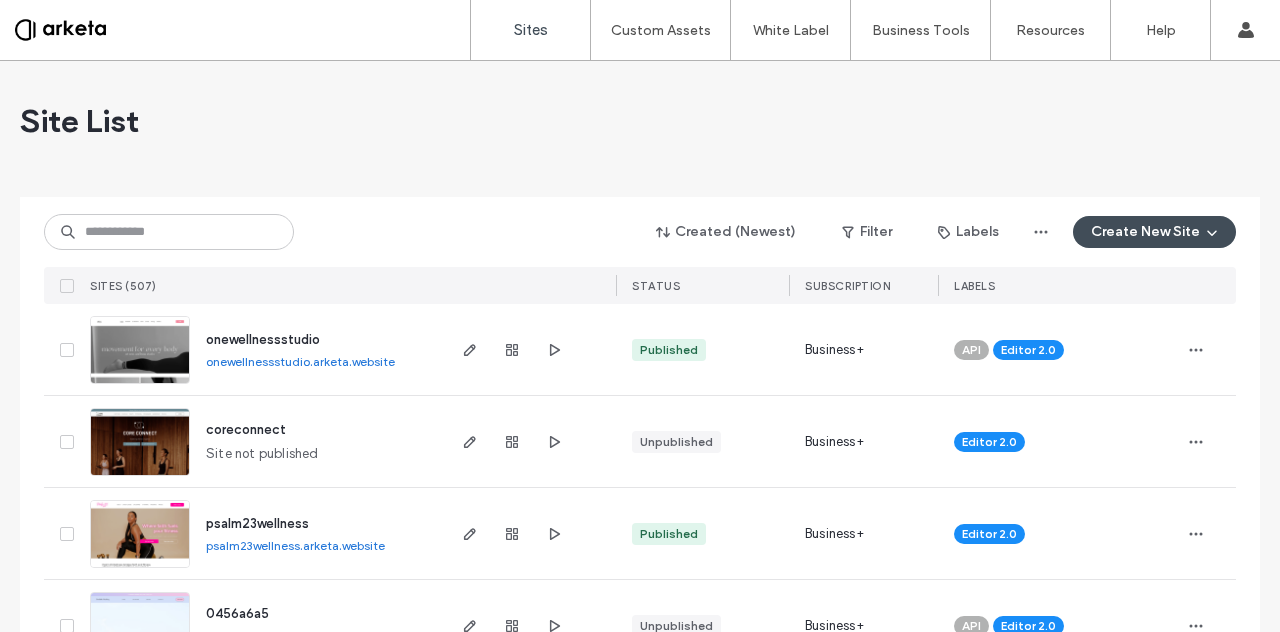 scroll, scrollTop: 0, scrollLeft: 0, axis: both 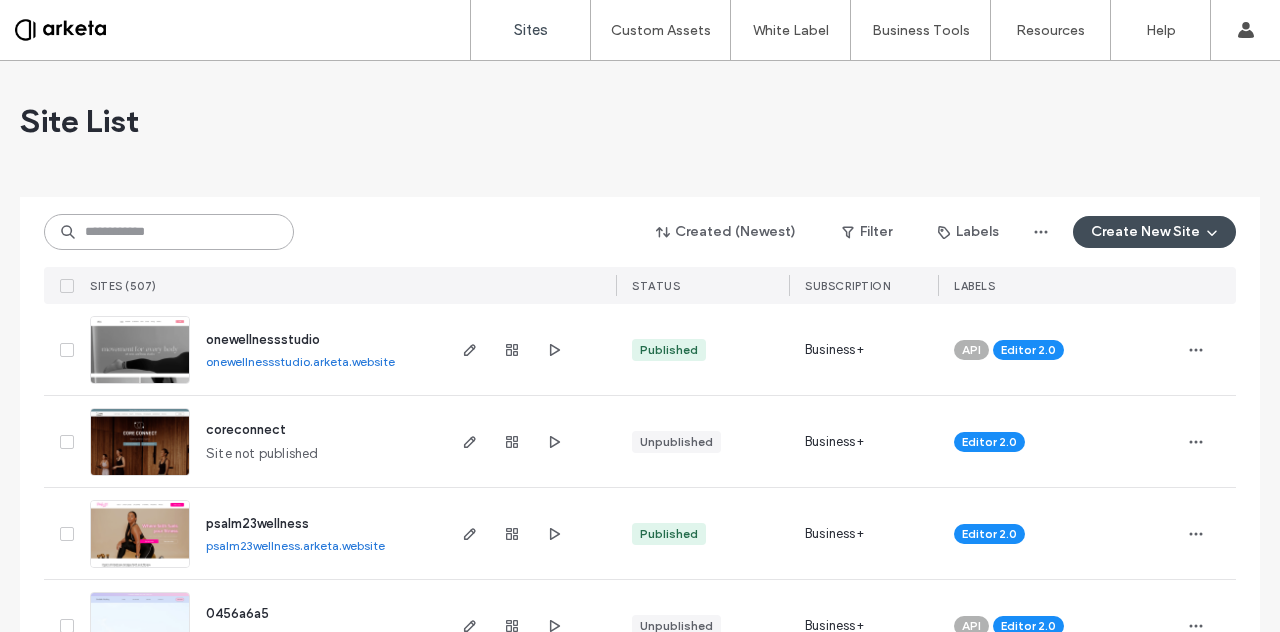 click at bounding box center [169, 232] 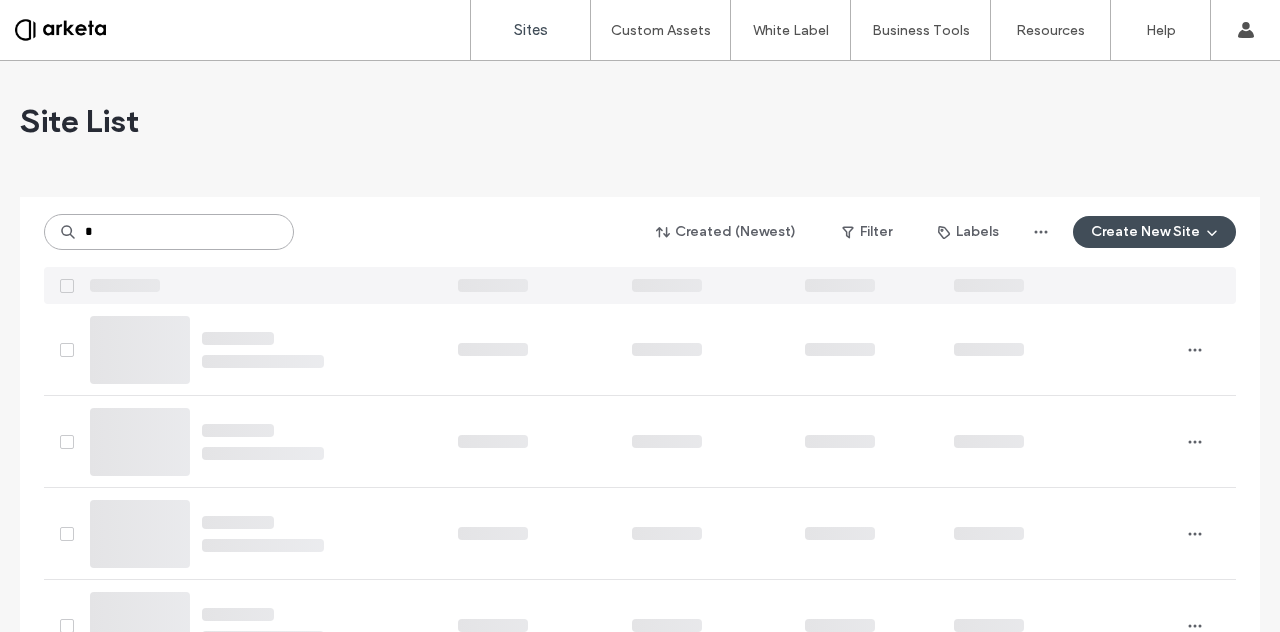 type on "*" 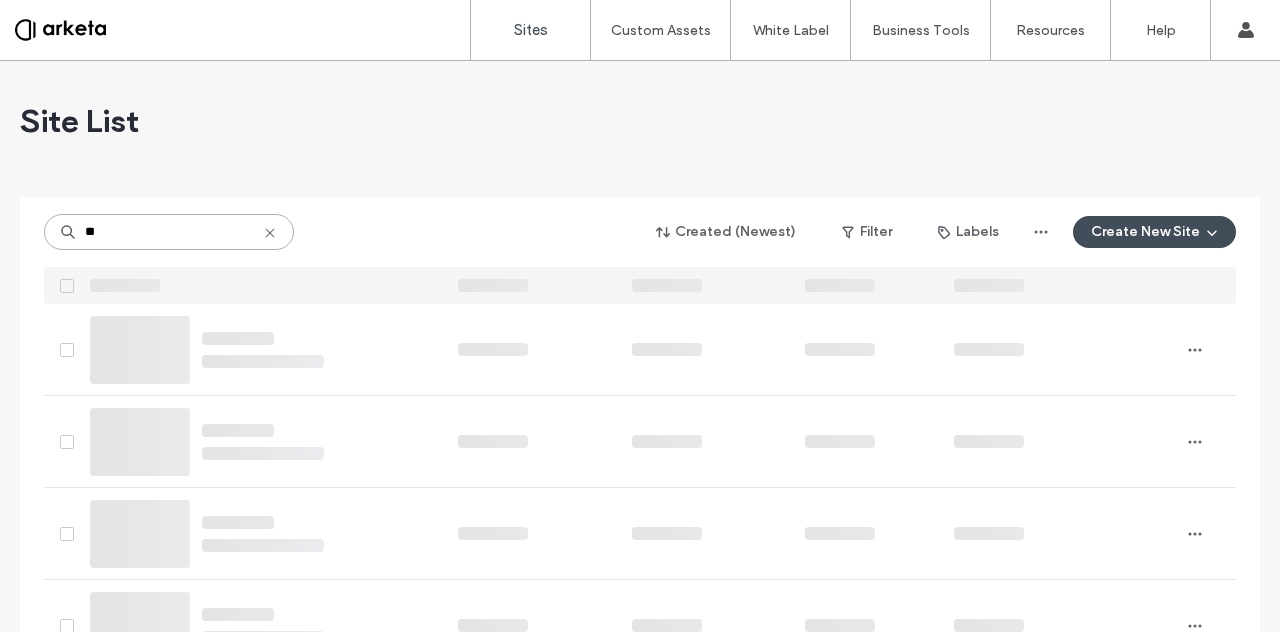 type on "*" 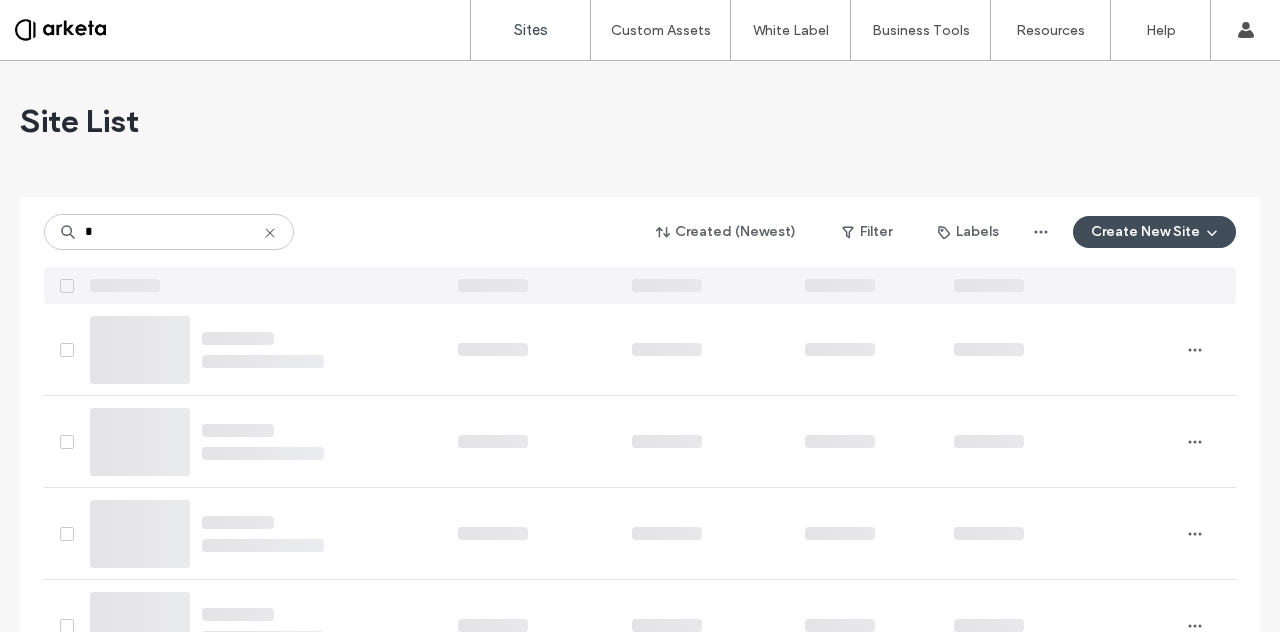 click on "Sites Custom Assets Custom Templates Custom Sections Widget Builder White Label Custom Domain Custom Branding Client Invitation  Business Tools Zapier Get More Clients Simple Editor (DIY) Onboard & Manage at Scale Resources Product Updates Idea Board Made with Duda Case Studies Webinars Developers Portal Help Community Support Portal Duda University Duda Certified Experts Contact Support Account settings Change Workspace editor.arketa.com aditijadhav01 English Español (España) Português Français Deutsch Türkçe English (UK) Italiano Nederlands Español (Latinoamérica) íslenskur Polski Português (Portugal) Sign Out" at bounding box center [640, 30] 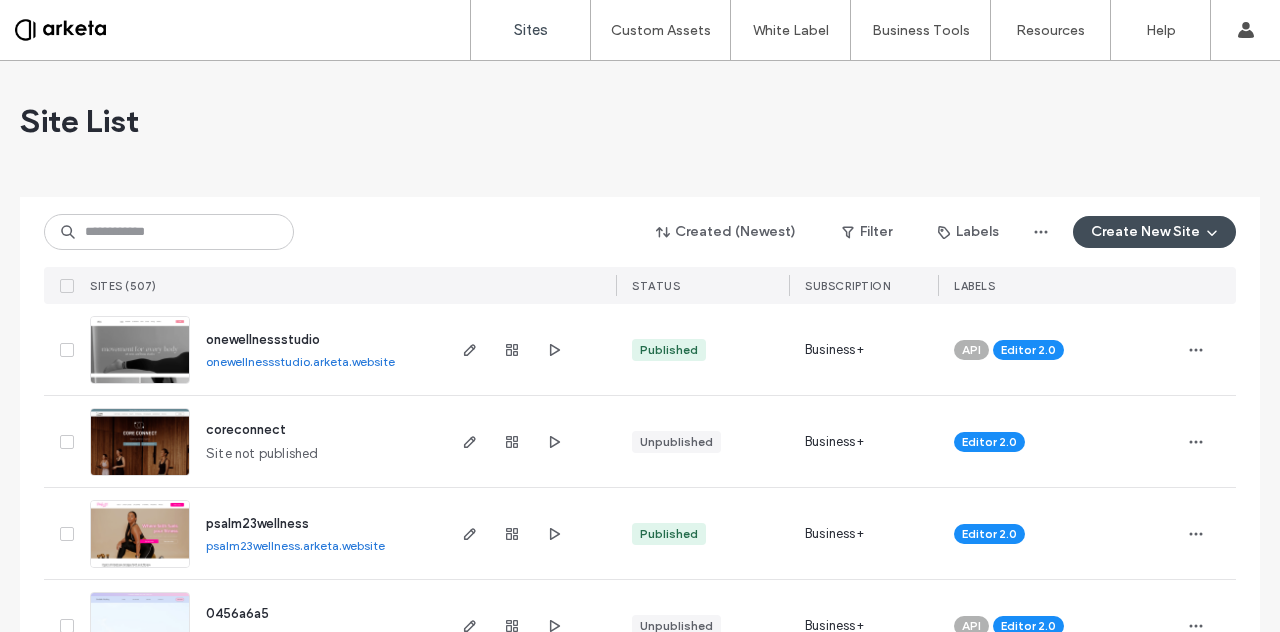 scroll, scrollTop: 0, scrollLeft: 0, axis: both 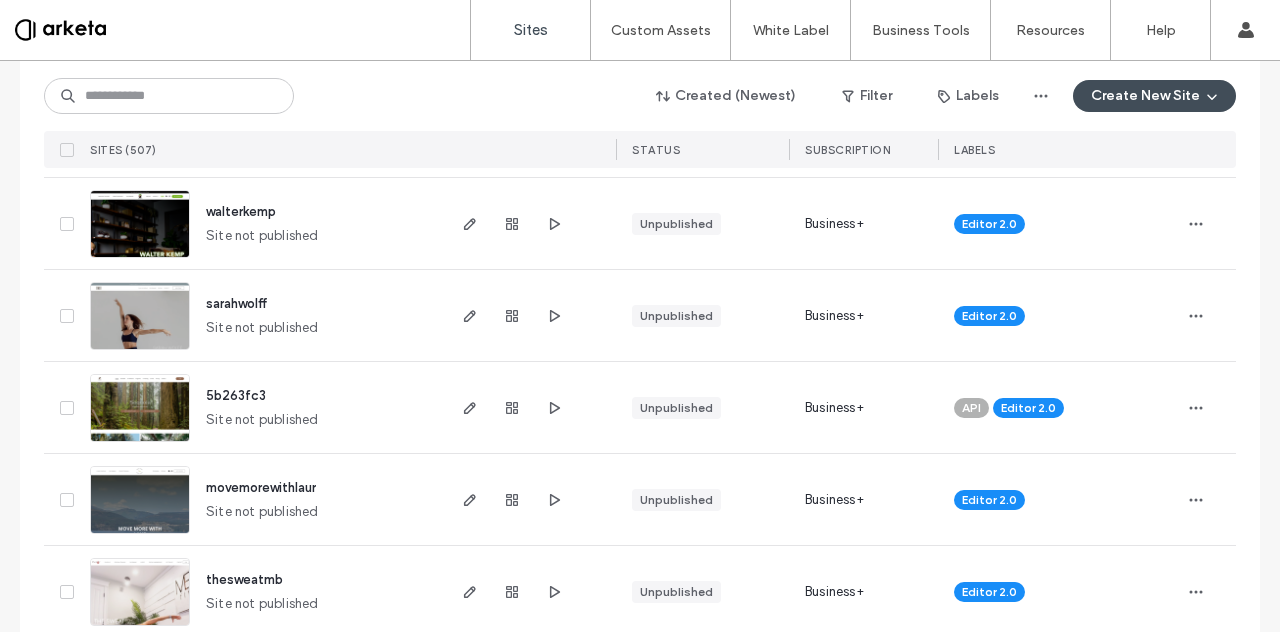 click on "Editor 2.0" at bounding box center [1058, 224] 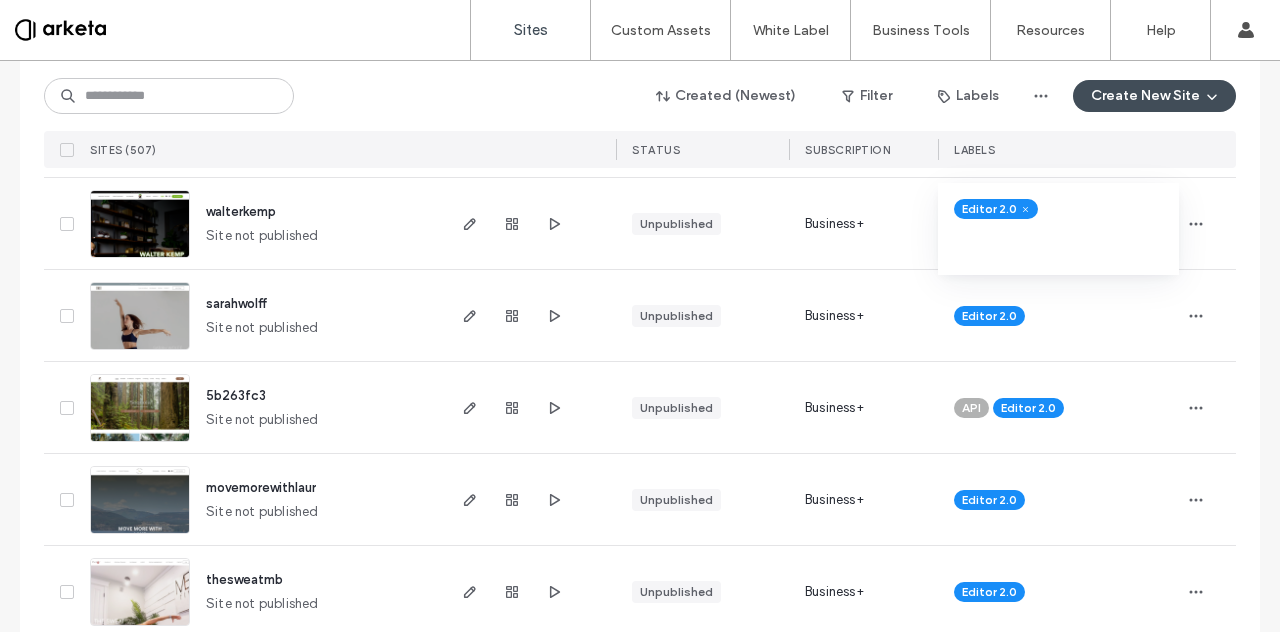 click on "Editor 2.0" at bounding box center [1058, 229] 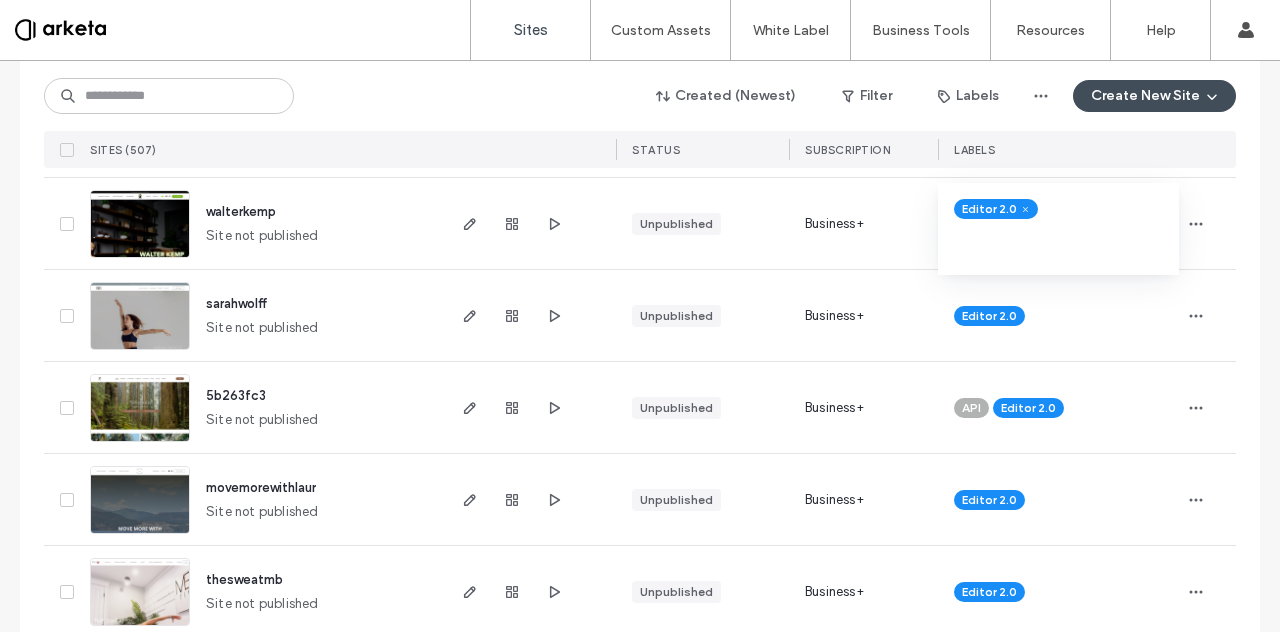 click on "Editor 2.0" at bounding box center [1058, 229] 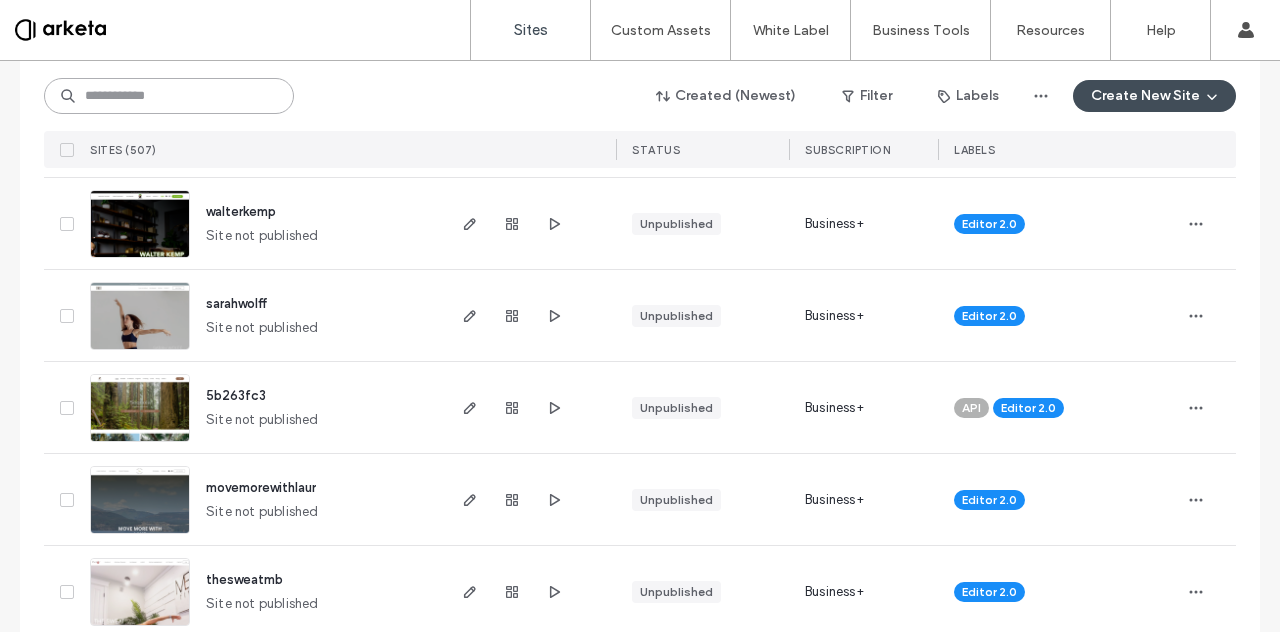 click at bounding box center [169, 96] 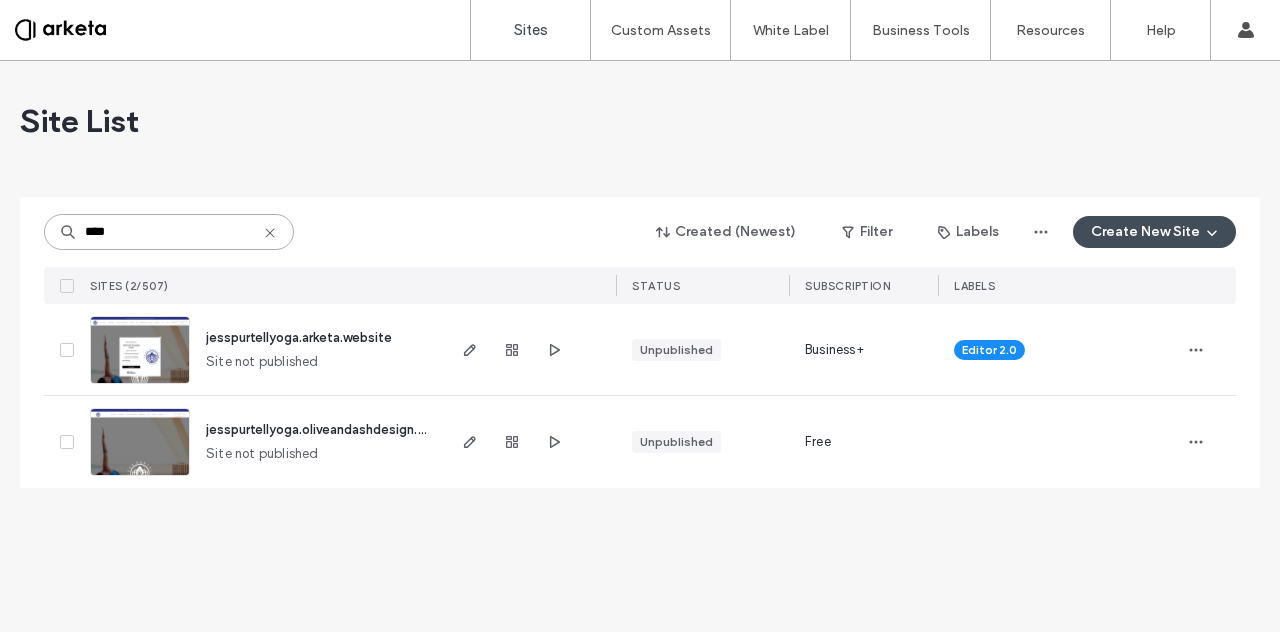 scroll, scrollTop: 0, scrollLeft: 0, axis: both 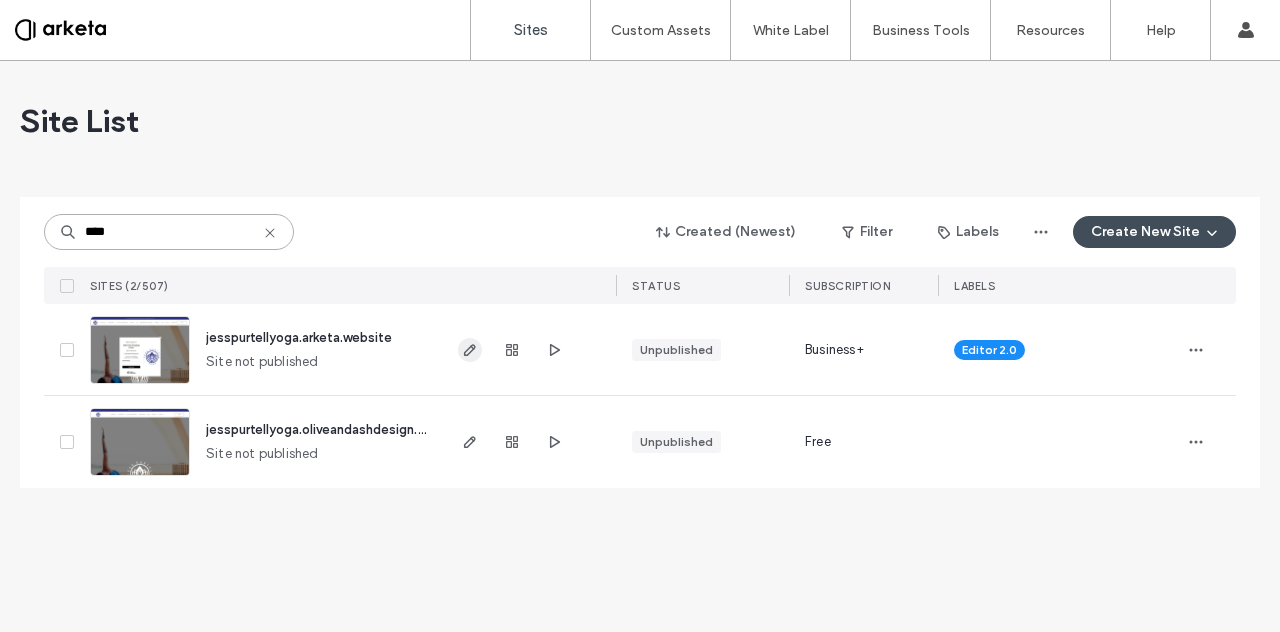 type on "****" 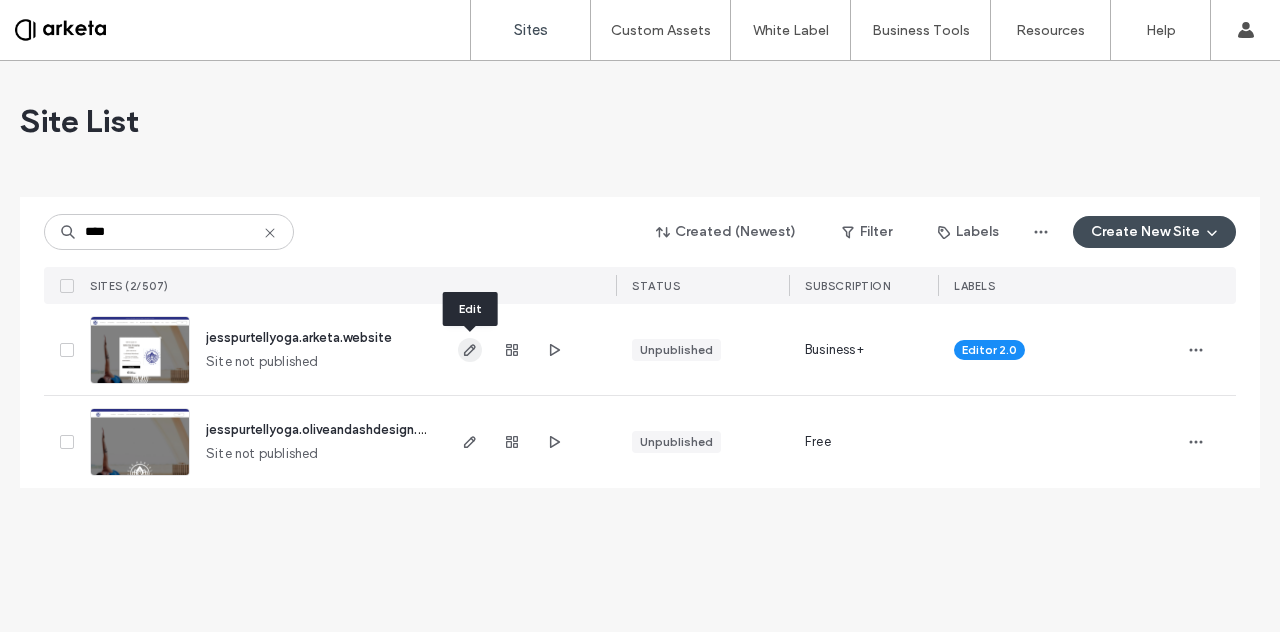 click 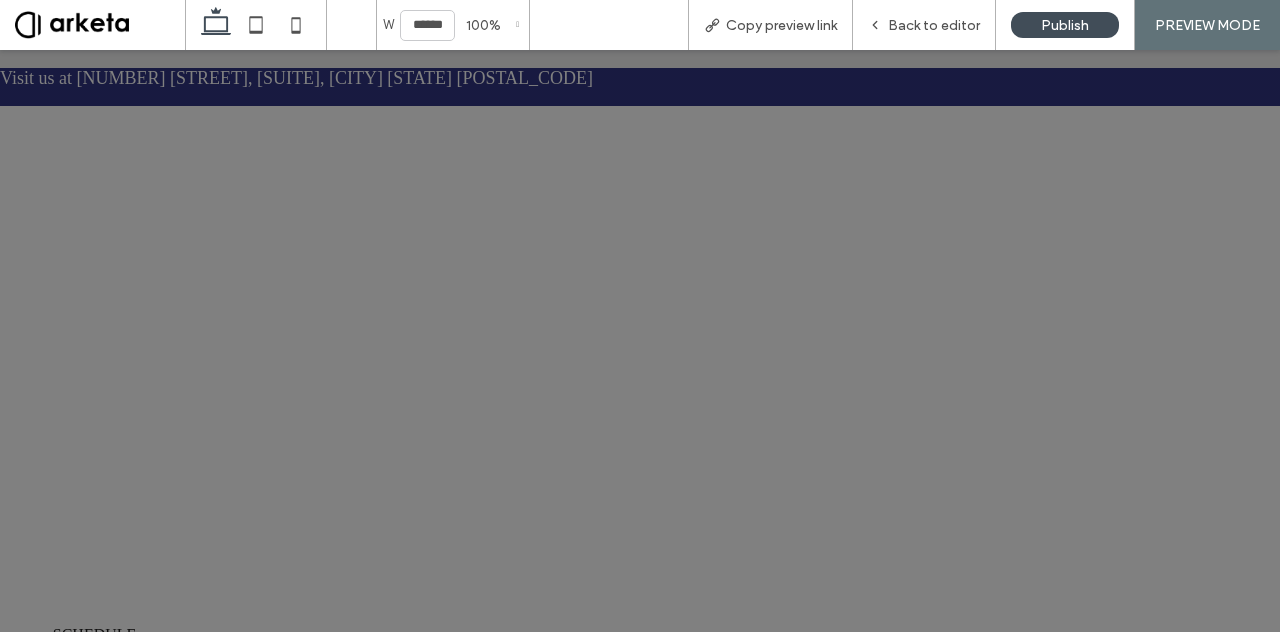 scroll, scrollTop: 0, scrollLeft: 0, axis: both 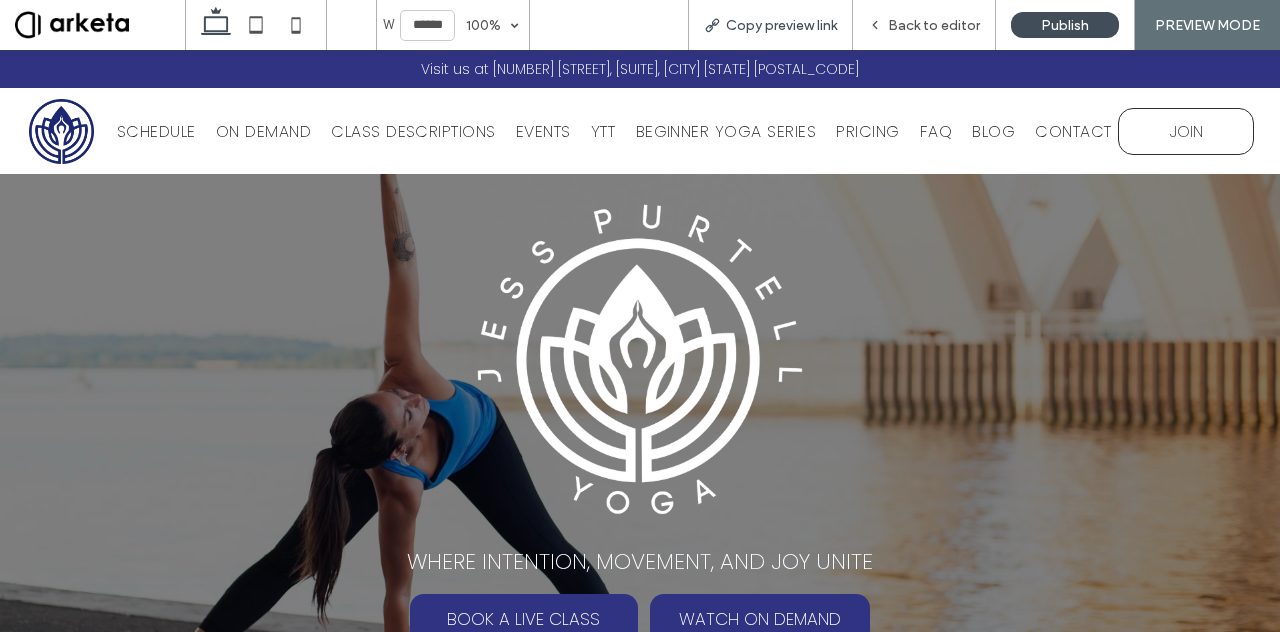 click on "Copy preview link" at bounding box center (781, 25) 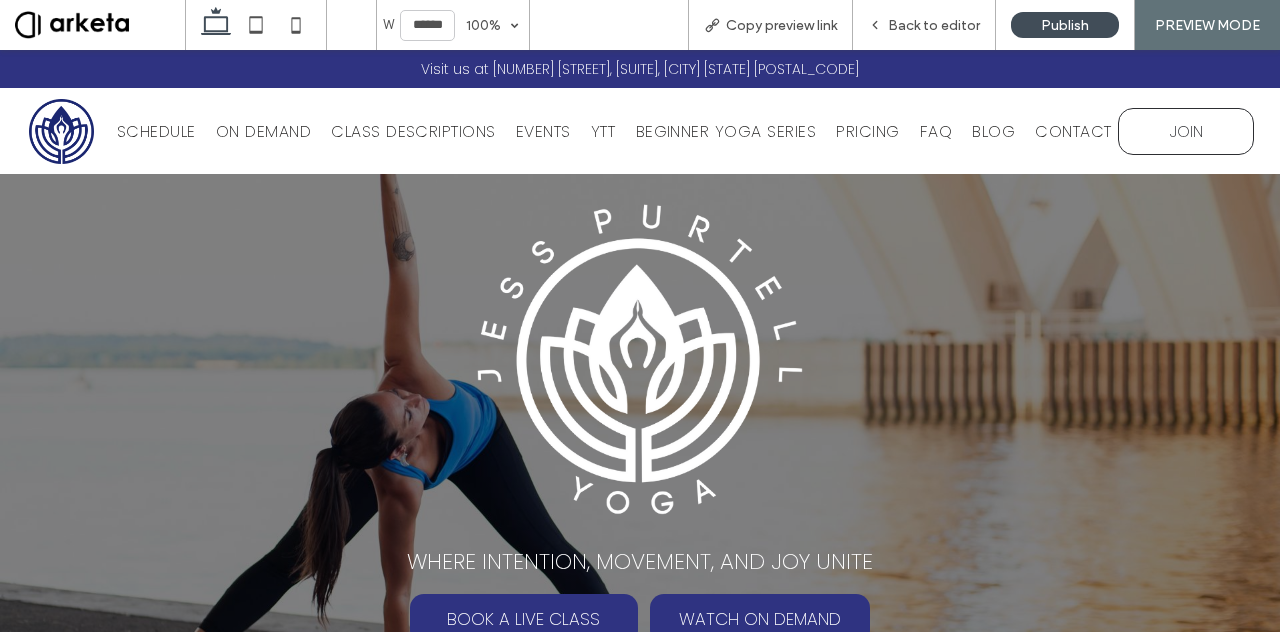 click at bounding box center (100, 25) 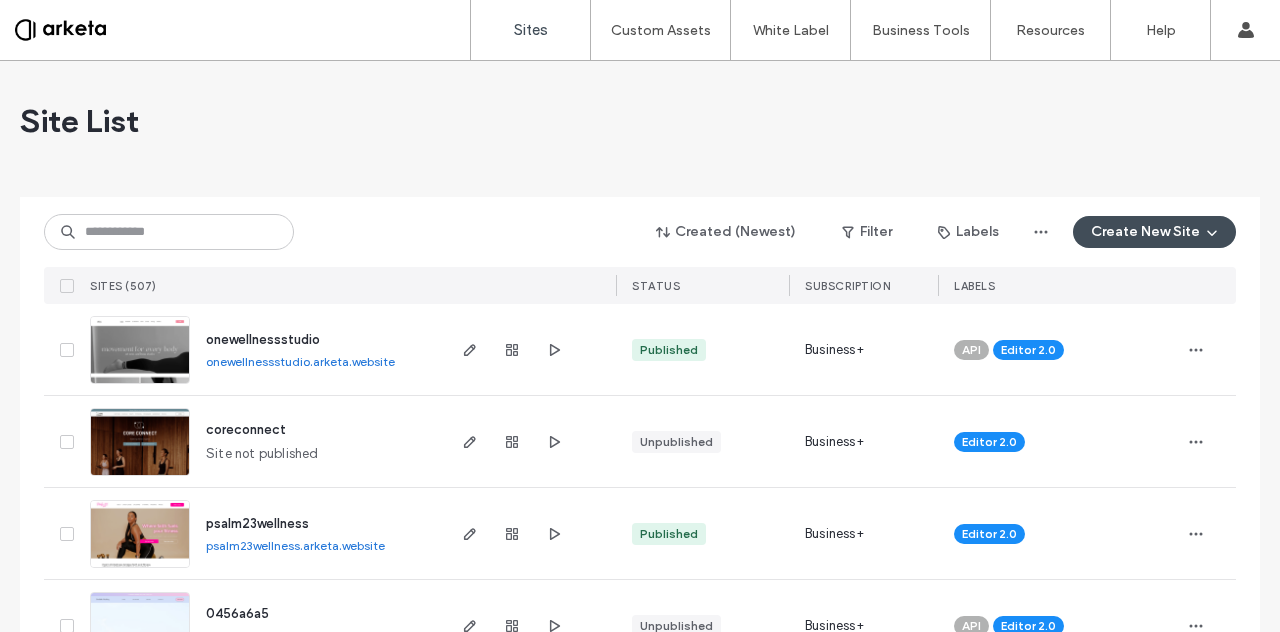 scroll, scrollTop: 0, scrollLeft: 0, axis: both 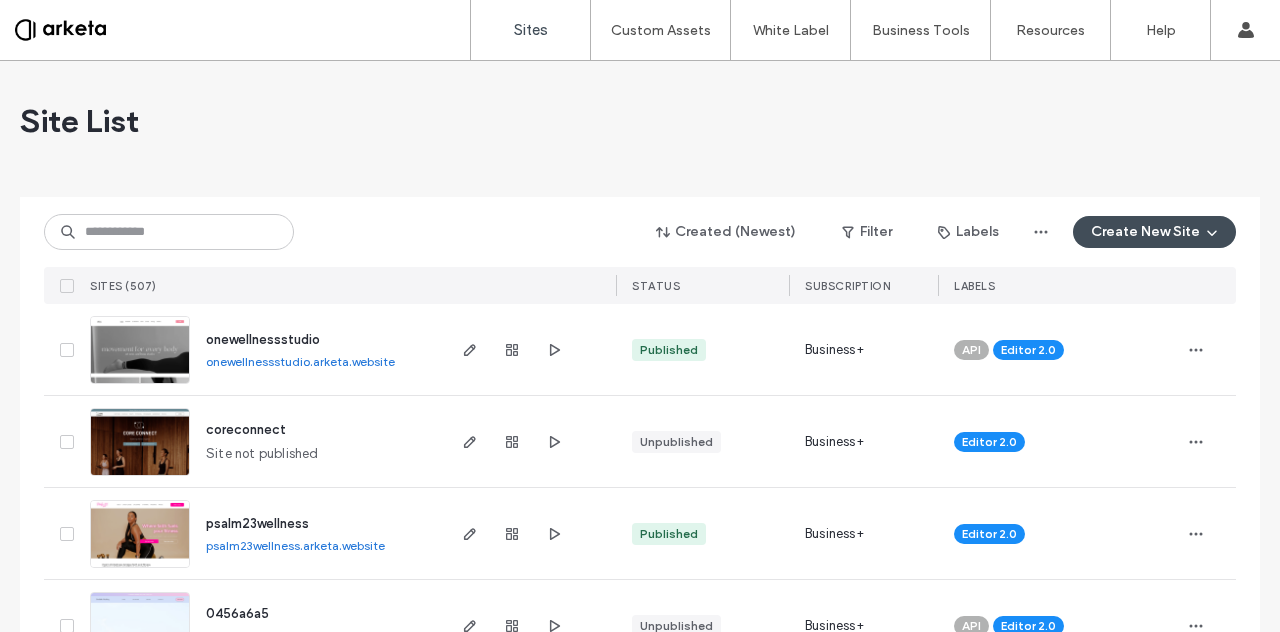click on "Created (Newest) Filter Labels Create New Site" at bounding box center (640, 232) 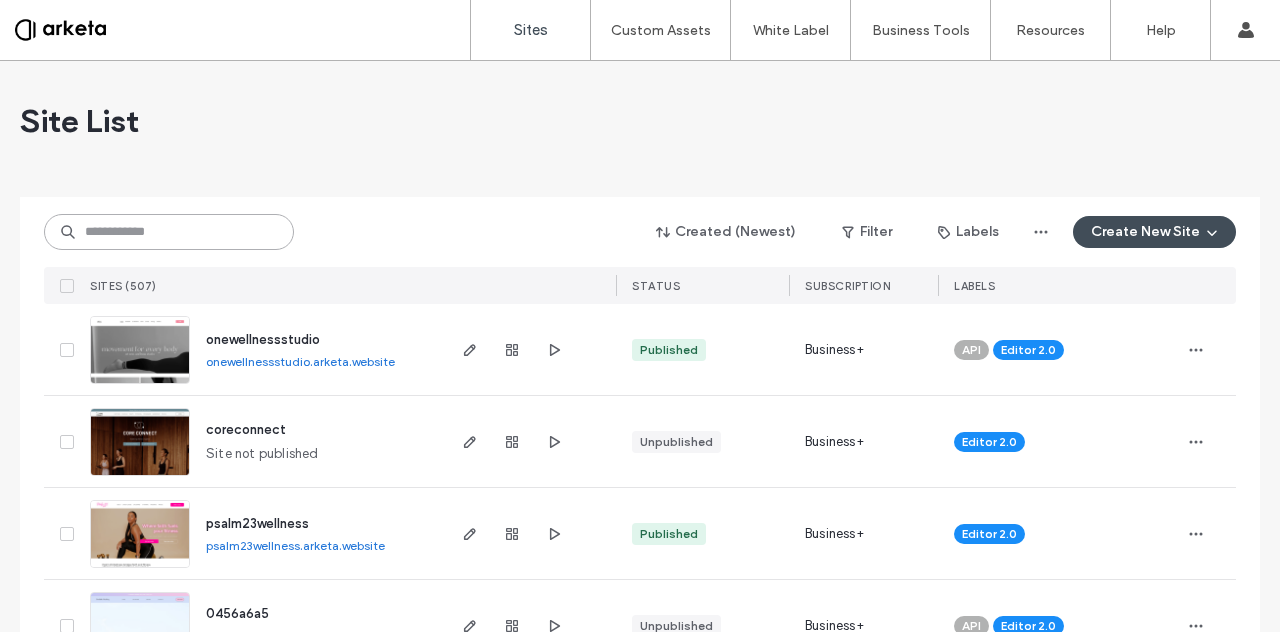 click at bounding box center (169, 232) 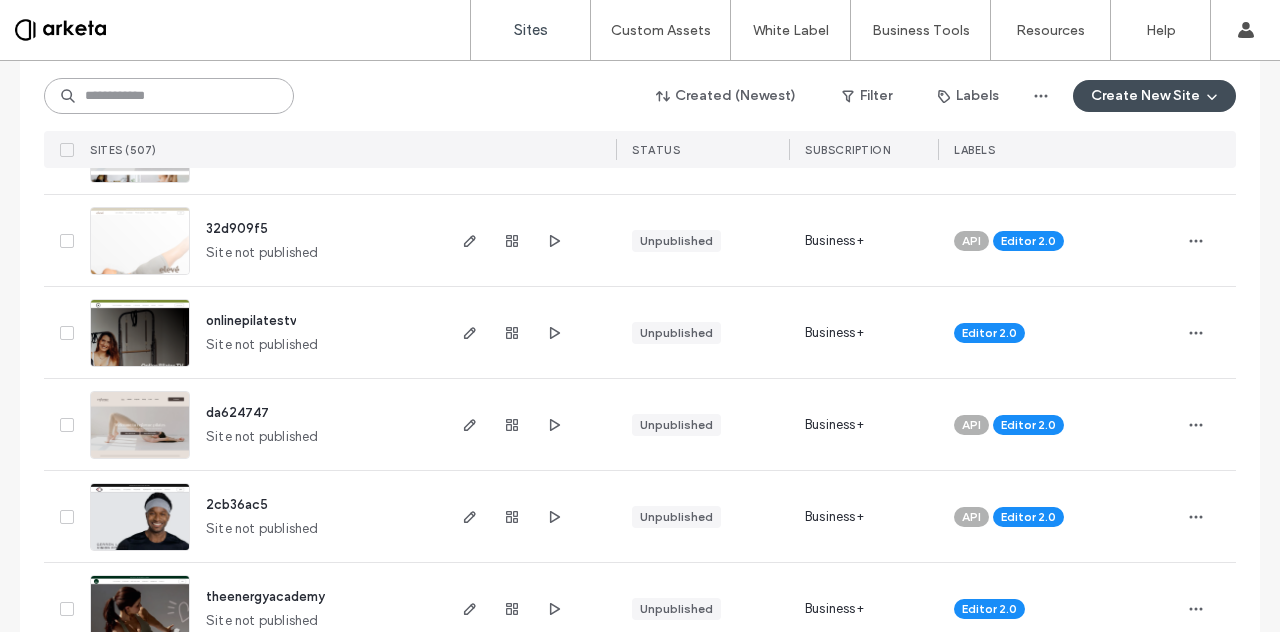 scroll, scrollTop: 662, scrollLeft: 0, axis: vertical 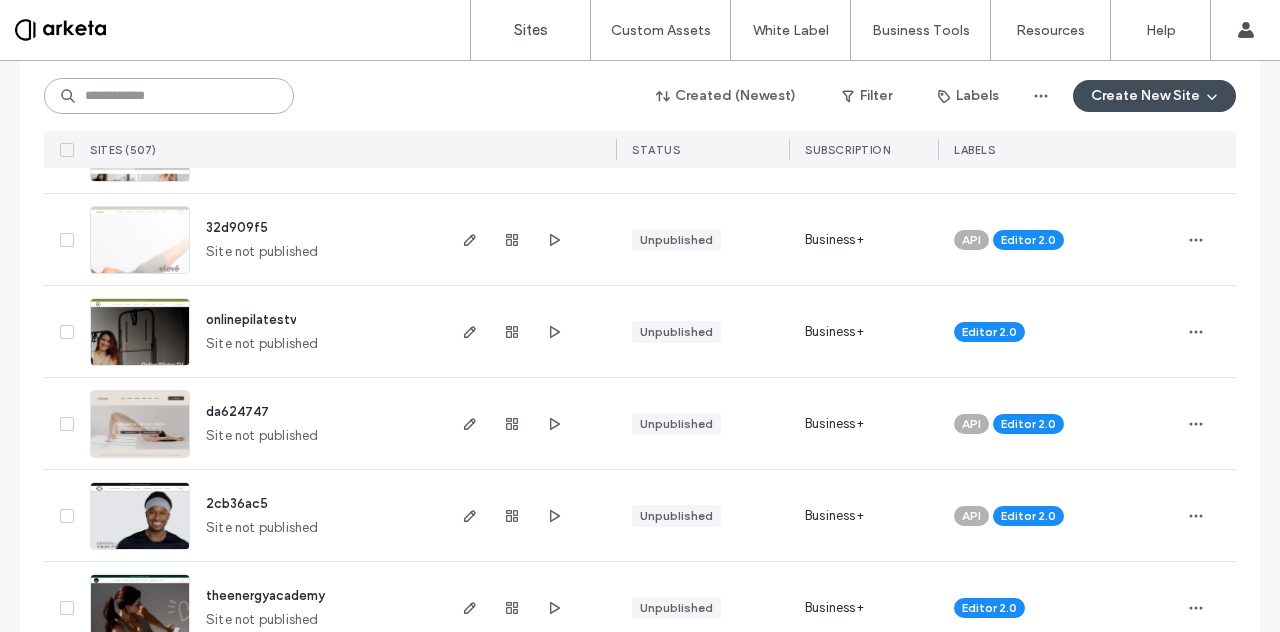 click at bounding box center (169, 96) 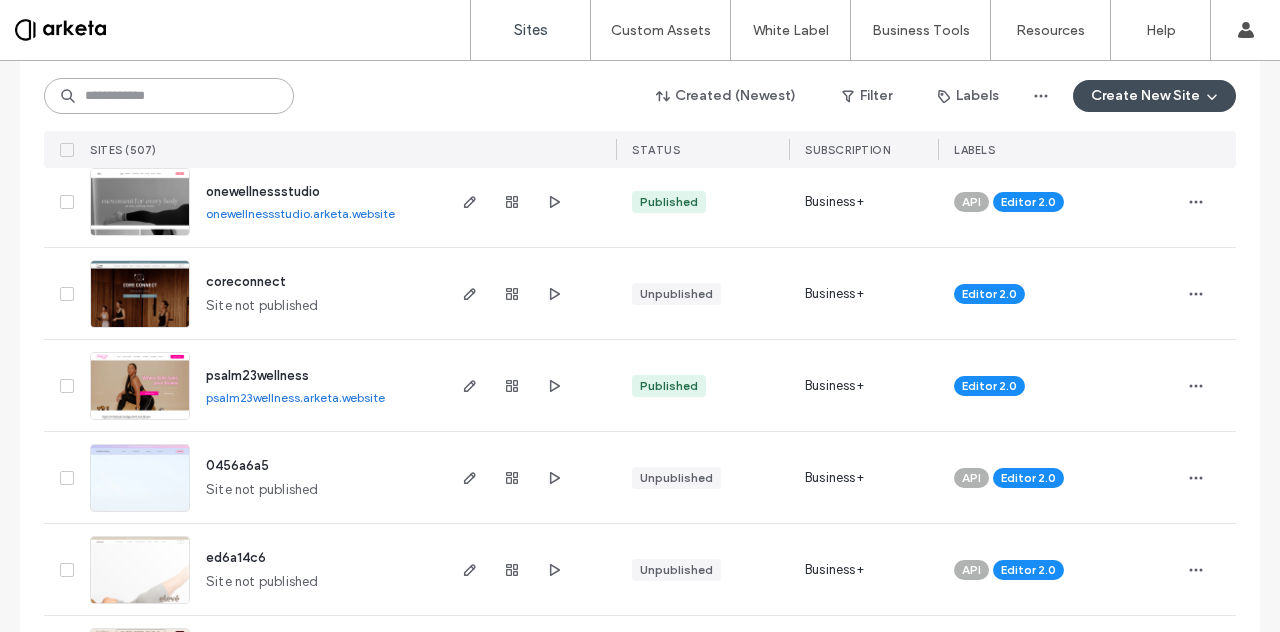 scroll, scrollTop: 0, scrollLeft: 0, axis: both 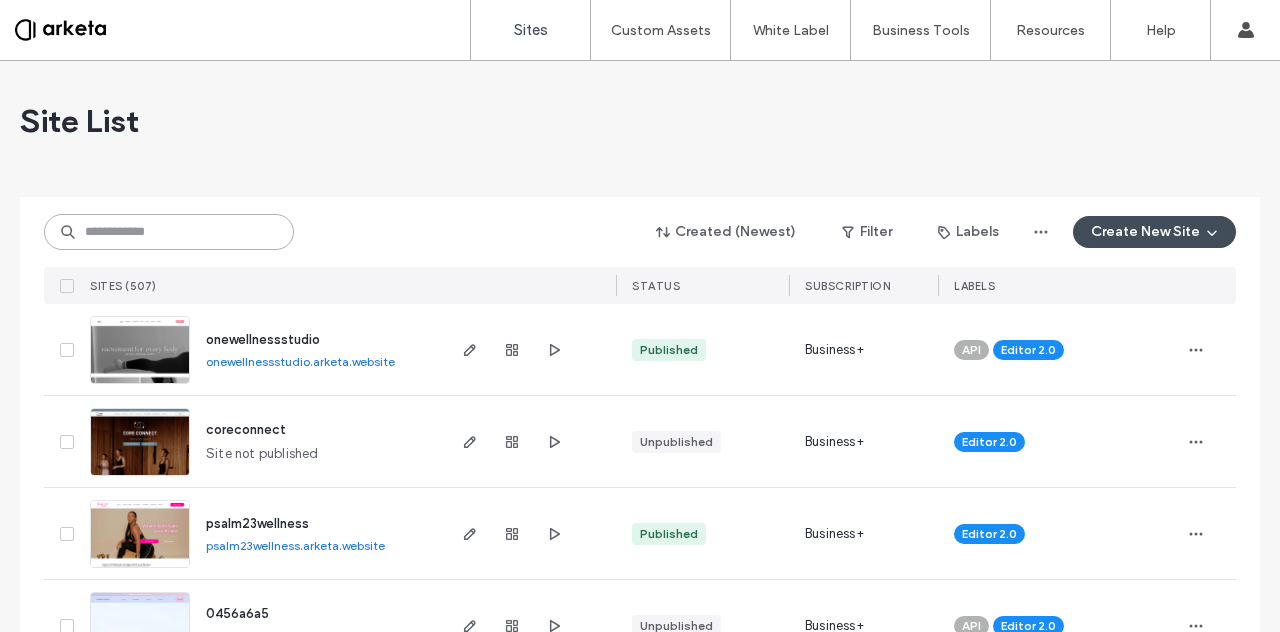 click at bounding box center [169, 232] 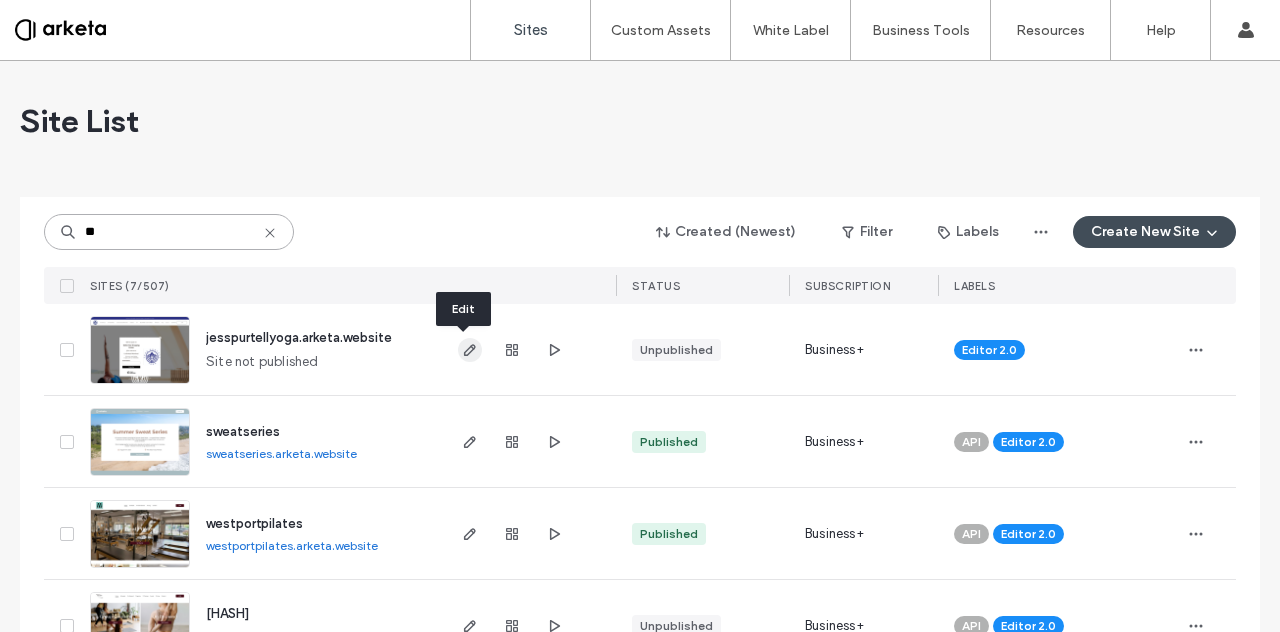 type on "**" 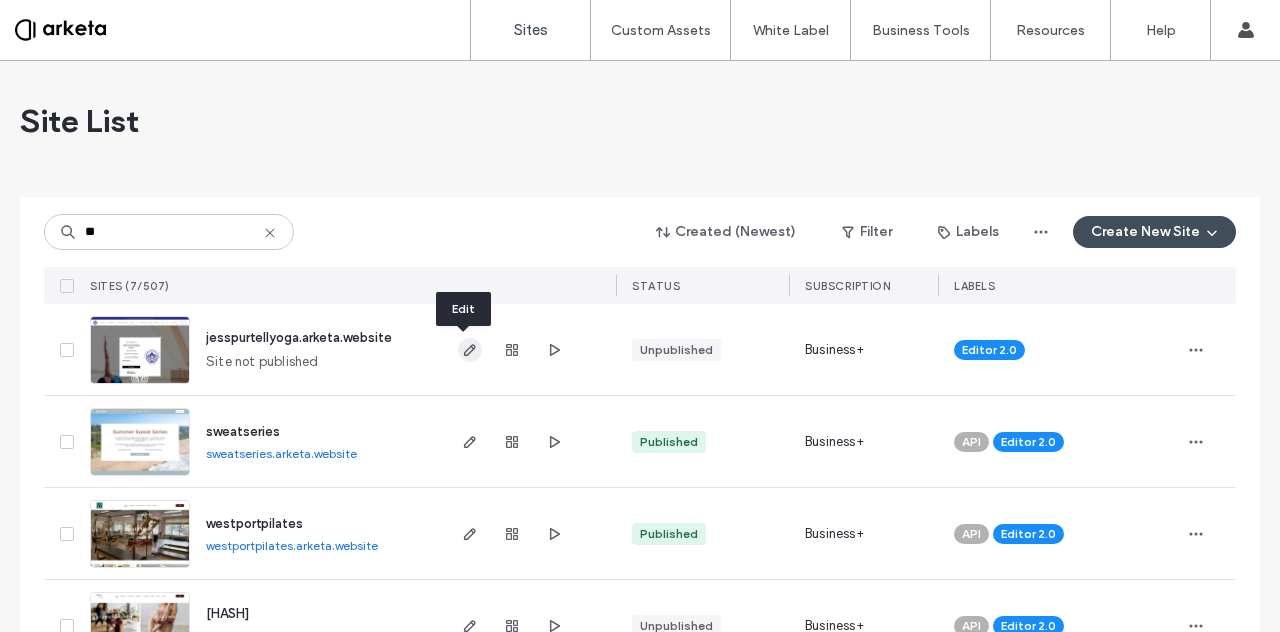 click at bounding box center [470, 350] 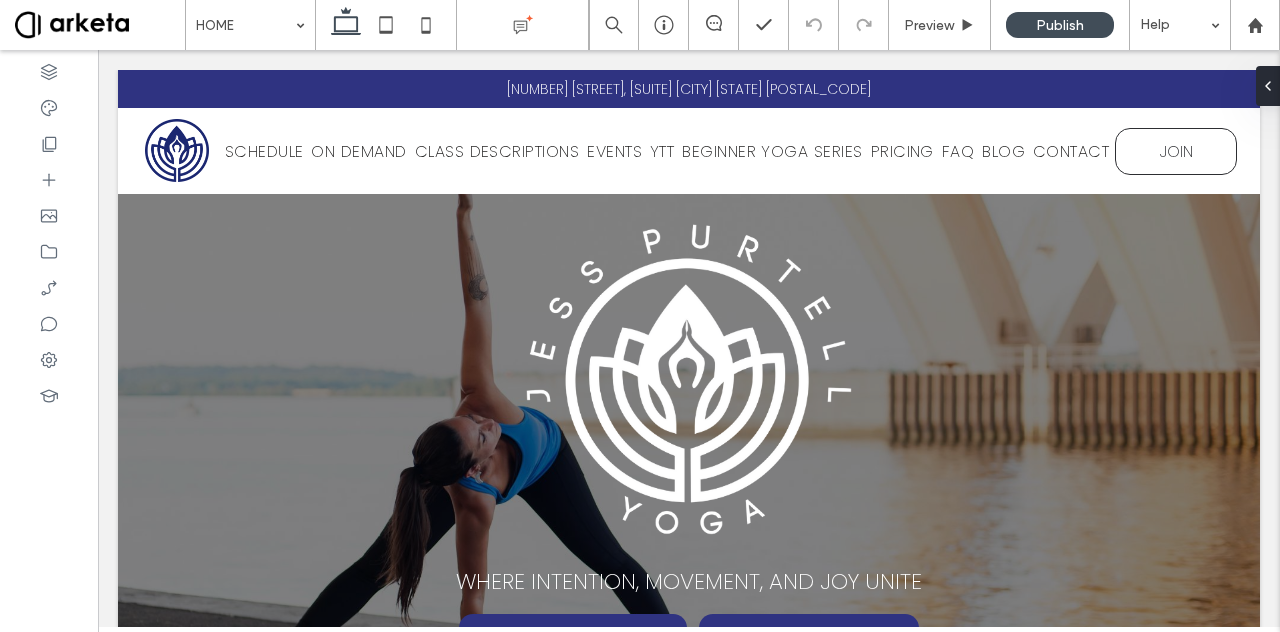 scroll, scrollTop: 0, scrollLeft: 0, axis: both 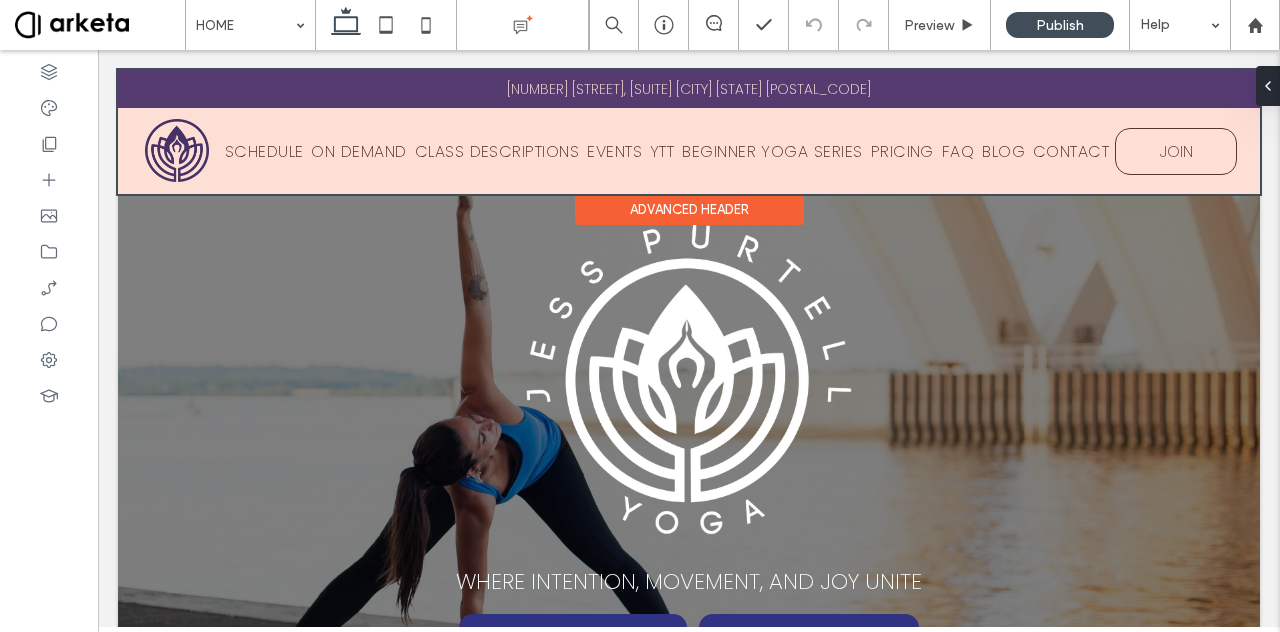 click at bounding box center (689, 132) 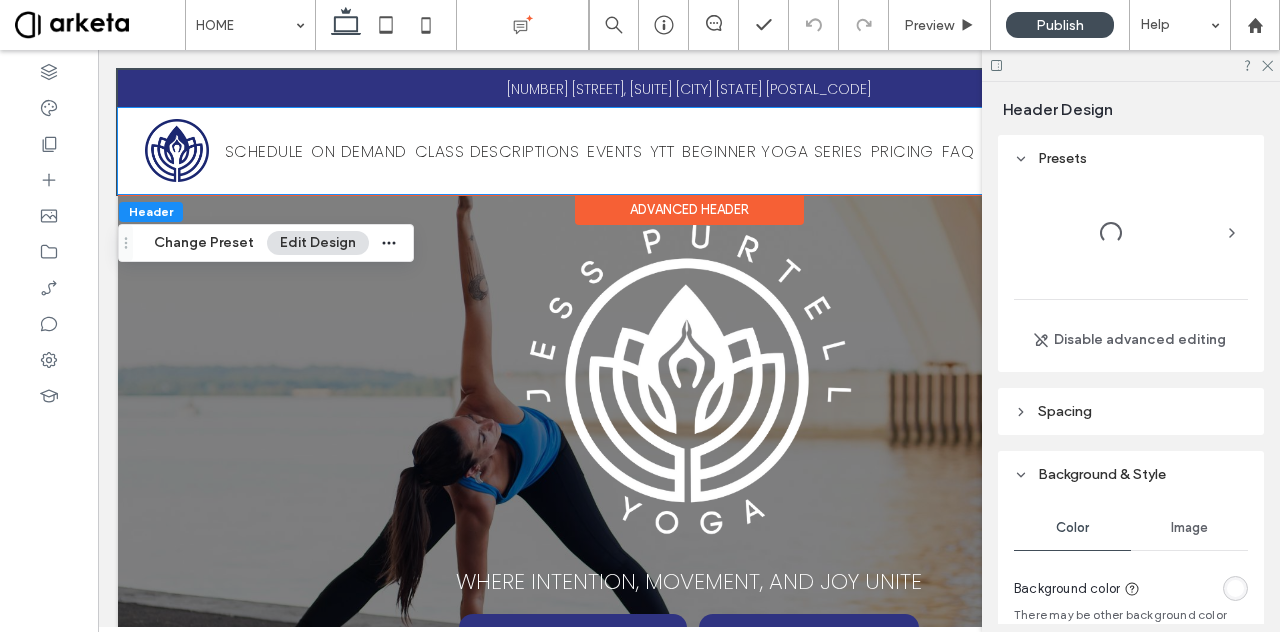click on "SCHEDULE" at bounding box center [264, 151] 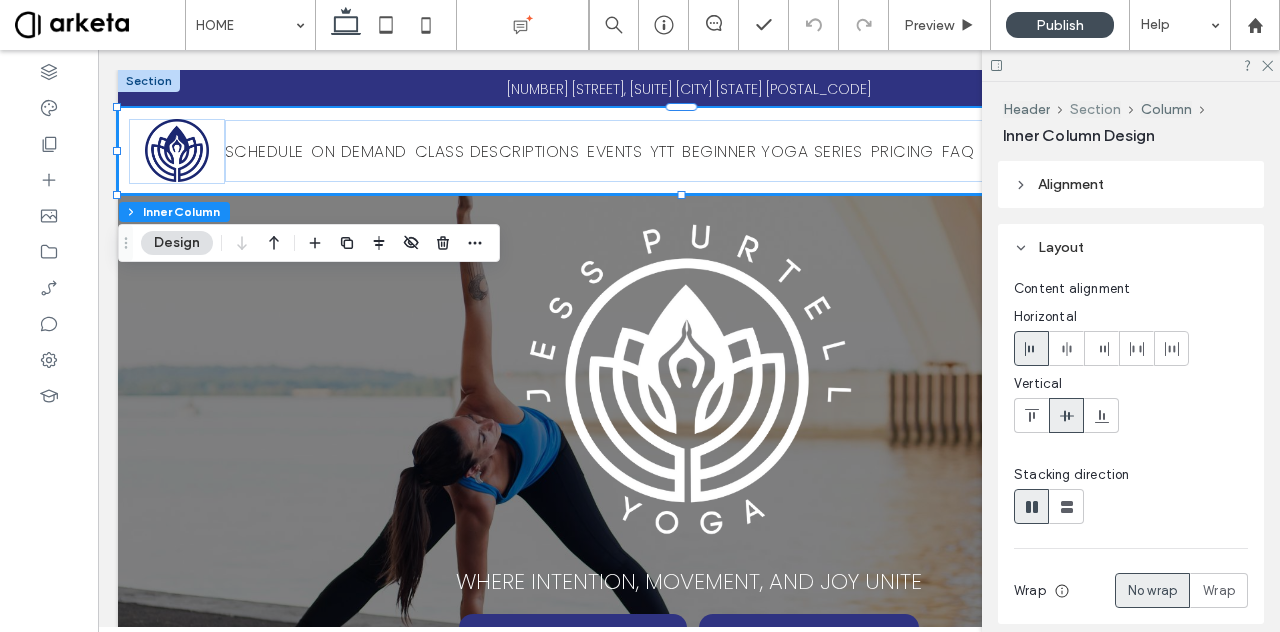 click on "Section" at bounding box center (1095, 109) 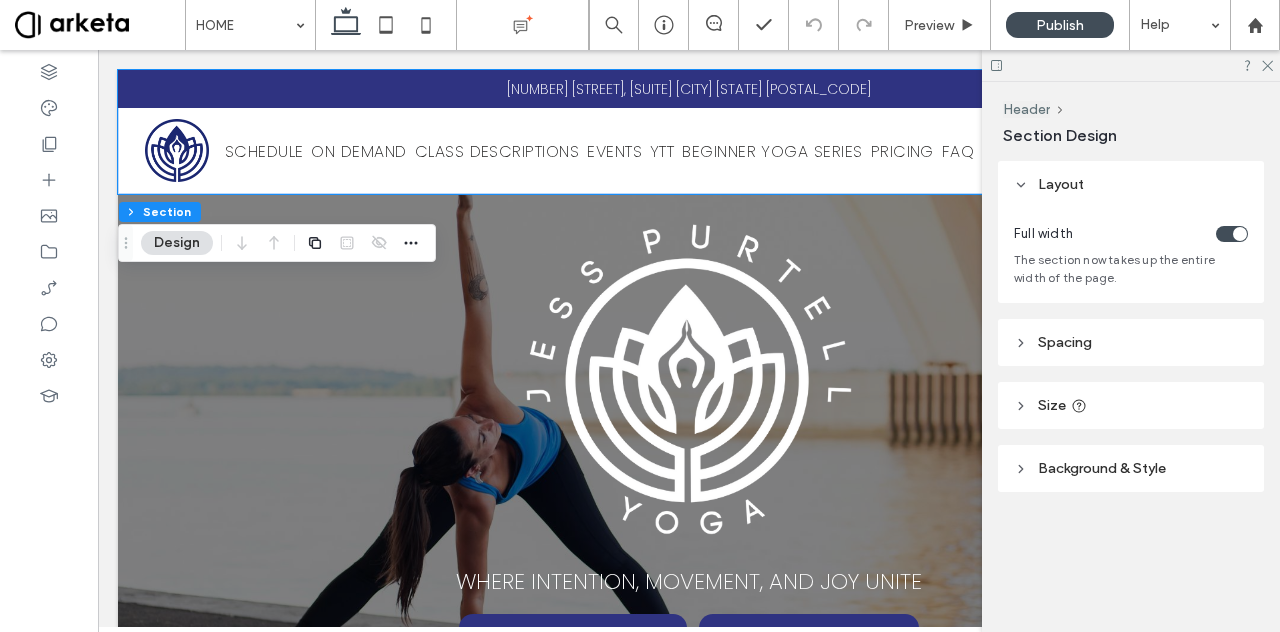 click on "Size" at bounding box center (1131, 405) 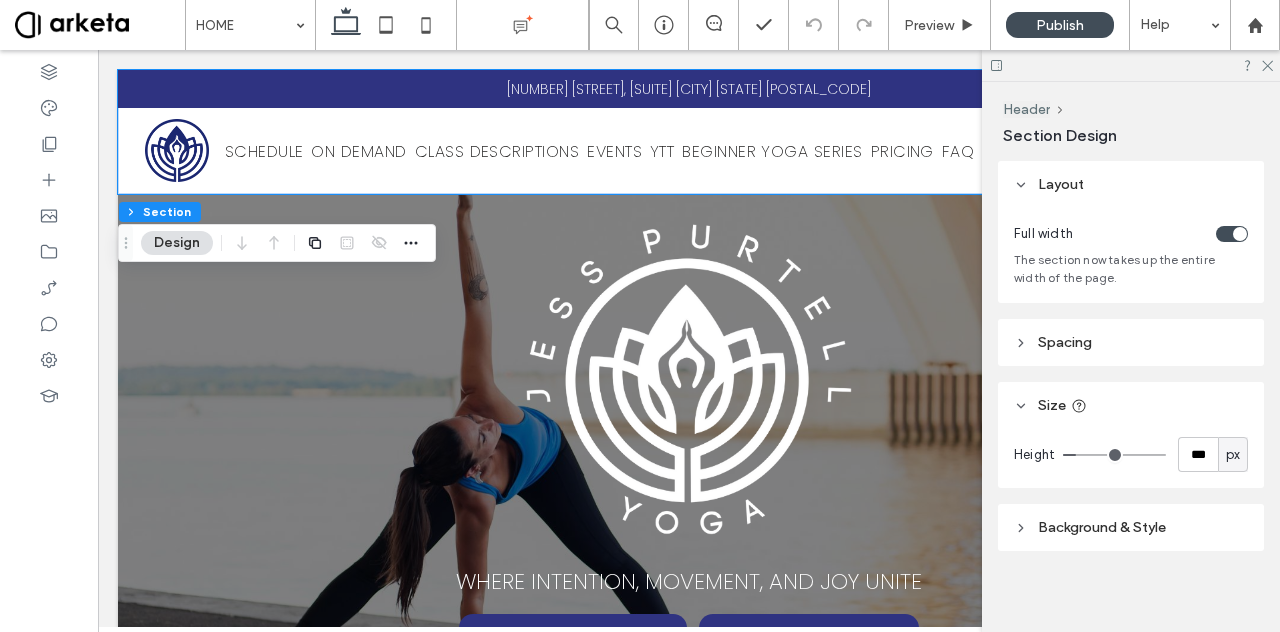 scroll, scrollTop: 6, scrollLeft: 0, axis: vertical 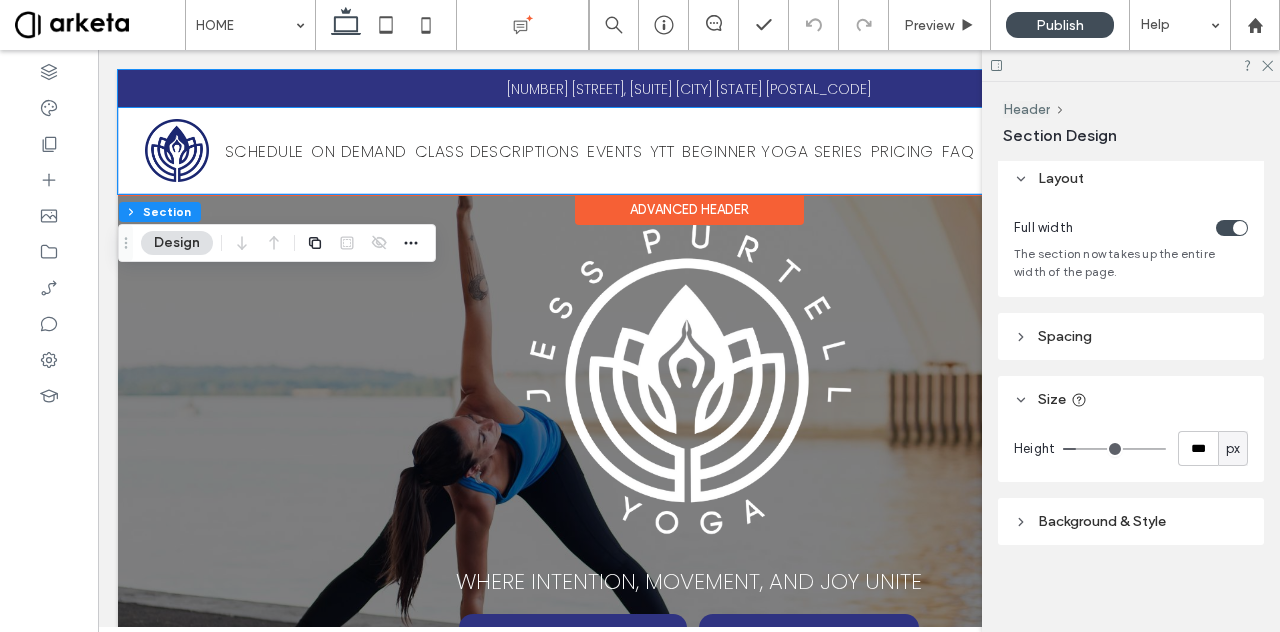 click on "SCHEDULE" at bounding box center (264, 151) 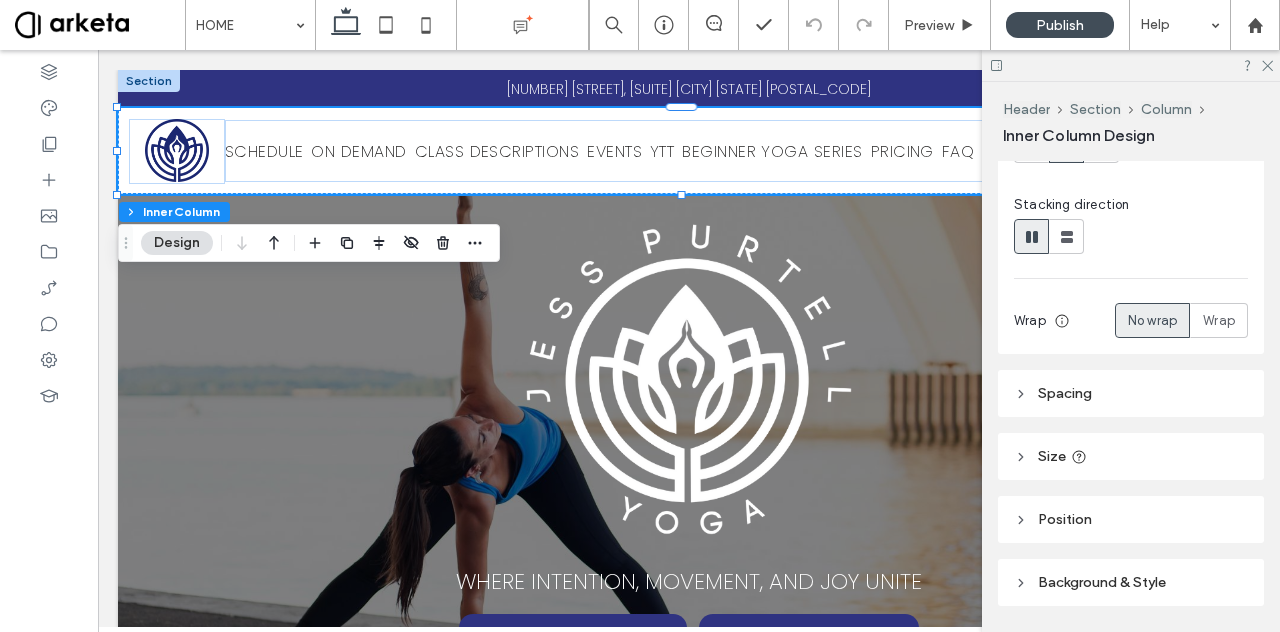 scroll, scrollTop: 329, scrollLeft: 0, axis: vertical 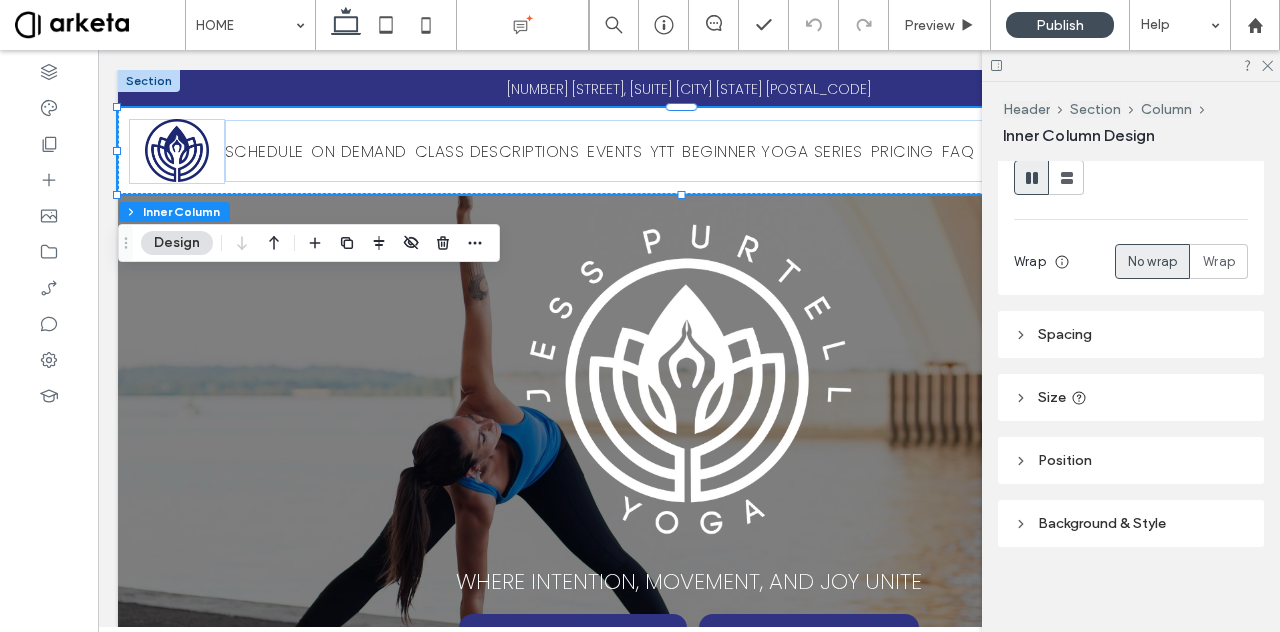 click on "Size" at bounding box center (1131, 397) 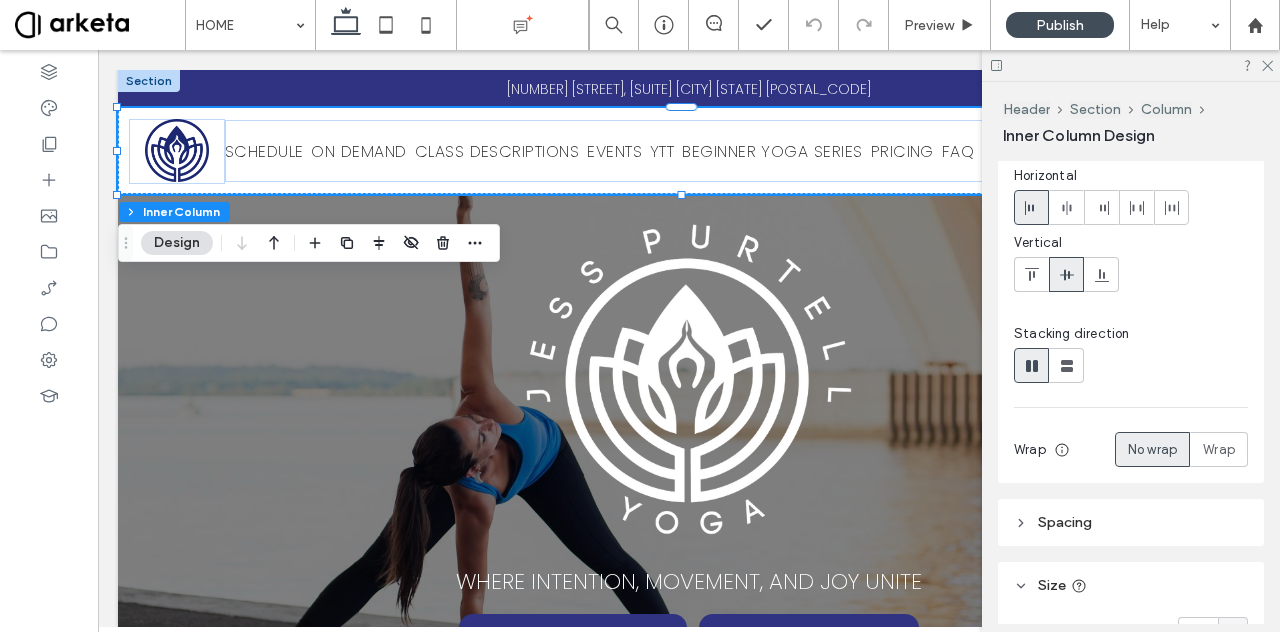 scroll, scrollTop: 143, scrollLeft: 0, axis: vertical 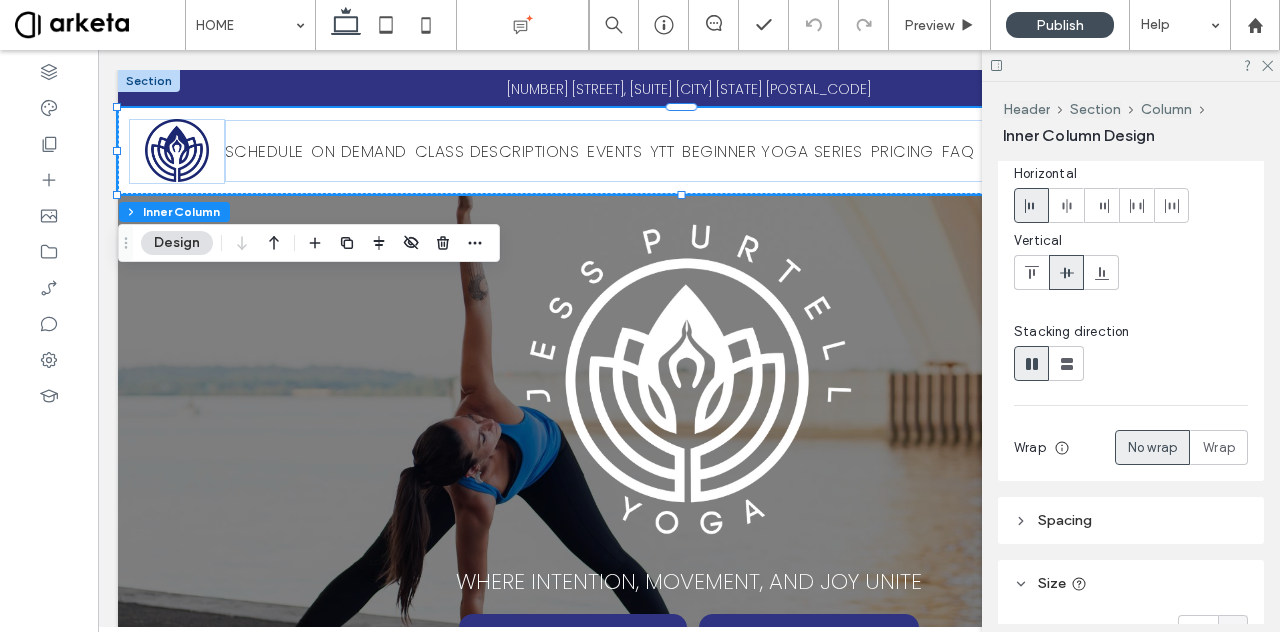 click on "Spacing" at bounding box center (1131, 520) 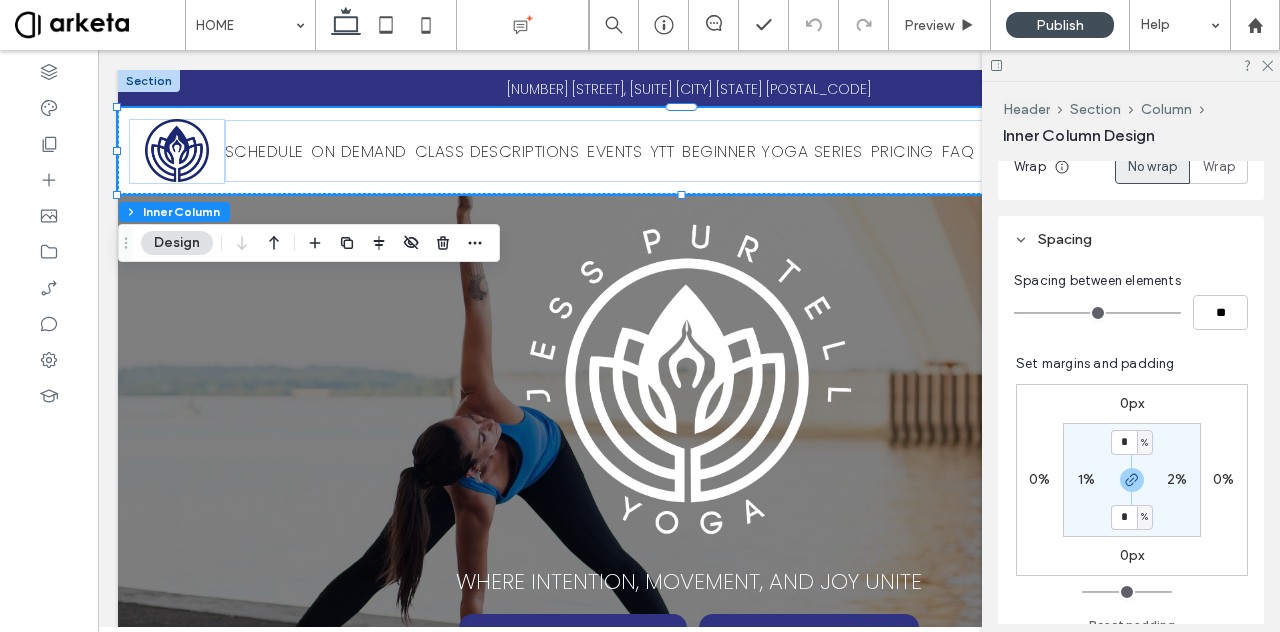 scroll, scrollTop: 425, scrollLeft: 0, axis: vertical 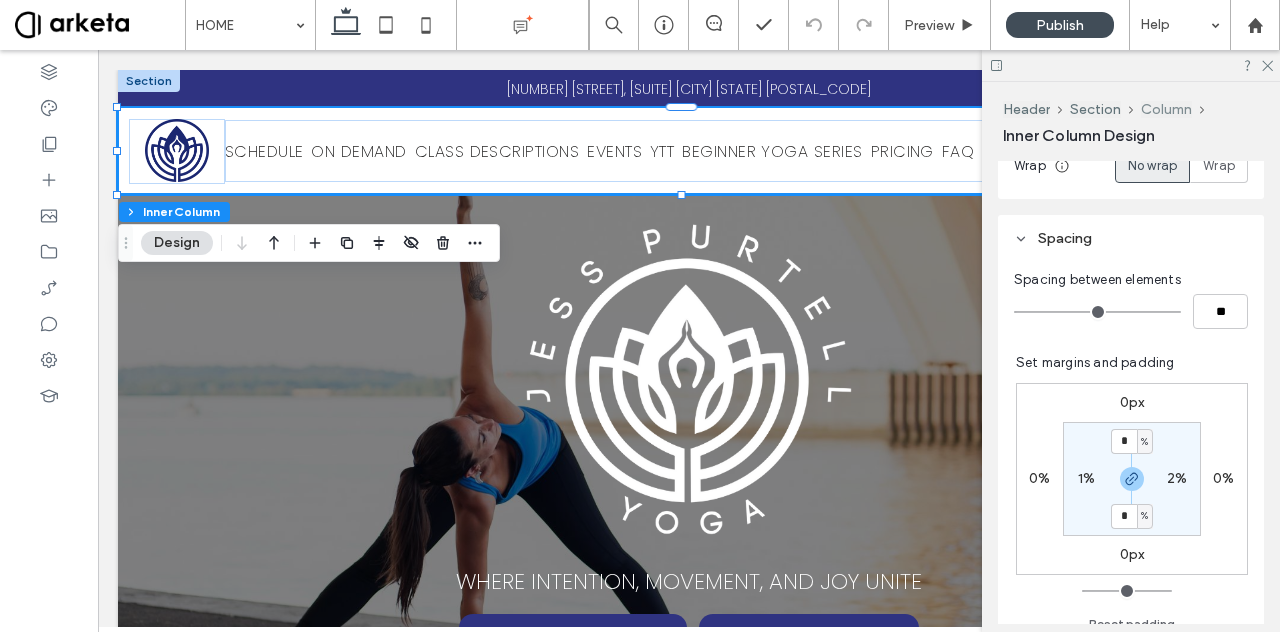 click on "Column" at bounding box center (1166, 109) 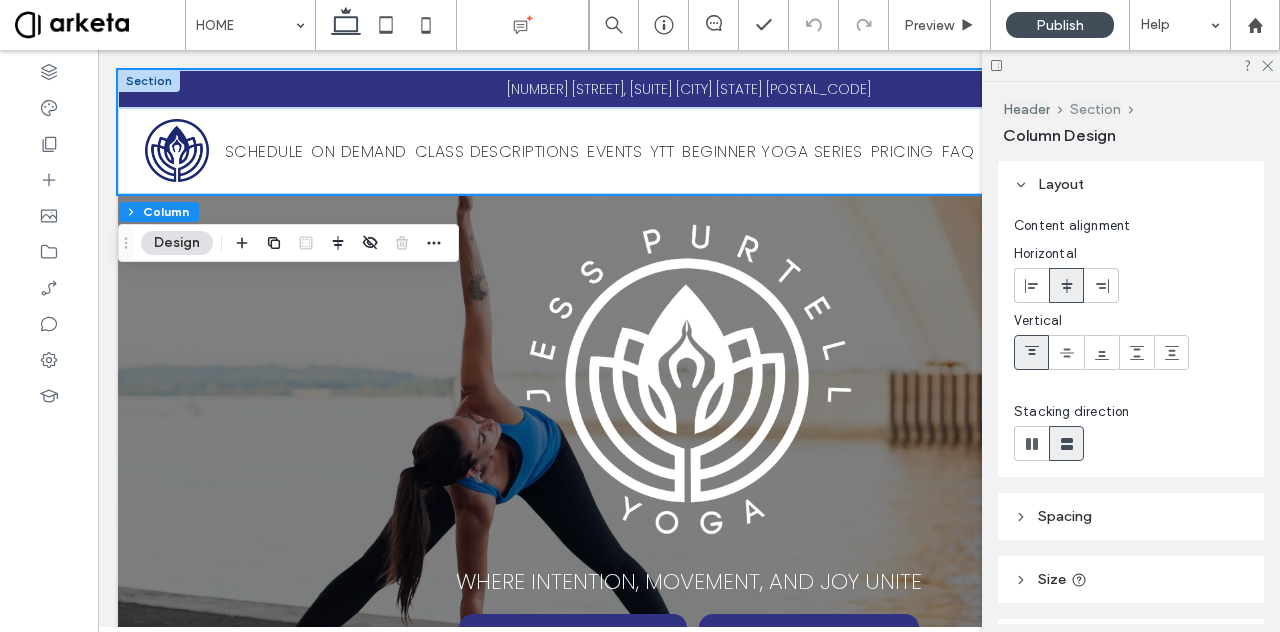 click on "Section" at bounding box center [1095, 109] 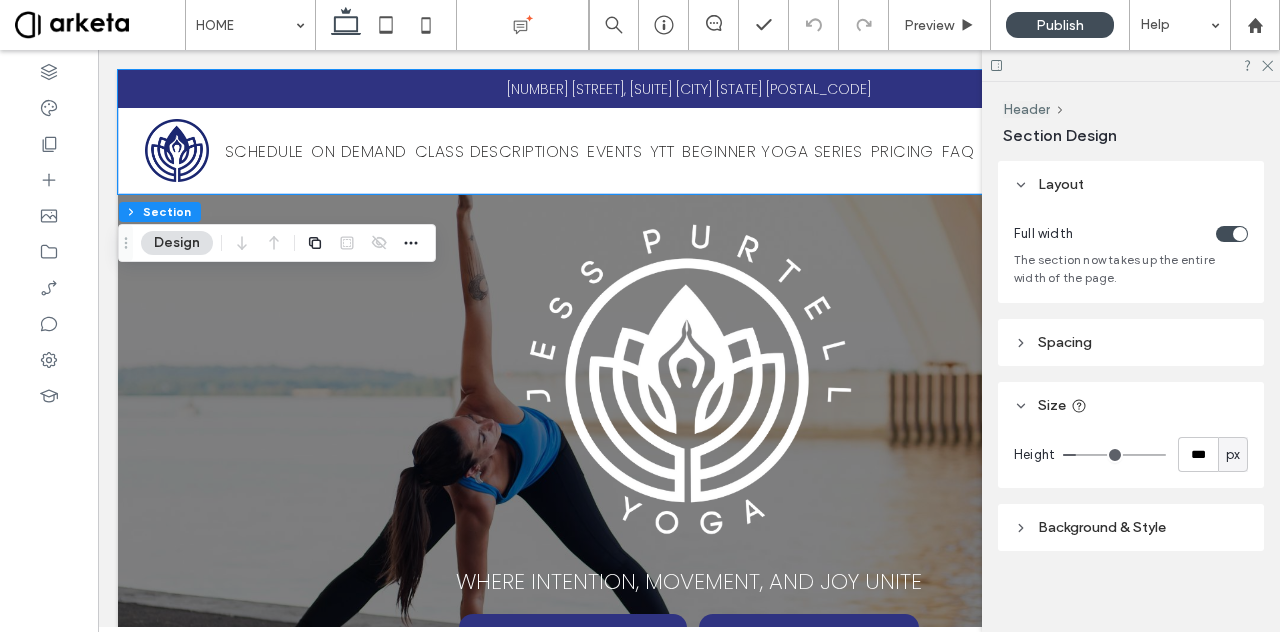 scroll, scrollTop: 6, scrollLeft: 0, axis: vertical 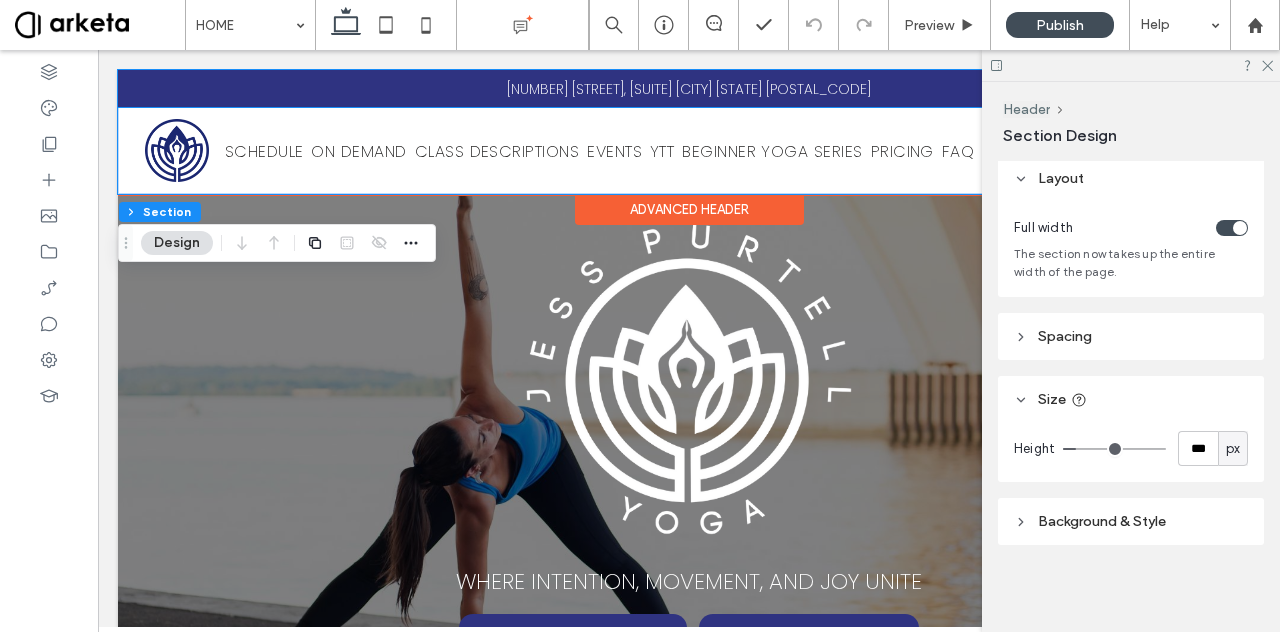 click on "SCHEDULE
ON DEMAND
CLASS DESCRIPTIONS
EVENTS
YTT
BEGINNER YOGA SERIES
PRICING
FAQ
BLOG
CONTACT" at bounding box center (670, 151) 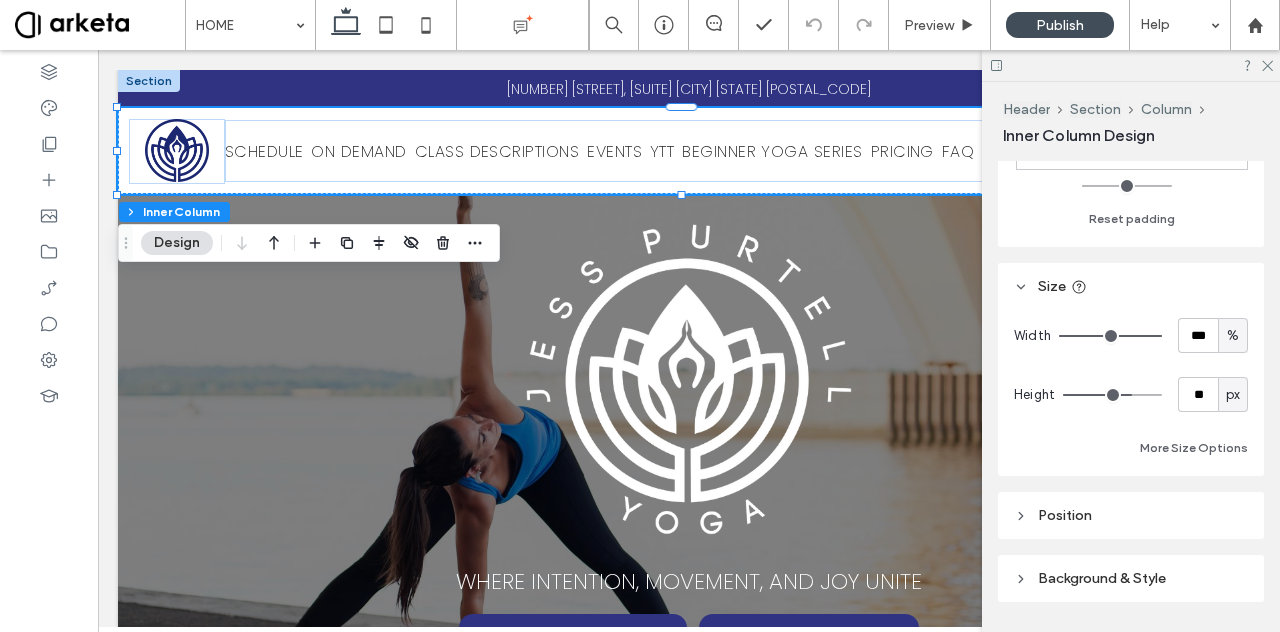 scroll, scrollTop: 833, scrollLeft: 0, axis: vertical 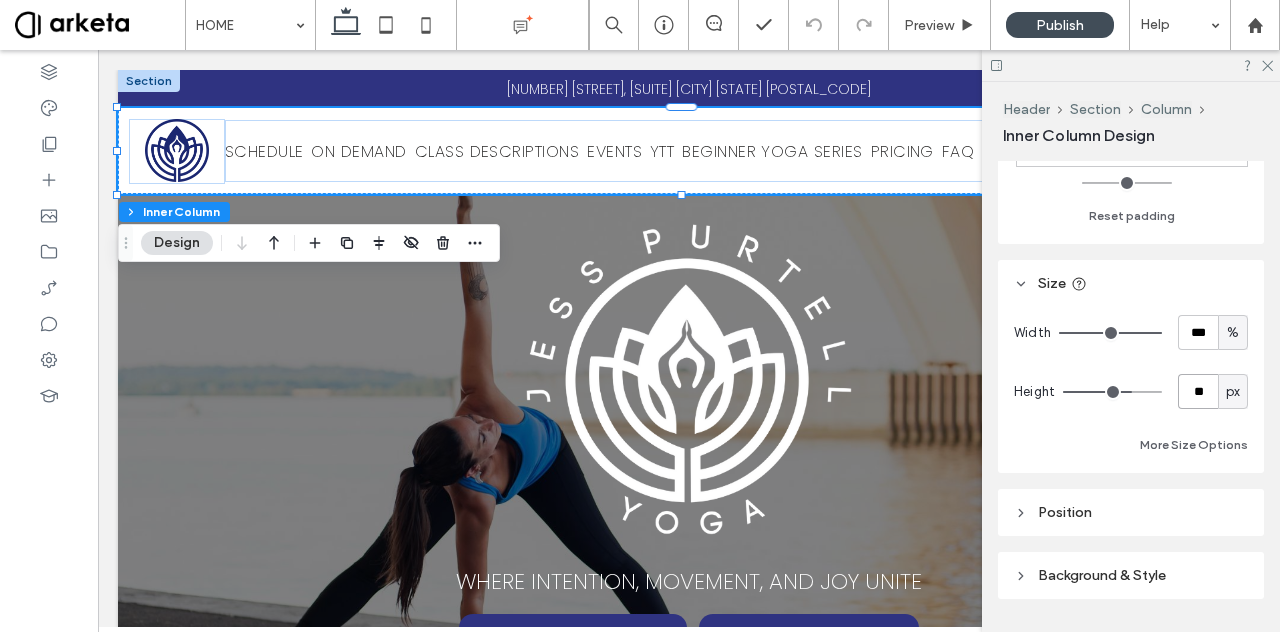 click on "**" at bounding box center [1198, 391] 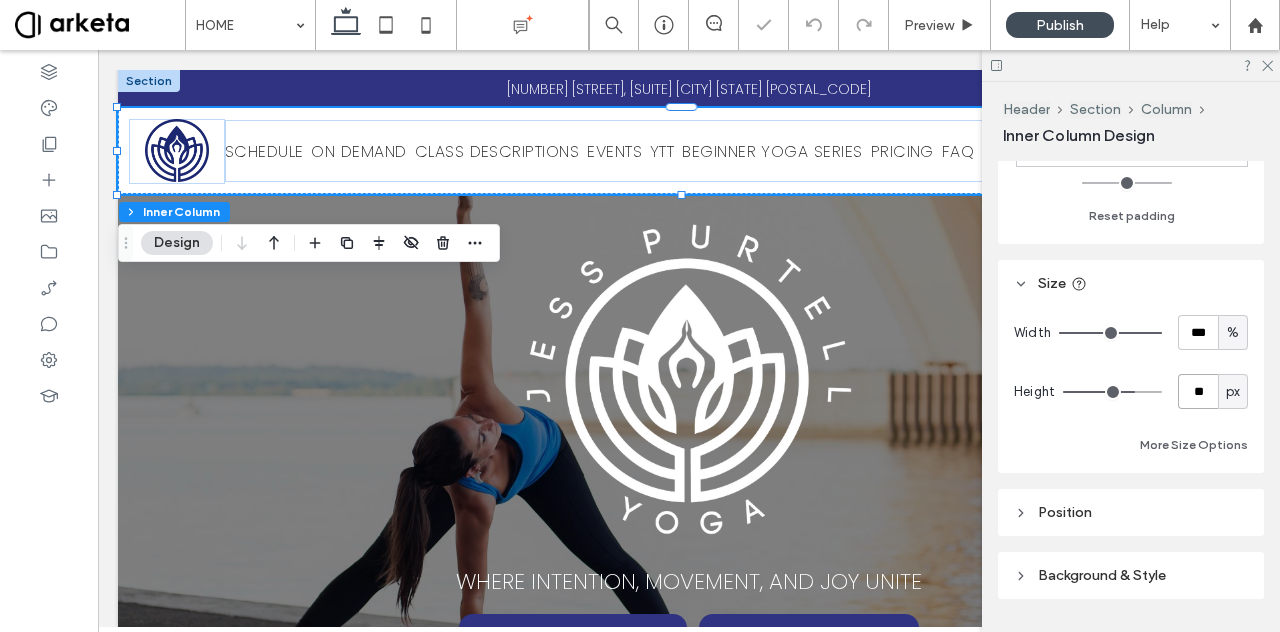 type on "**" 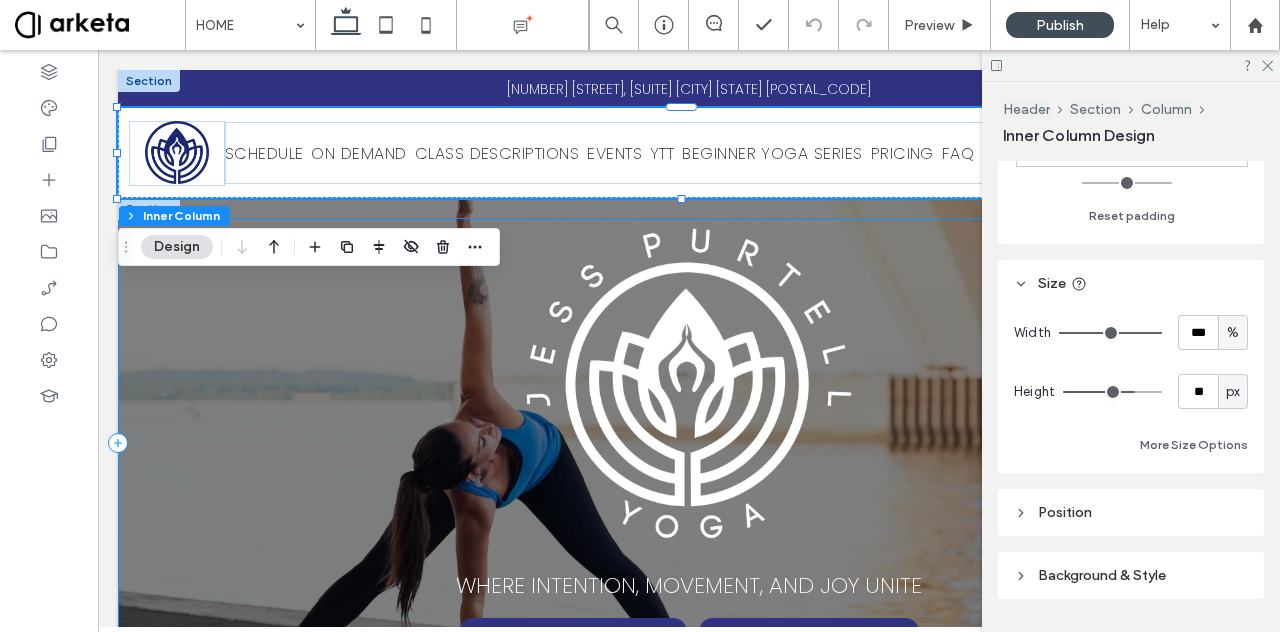 click on "WHERE INTENTION, MOVEMENT, AND JOY UNITE
BOOK A LIVE CLASS
WATCH ON DEMAND" at bounding box center (689, 443) 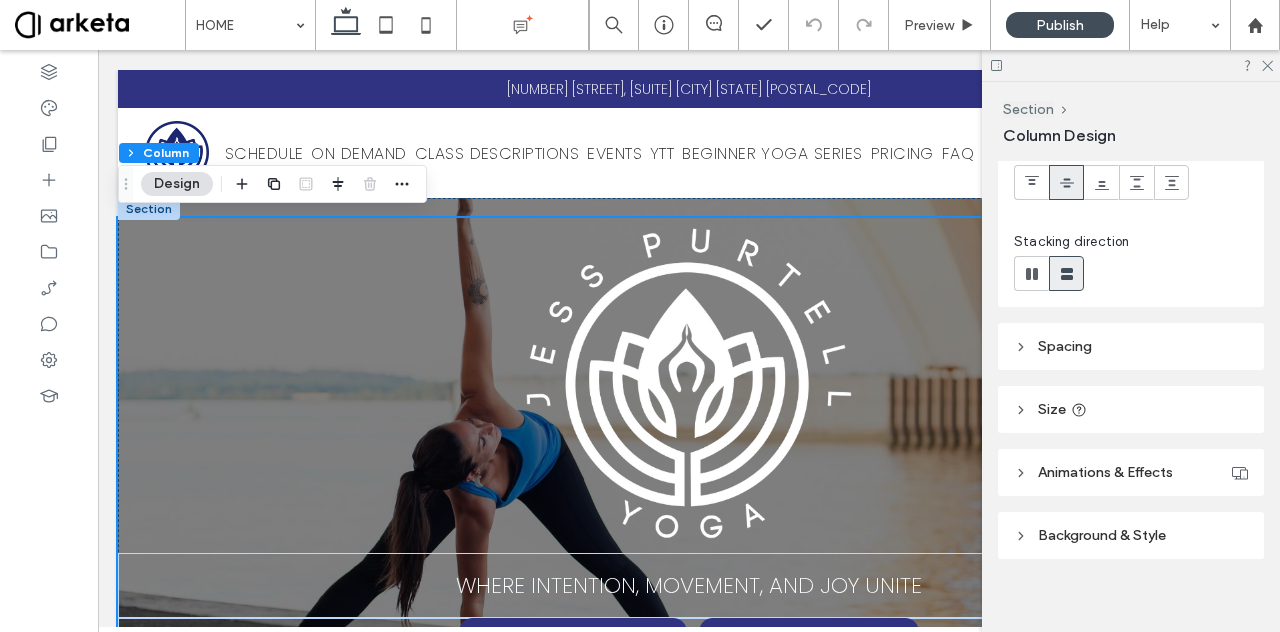 scroll, scrollTop: 183, scrollLeft: 0, axis: vertical 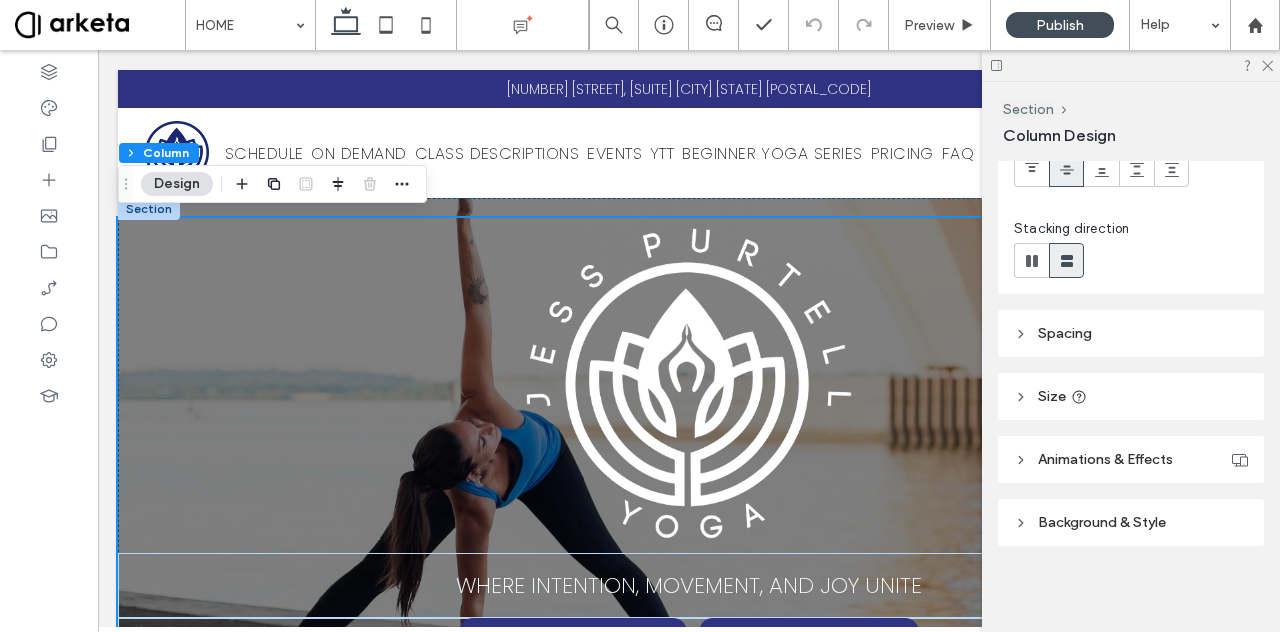 click on "Spacing" at bounding box center [1131, 333] 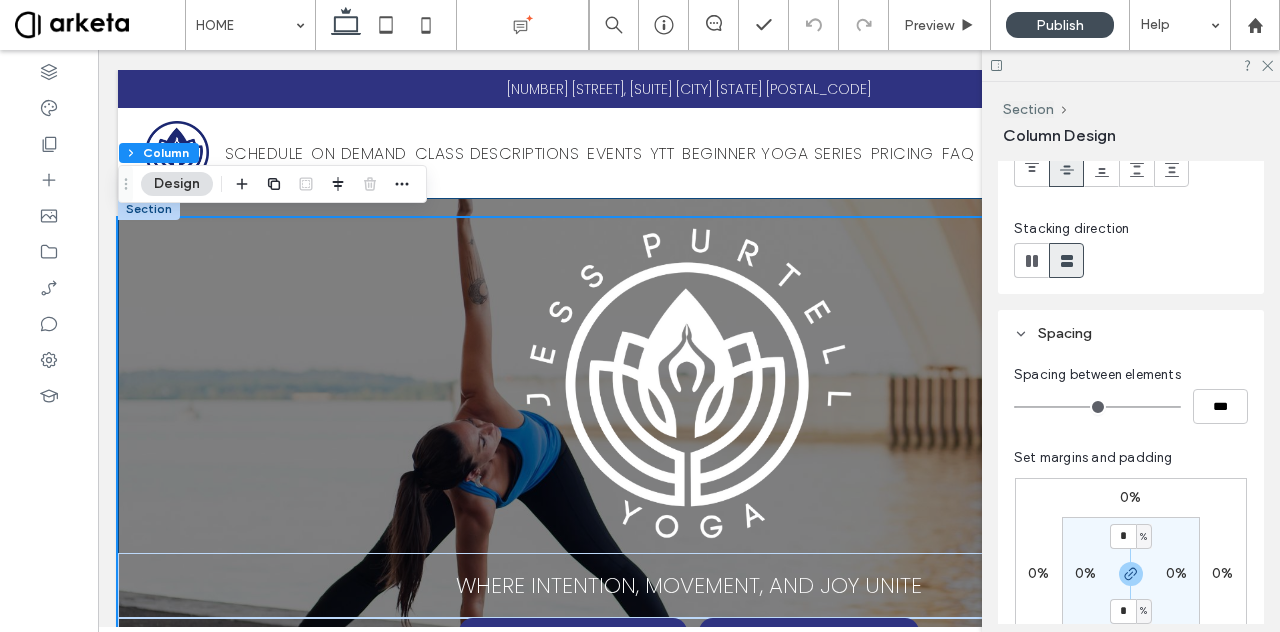 click on "WHERE INTENTION, MOVEMENT, AND JOY UNITE
BOOK A LIVE CLASS
WATCH ON DEMAND" at bounding box center (689, 463) 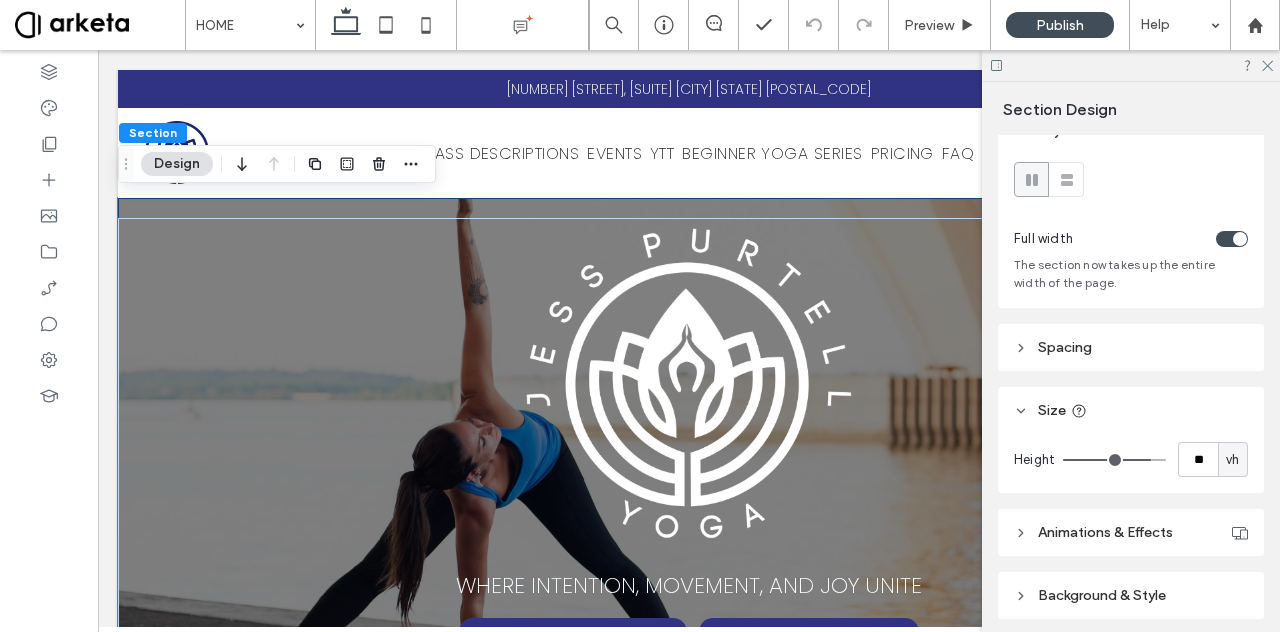 scroll, scrollTop: 26, scrollLeft: 0, axis: vertical 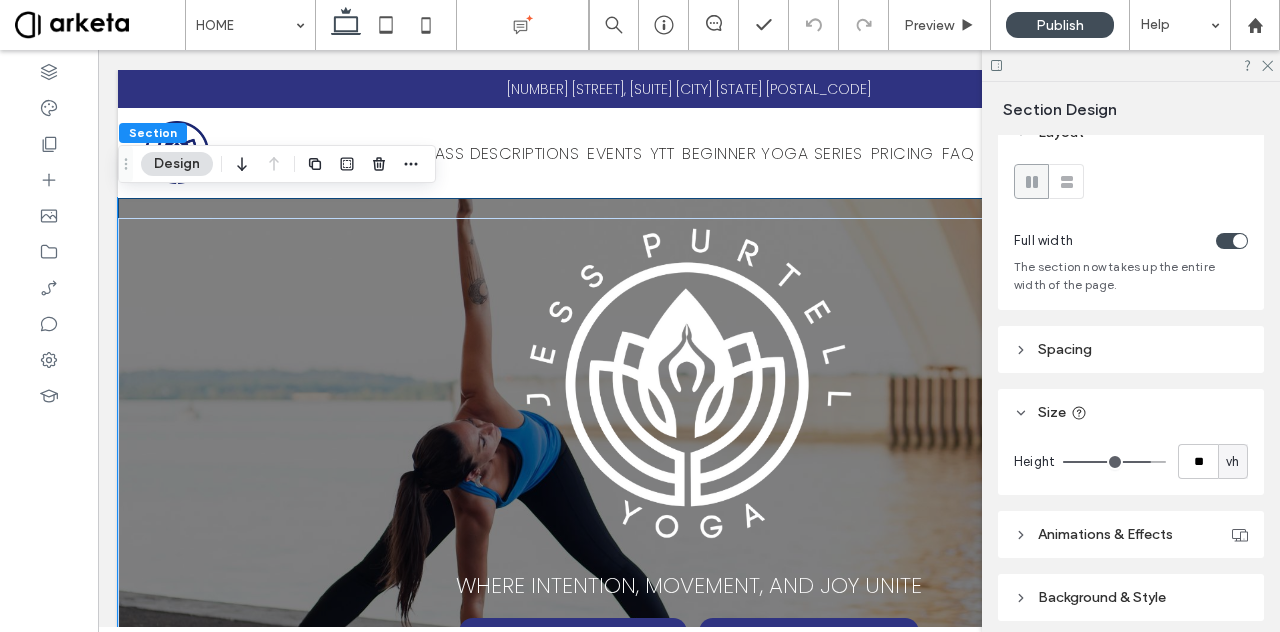 click on "Spacing" at bounding box center (1131, 349) 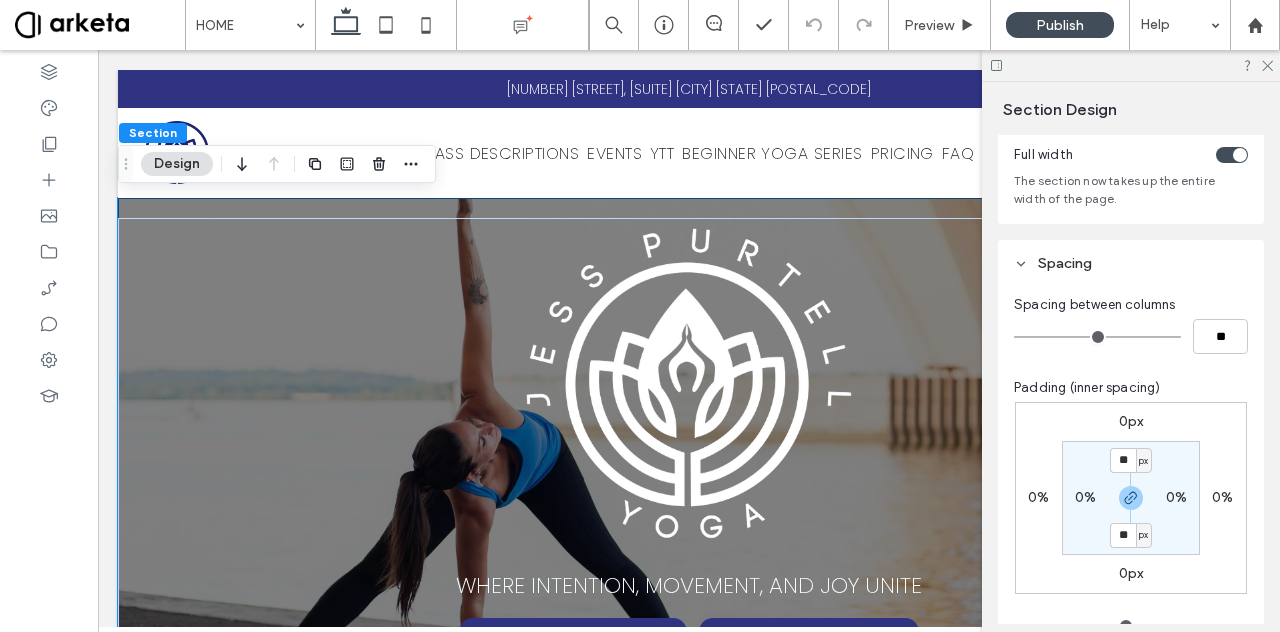 scroll, scrollTop: 142, scrollLeft: 0, axis: vertical 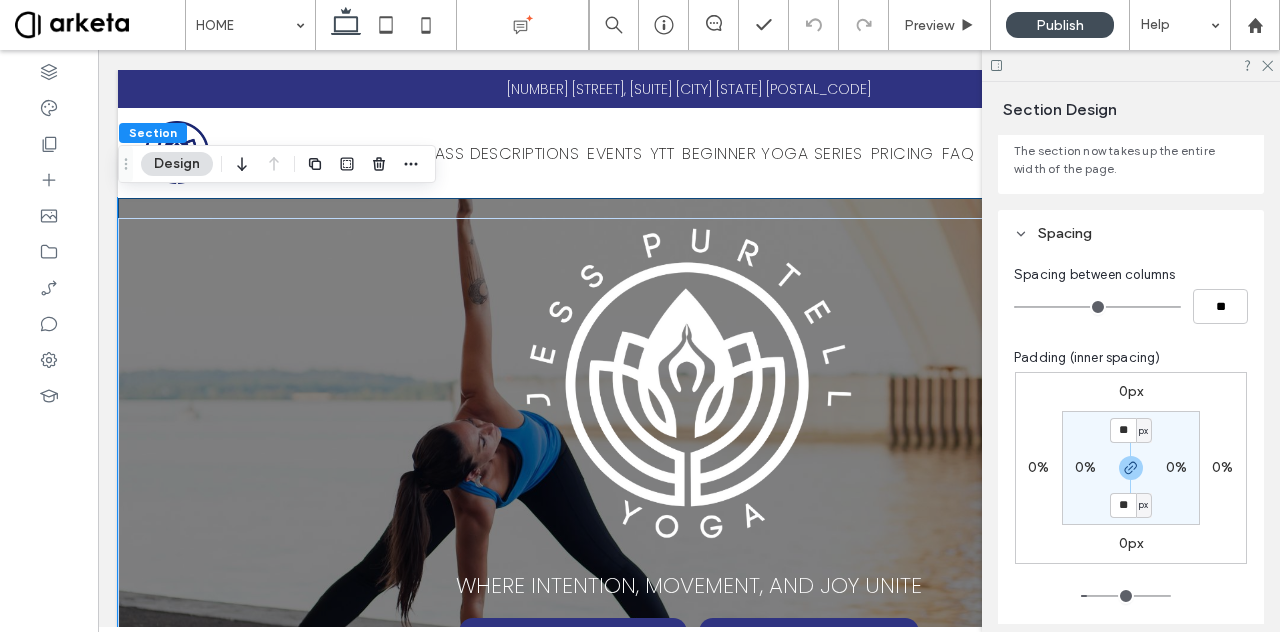click on "px" at bounding box center [1143, 431] 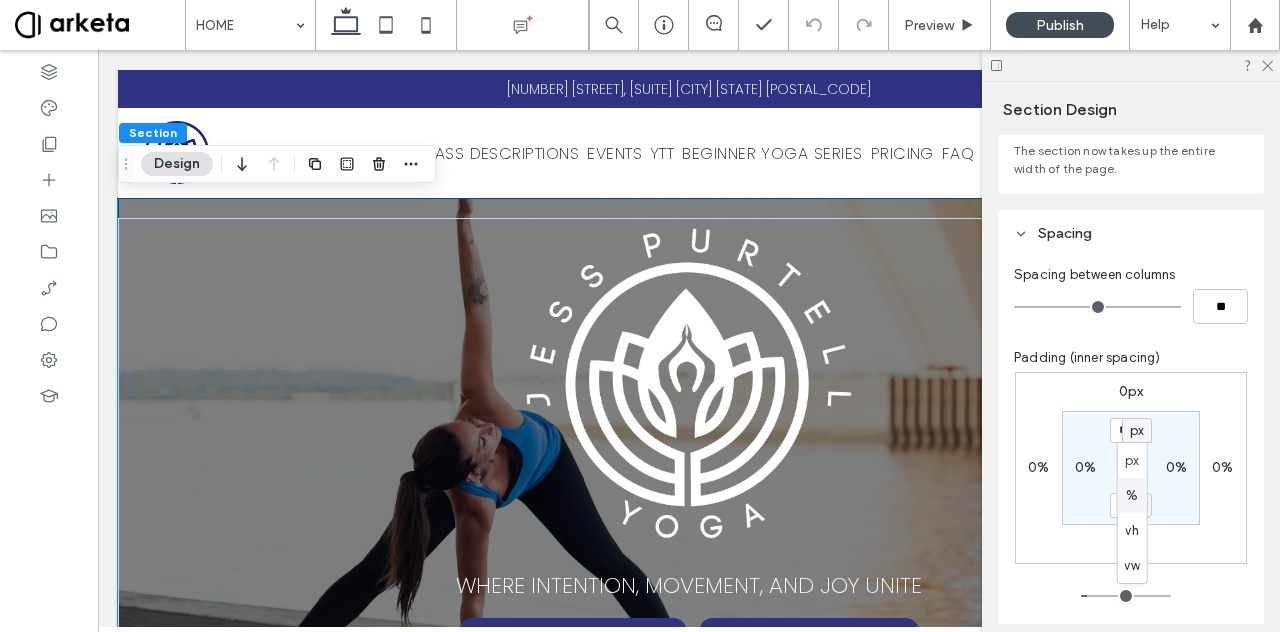 click on "%" at bounding box center [1132, 496] 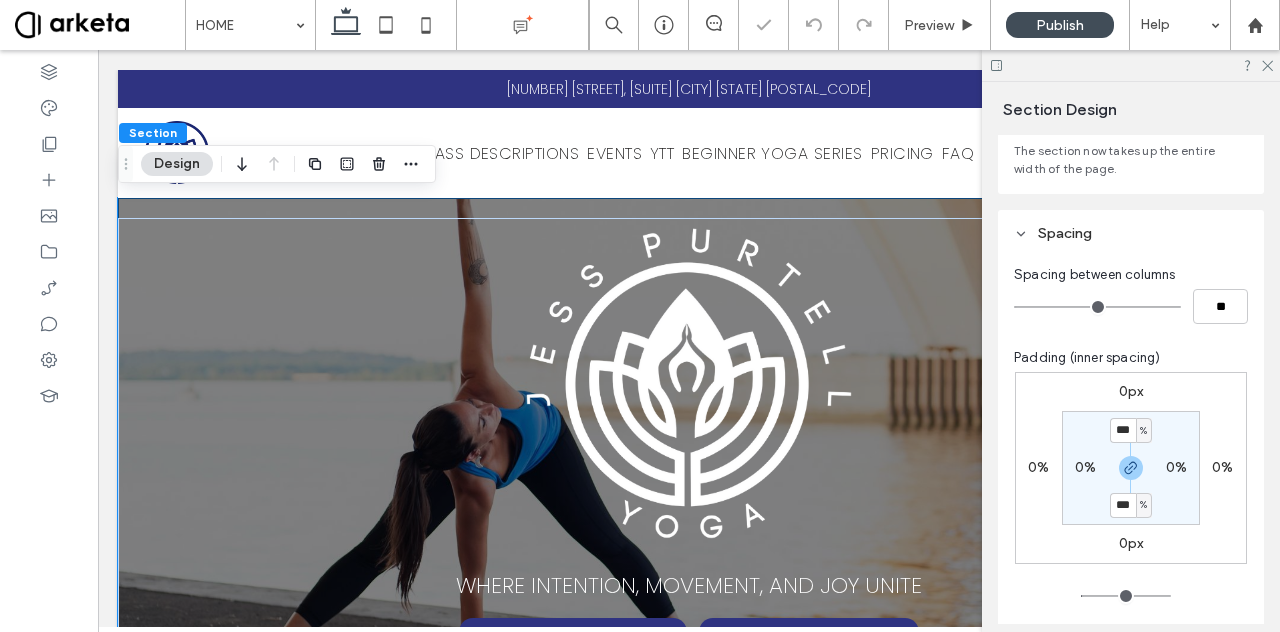 type on "*" 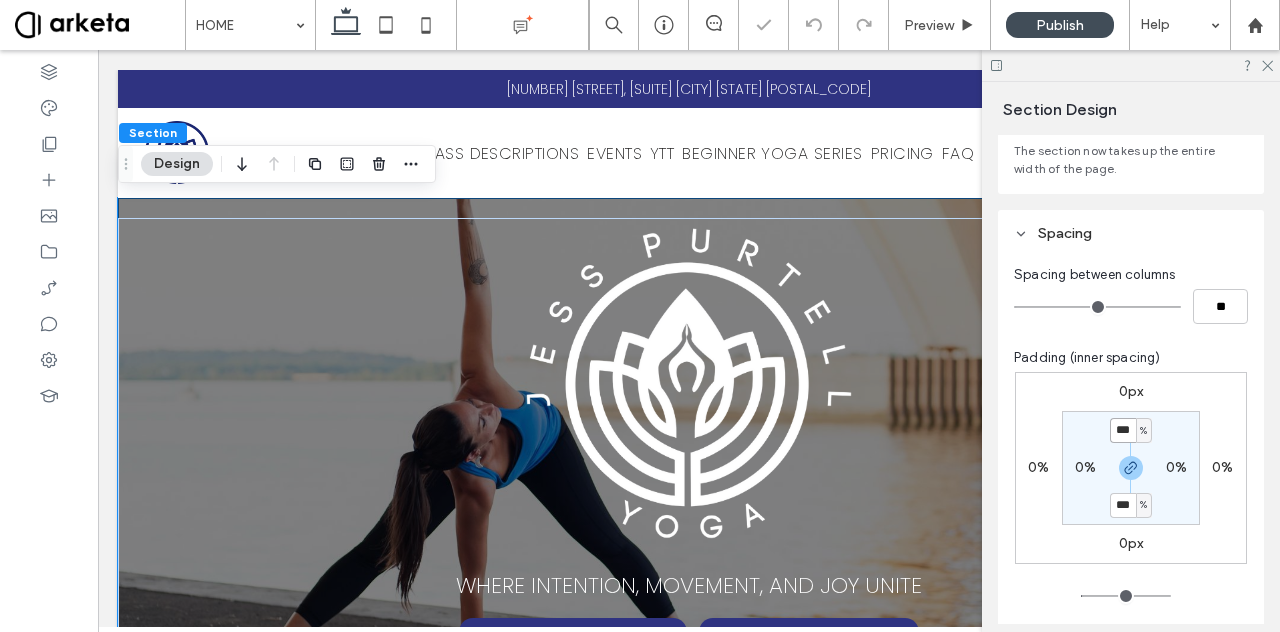 click on "***" at bounding box center (1123, 430) 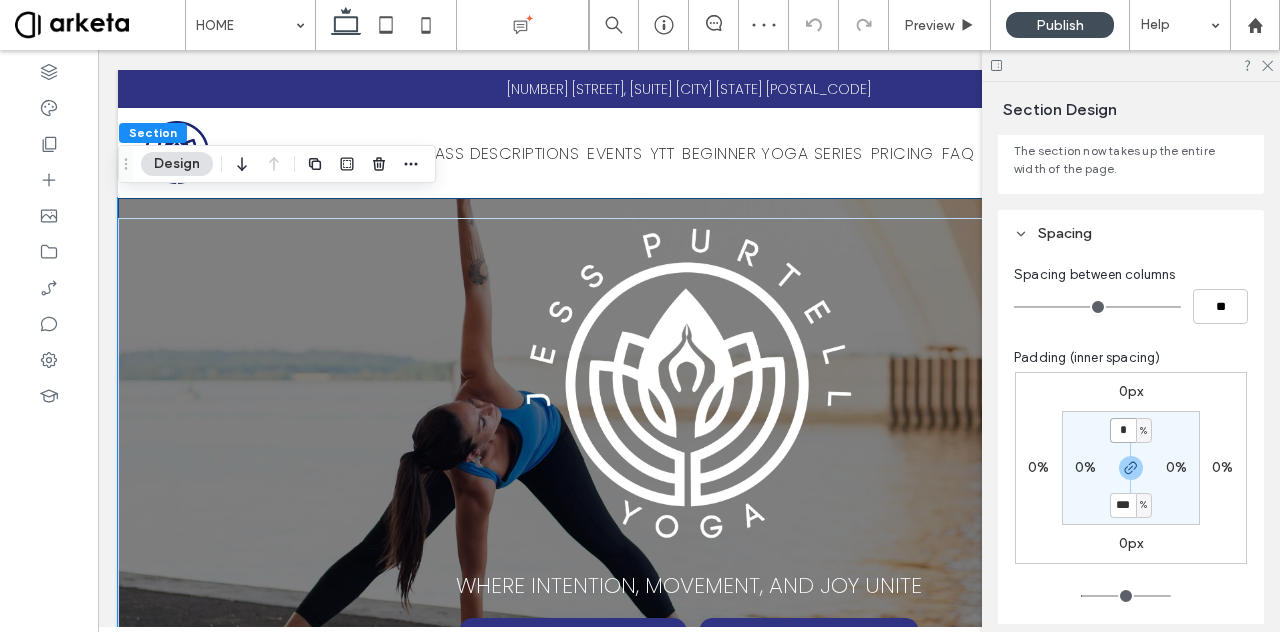 type on "*" 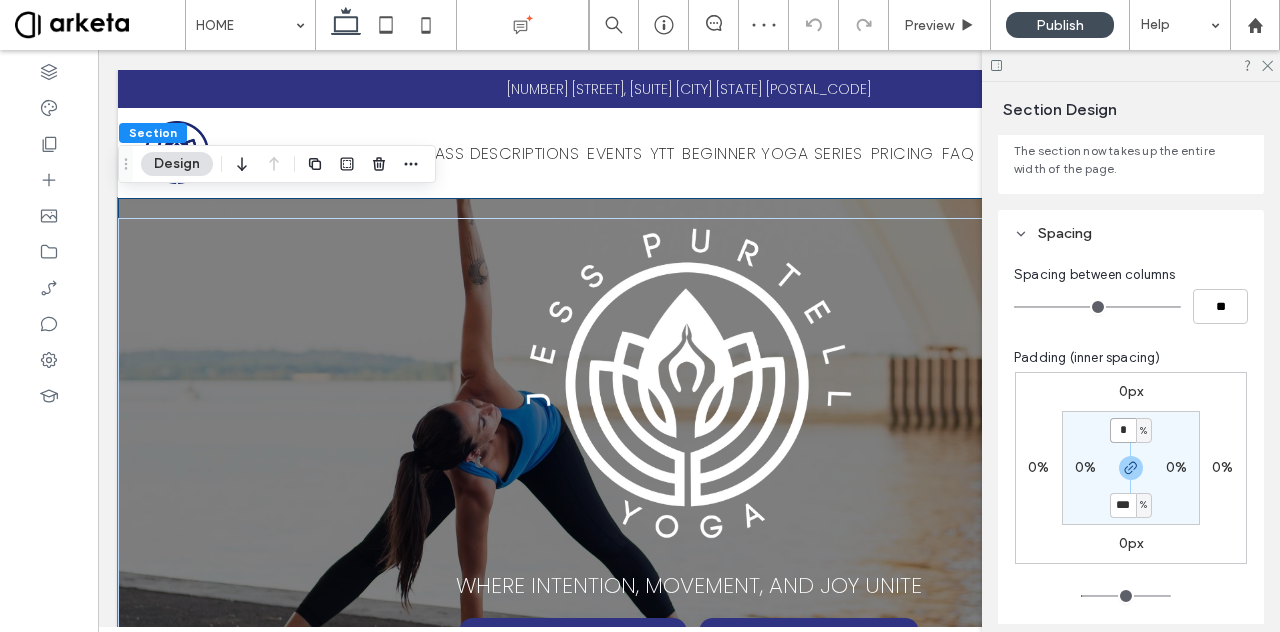 type on "*" 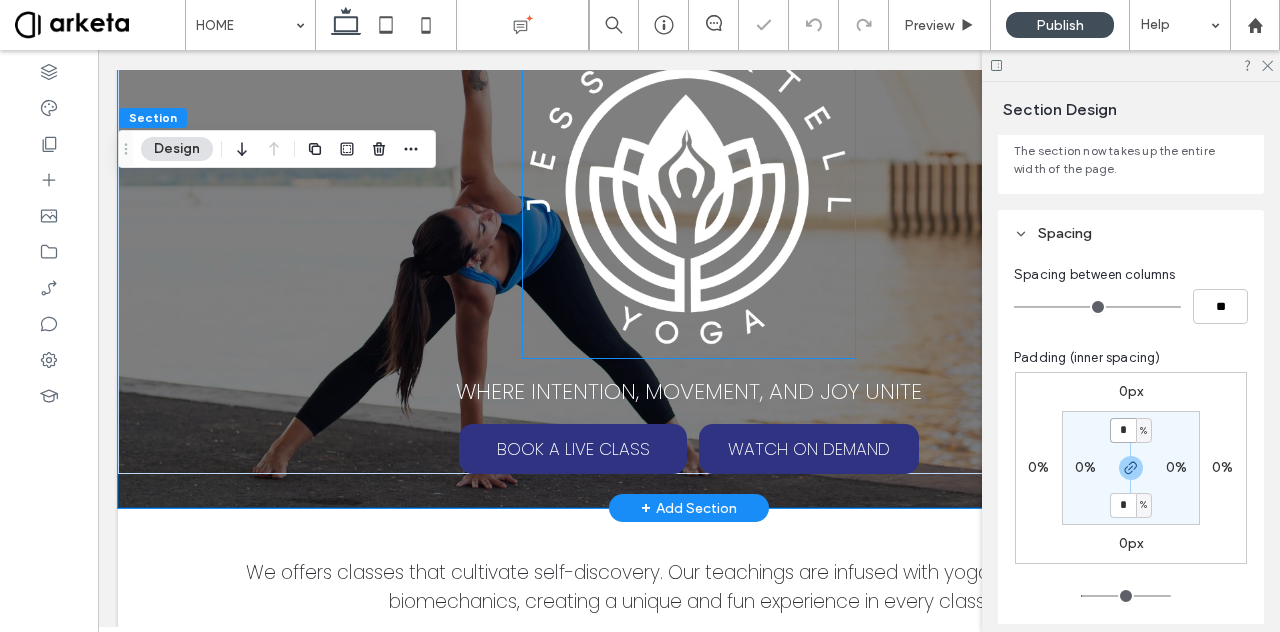 scroll, scrollTop: 209, scrollLeft: 0, axis: vertical 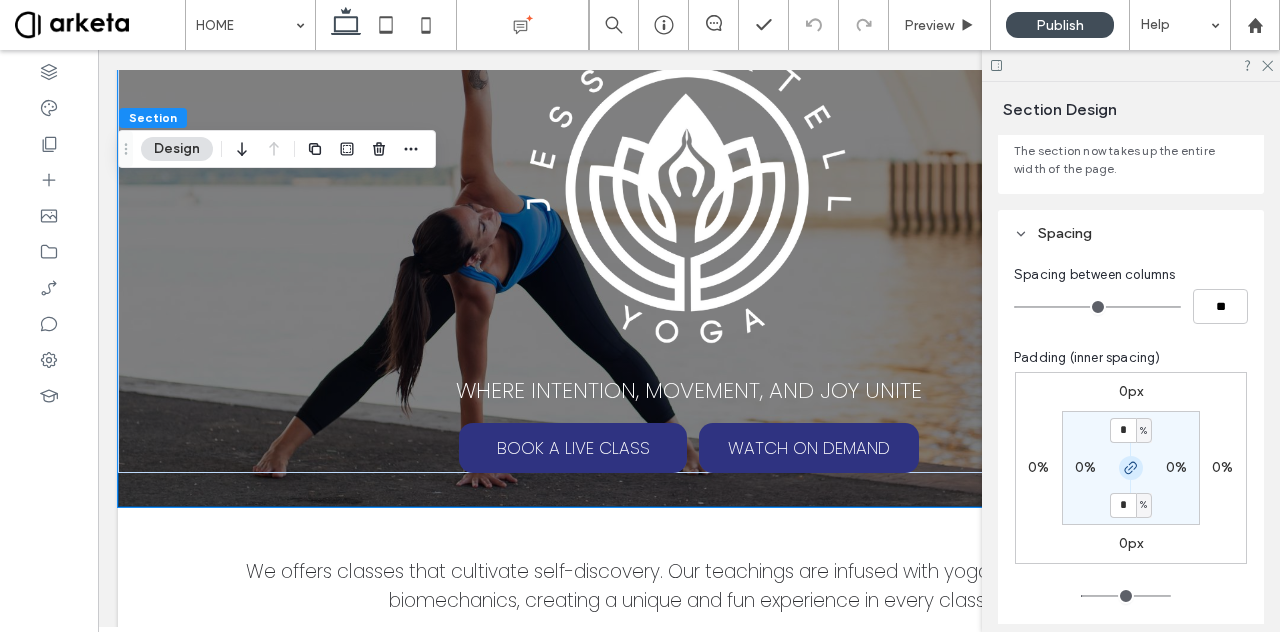 click 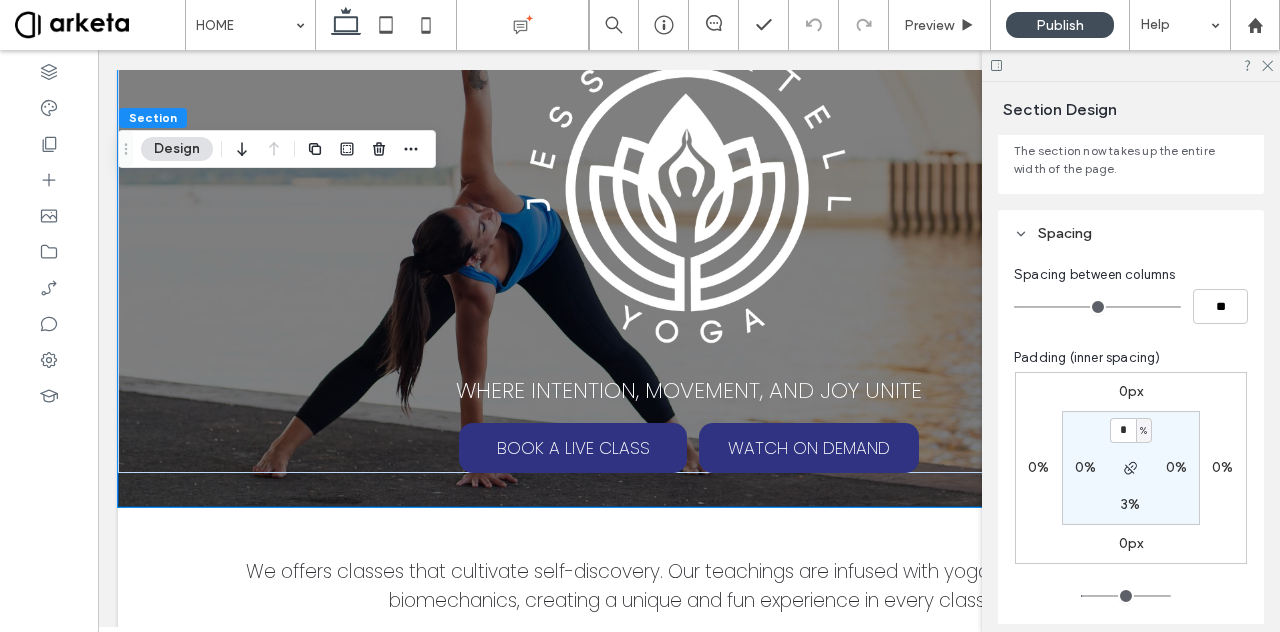 click on "3%" at bounding box center (1130, 504) 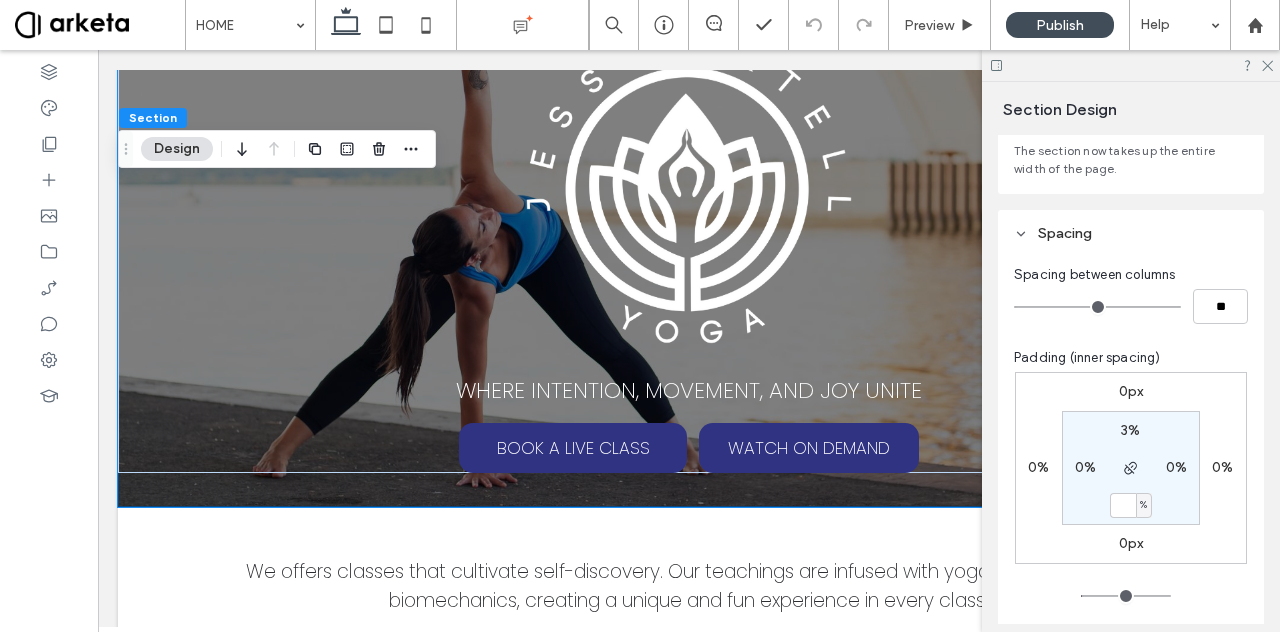 type 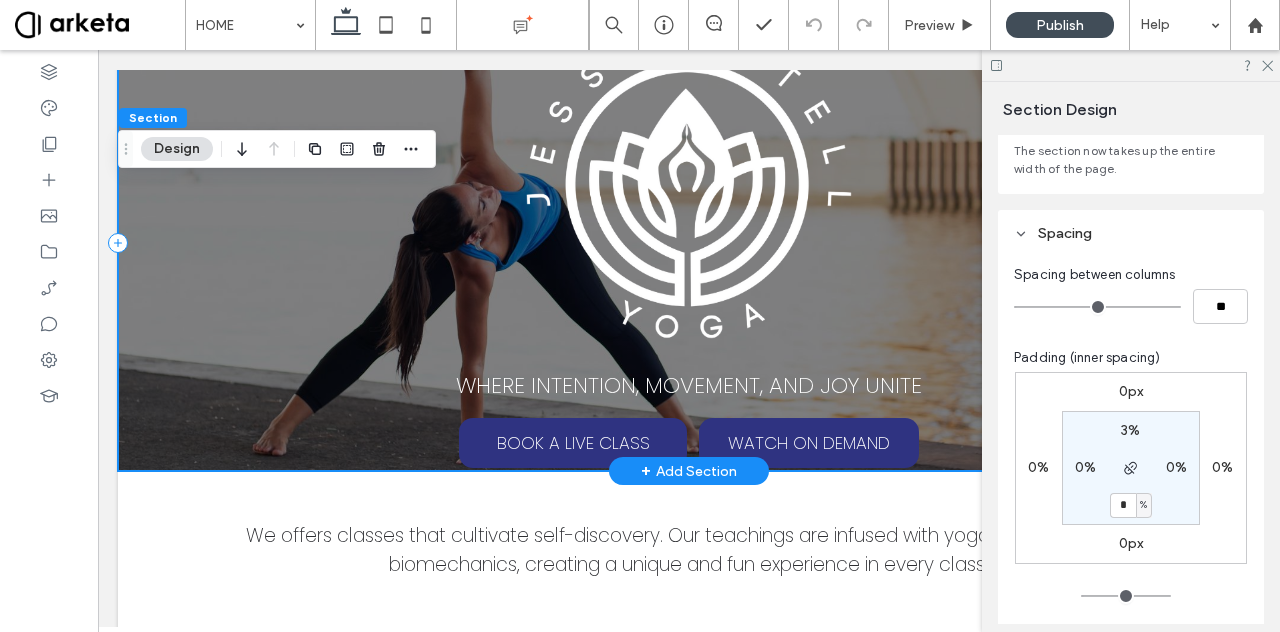 scroll, scrollTop: 244, scrollLeft: 0, axis: vertical 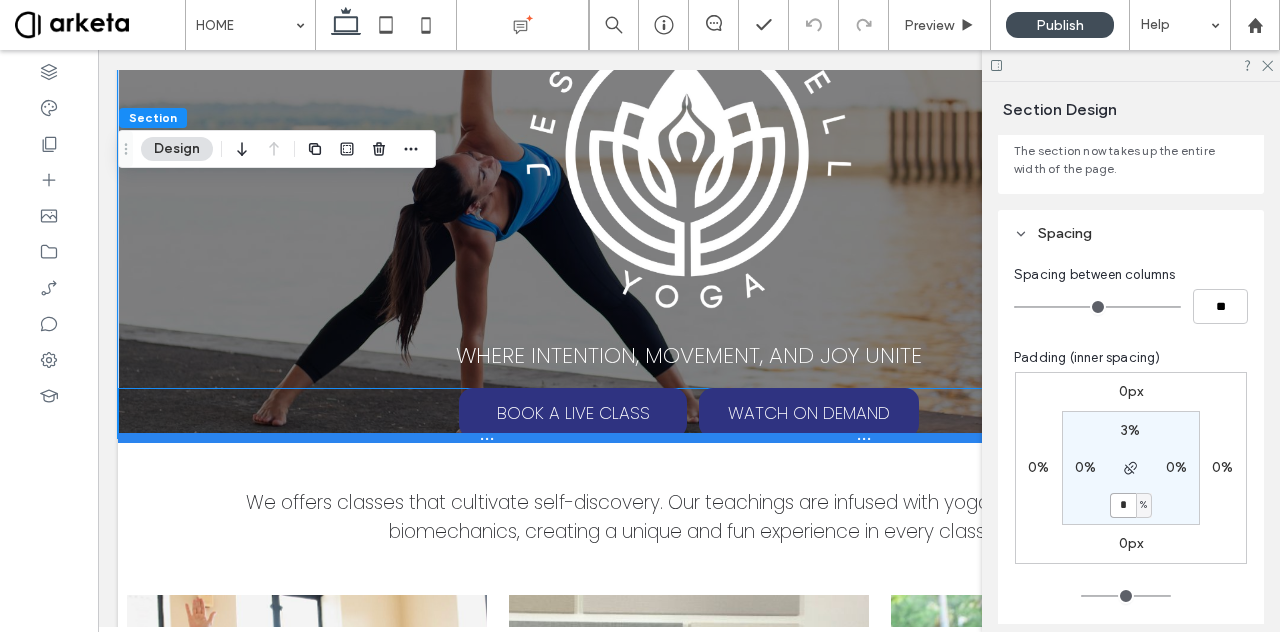 click at bounding box center (681, 438) 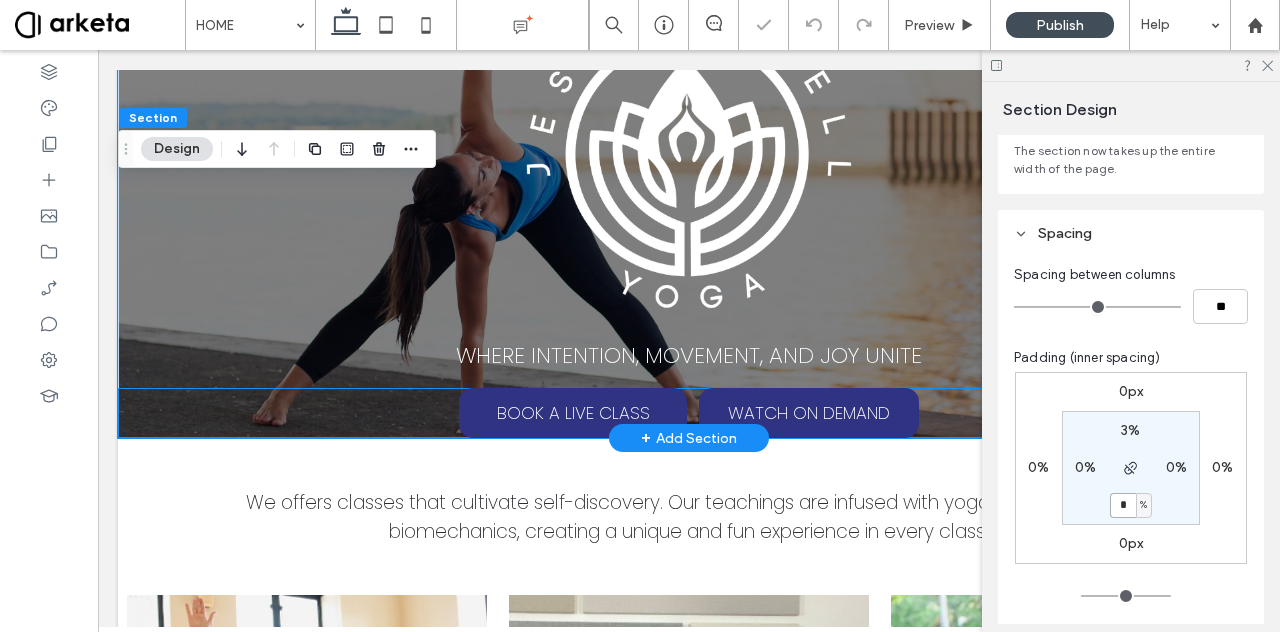 click on "BOOK A LIVE CLASS
WATCH ON DEMAND" at bounding box center (689, 413) 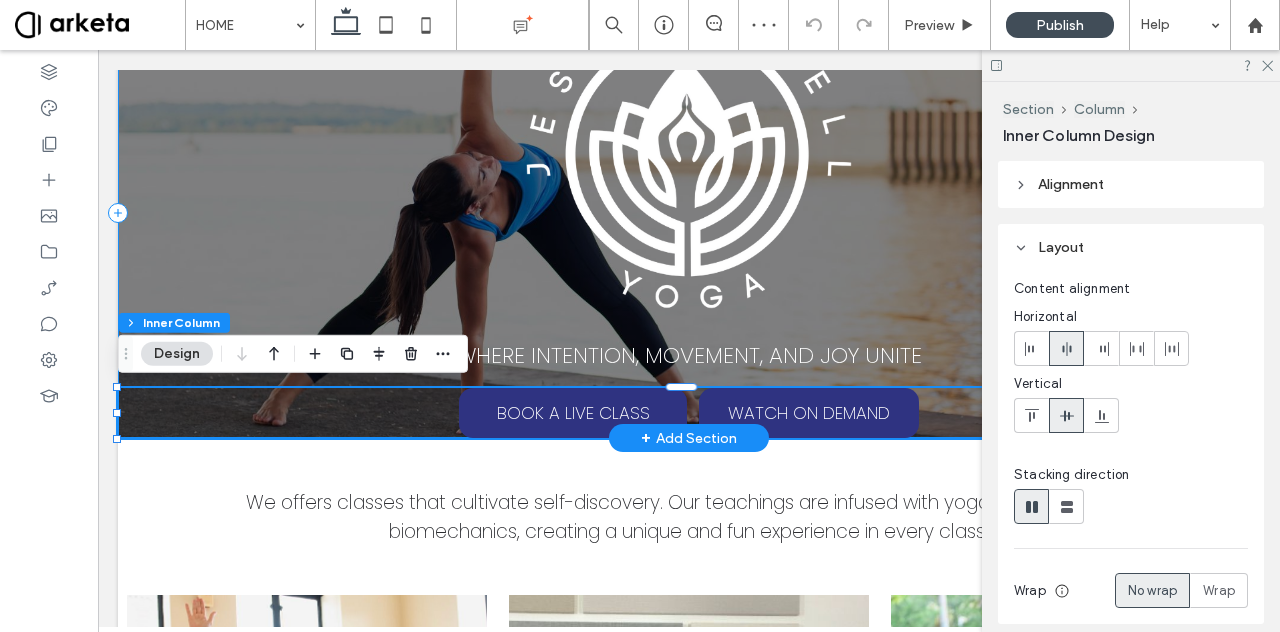 click on "WHERE INTENTION, MOVEMENT, AND JOY UNITE
BOOK A LIVE CLASS
WATCH ON DEMAND" at bounding box center [689, 213] 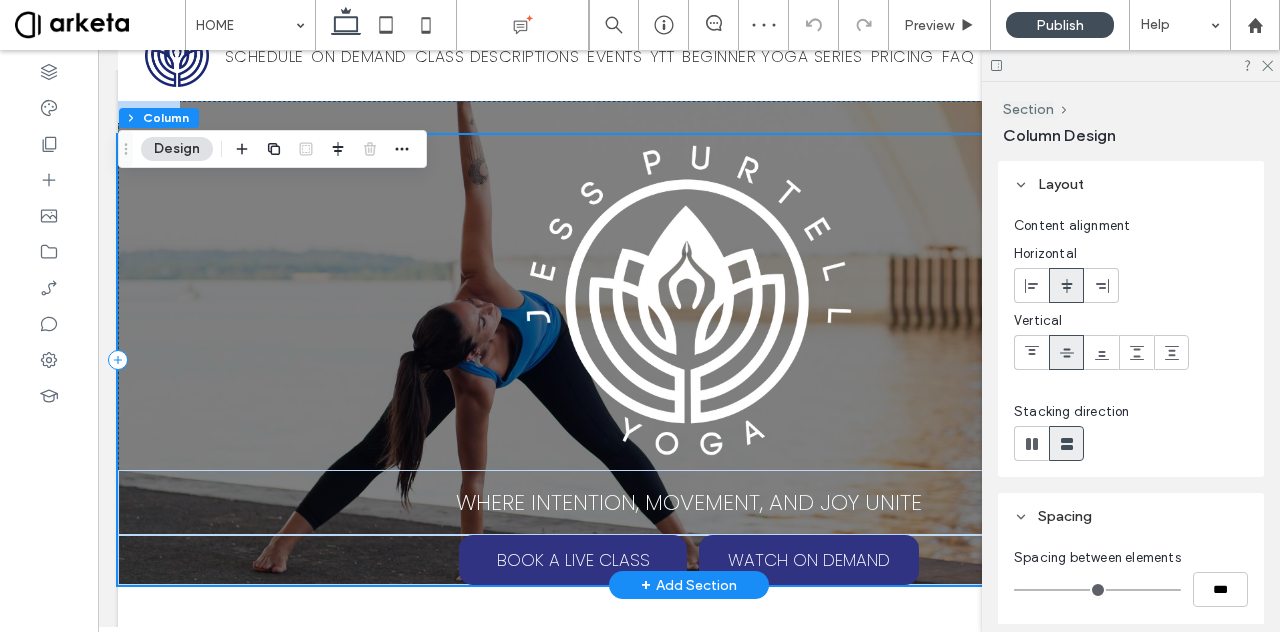 scroll, scrollTop: 95, scrollLeft: 0, axis: vertical 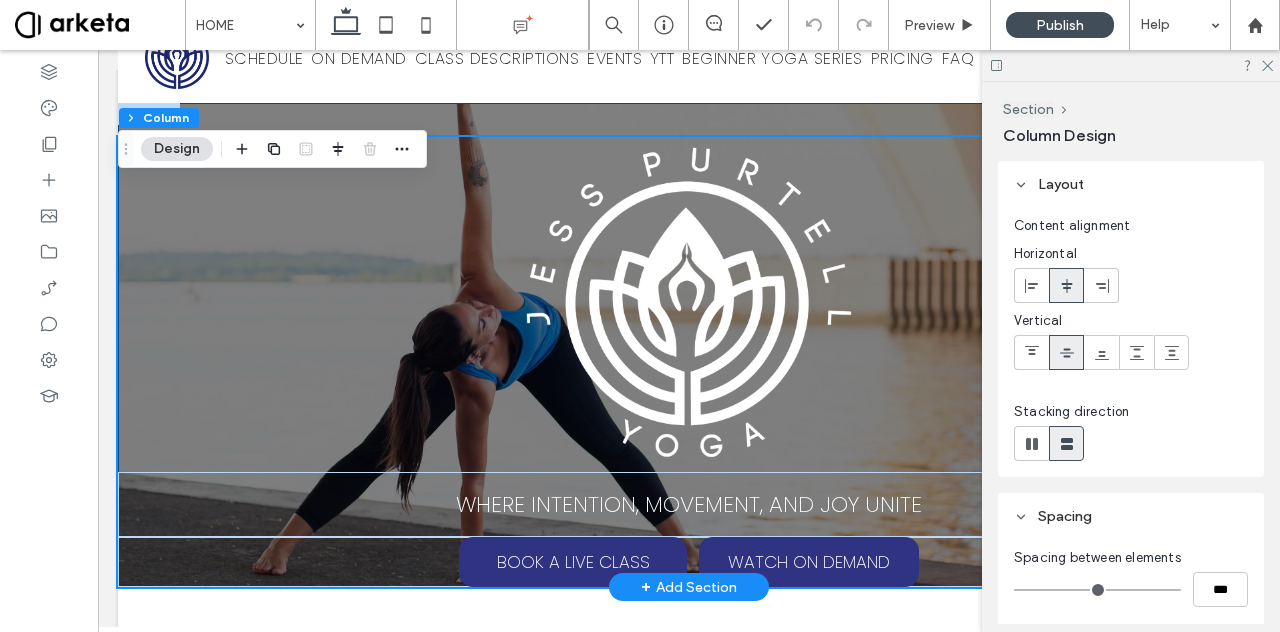 click on "WHERE INTENTION, MOVEMENT, AND JOY UNITE
BOOK A LIVE CLASS
WATCH ON DEMAND" at bounding box center [689, 345] 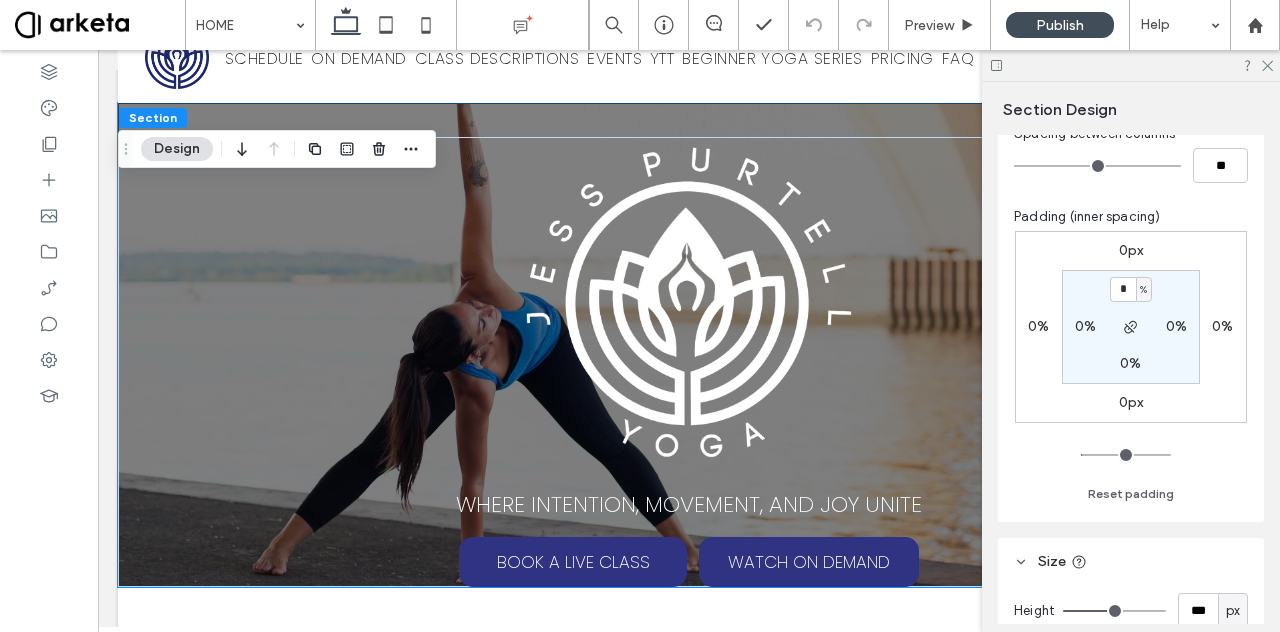 scroll, scrollTop: 508, scrollLeft: 0, axis: vertical 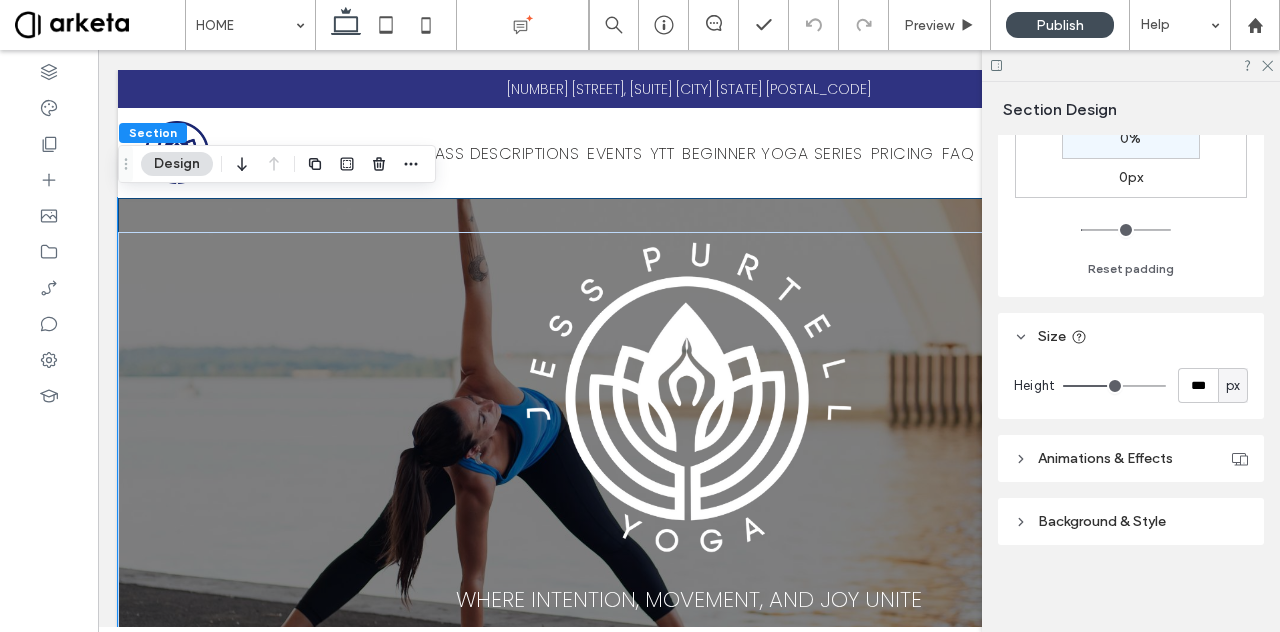 click on "WHERE INTENTION, MOVEMENT, AND JOY UNITE
BOOK A LIVE CLASS
WATCH ON DEMAND" at bounding box center (689, 440) 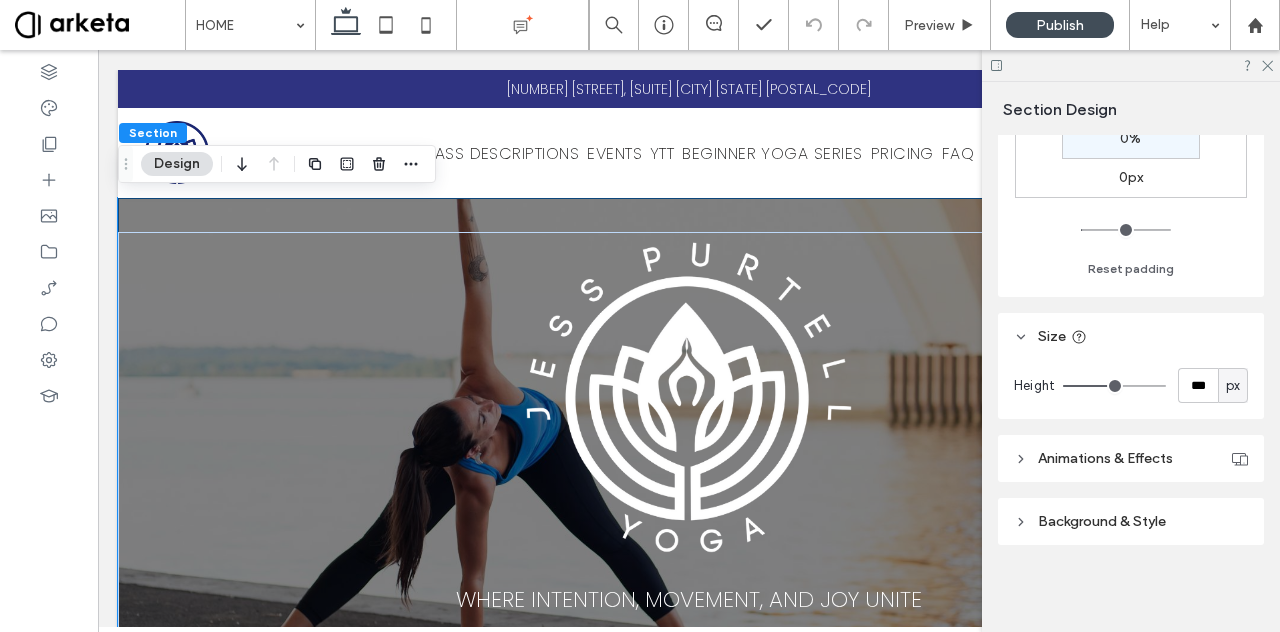 click on "px" at bounding box center (1233, 386) 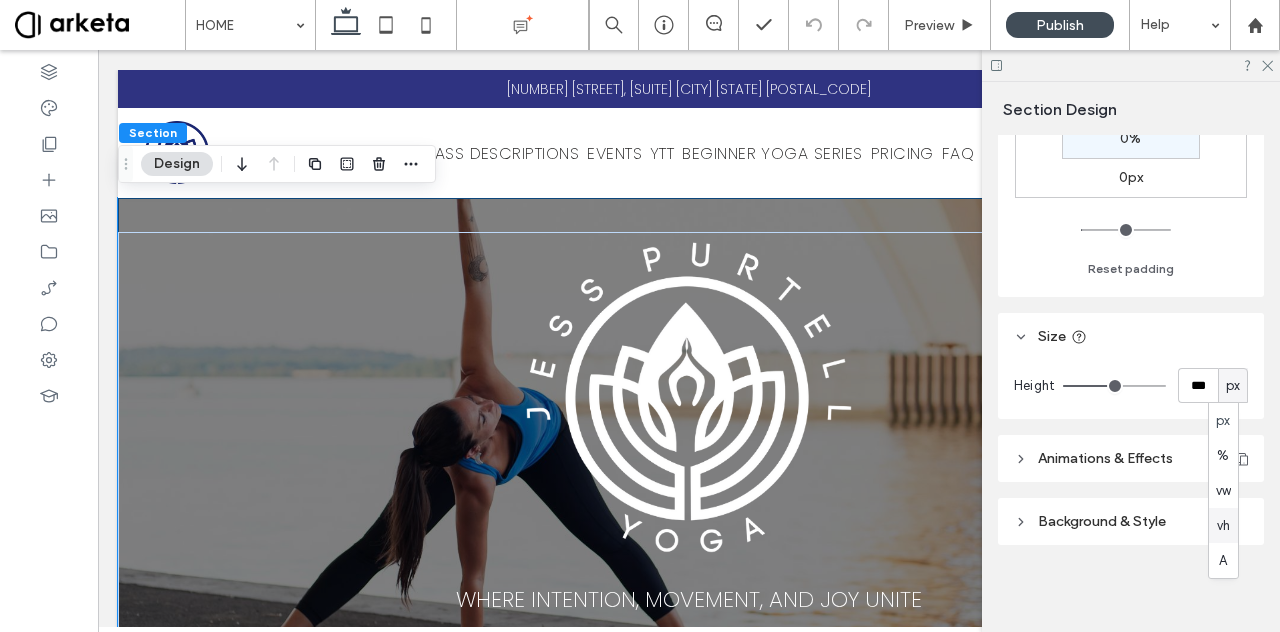 click on "vh" at bounding box center (1223, 526) 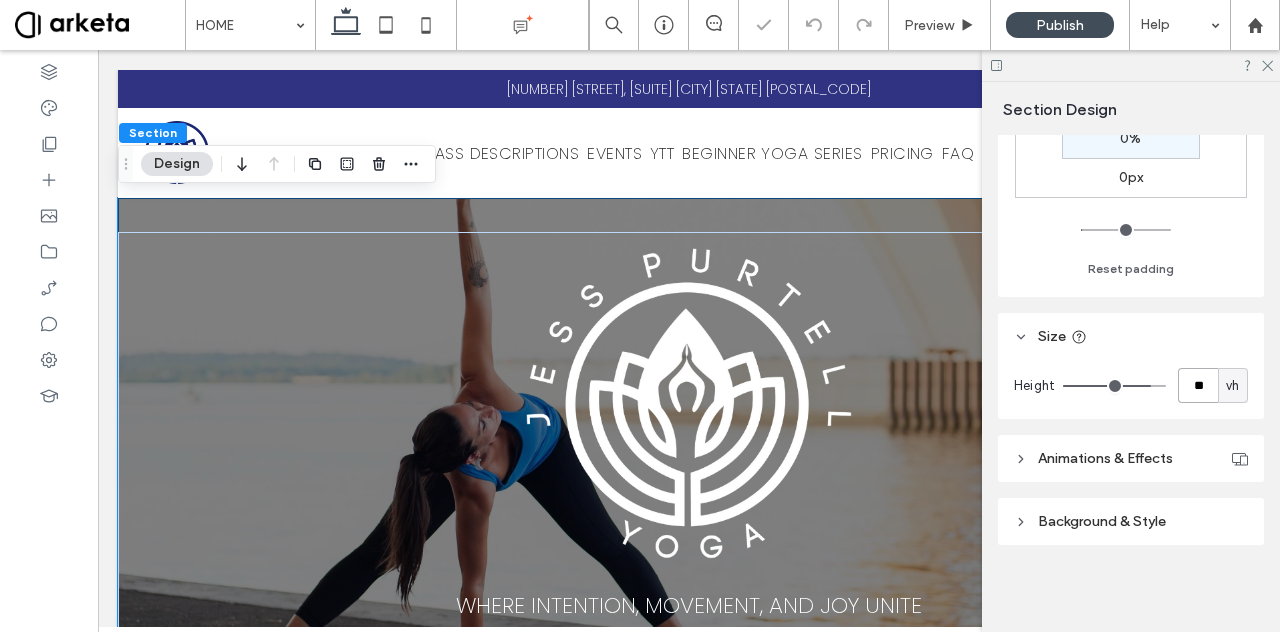 click on "**" at bounding box center (1198, 385) 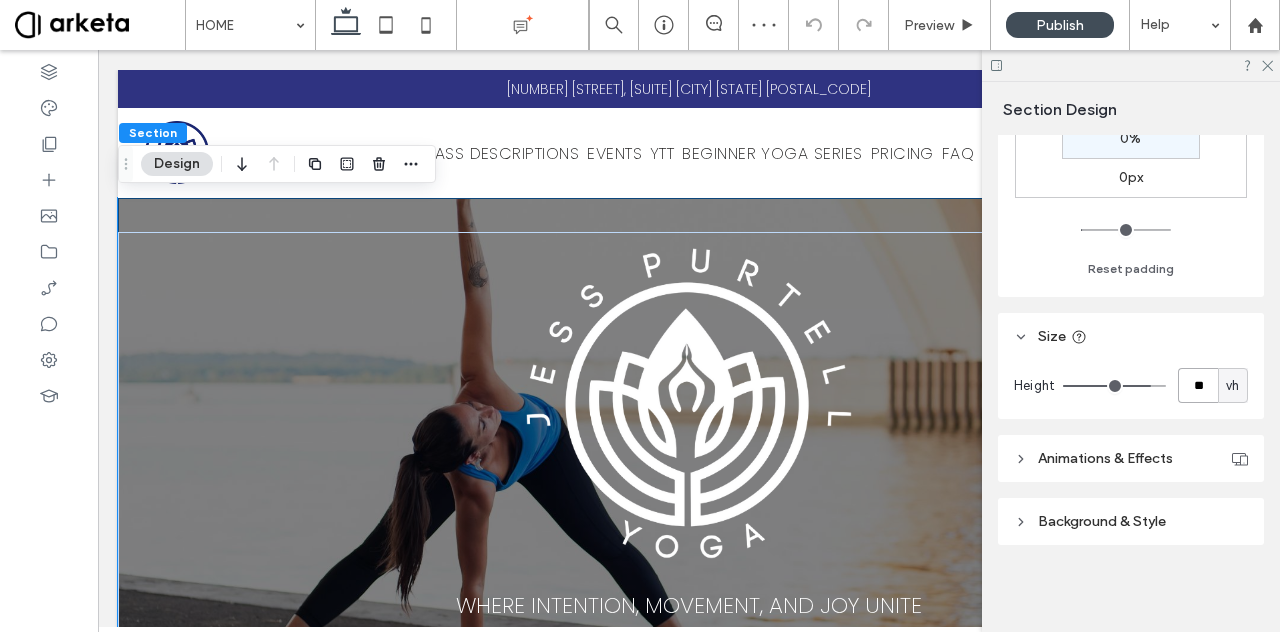 type on "**" 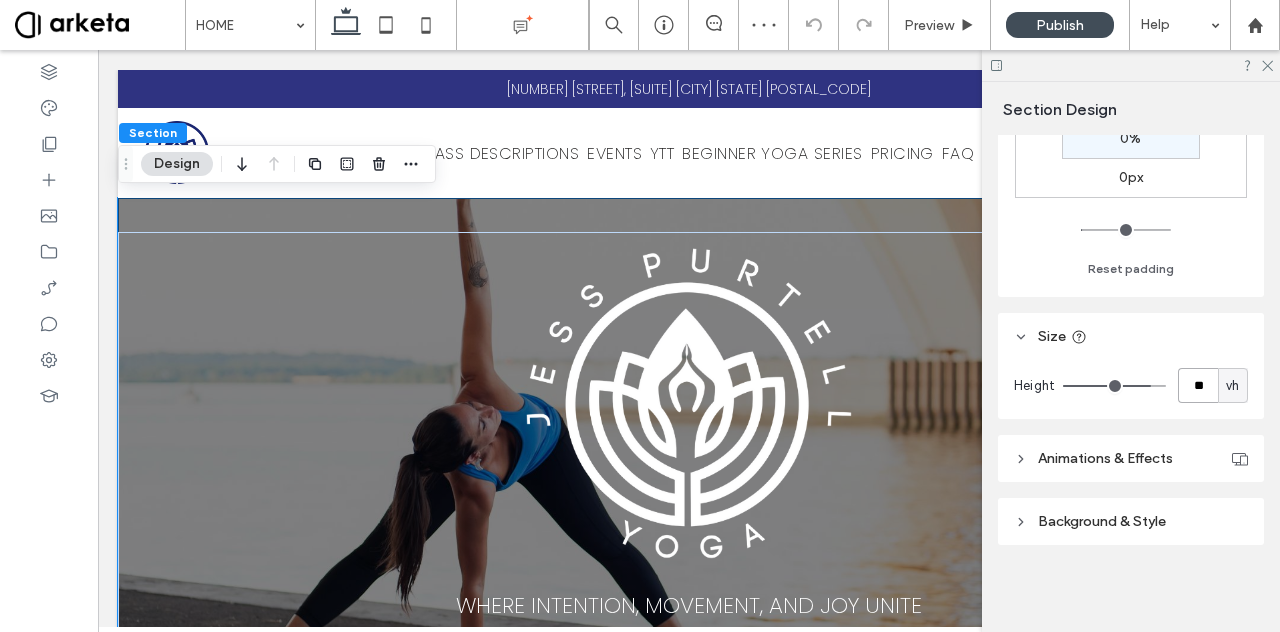 type on "**" 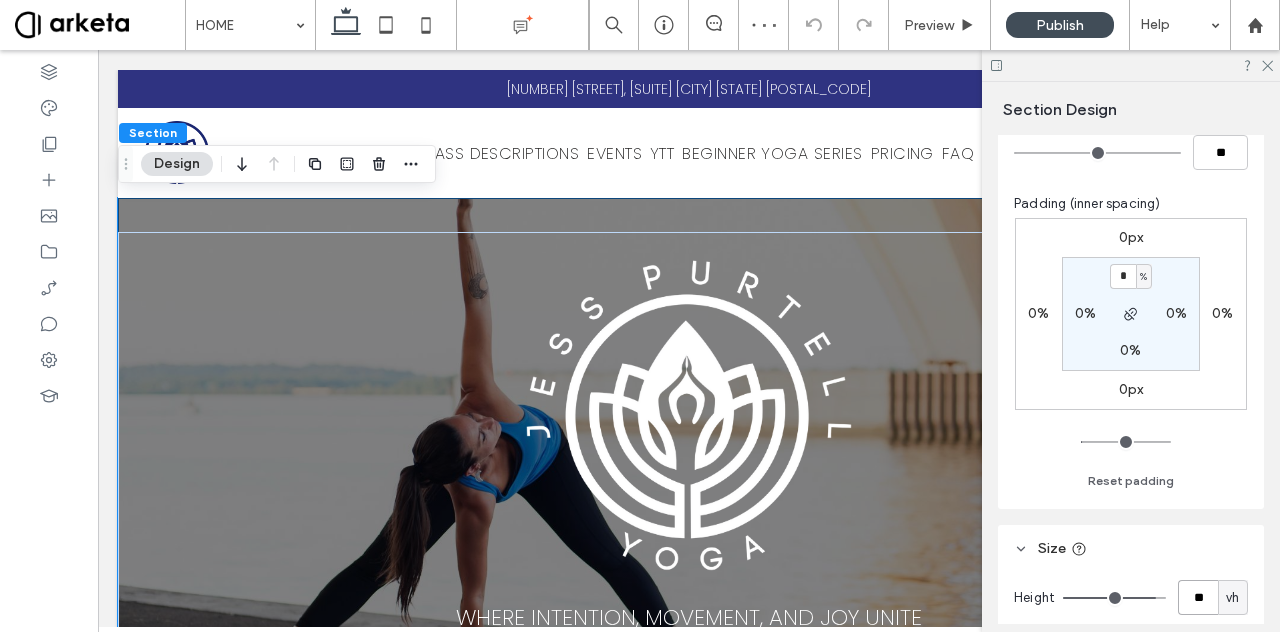 scroll, scrollTop: 296, scrollLeft: 0, axis: vertical 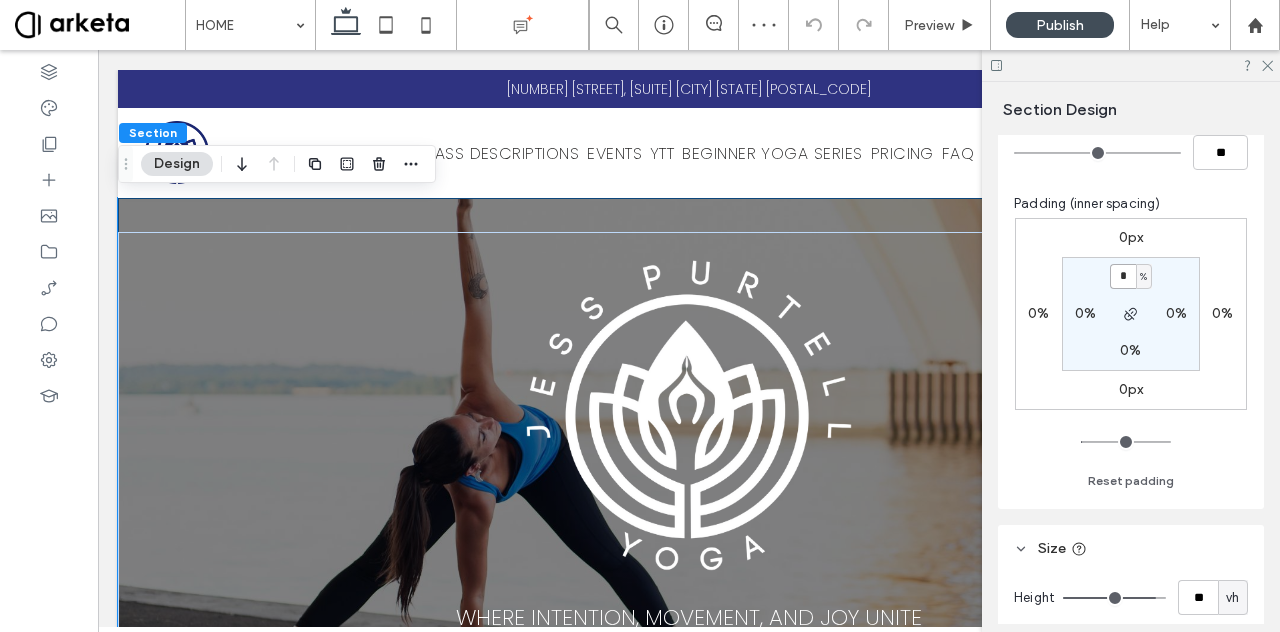 click on "*" at bounding box center (1123, 276) 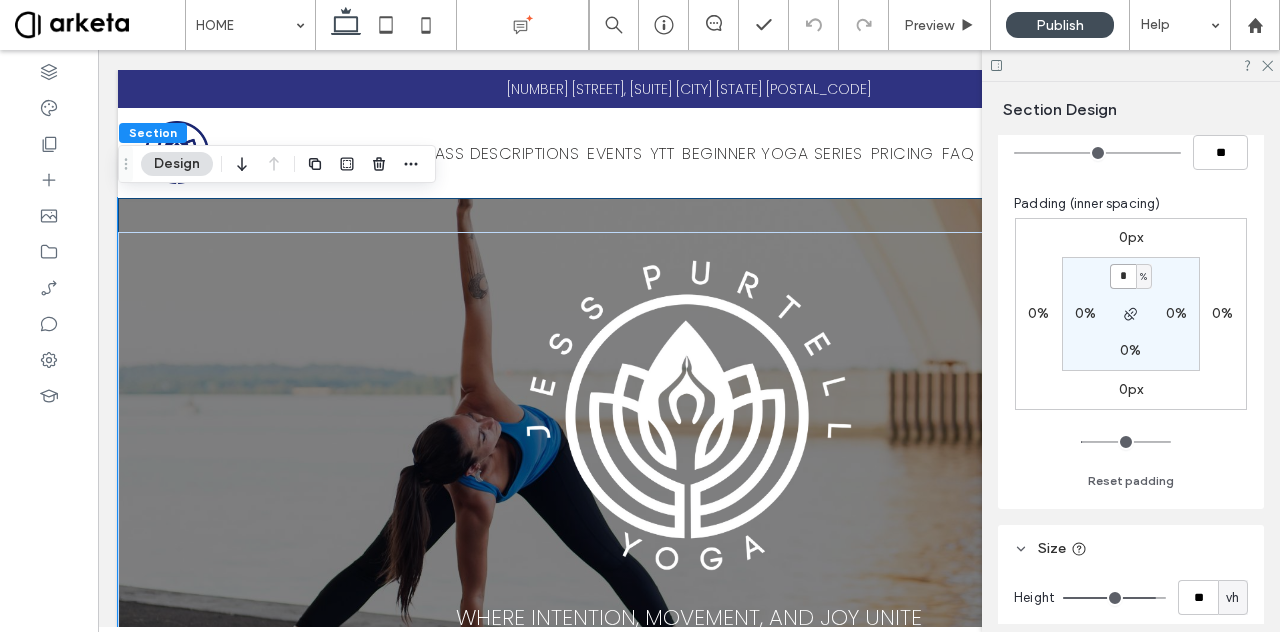 type on "*" 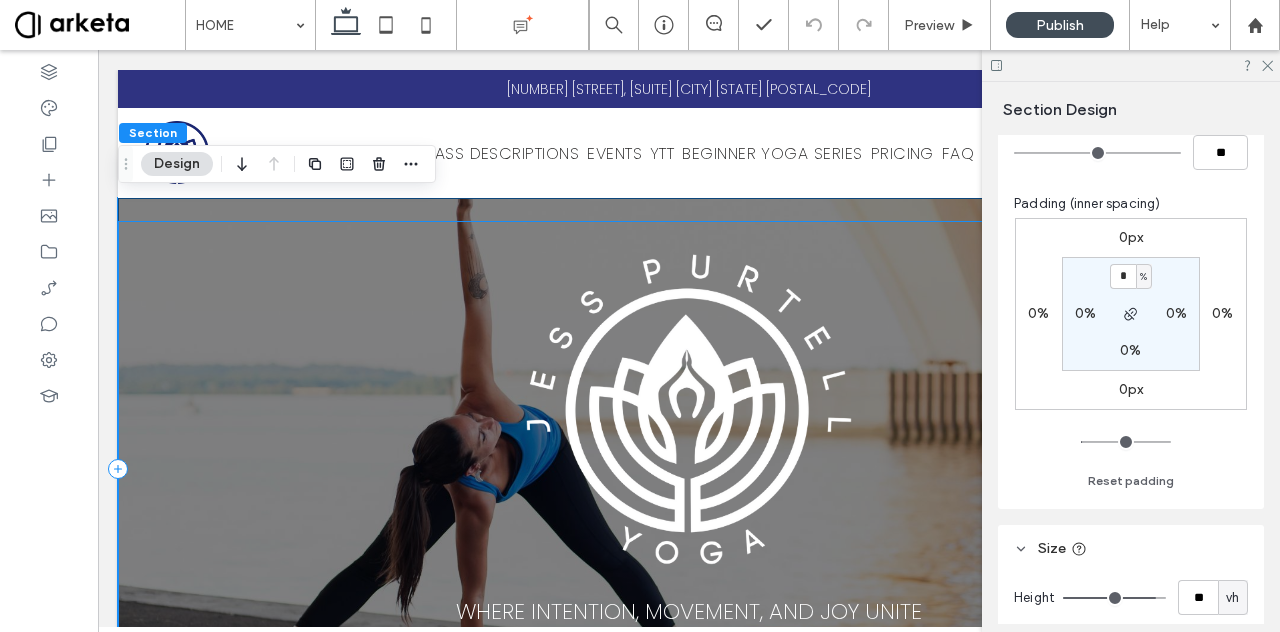 click on "WHERE INTENTION, MOVEMENT, AND JOY UNITE
BOOK A LIVE CLASS
WATCH ON DEMAND" at bounding box center [689, 469] 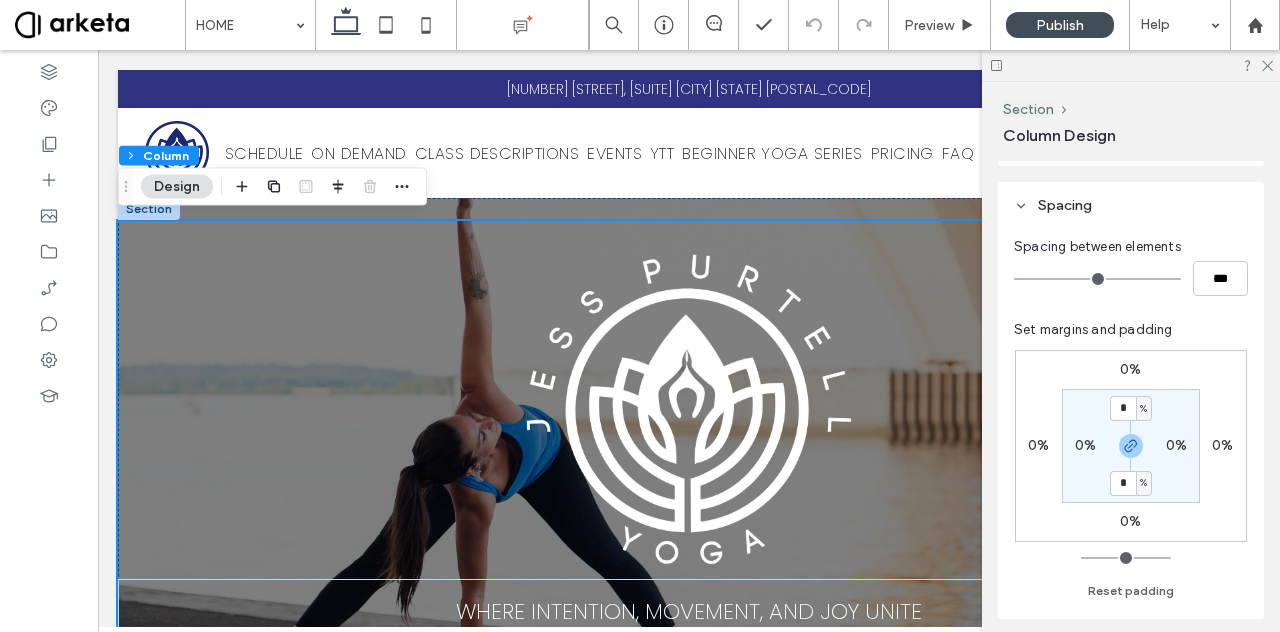 scroll, scrollTop: 315, scrollLeft: 0, axis: vertical 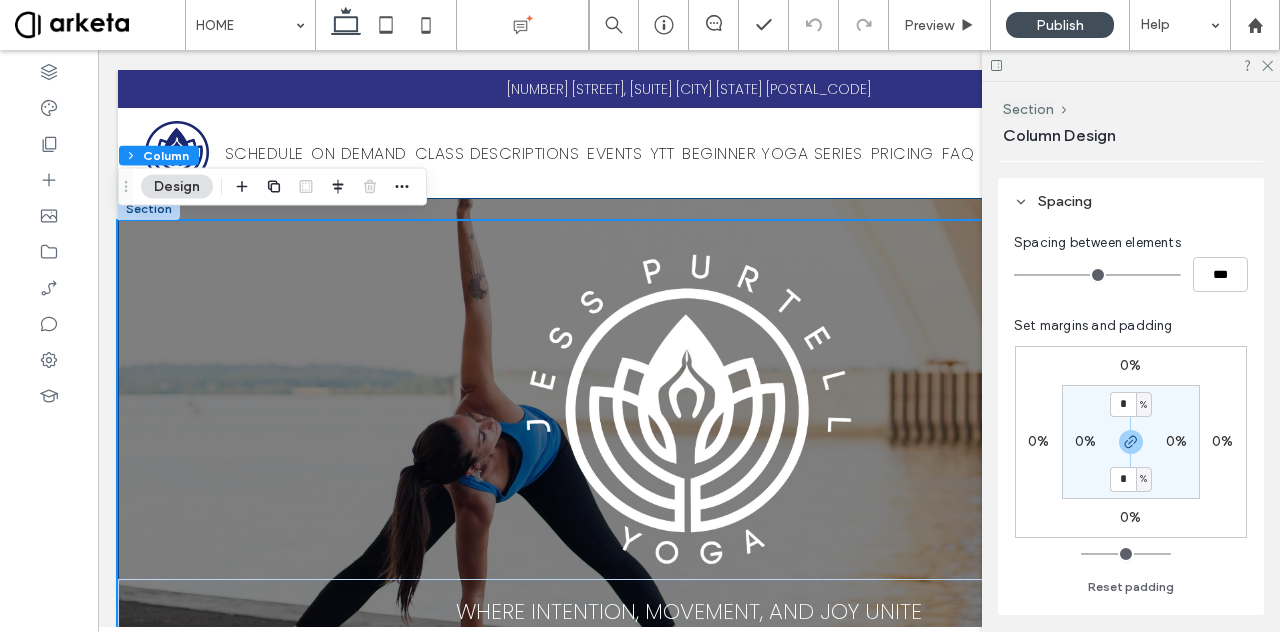click on "WHERE INTENTION, MOVEMENT, AND JOY UNITE
BOOK A LIVE CLASS
WATCH ON DEMAND" at bounding box center (689, 457) 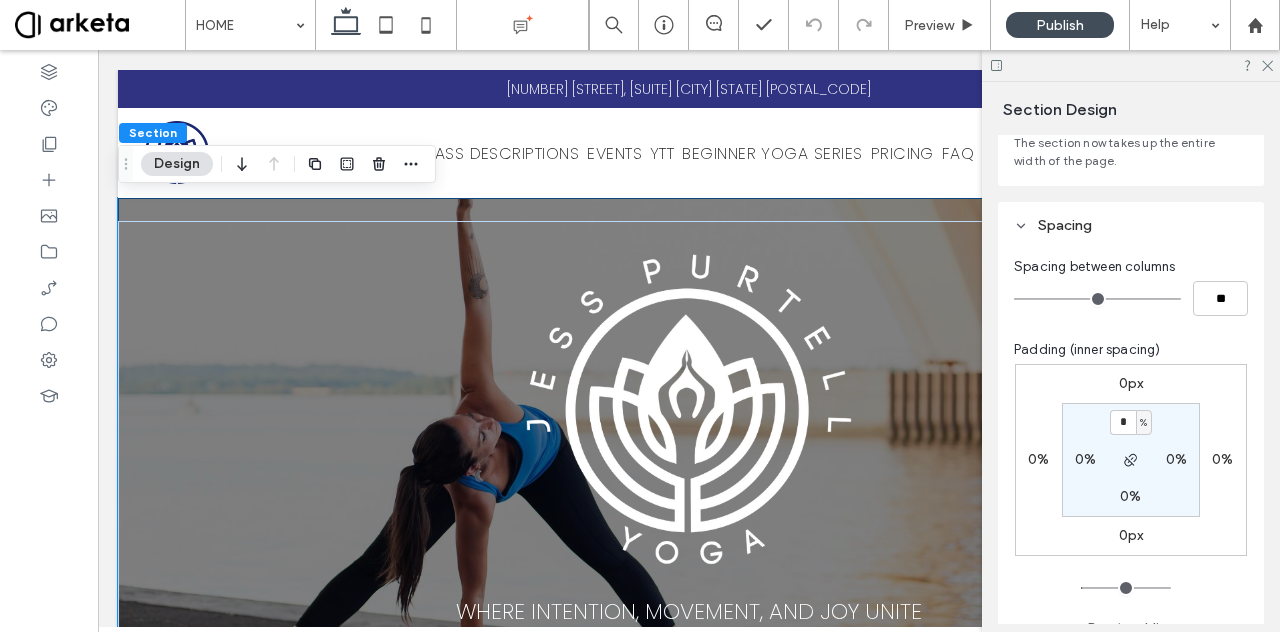 scroll, scrollTop: 151, scrollLeft: 0, axis: vertical 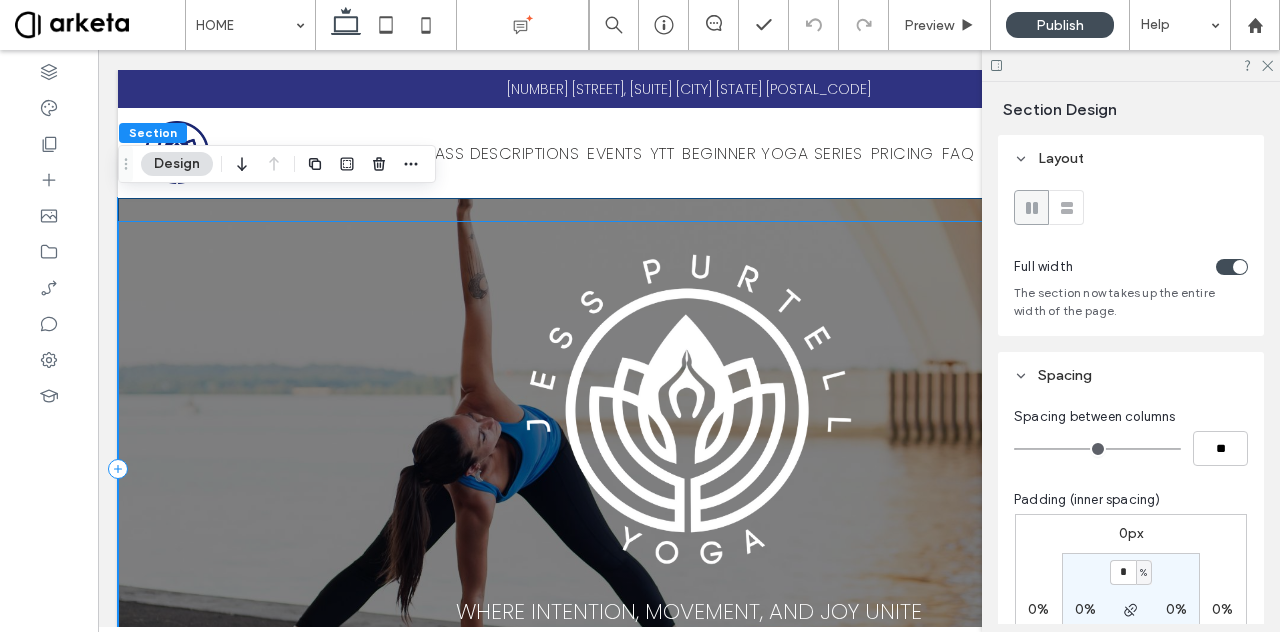 click on "WHERE INTENTION, MOVEMENT, AND JOY UNITE
BOOK A LIVE CLASS
WATCH ON DEMAND" at bounding box center [689, 469] 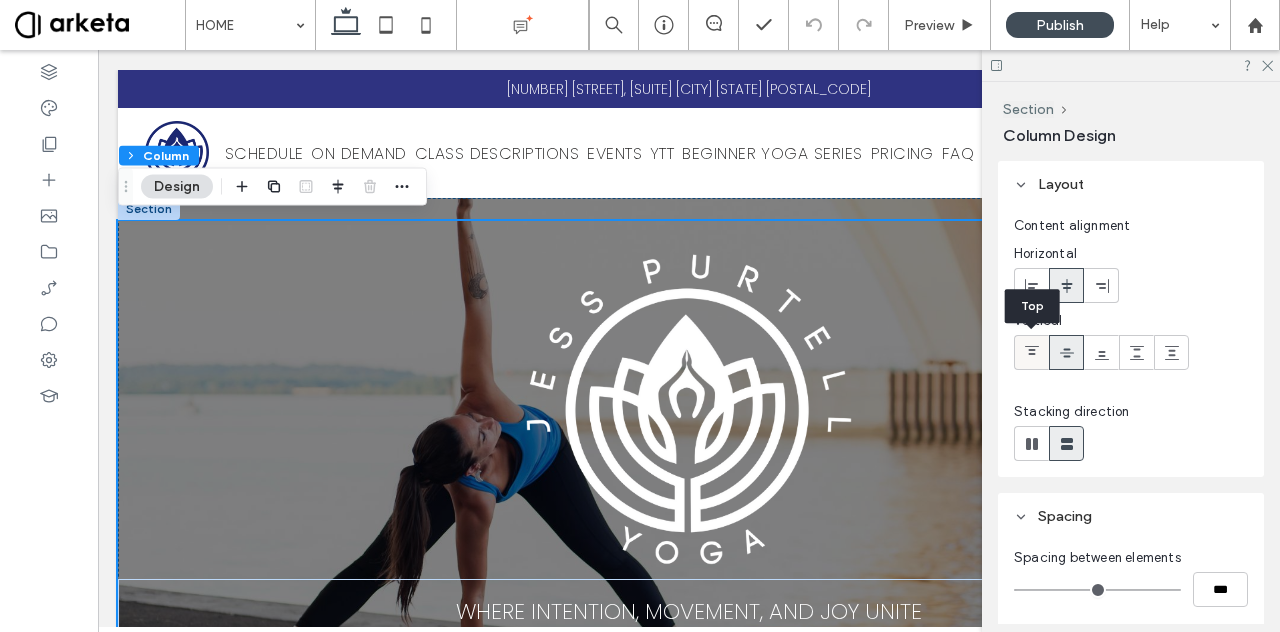 click at bounding box center (1031, 352) 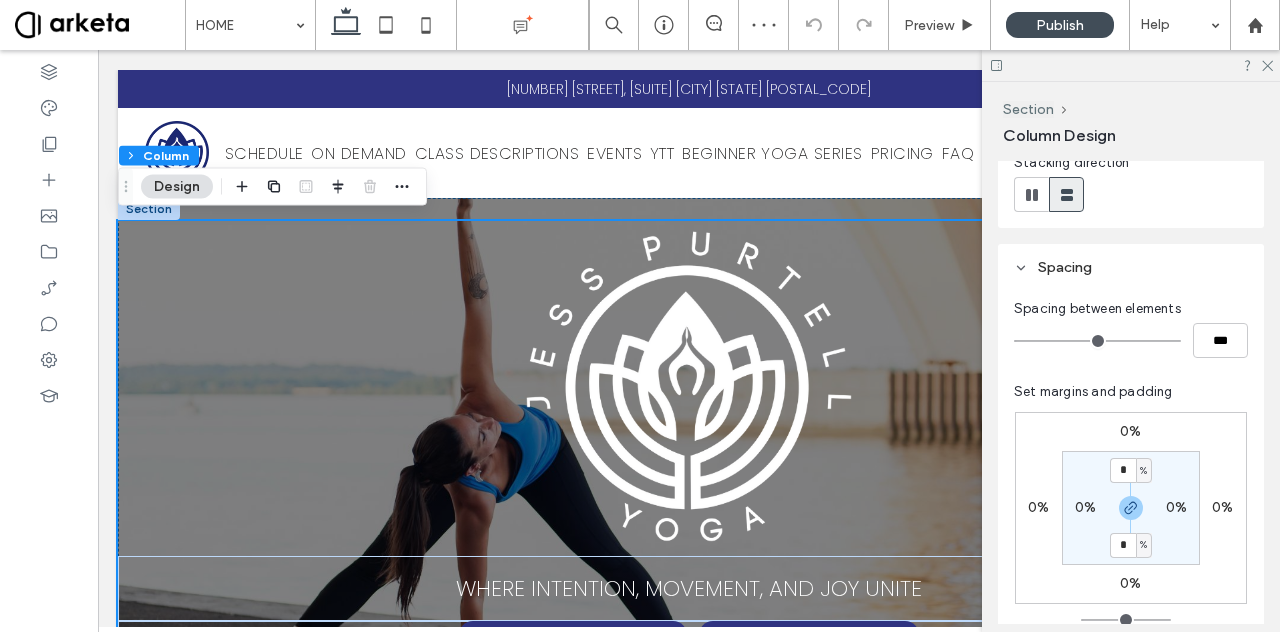 scroll, scrollTop: 255, scrollLeft: 0, axis: vertical 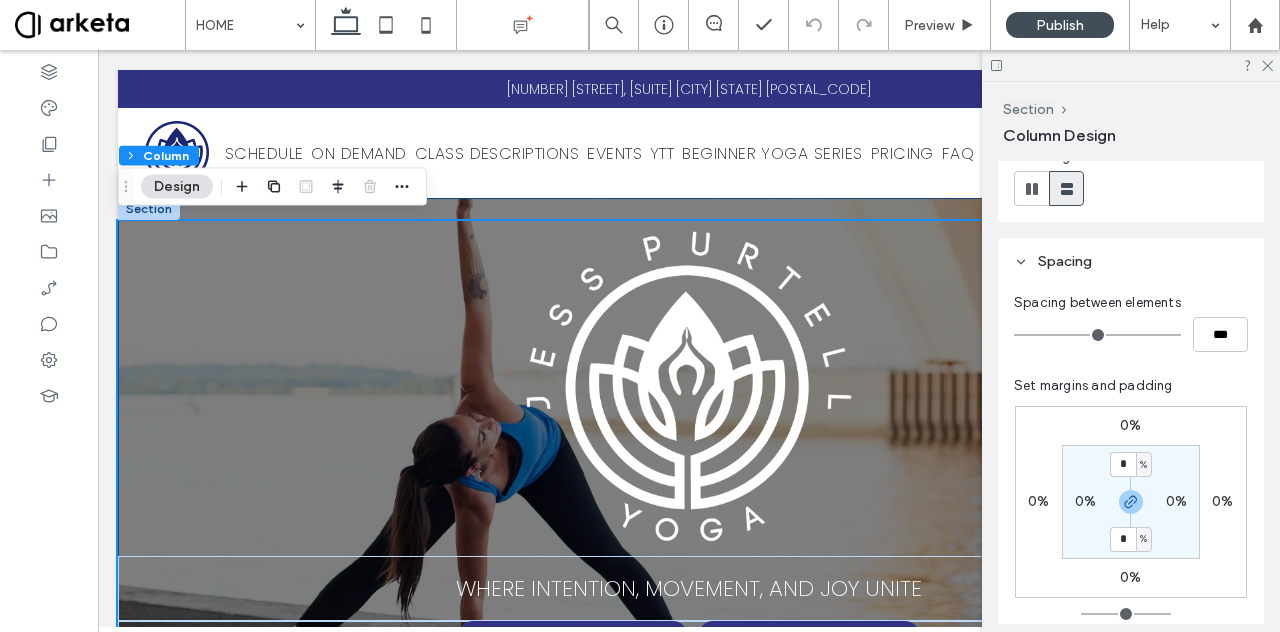 click on "WHERE INTENTION, MOVEMENT, AND JOY UNITE
BOOK A LIVE CLASS
WATCH ON DEMAND" at bounding box center (689, 457) 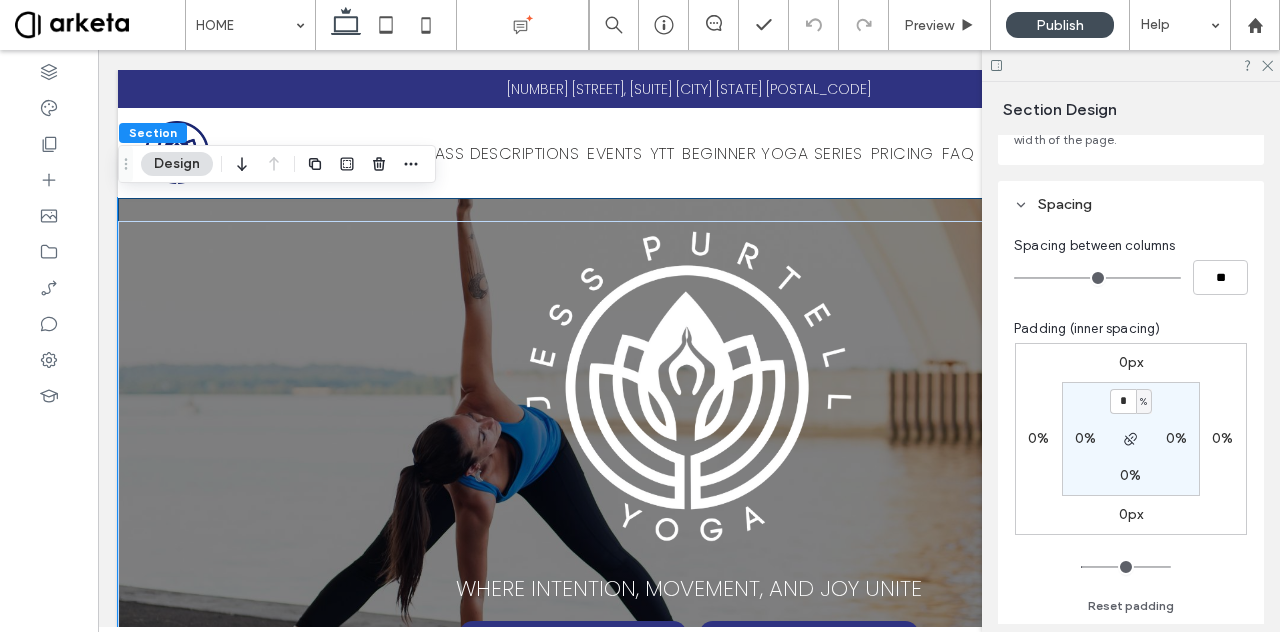 scroll, scrollTop: 180, scrollLeft: 0, axis: vertical 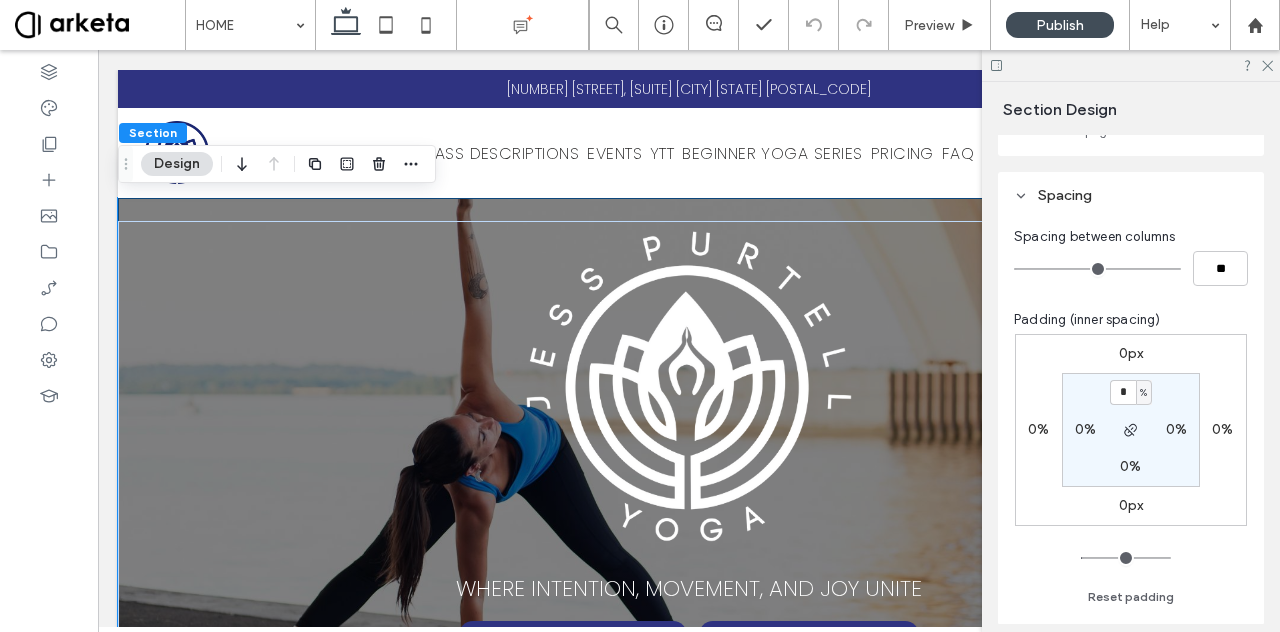 type on "*" 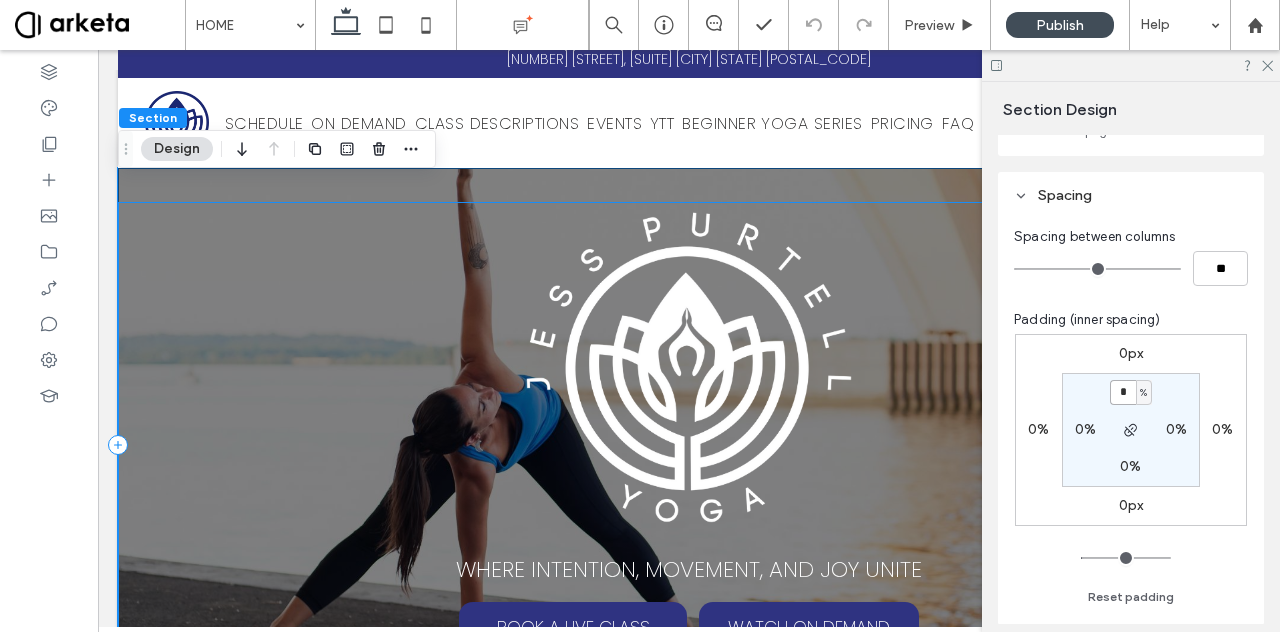 scroll, scrollTop: 0, scrollLeft: 0, axis: both 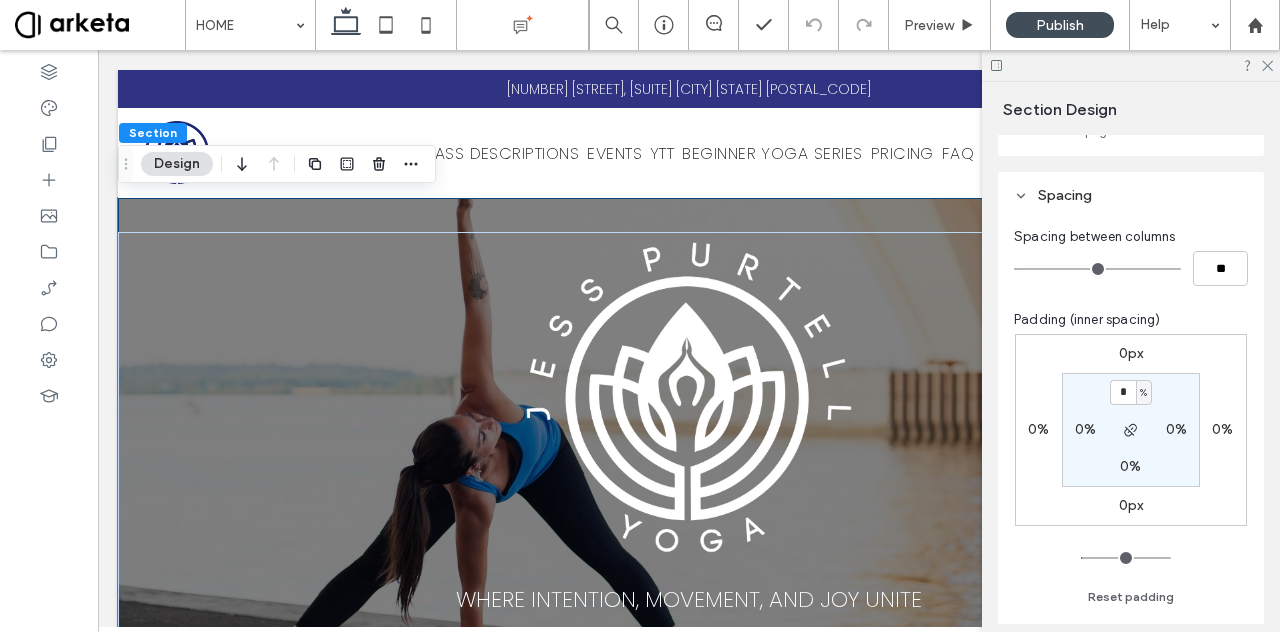 click on "WHERE INTENTION, MOVEMENT, AND JOY UNITE
BOOK A LIVE CLASS
WATCH ON DEMAND" at bounding box center [689, 457] 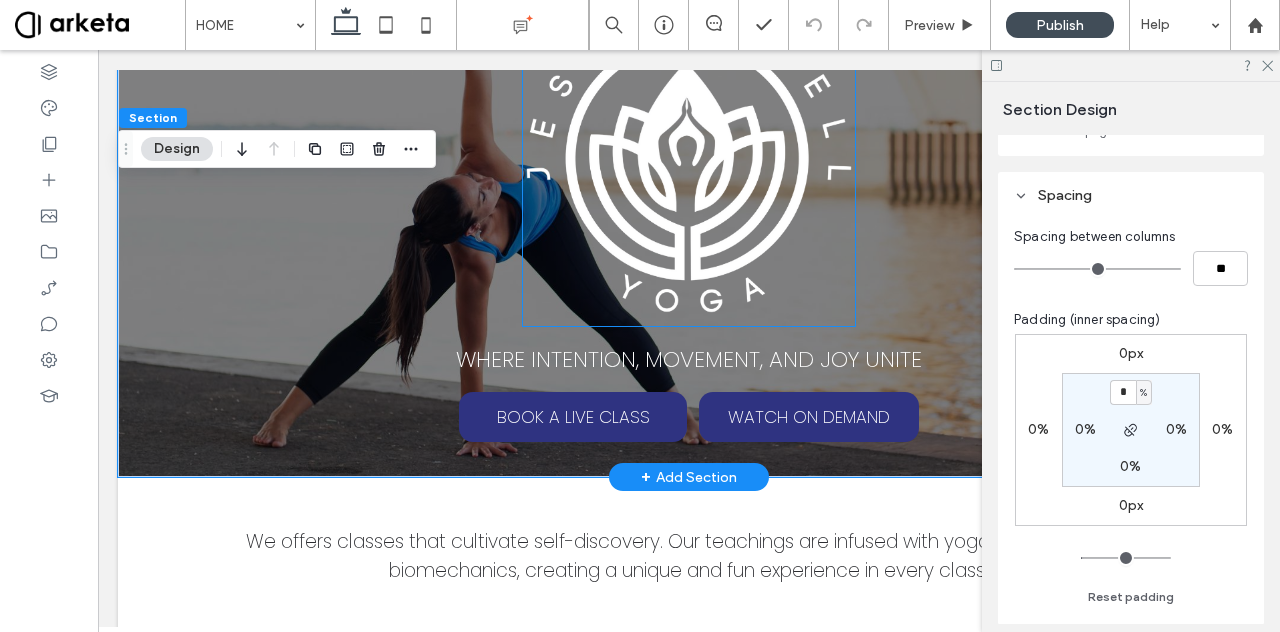 scroll, scrollTop: 241, scrollLeft: 0, axis: vertical 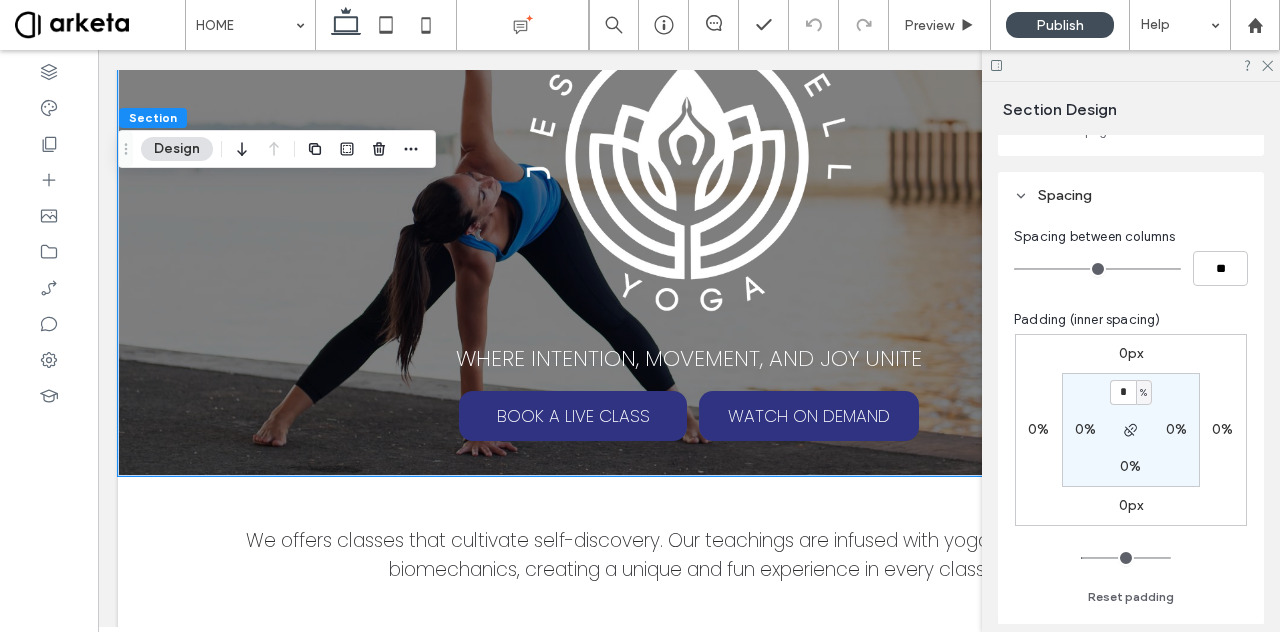 click on "0%" at bounding box center (1130, 466) 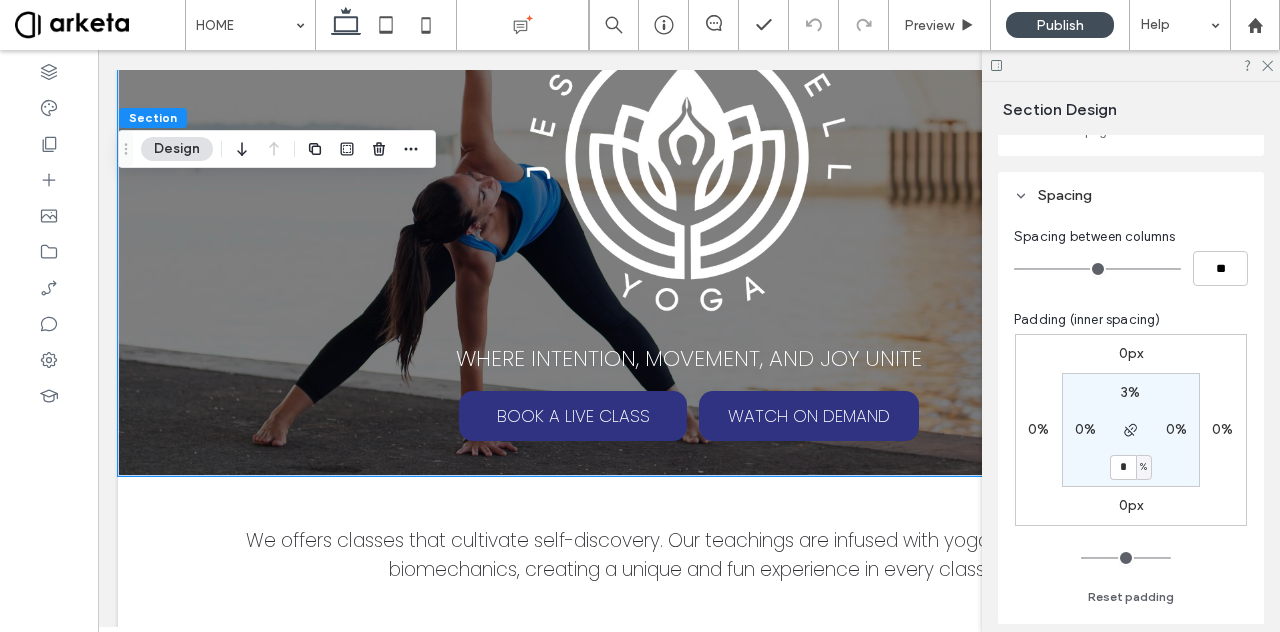 type on "*" 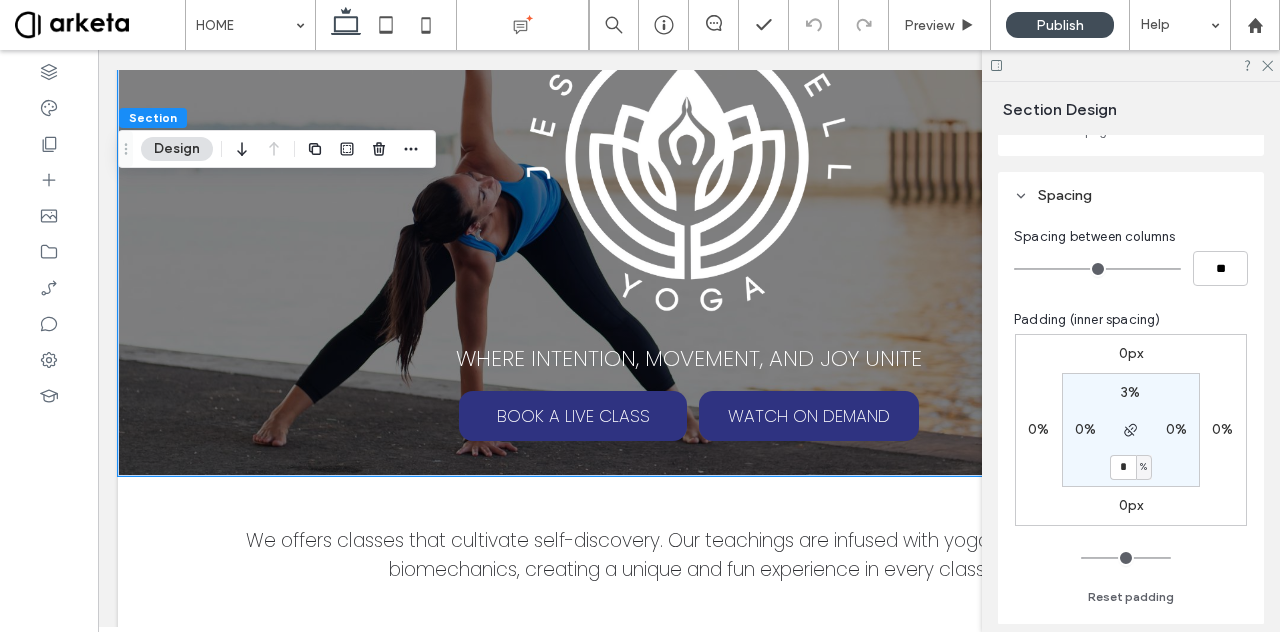 type on "*" 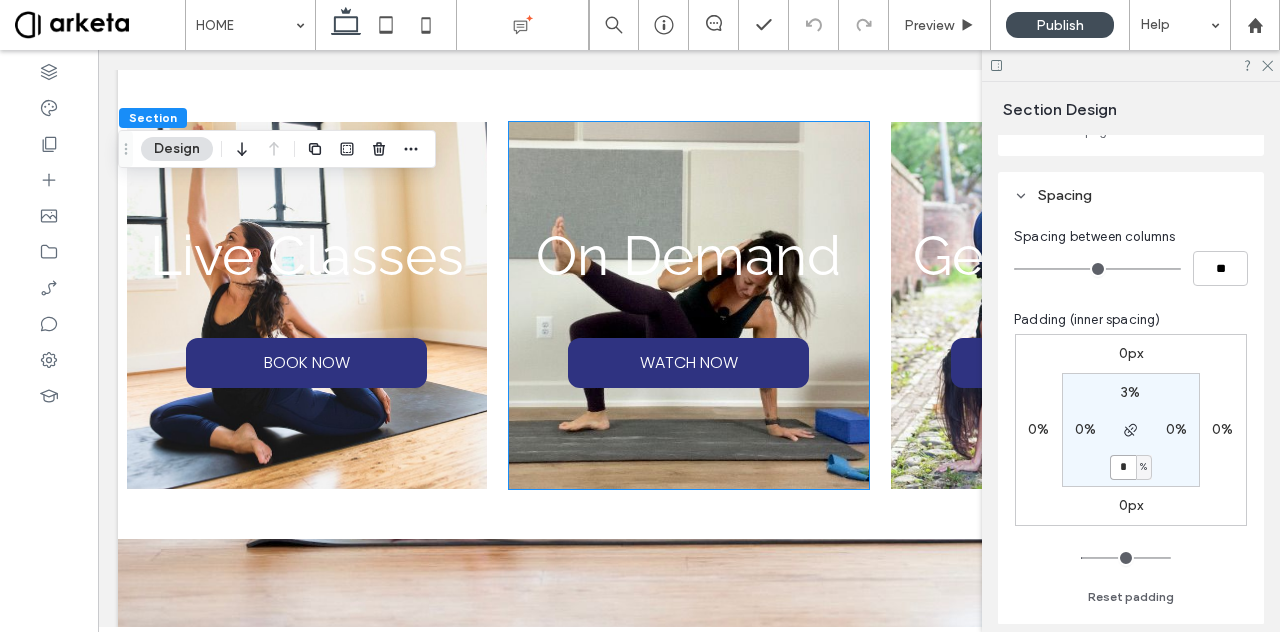 scroll, scrollTop: 755, scrollLeft: 0, axis: vertical 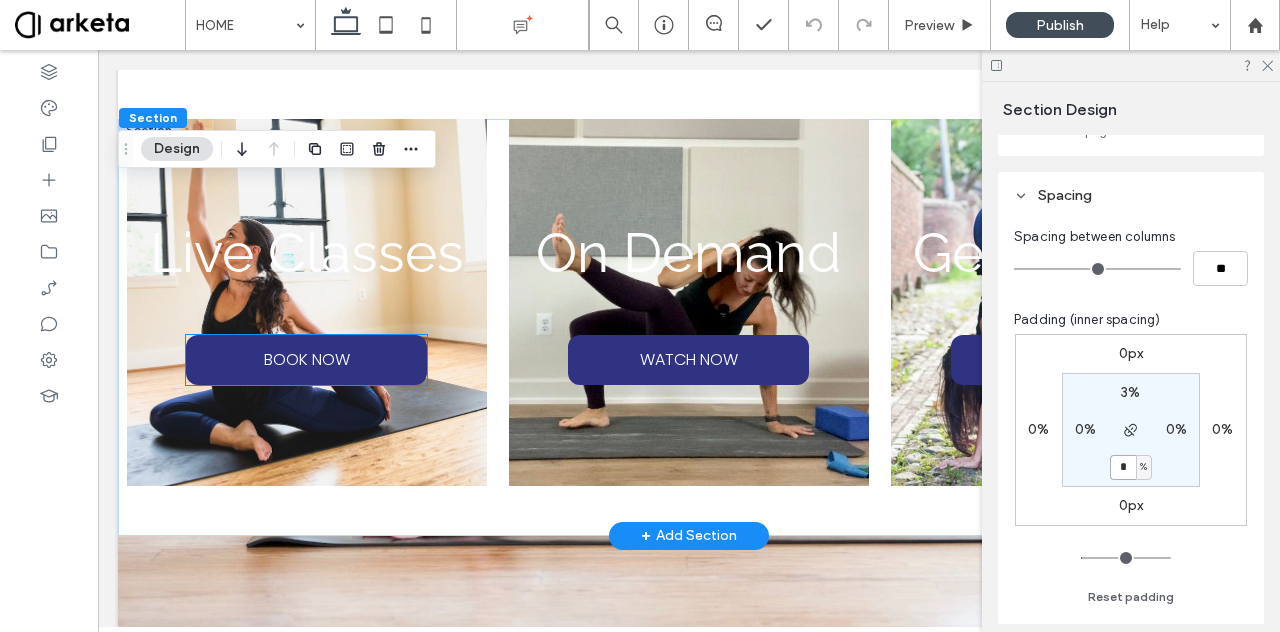 click on "BOOK NOW" at bounding box center (306, 360) 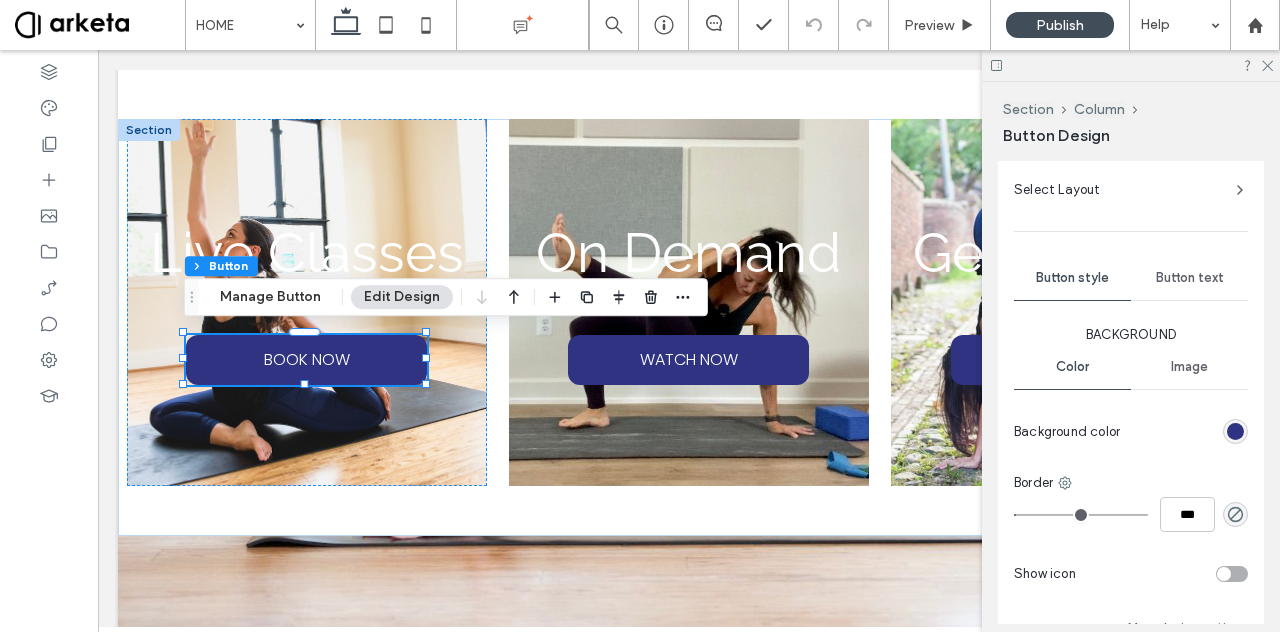 scroll, scrollTop: 509, scrollLeft: 0, axis: vertical 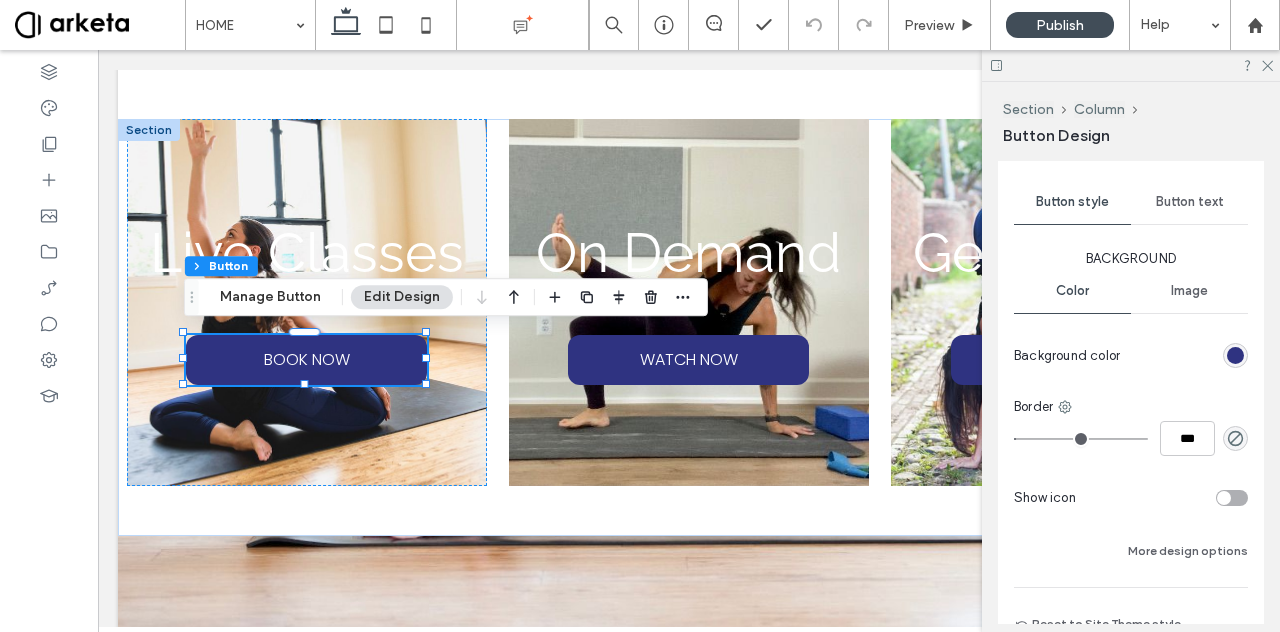 click on "Button text" at bounding box center [1189, 202] 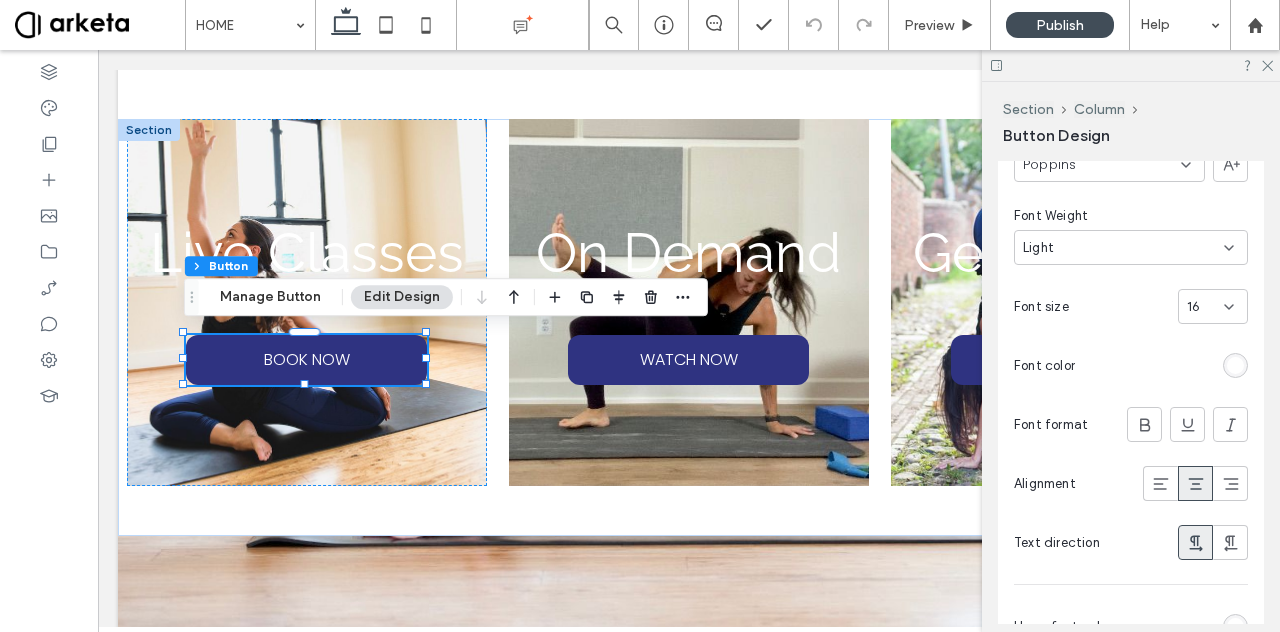 scroll, scrollTop: 658, scrollLeft: 0, axis: vertical 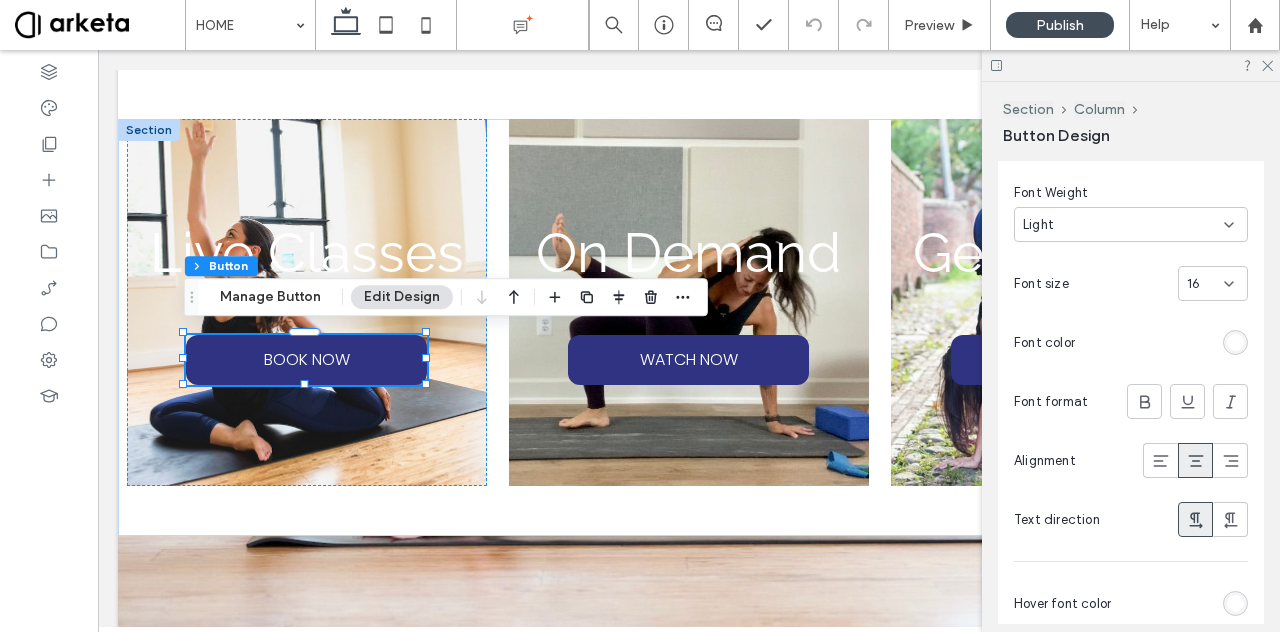 click on "16" at bounding box center [1201, 284] 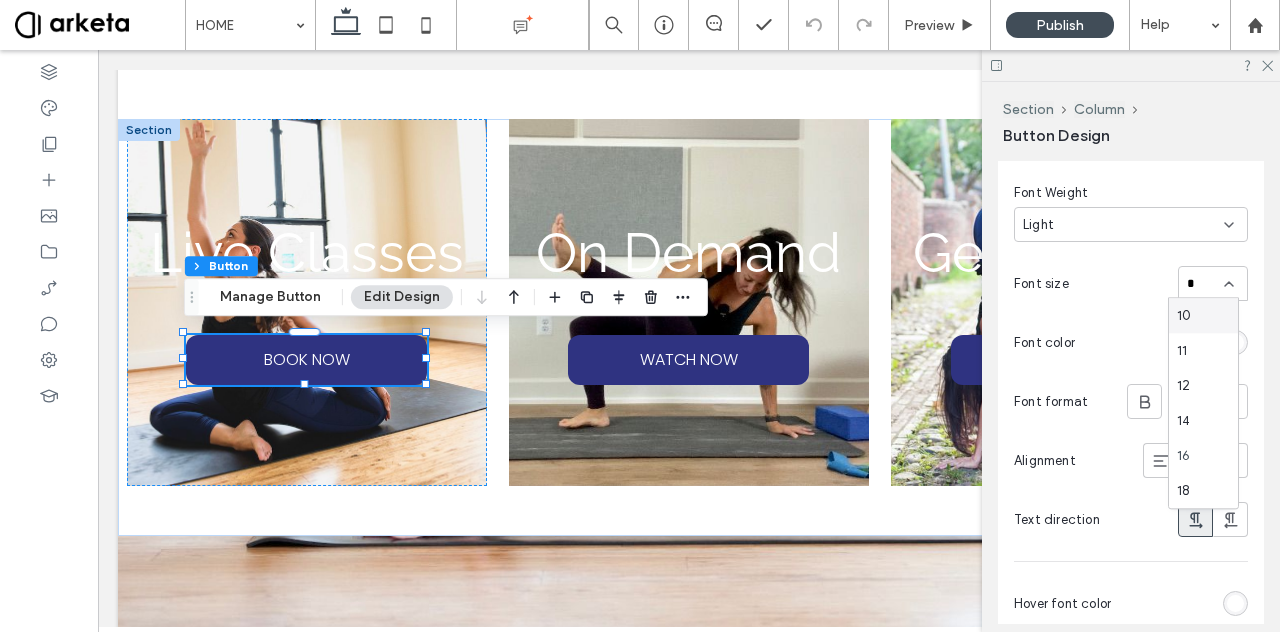 type on "**" 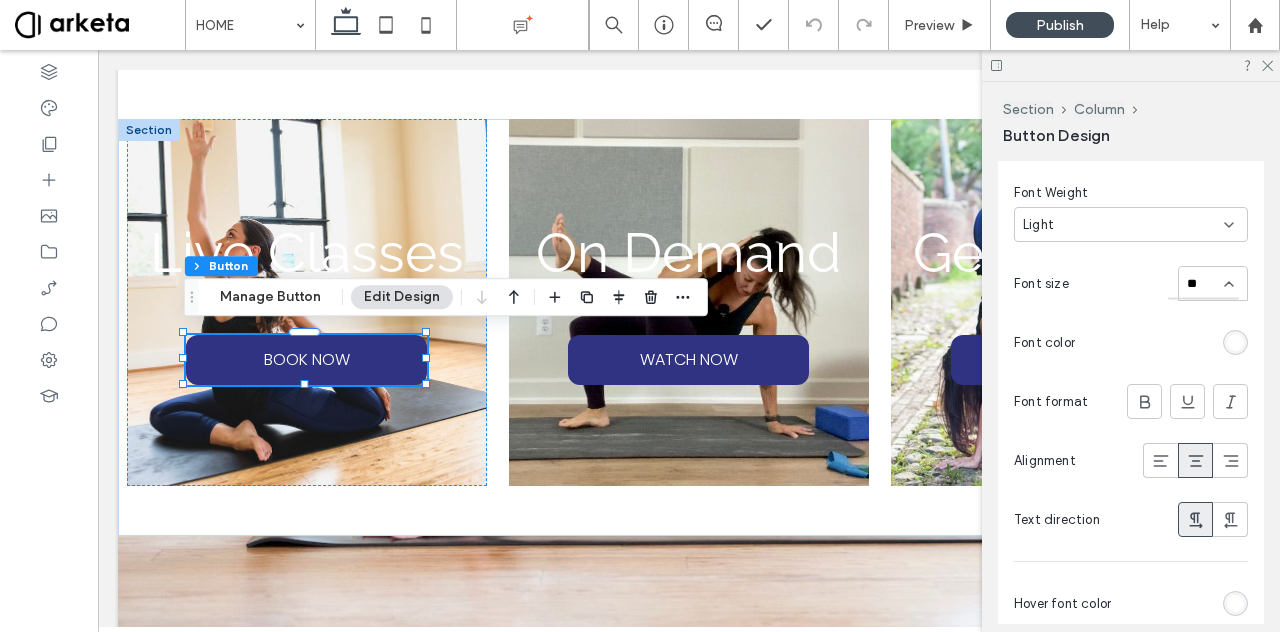 type 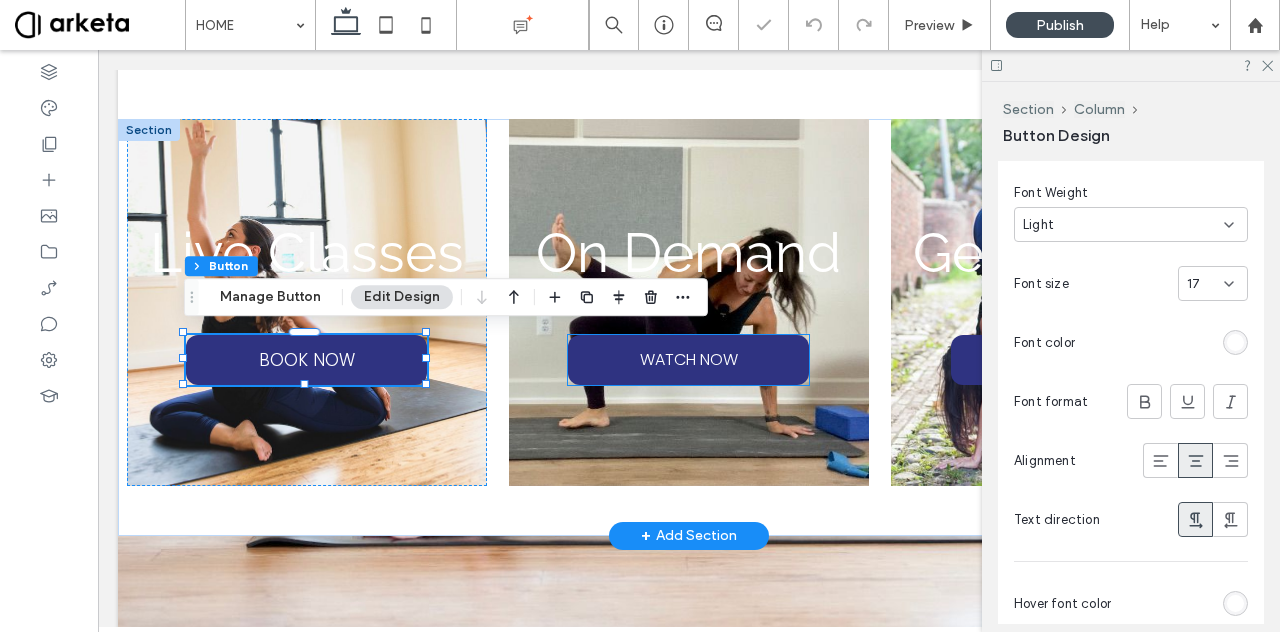 click on "WATCH NOW" at bounding box center [689, 359] 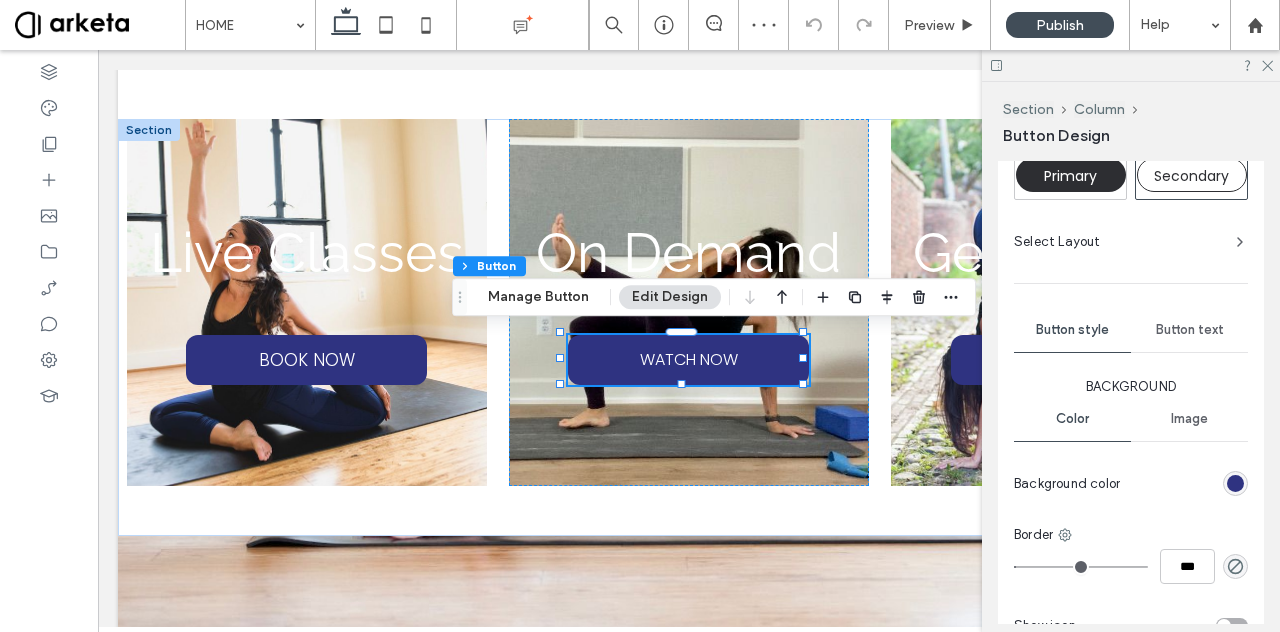 scroll, scrollTop: 382, scrollLeft: 0, axis: vertical 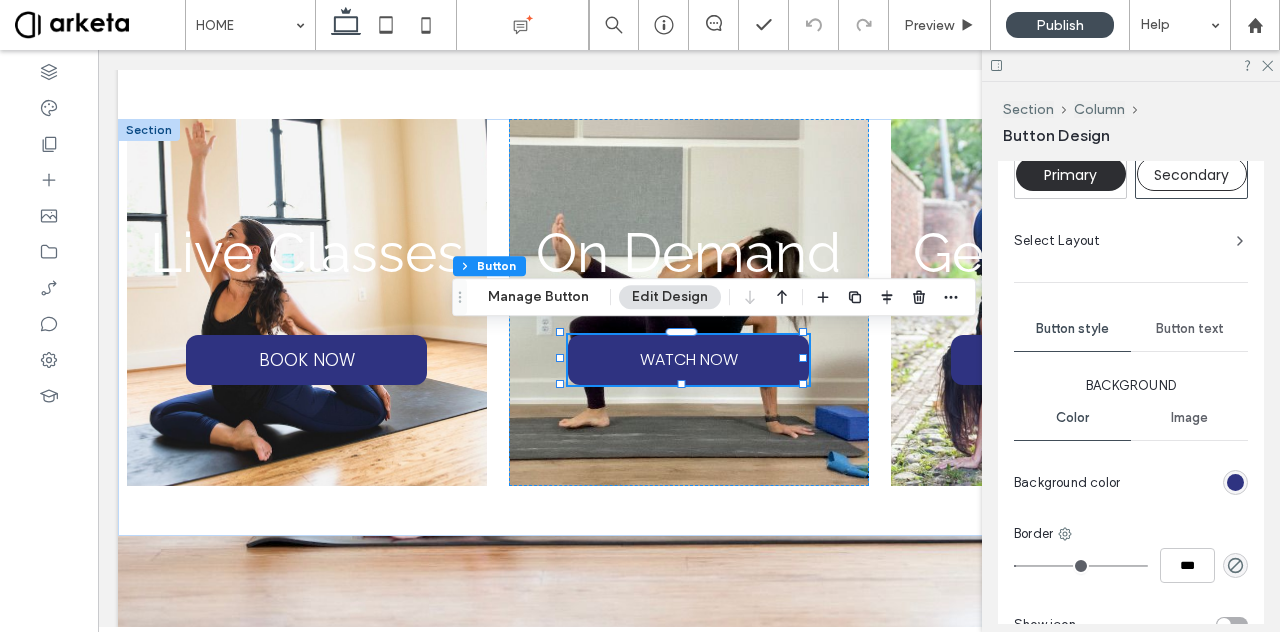 click on "Button text" at bounding box center (1189, 329) 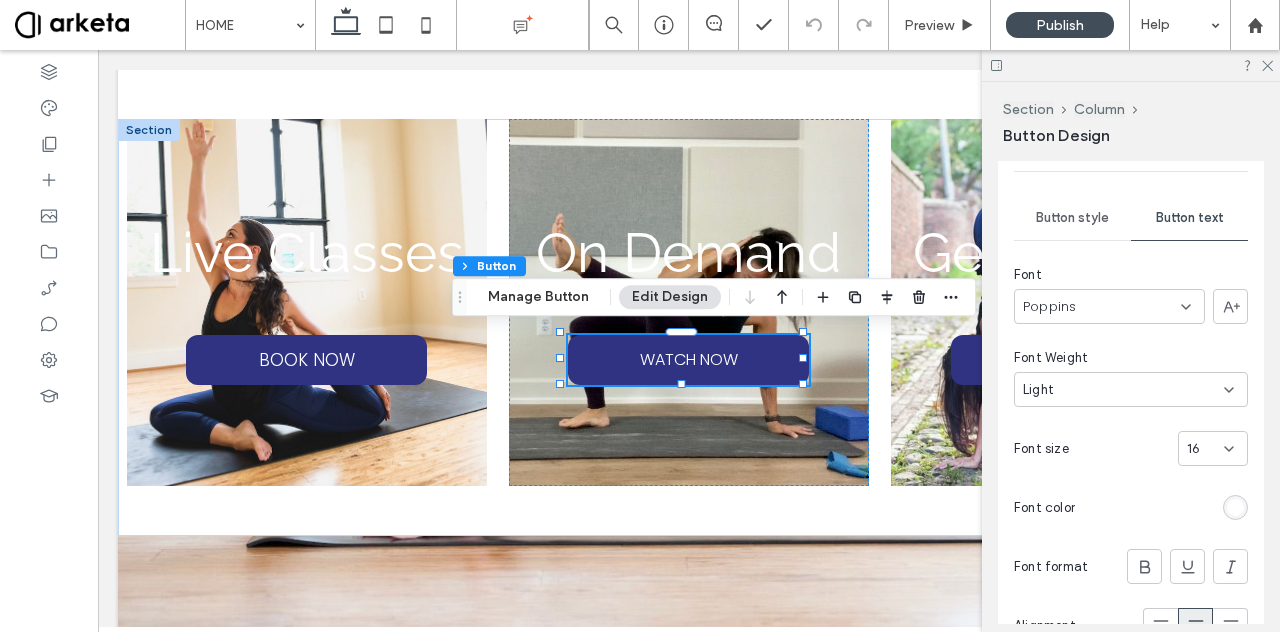 scroll, scrollTop: 494, scrollLeft: 0, axis: vertical 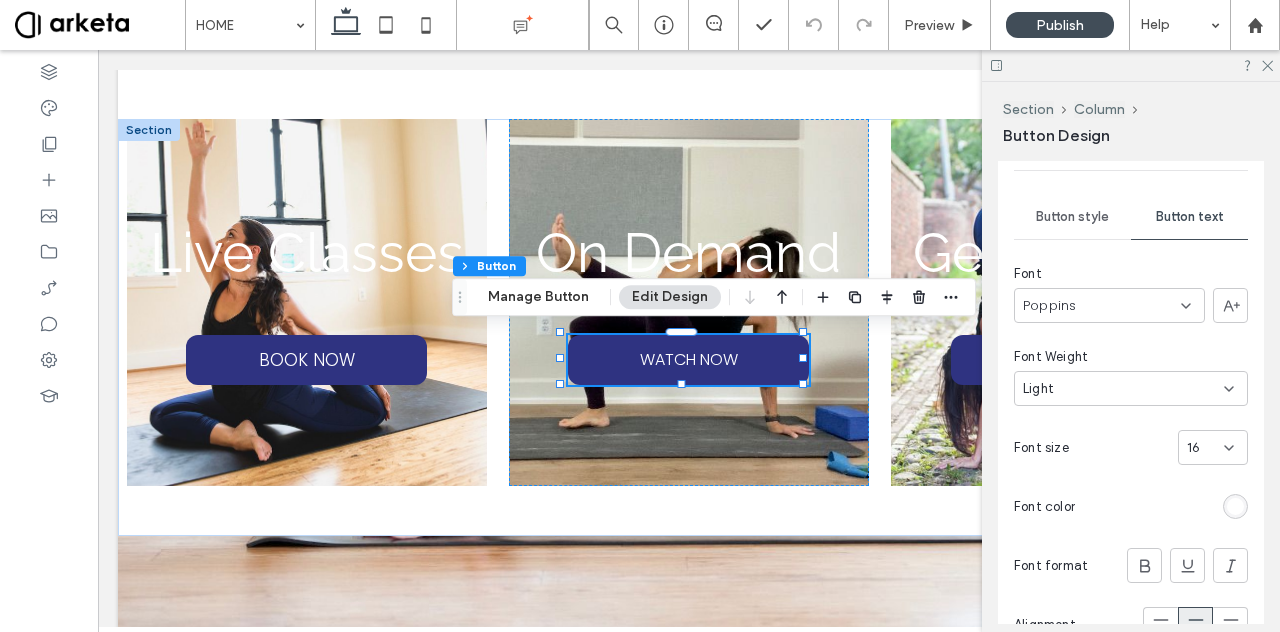 click on "16" at bounding box center (1201, 448) 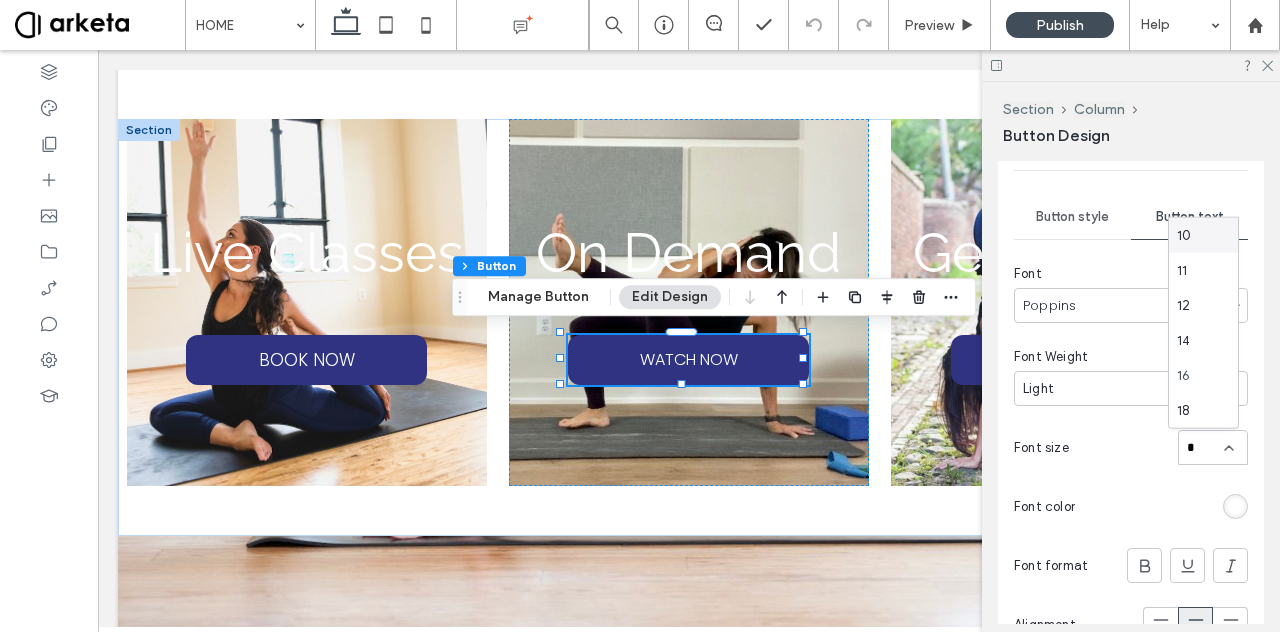 type on "**" 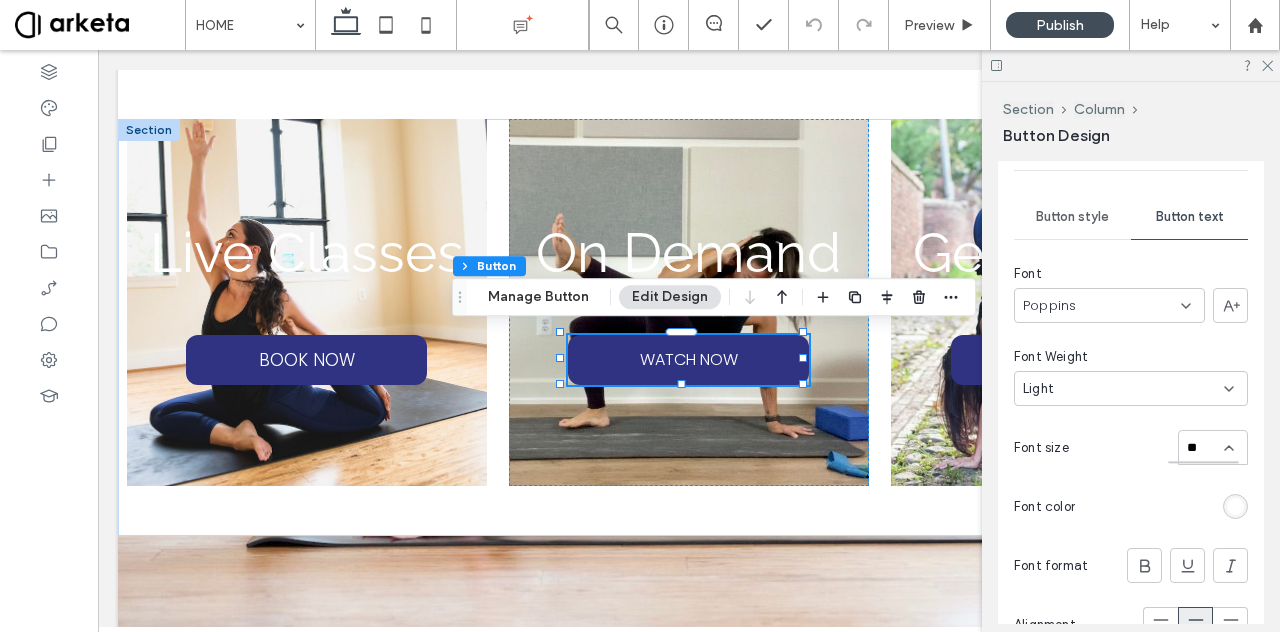 type 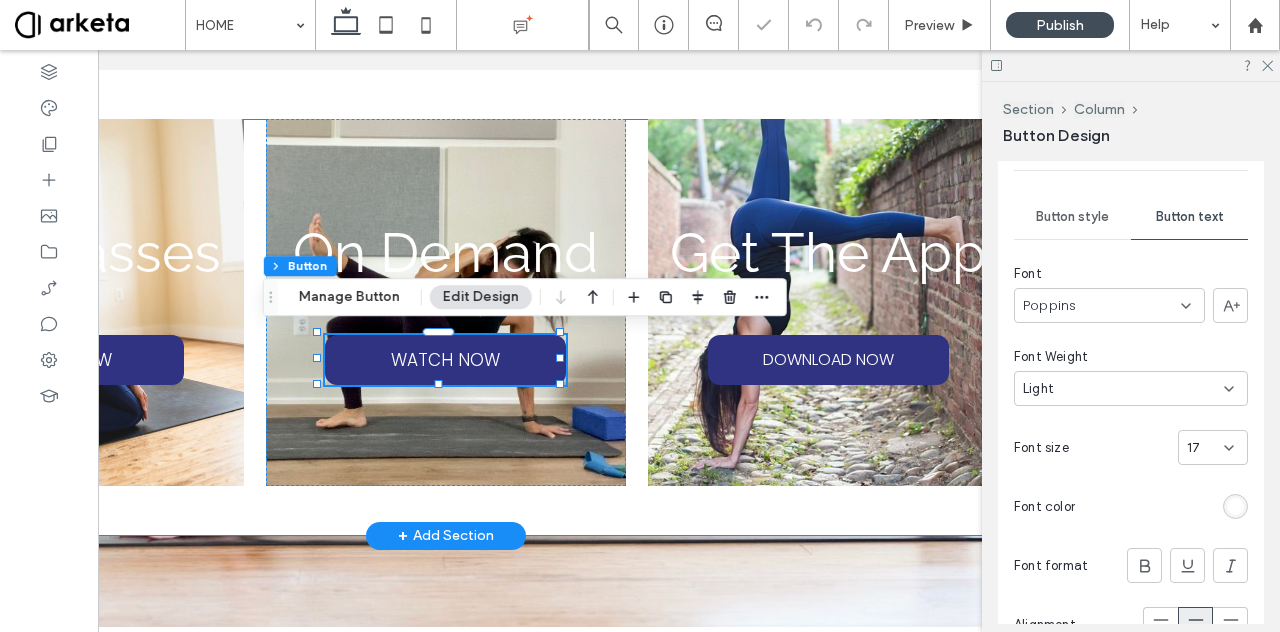 scroll, scrollTop: 0, scrollLeft: 298, axis: horizontal 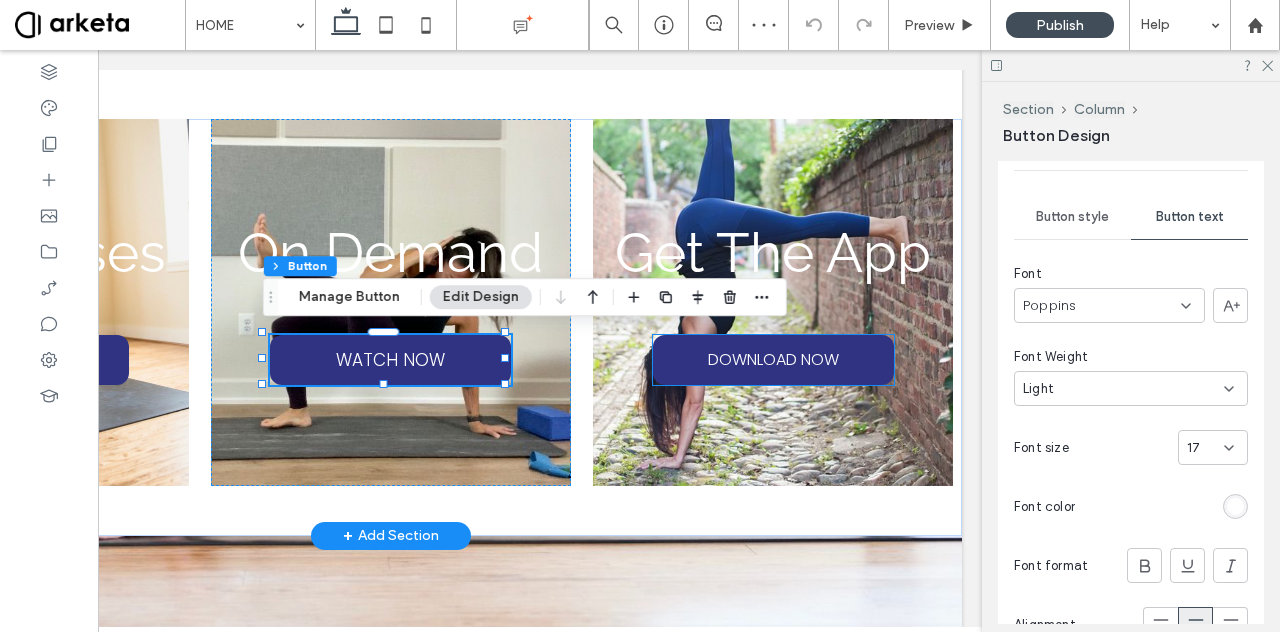 click on "DOWNLOAD NOW" at bounding box center [773, 359] 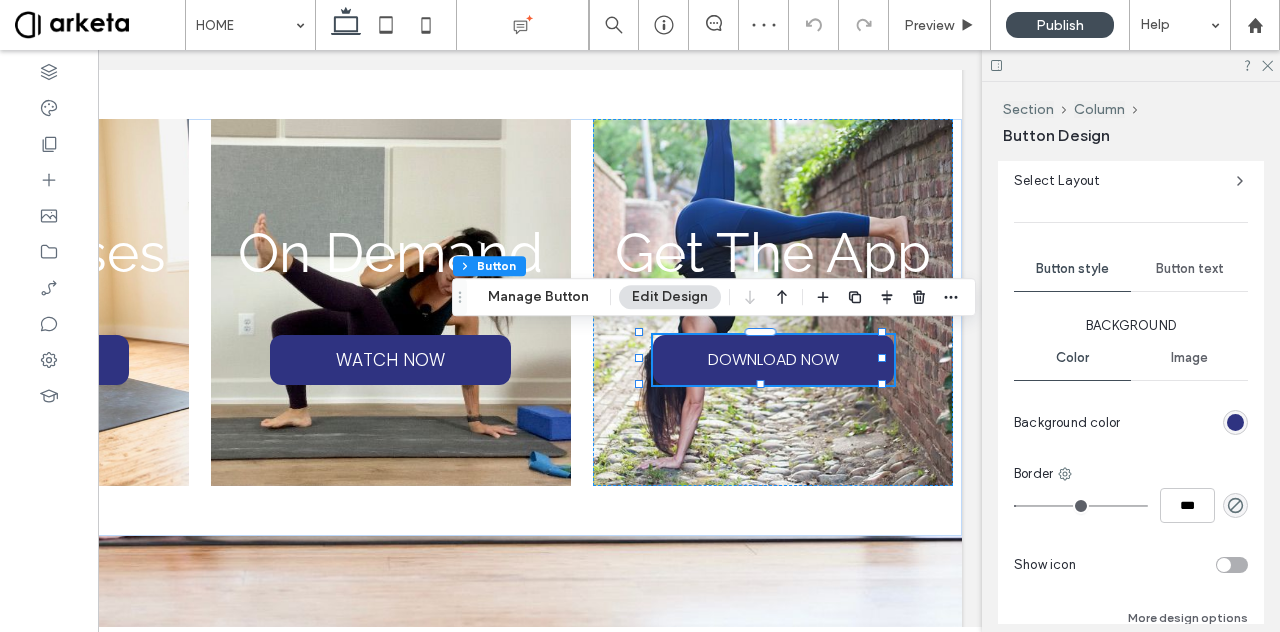 scroll, scrollTop: 443, scrollLeft: 0, axis: vertical 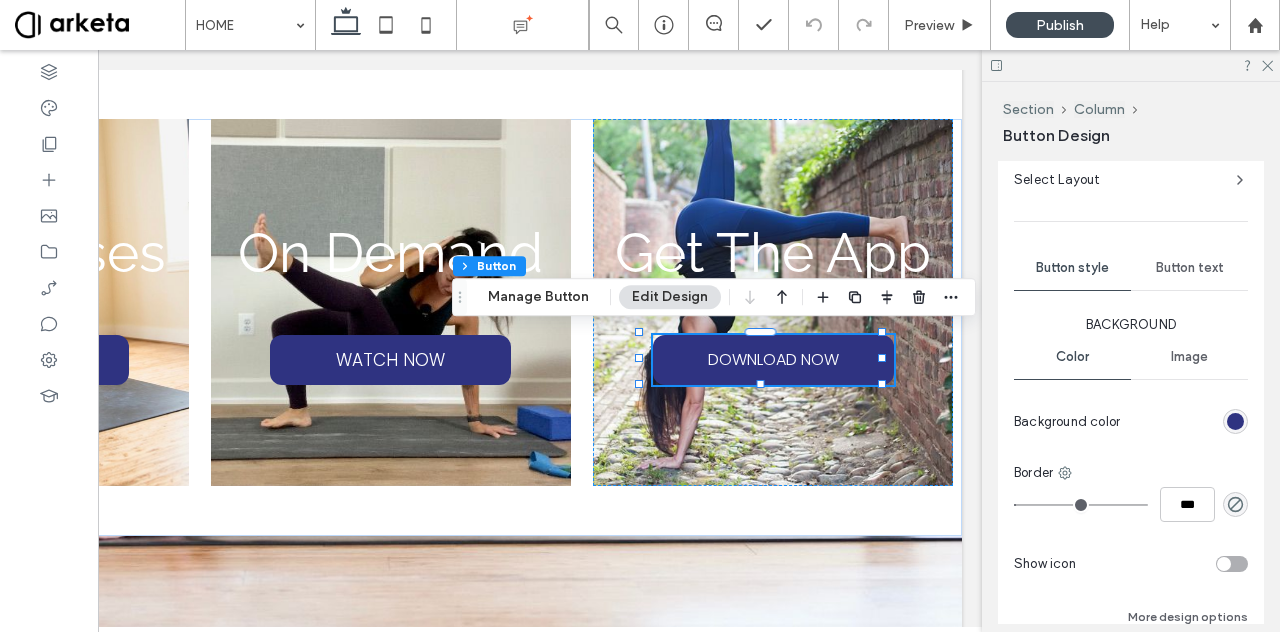 click on "Button text" at bounding box center [1189, 268] 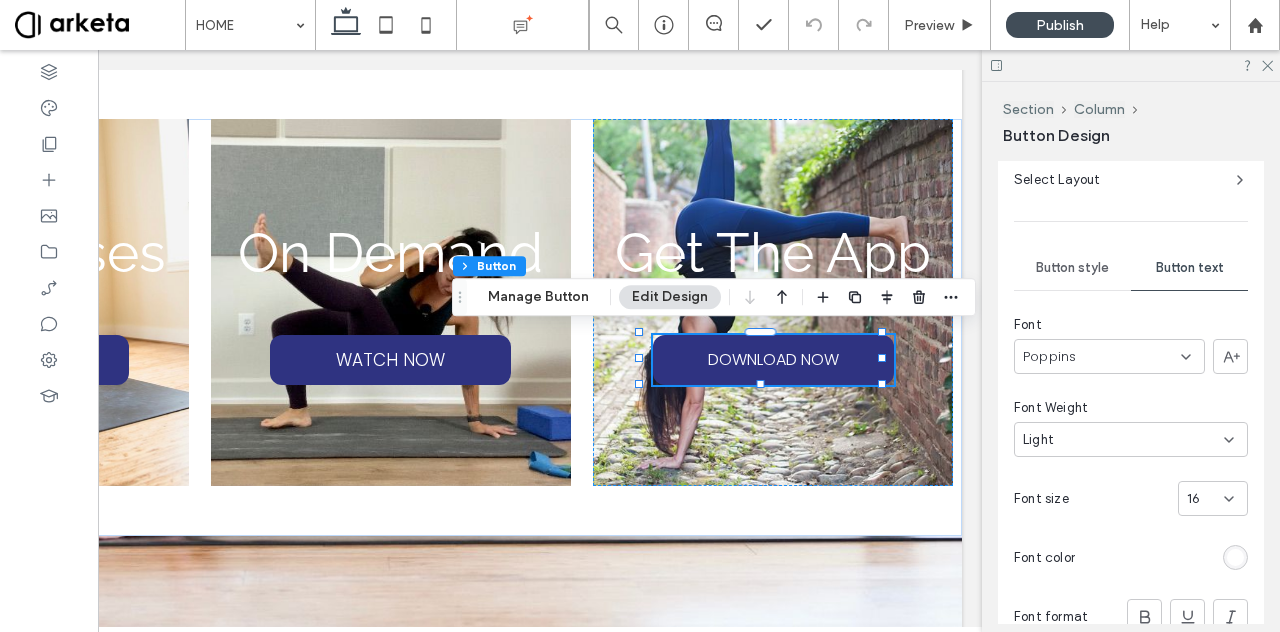 click on "16" at bounding box center (1213, 498) 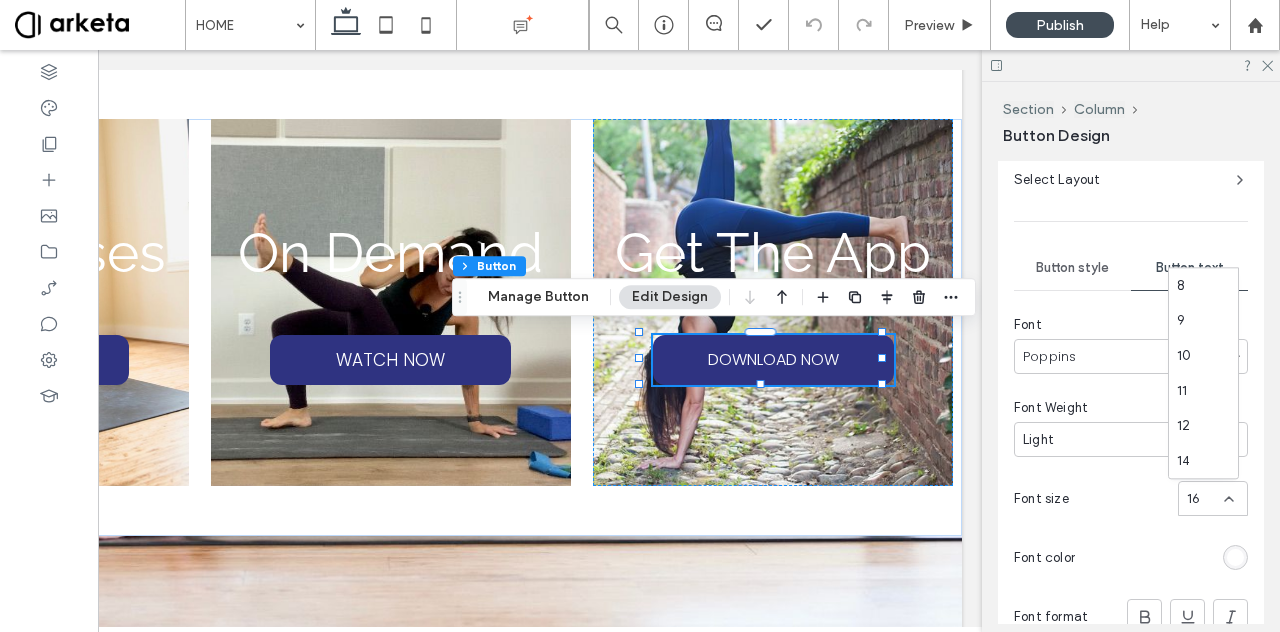 click on "16" at bounding box center [1201, 499] 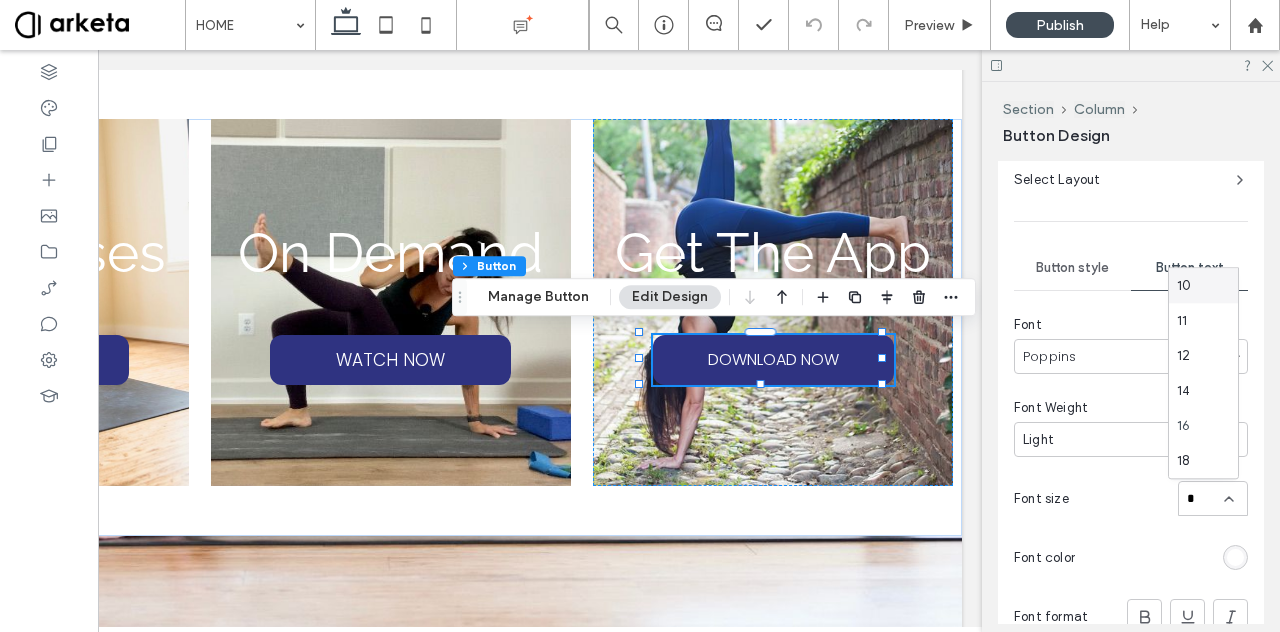 type on "**" 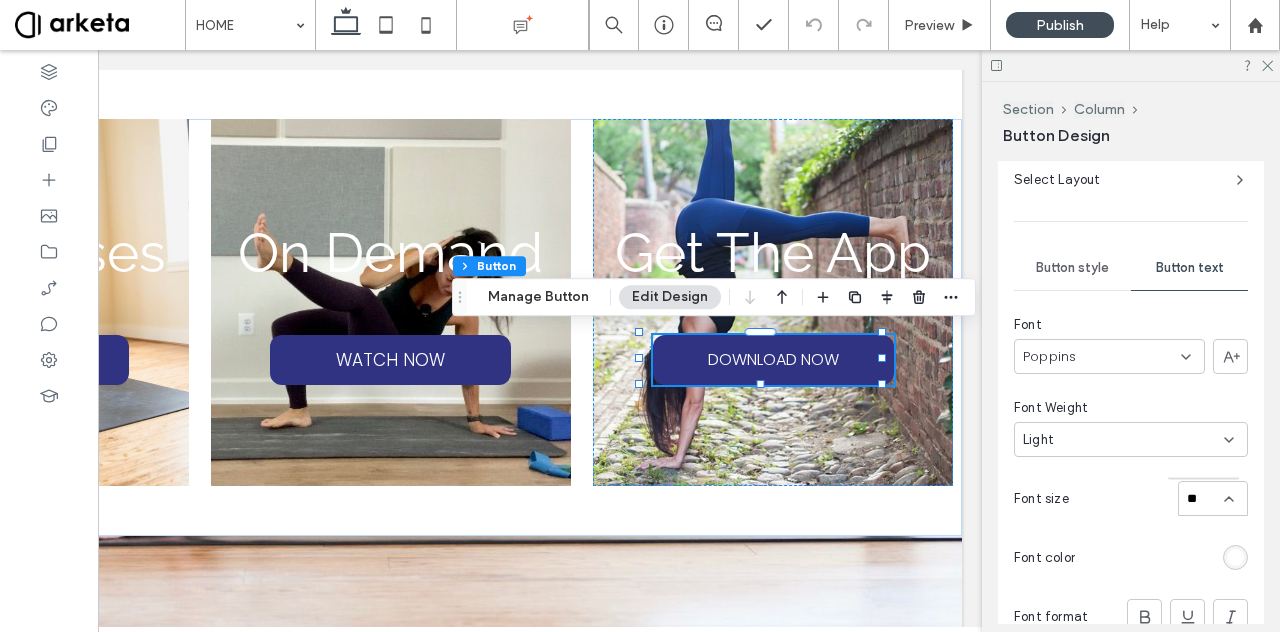 type 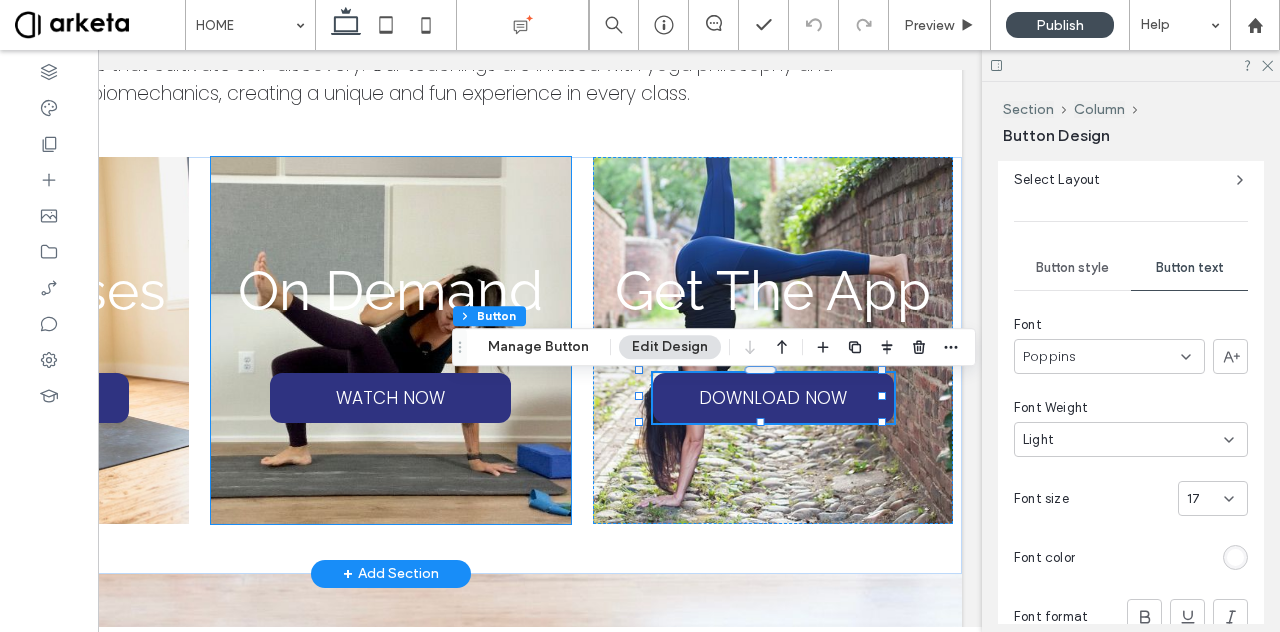 scroll, scrollTop: 702, scrollLeft: 0, axis: vertical 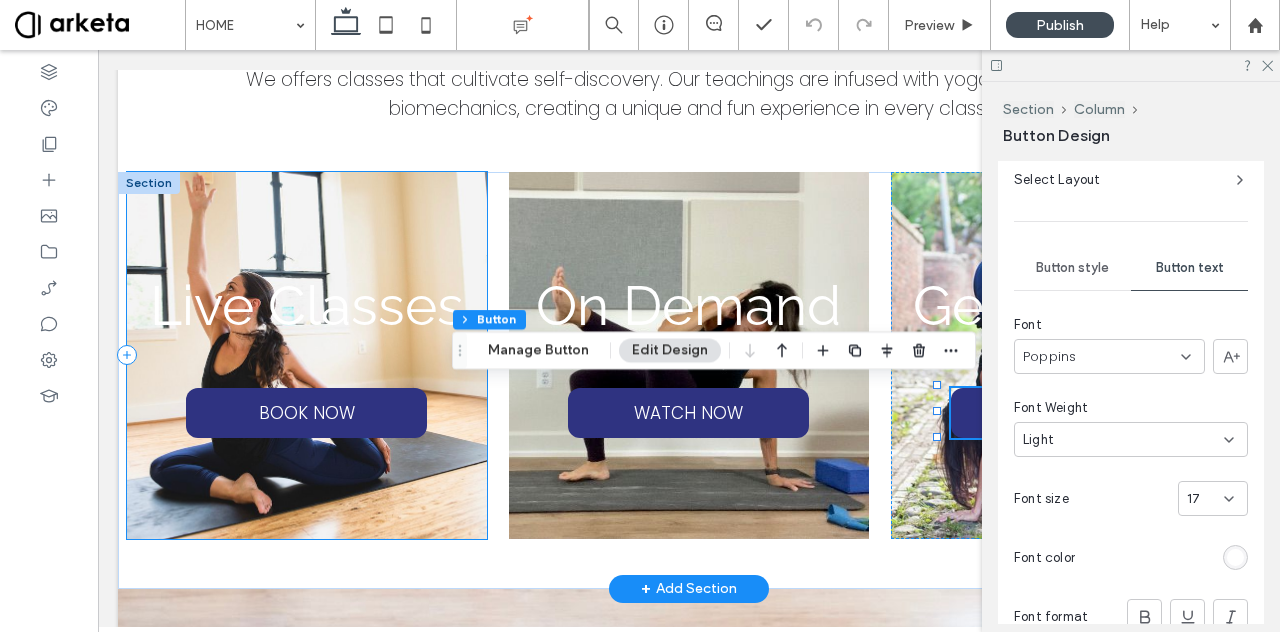 click on "Live Classes
BOOK NOW" at bounding box center [307, 355] 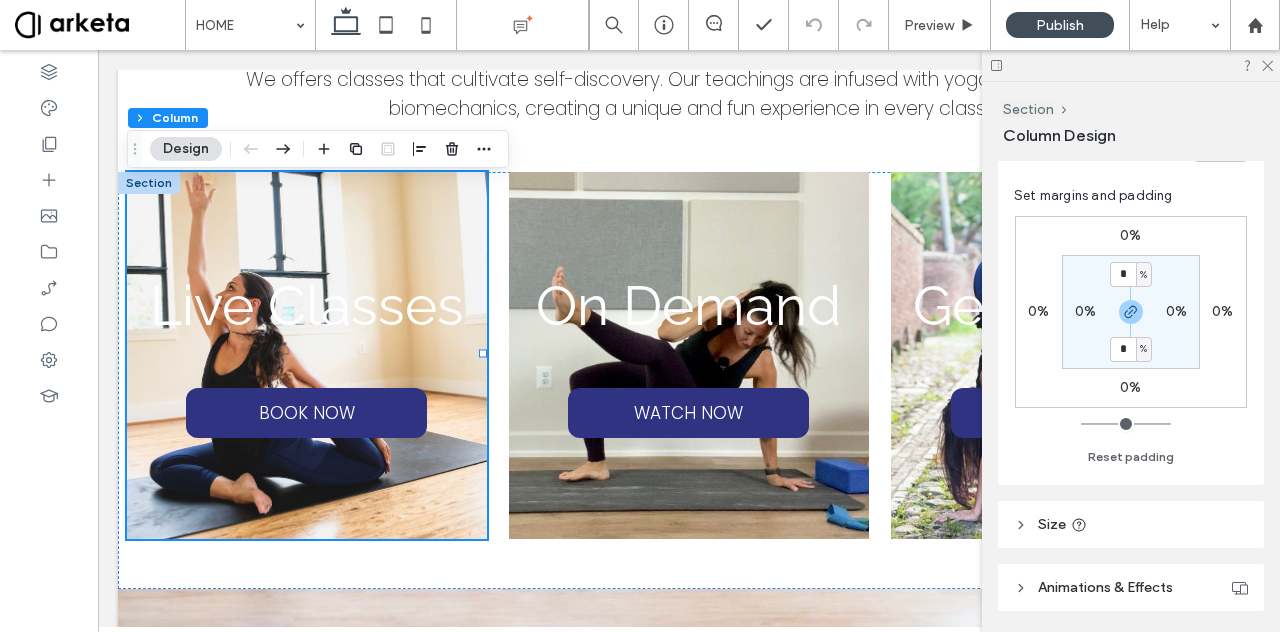 scroll, scrollTop: 573, scrollLeft: 0, axis: vertical 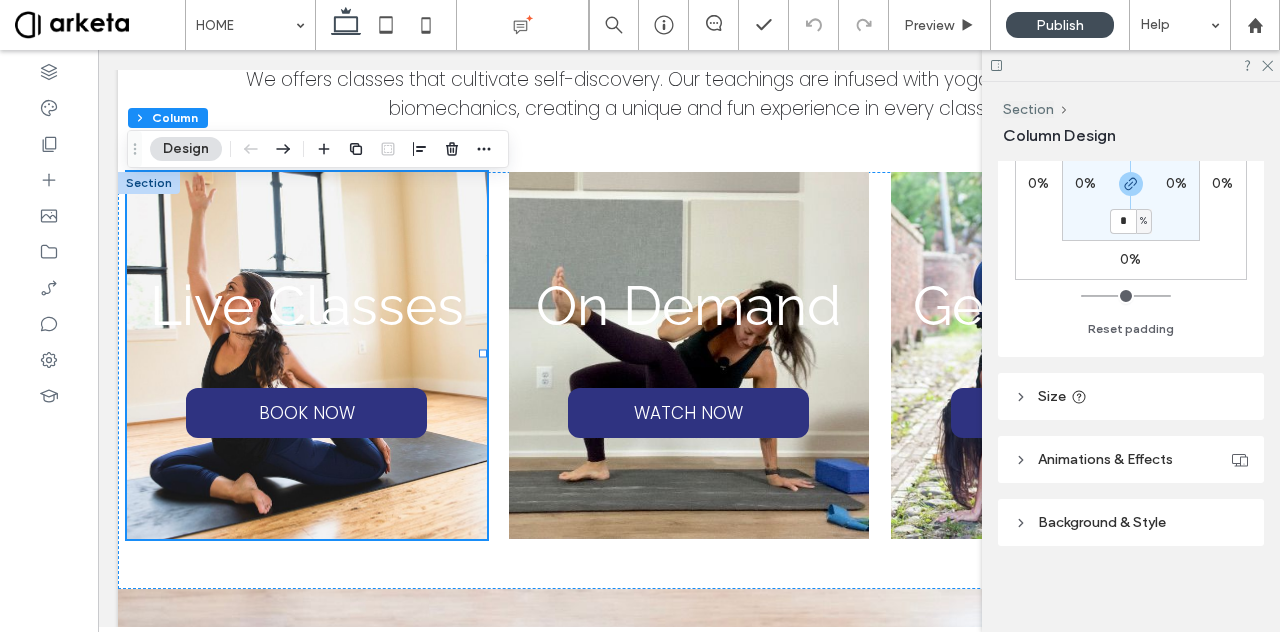 click on "Size" at bounding box center (1131, 396) 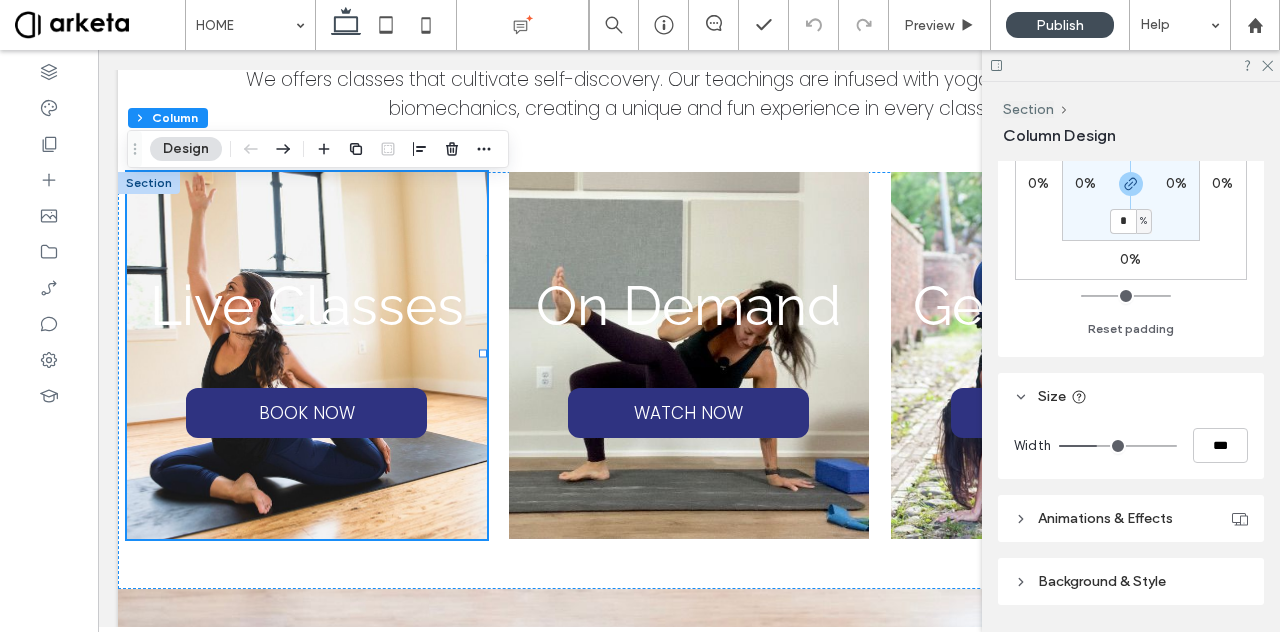 scroll, scrollTop: 588, scrollLeft: 0, axis: vertical 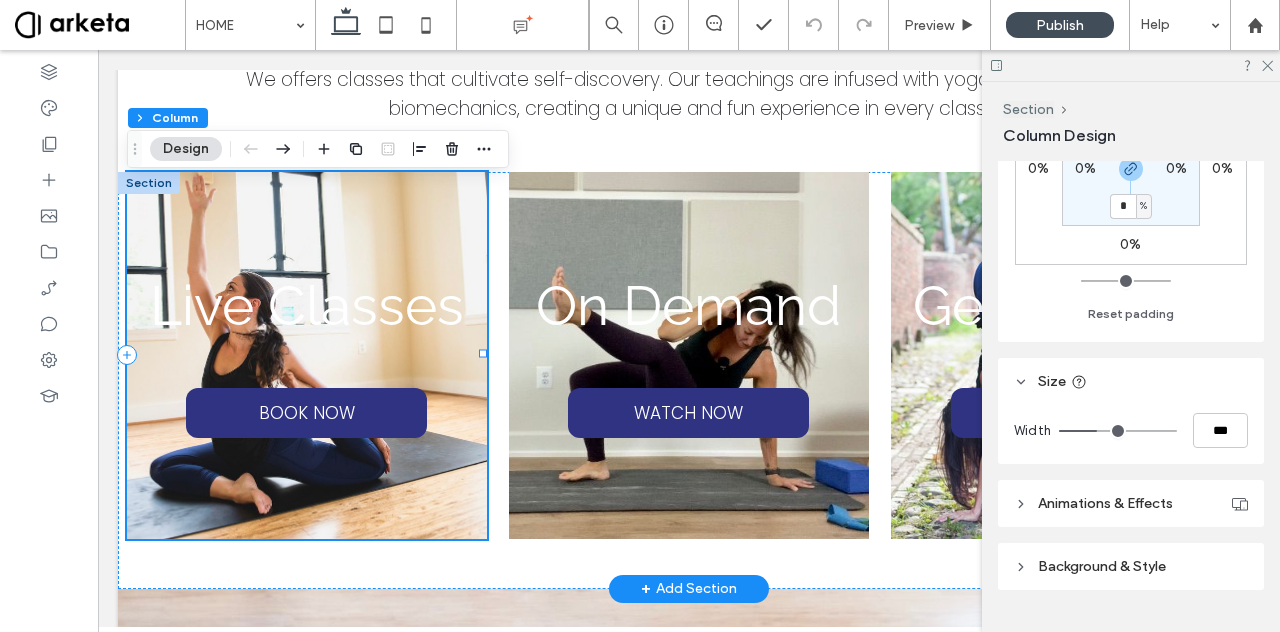 click on "Live Classes
BOOK NOW" at bounding box center (307, 355) 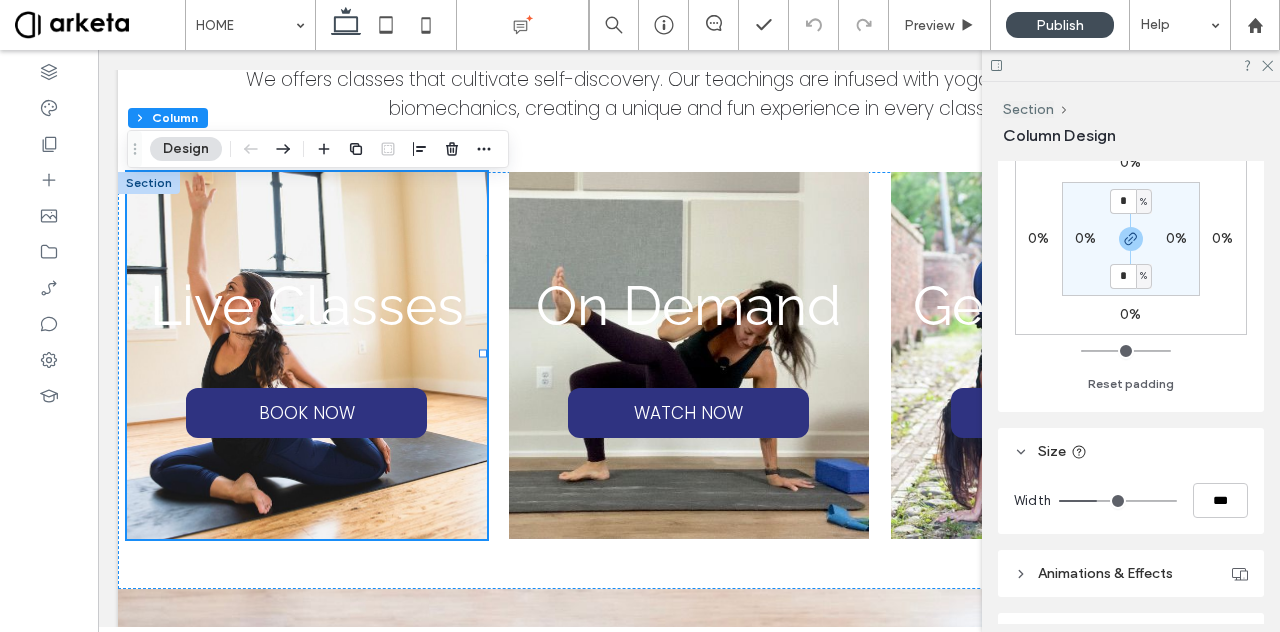 scroll, scrollTop: 515, scrollLeft: 0, axis: vertical 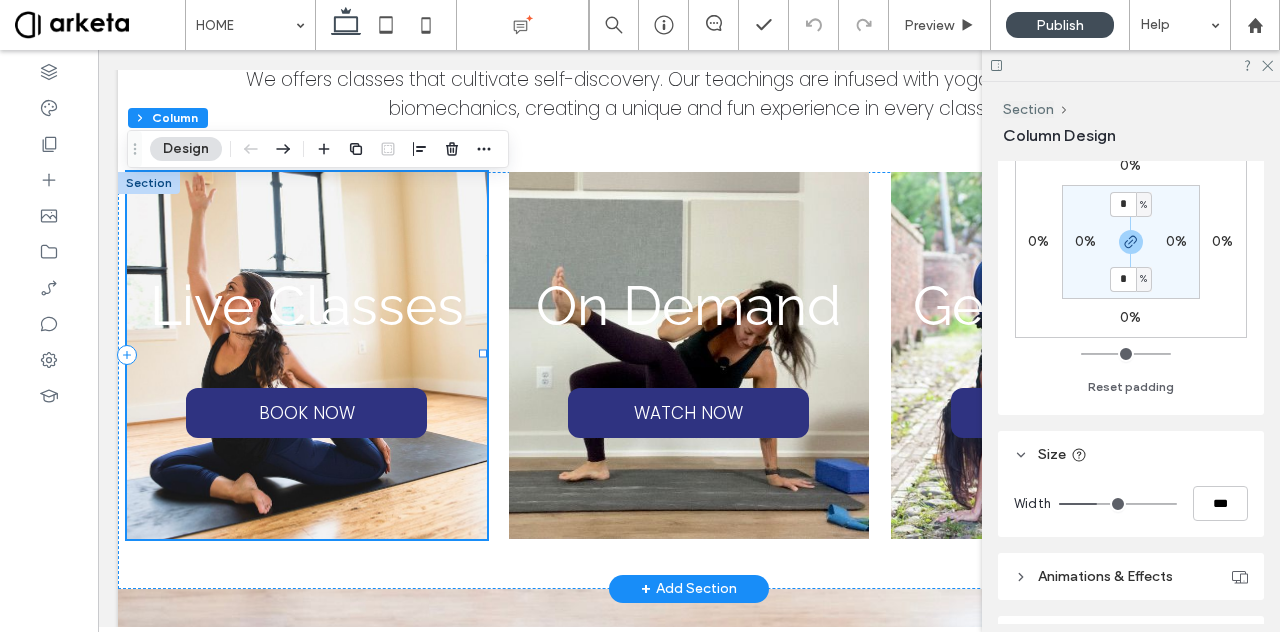 click on "Live Classes
BOOK NOW" at bounding box center (307, 355) 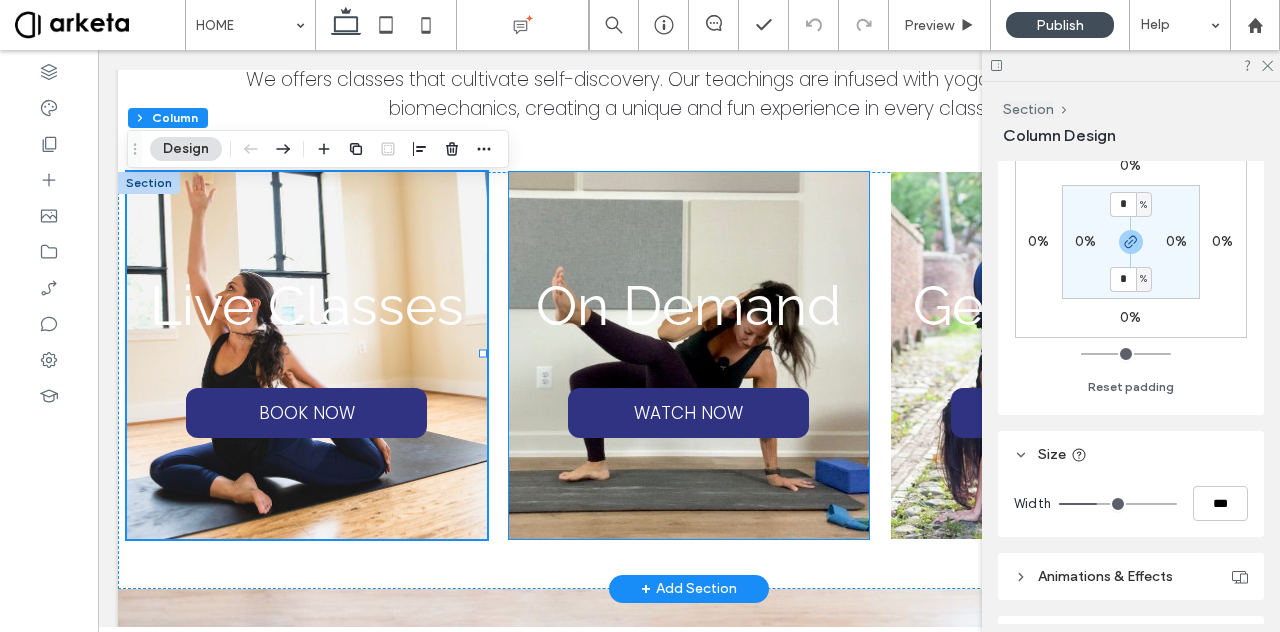 click on "On Demand
WATCH NOW" at bounding box center (689, 355) 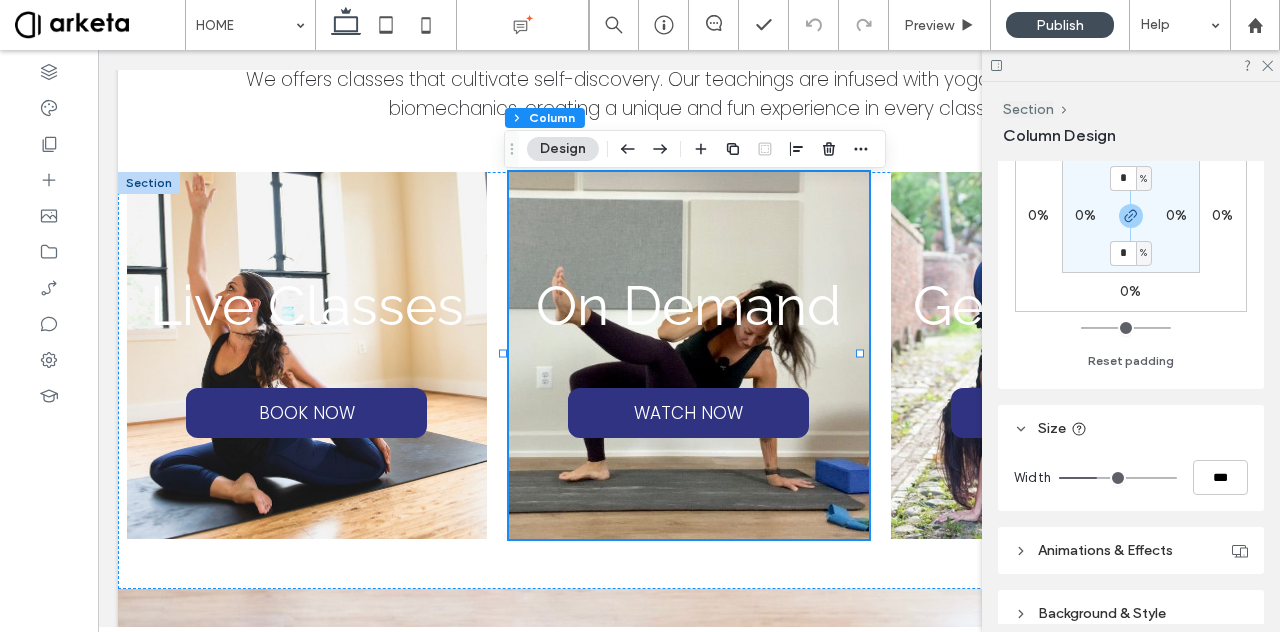 scroll, scrollTop: 632, scrollLeft: 0, axis: vertical 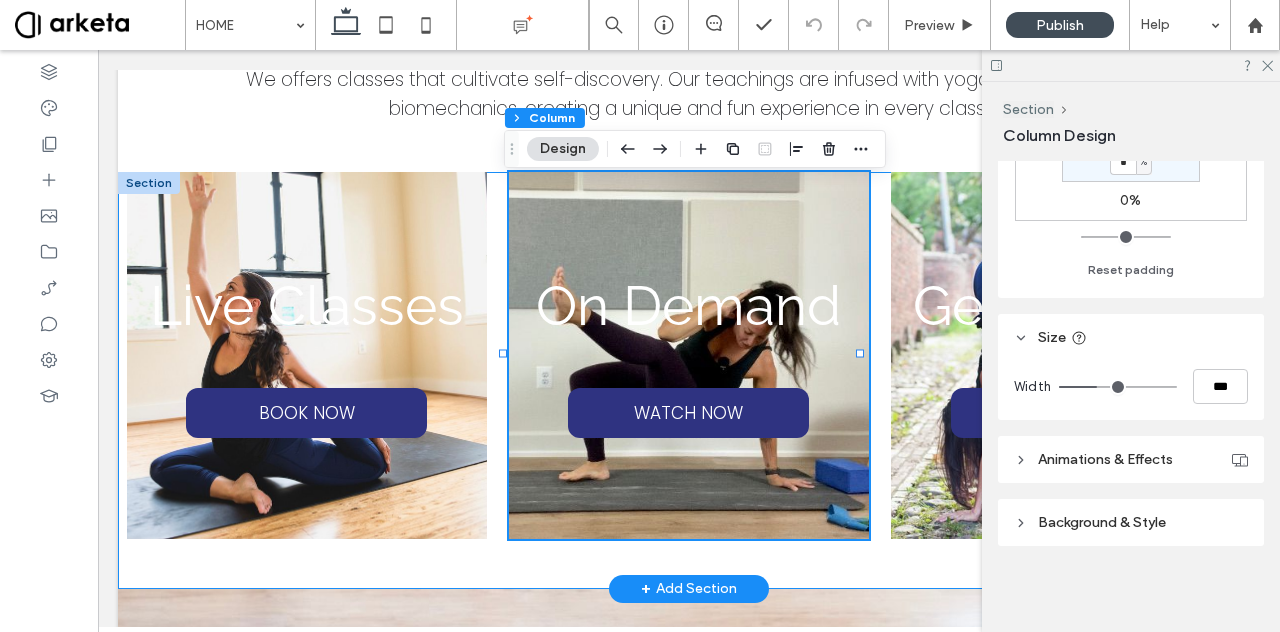 click on "Live Classes
BOOK NOW
On Demand
WATCH NOW
Get The App
DOWNLOAD NOW" at bounding box center [689, 380] 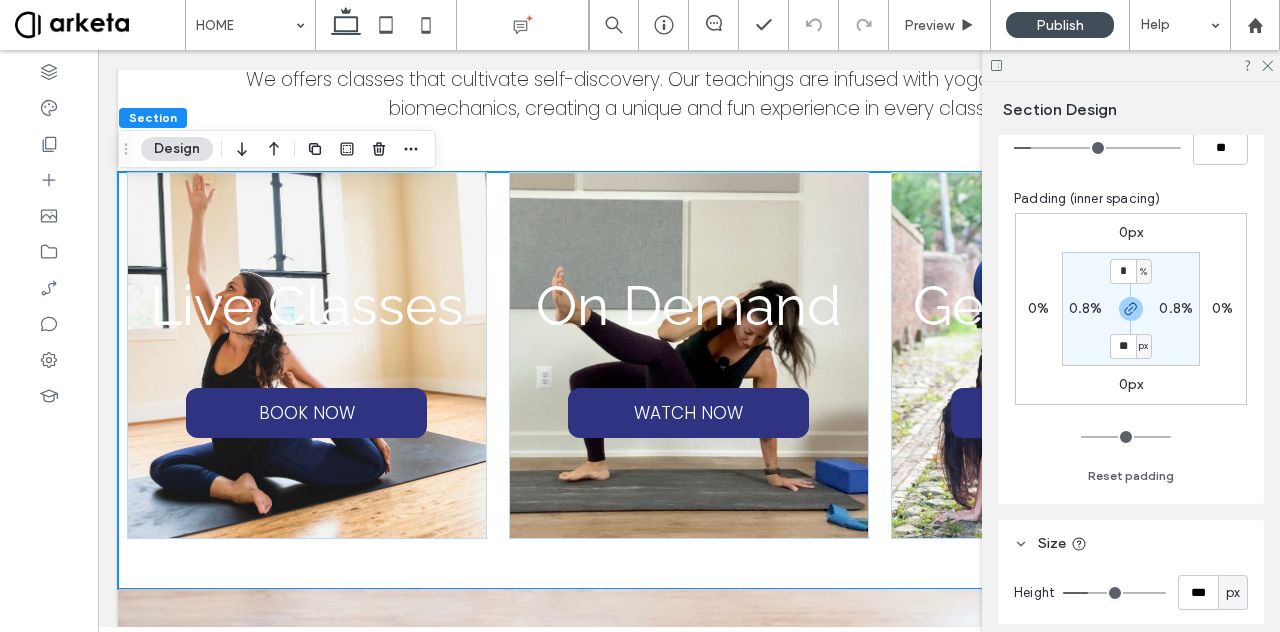 scroll, scrollTop: 508, scrollLeft: 0, axis: vertical 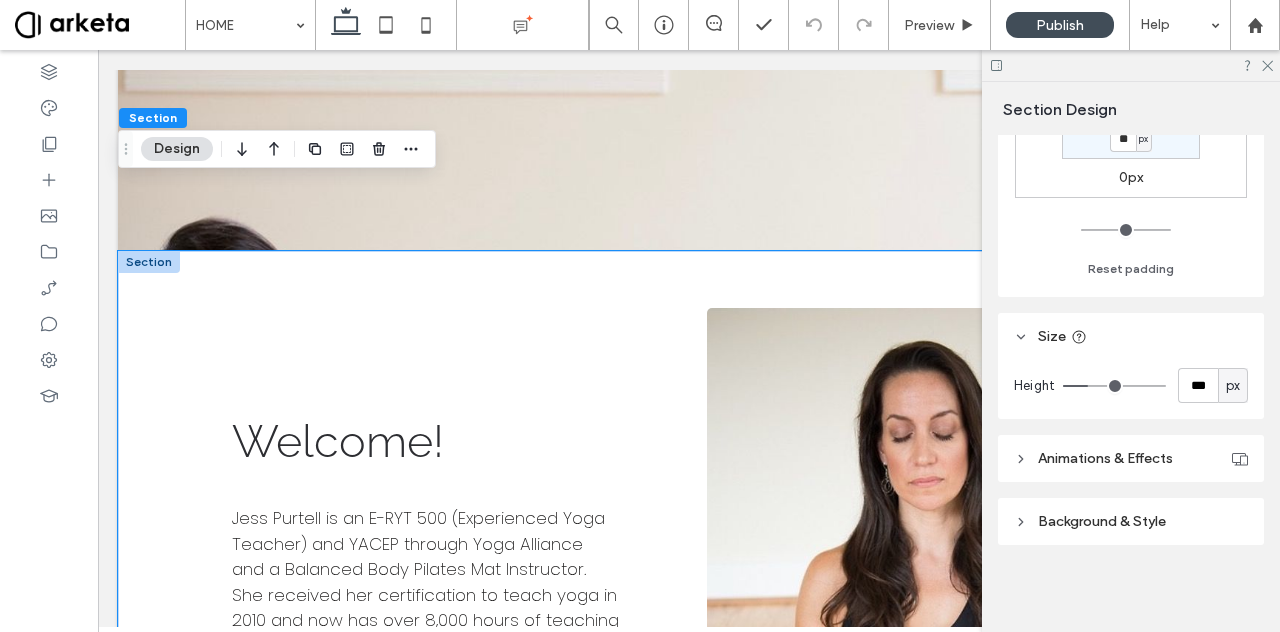 click on "Welcome!
Jess Purtell is an E-RYT 500 (Experienced Yoga Teacher) and YACEP through Yoga Alliance and a Balanced Body Pilates Mat Instructor. She received her certification to teach yoga in 2010 and now has over 8,000 hours of teaching experience. Jess wanted to create a space that is welcoming to all practitioners at all levels. She is joined by teachers who share her passion for yoga and Pilates education, including anatomy, nervous system regulation, biomechanics, and mindful movement. Together, they foster an inclusive environment where students can deepen their practice, cultivate balance, and experience the transformative benefits of yoga. We hope you join us on the mat .
REACH OUT" at bounding box center [689, 706] 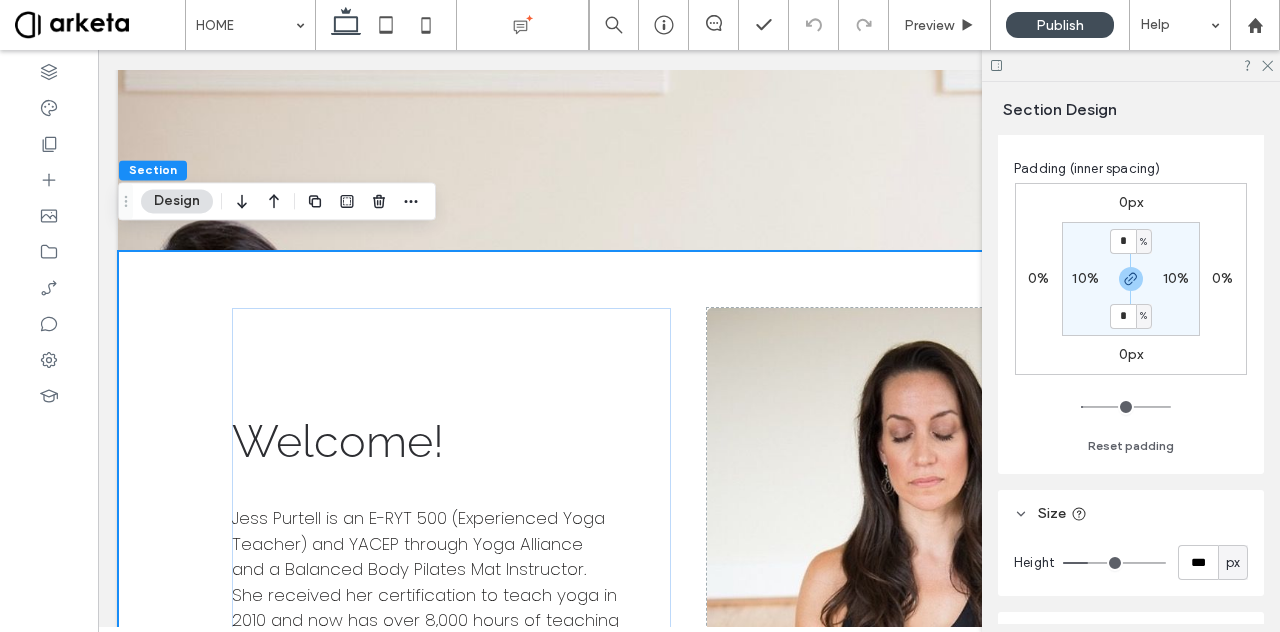 scroll, scrollTop: 334, scrollLeft: 0, axis: vertical 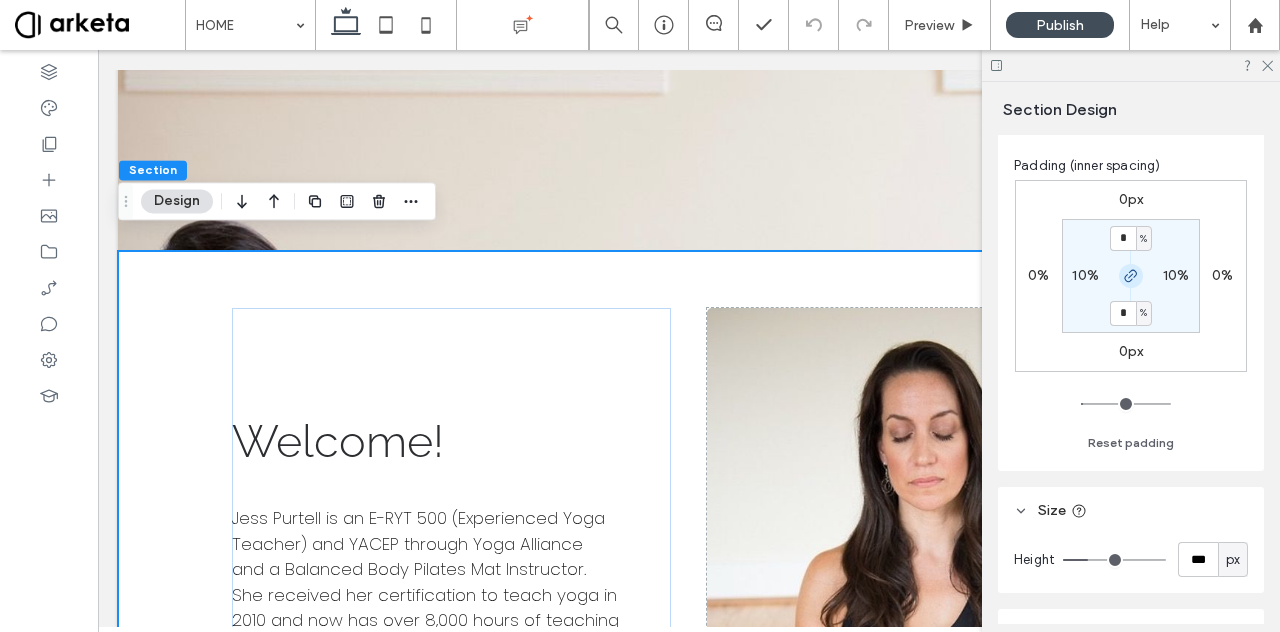 click 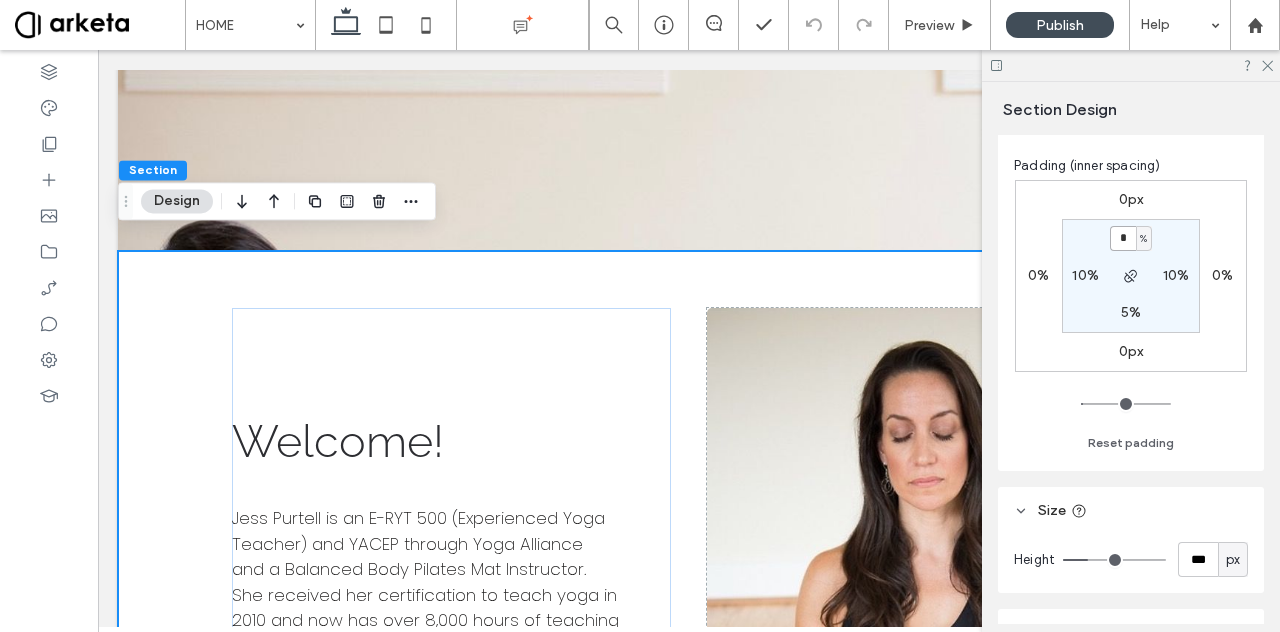 click on "*" at bounding box center (1123, 238) 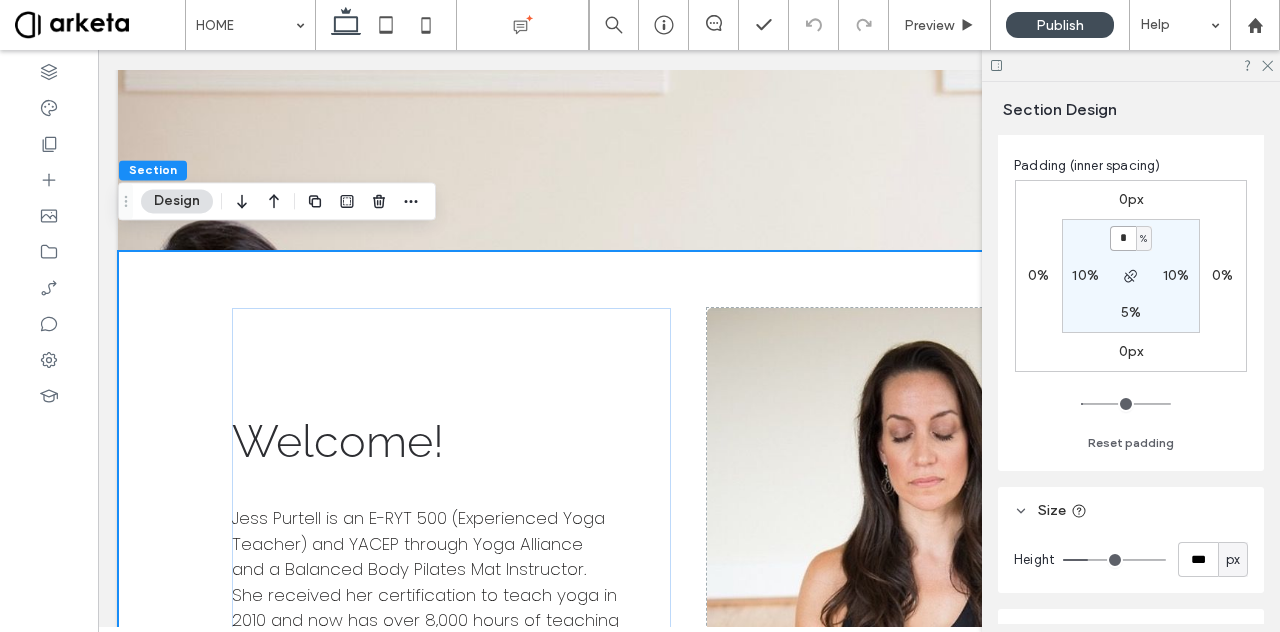type on "*" 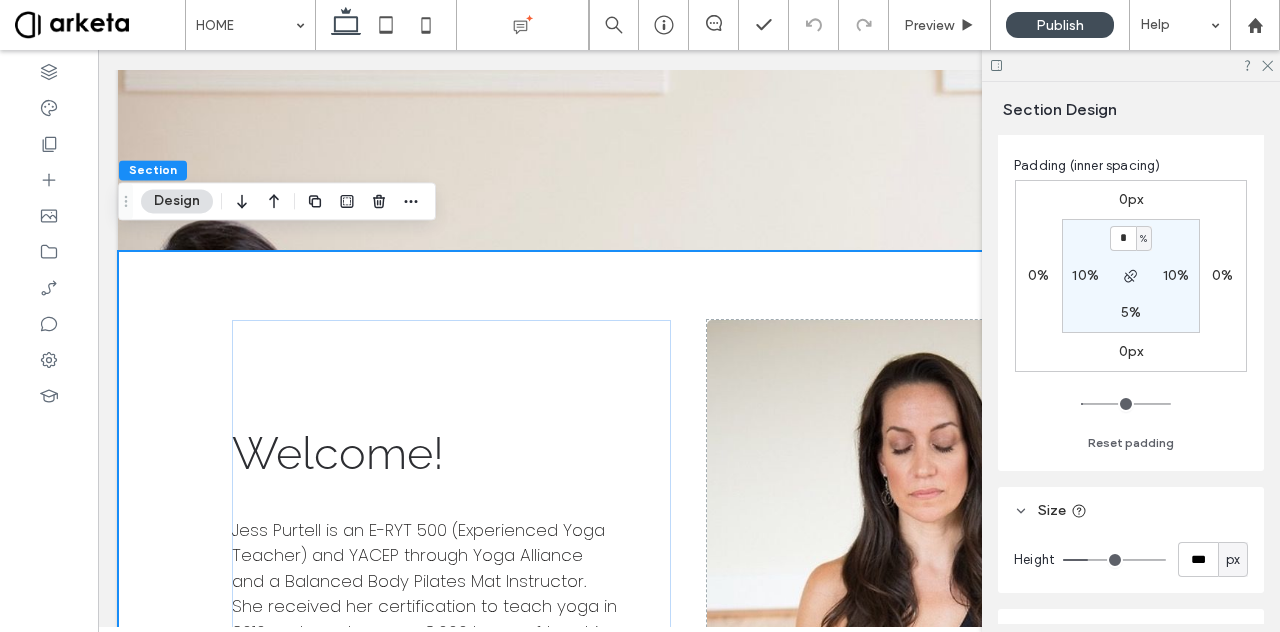 click on "5%" at bounding box center [1131, 312] 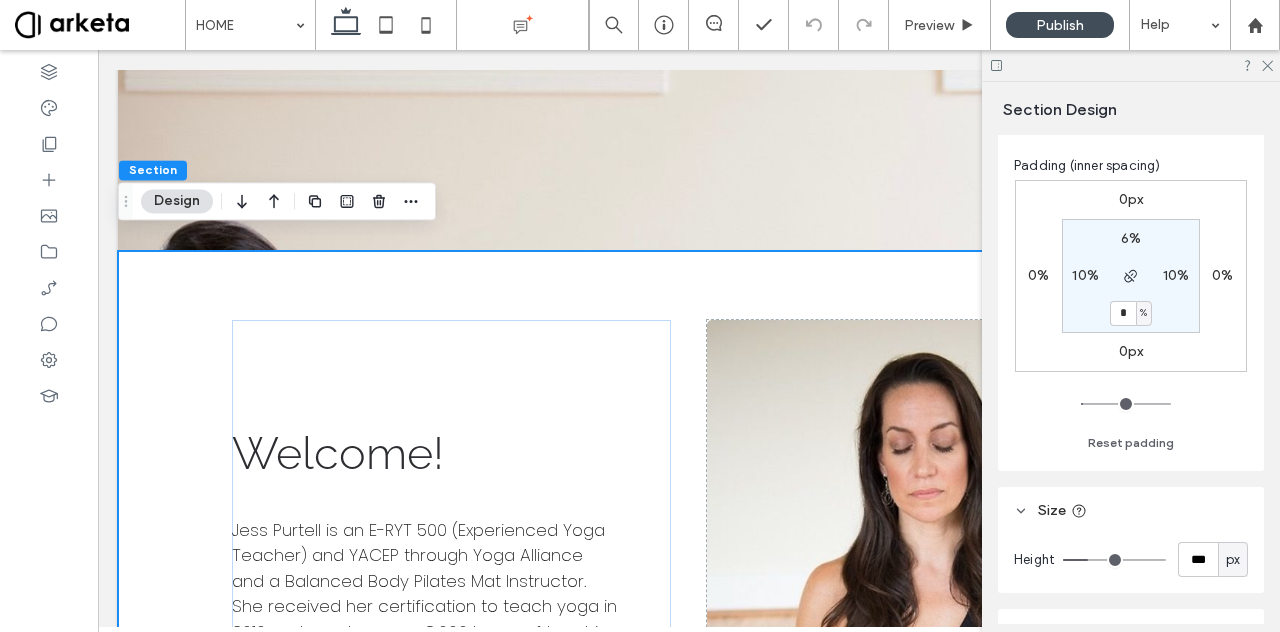type on "*" 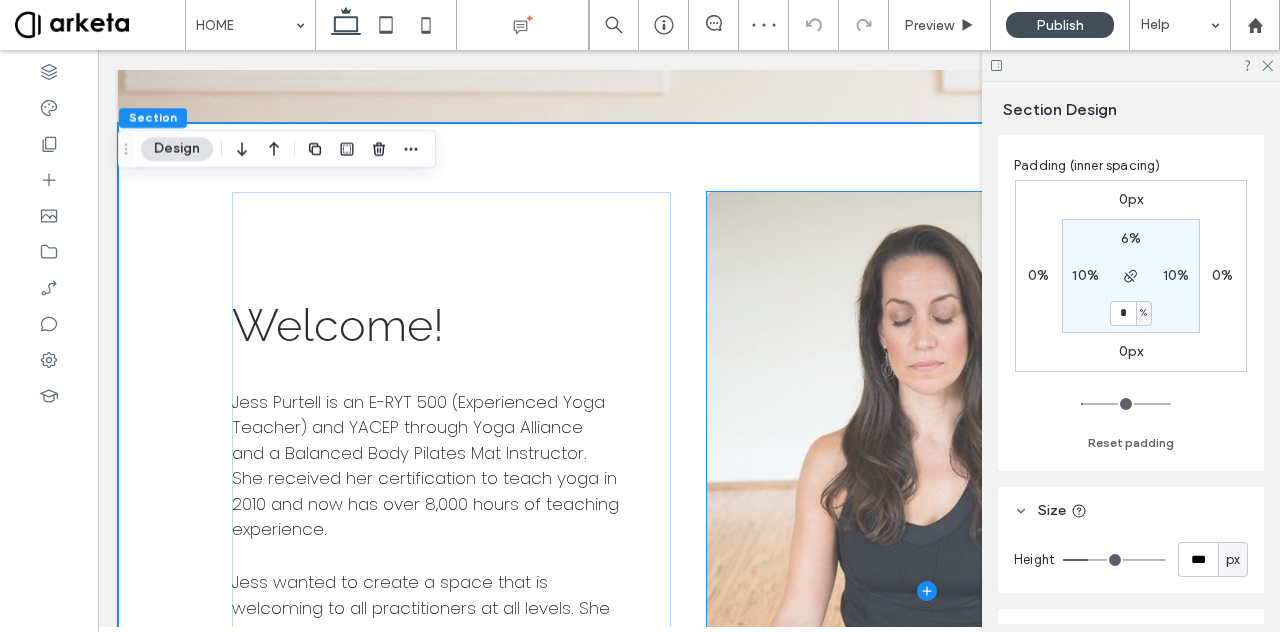 scroll, scrollTop: 1599, scrollLeft: 0, axis: vertical 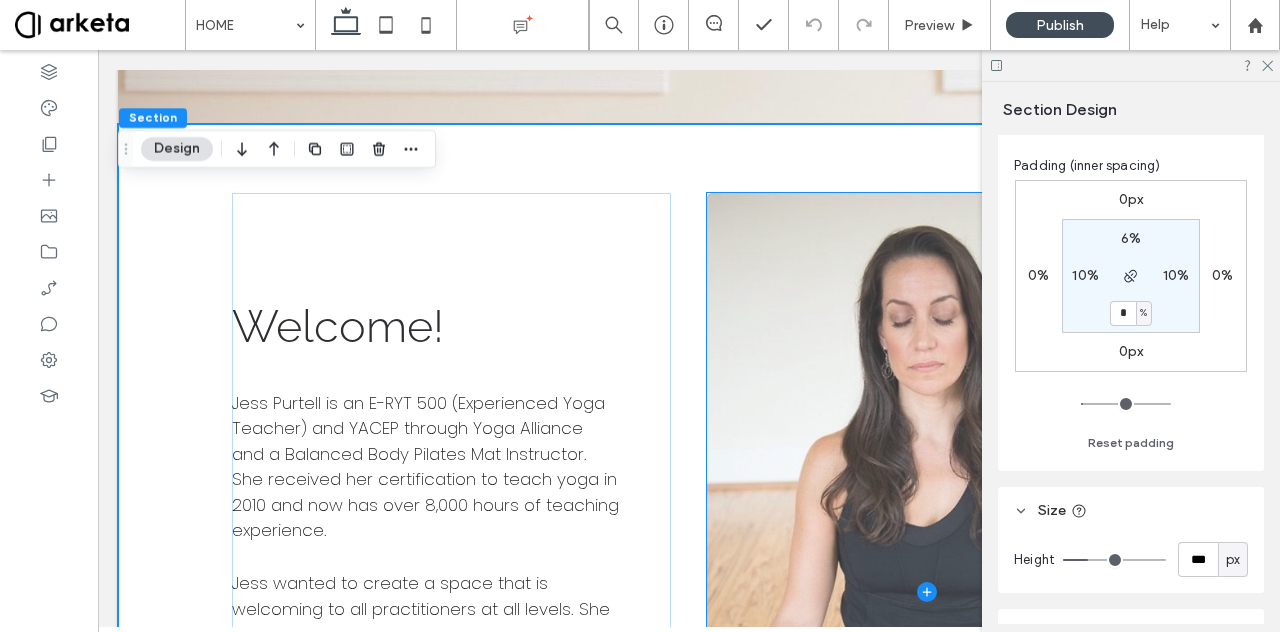 click at bounding box center [926, 591] 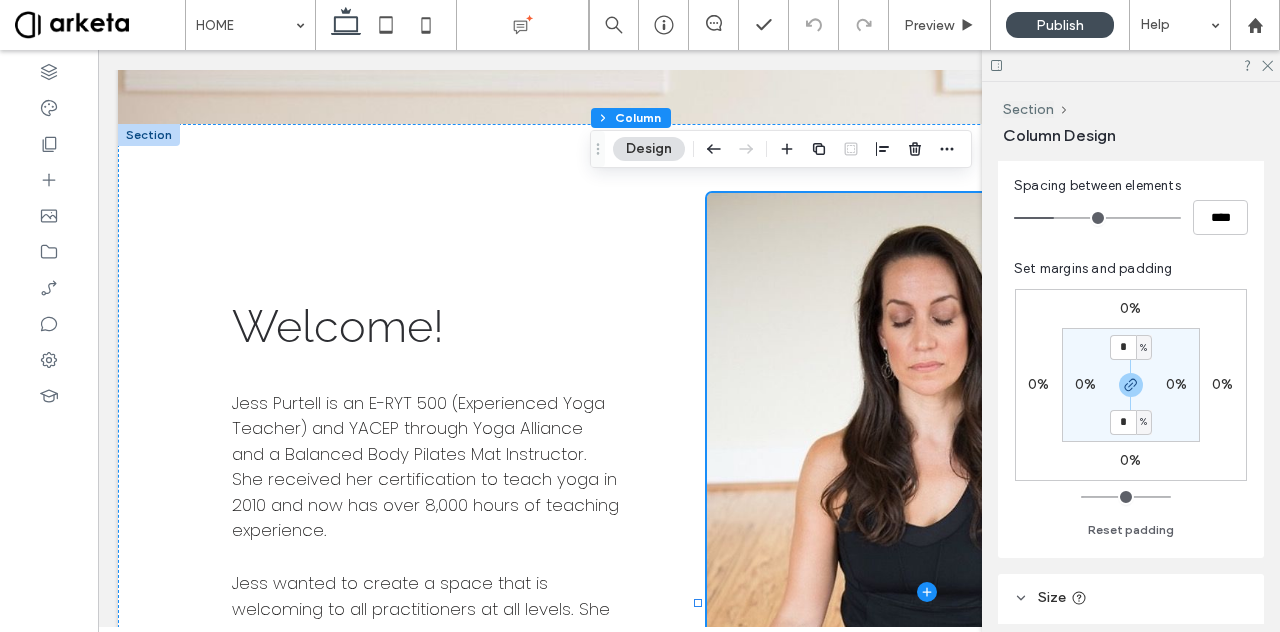 scroll, scrollTop: 0, scrollLeft: 0, axis: both 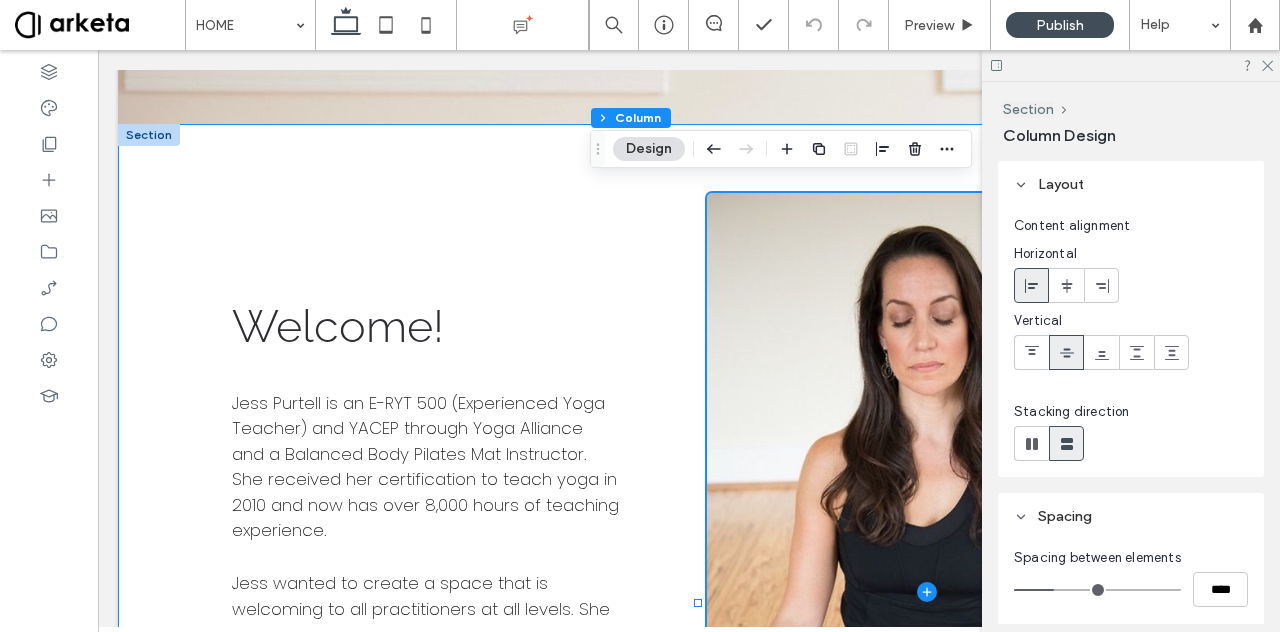 click on "Welcome!
Jess Purtell is an E-RYT 500 (Experienced Yoga Teacher) and YACEP through Yoga Alliance and a Balanced Body Pilates Mat Instructor. She received her certification to teach yoga in 2010 and now has over 8,000 hours of teaching experience. Jess wanted to create a space that is welcoming to all practitioners at all levels. She is joined by teachers who share her passion for yoga and Pilates education, including anatomy, nervous system regulation, biomechanics, and mindful movement. Together, they foster an inclusive environment where students can deepen their practice, cultivate balance, and experience the transformative benefits of yoga. We hope you join us on the mat .
REACH OUT" at bounding box center (689, 591) 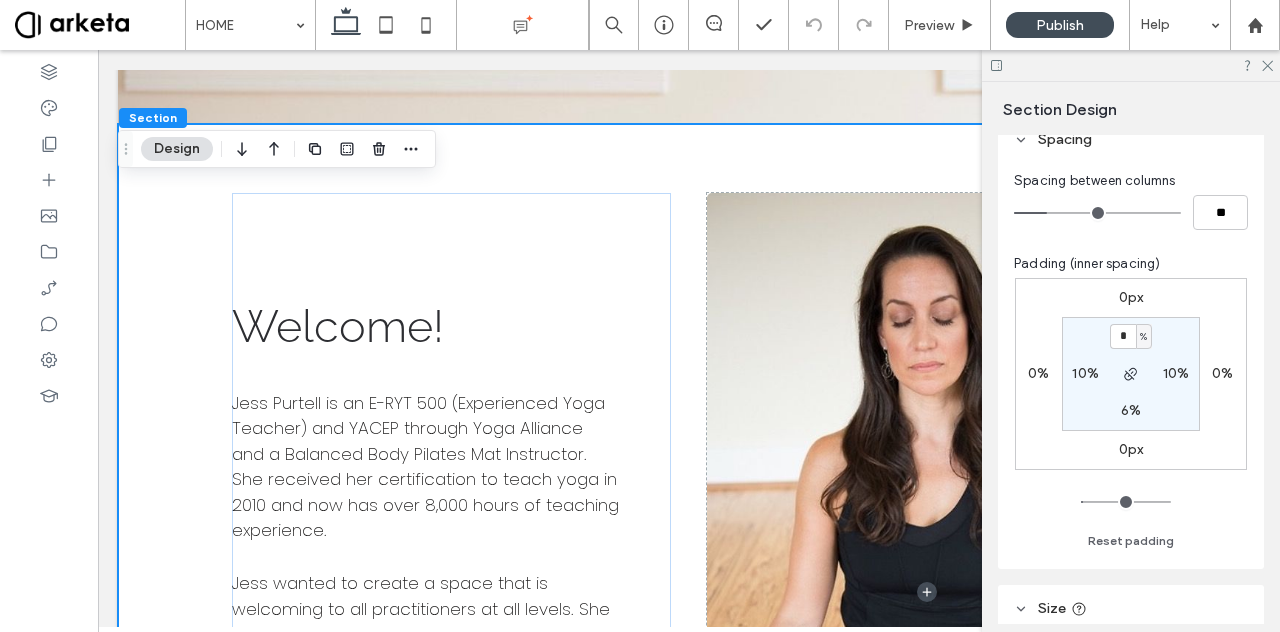 scroll, scrollTop: 508, scrollLeft: 0, axis: vertical 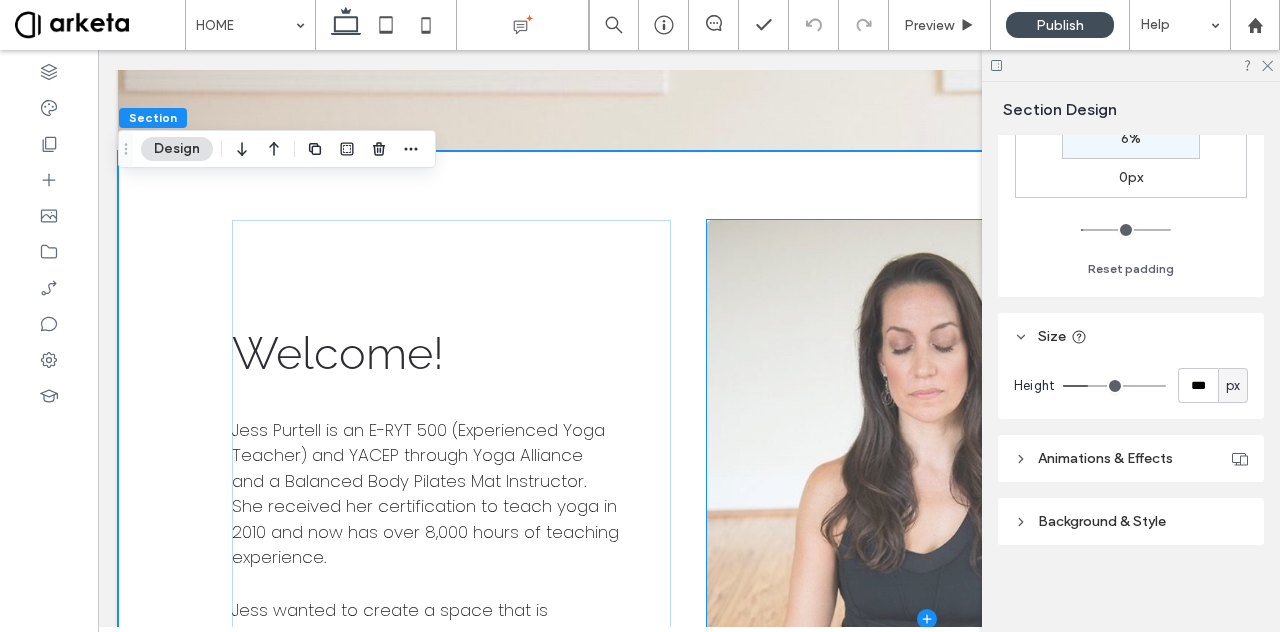 click at bounding box center [926, 618] 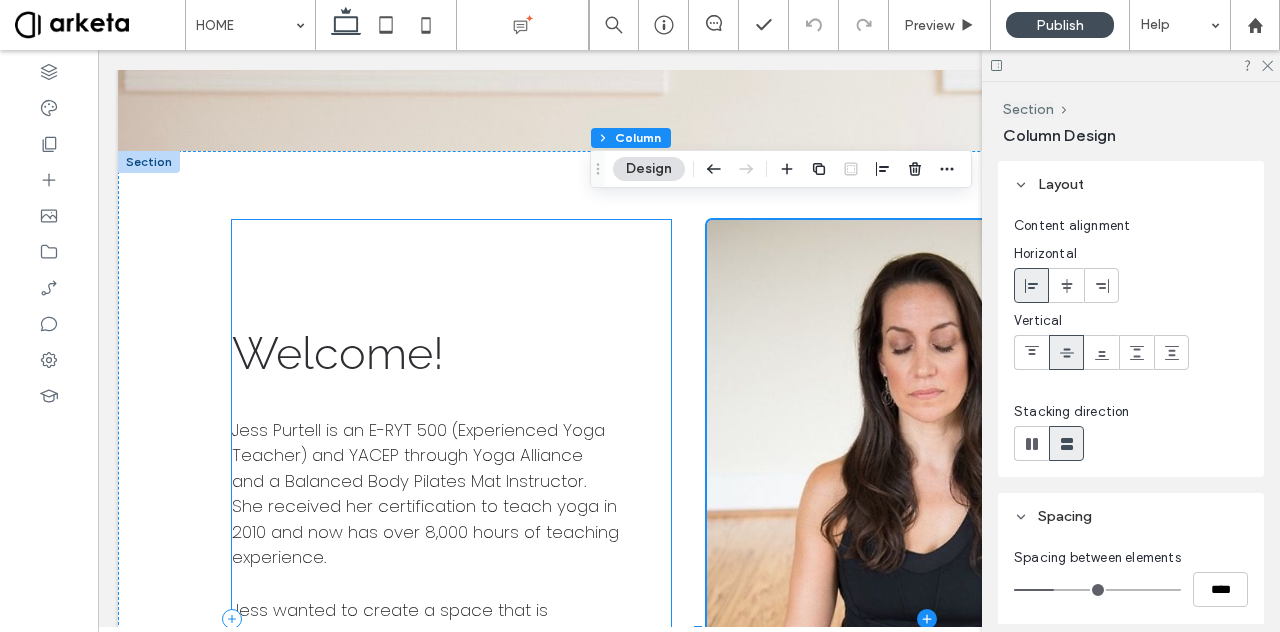 click on "Welcome!
Jess Purtell is an E-RYT 500 (Experienced Yoga Teacher) and YACEP through Yoga Alliance and a Balanced Body Pilates Mat Instructor. She received her certification to teach yoga in 2010 and now has over 8,000 hours of teaching experience. Jess wanted to create a space that is welcoming to all practitioners at all levels. She is joined by teachers who share her passion for yoga and Pilates education, including anatomy, nervous system regulation, biomechanics, and mindful movement. Together, they foster an inclusive environment where students can deepen their practice, cultivate balance, and experience the transformative benefits of yoga. We hope you join us on the mat .
REACH OUT" at bounding box center [451, 618] 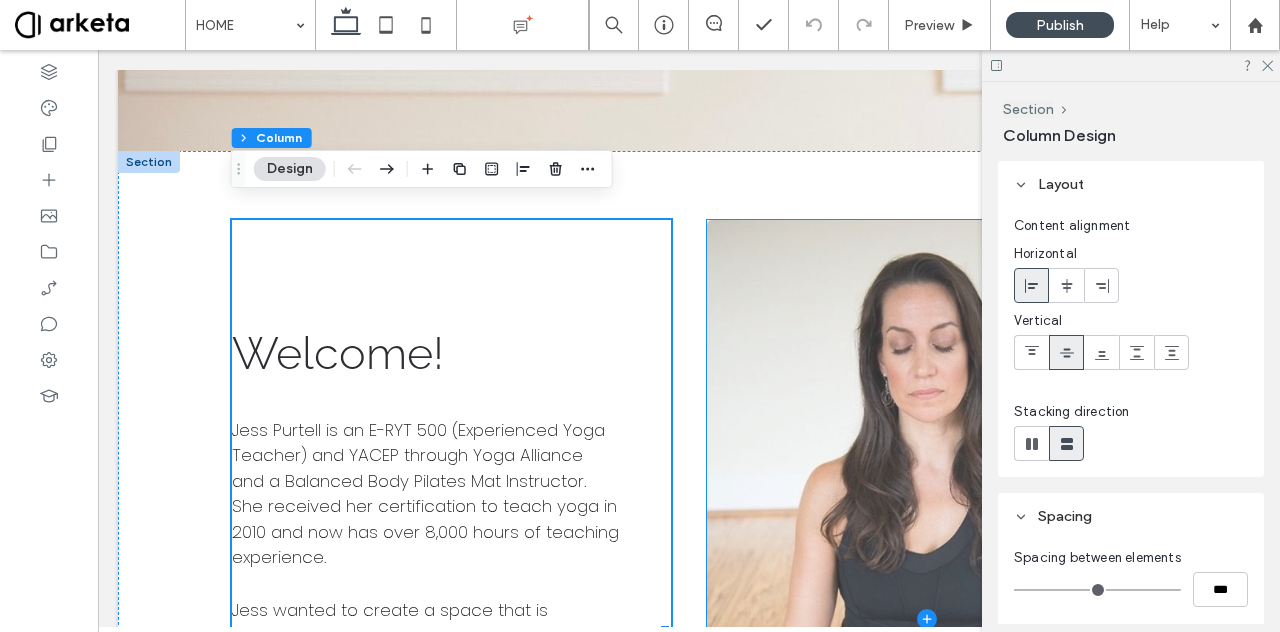 click at bounding box center (926, 618) 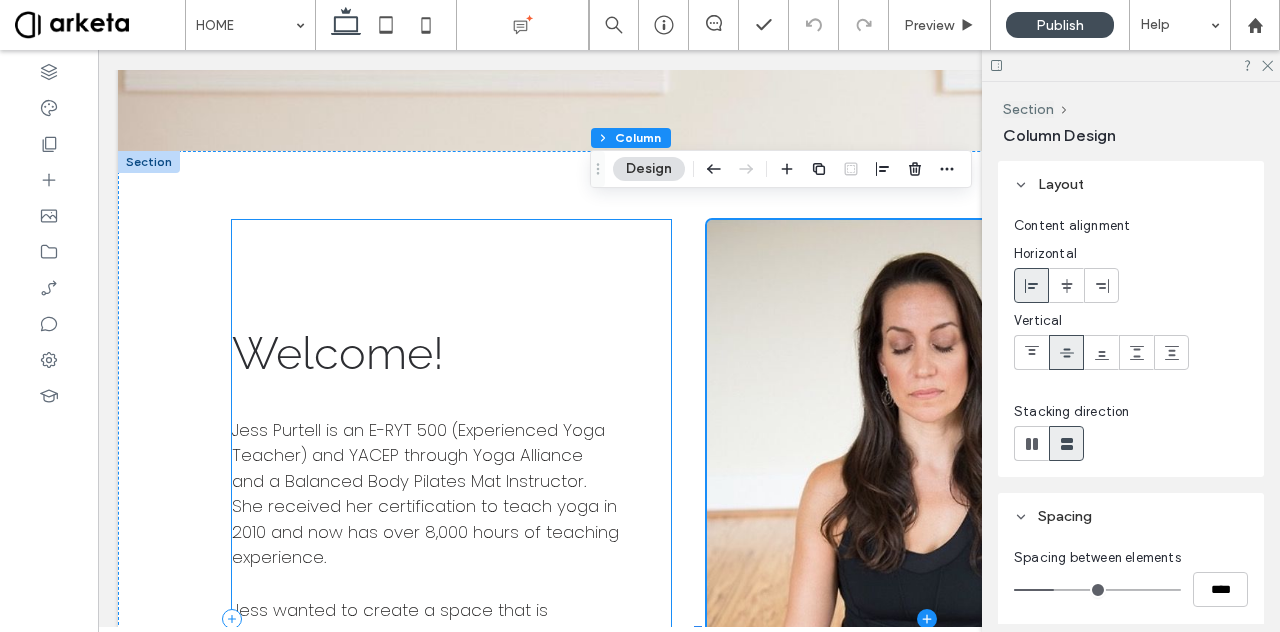 click on "Welcome!
Jess Purtell is an E-RYT 500 (Experienced Yoga Teacher) and YACEP through Yoga Alliance and a Balanced Body Pilates Mat Instructor. She received her certification to teach yoga in 2010 and now has over 8,000 hours of teaching experience. Jess wanted to create a space that is welcoming to all practitioners at all levels. She is joined by teachers who share her passion for yoga and Pilates education, including anatomy, nervous system regulation, biomechanics, and mindful movement. Together, they foster an inclusive environment where students can deepen their practice, cultivate balance, and experience the transformative benefits of yoga. We hope you join us on the mat .
REACH OUT" at bounding box center (451, 618) 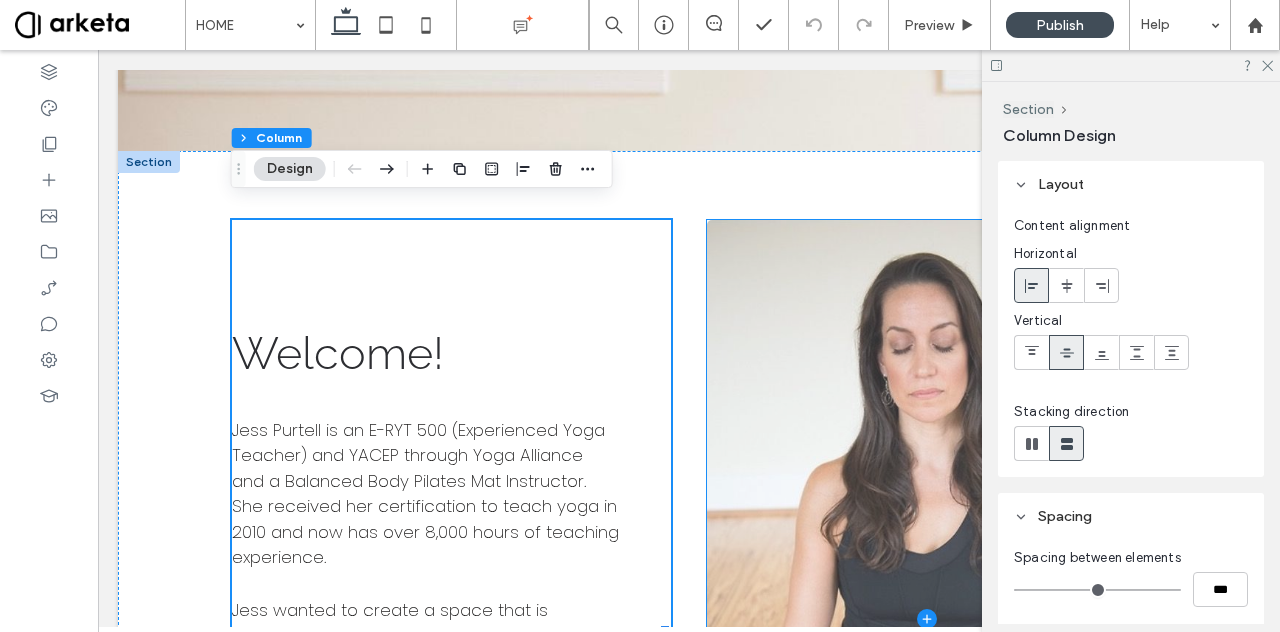 click at bounding box center (926, 618) 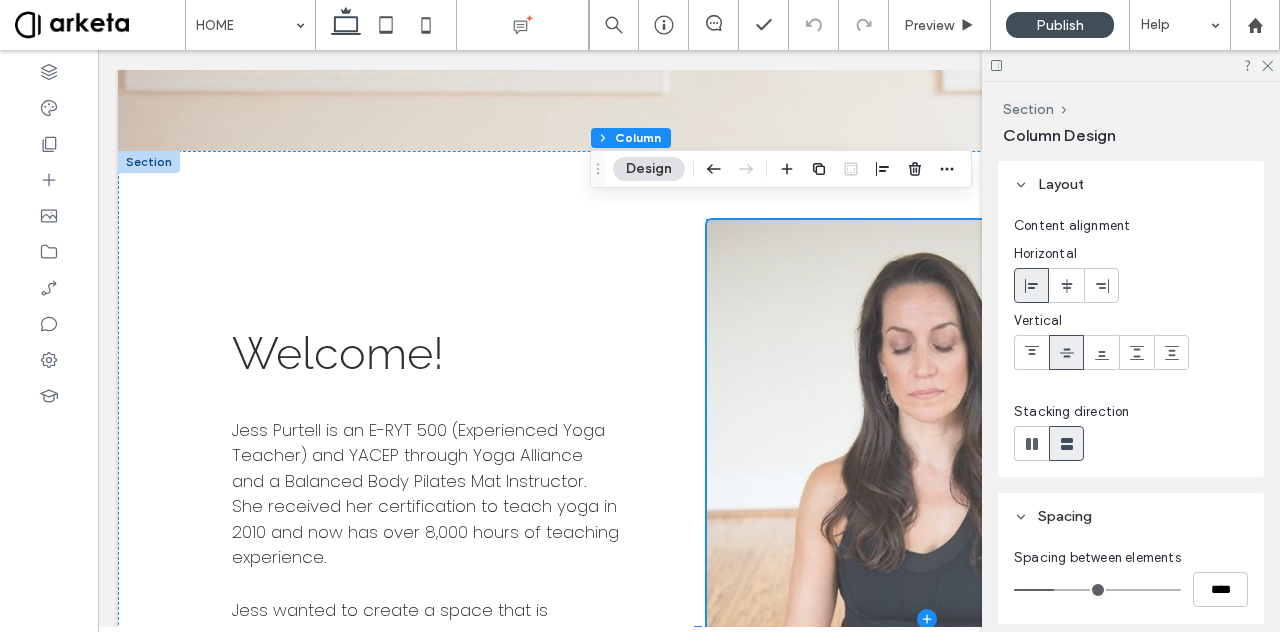 click at bounding box center [926, 618] 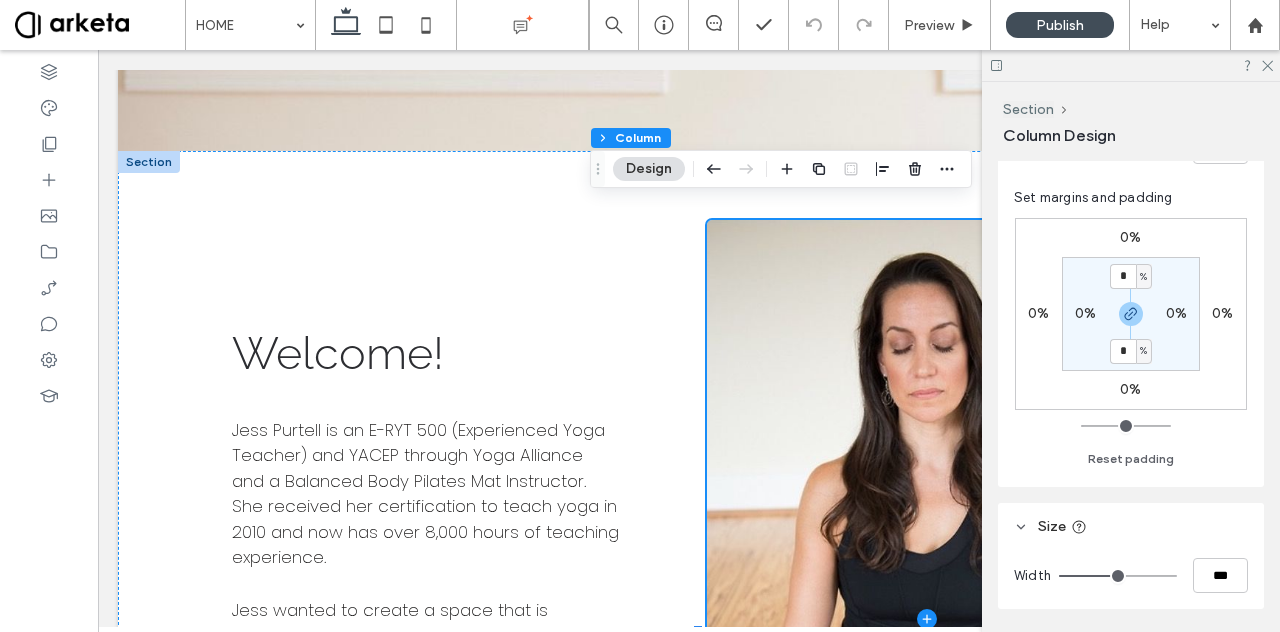 scroll, scrollTop: 632, scrollLeft: 0, axis: vertical 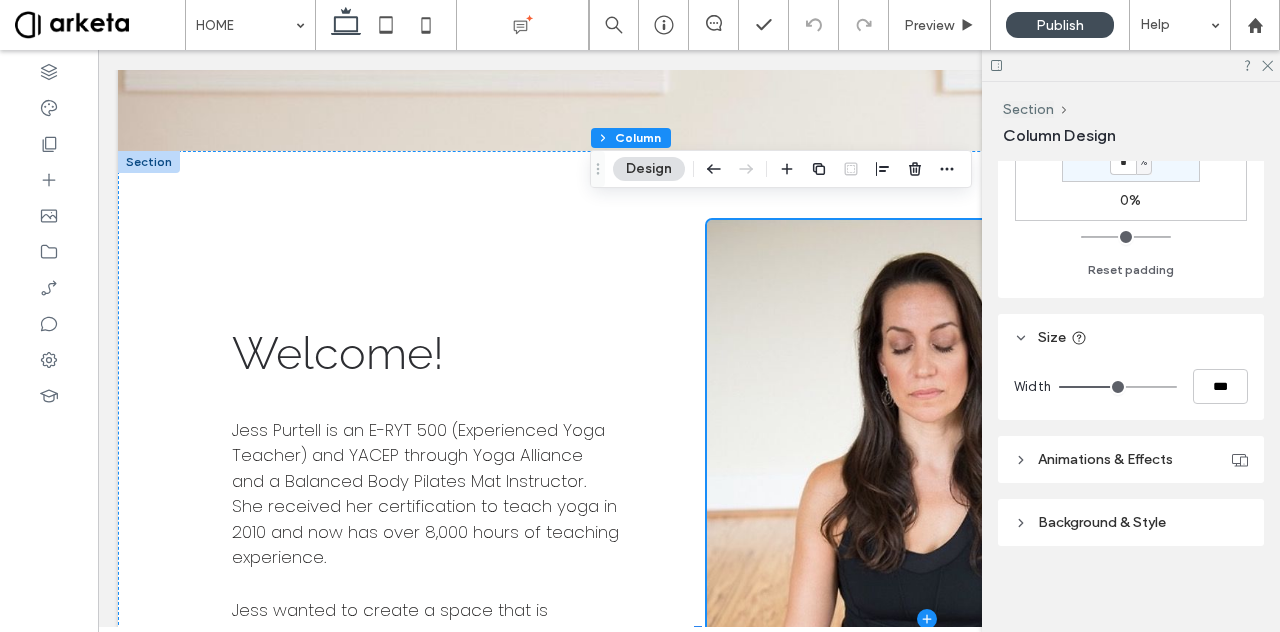 click on "Animations & Effects" at bounding box center [1105, 459] 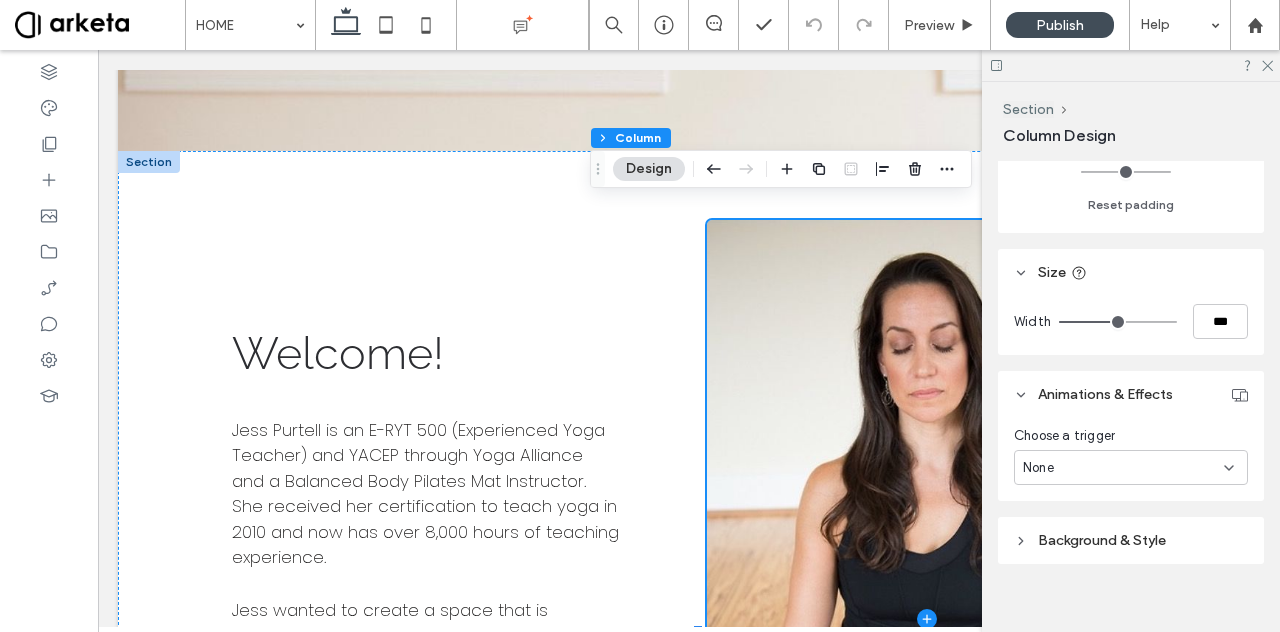 scroll, scrollTop: 715, scrollLeft: 0, axis: vertical 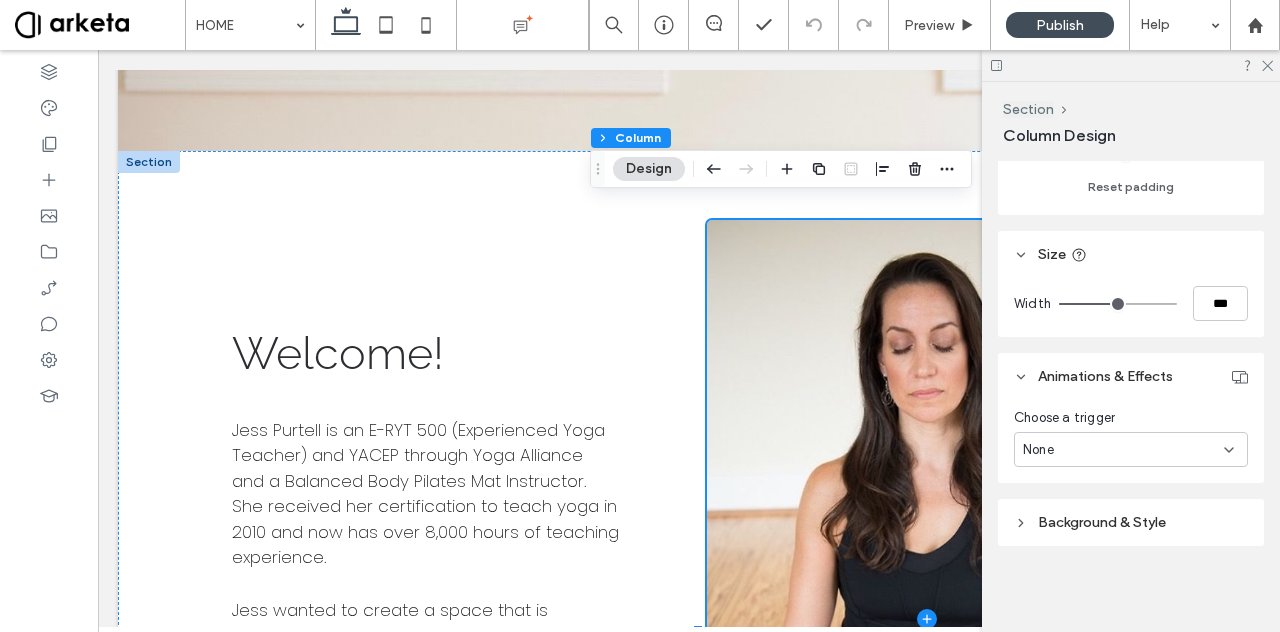click on "Background & Style" at bounding box center [1102, 522] 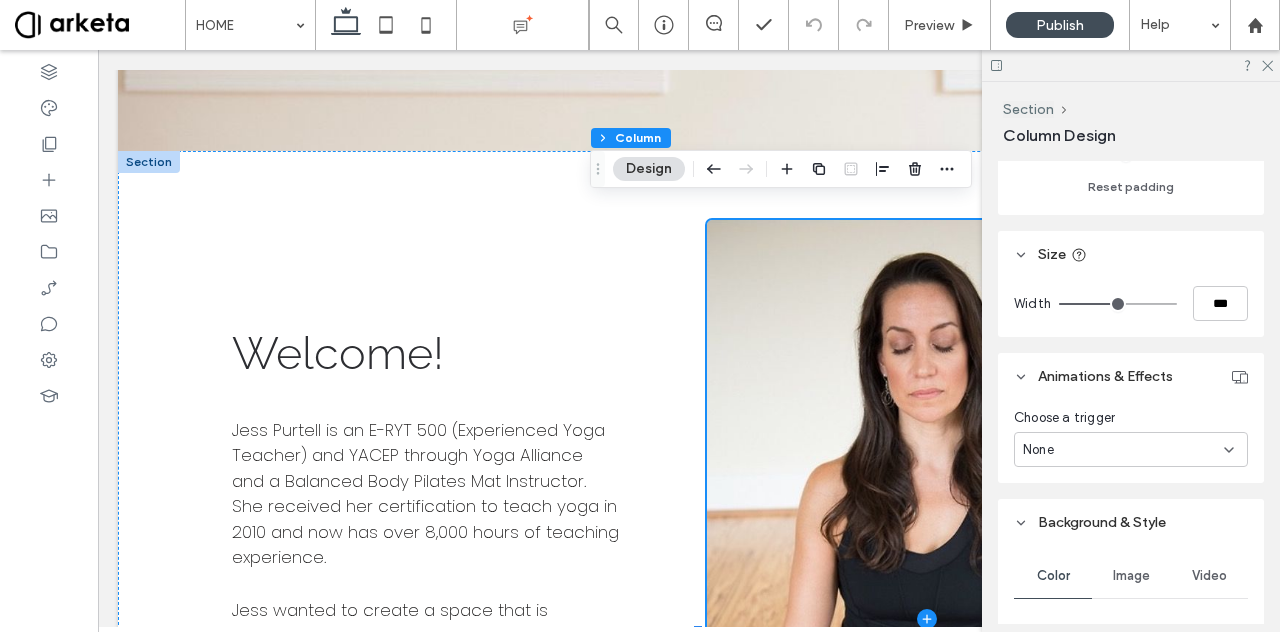 scroll, scrollTop: 899, scrollLeft: 0, axis: vertical 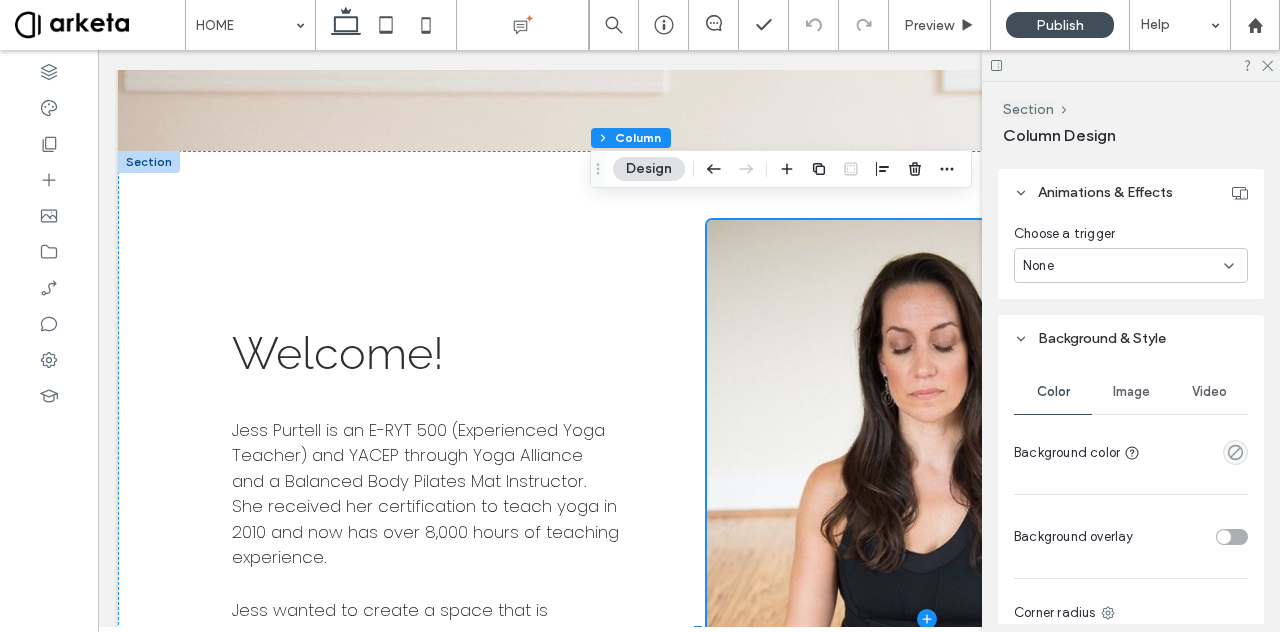 click on "Image" at bounding box center [1131, 392] 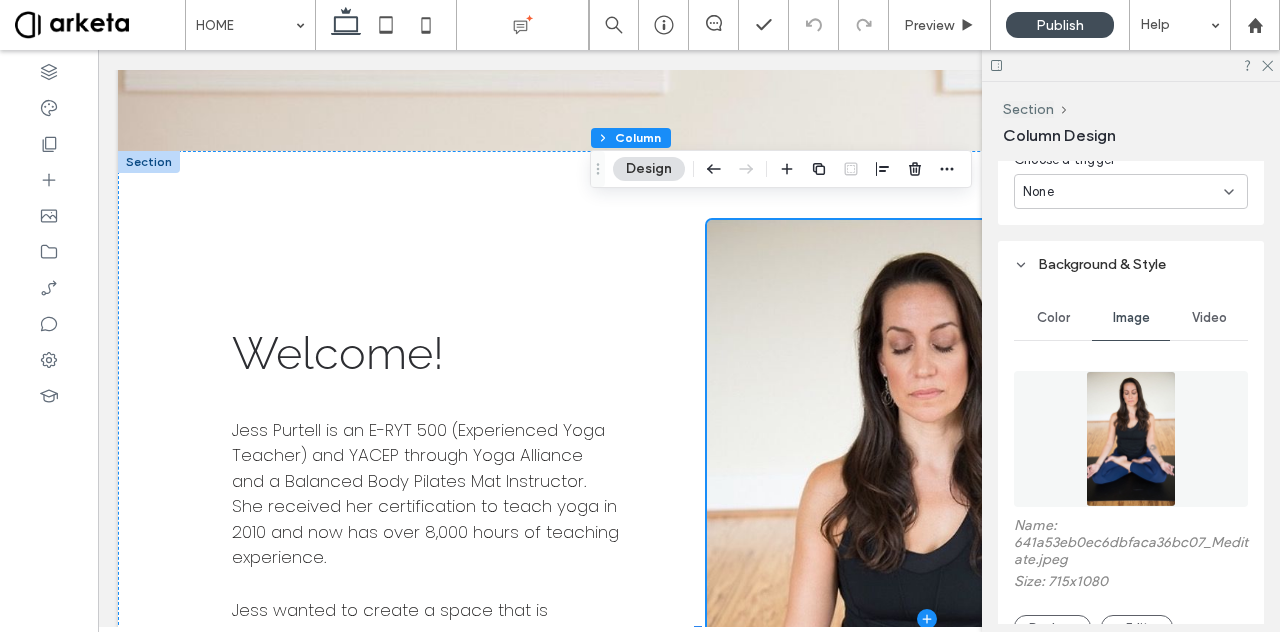 scroll, scrollTop: 976, scrollLeft: 0, axis: vertical 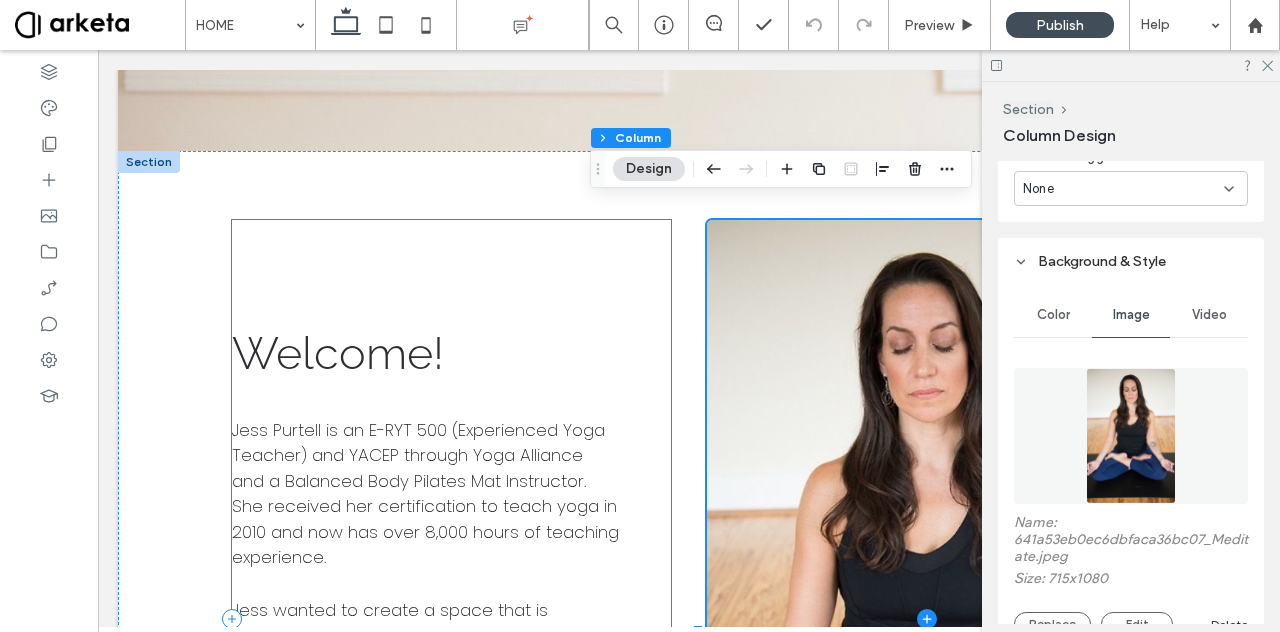 click on "Welcome!
Jess Purtell is an E-RYT 500 (Experienced Yoga Teacher) and YACEP through Yoga Alliance and a Balanced Body Pilates Mat Instructor. She received her certification to teach yoga in 2010 and now has over 8,000 hours of teaching experience. Jess wanted to create a space that is welcoming to all practitioners at all levels. She is joined by teachers who share her passion for yoga and Pilates education, including anatomy, nervous system regulation, biomechanics, and mindful movement. Together, they foster an inclusive environment where students can deepen their practice, cultivate balance, and experience the transformative benefits of yoga. We hope you join us on the mat .
REACH OUT" at bounding box center [451, 618] 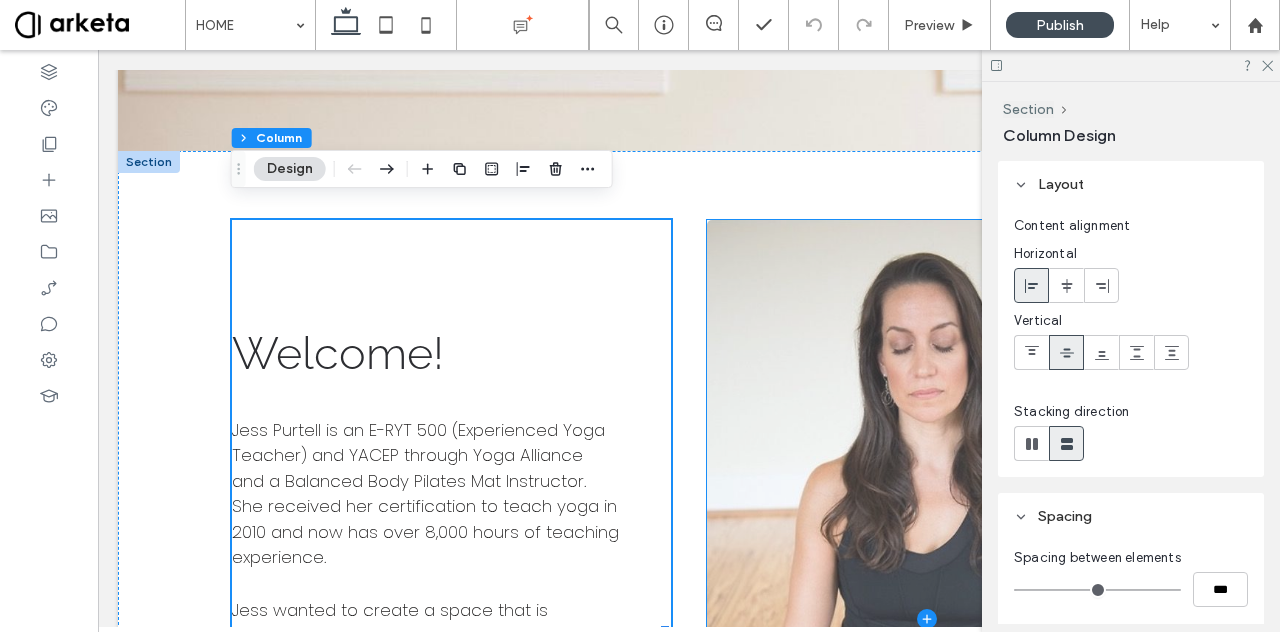 click at bounding box center [926, 618] 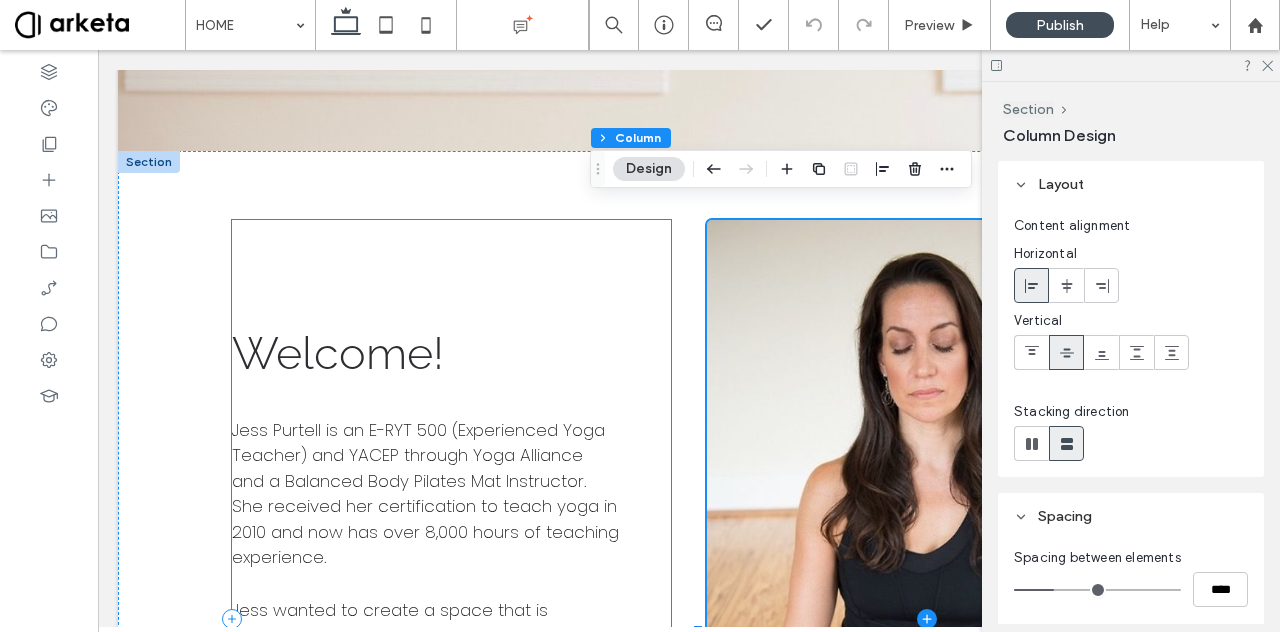 click on "Welcome!
Jess Purtell is an E-RYT 500 (Experienced Yoga Teacher) and YACEP through Yoga Alliance and a Balanced Body Pilates Mat Instructor. She received her certification to teach yoga in 2010 and now has over 8,000 hours of teaching experience. Jess wanted to create a space that is welcoming to all practitioners at all levels. She is joined by teachers who share her passion for yoga and Pilates education, including anatomy, nervous system regulation, biomechanics, and mindful movement. Together, they foster an inclusive environment where students can deepen their practice, cultivate balance, and experience the transformative benefits of yoga. We hope you join us on the mat .
REACH OUT" at bounding box center [451, 618] 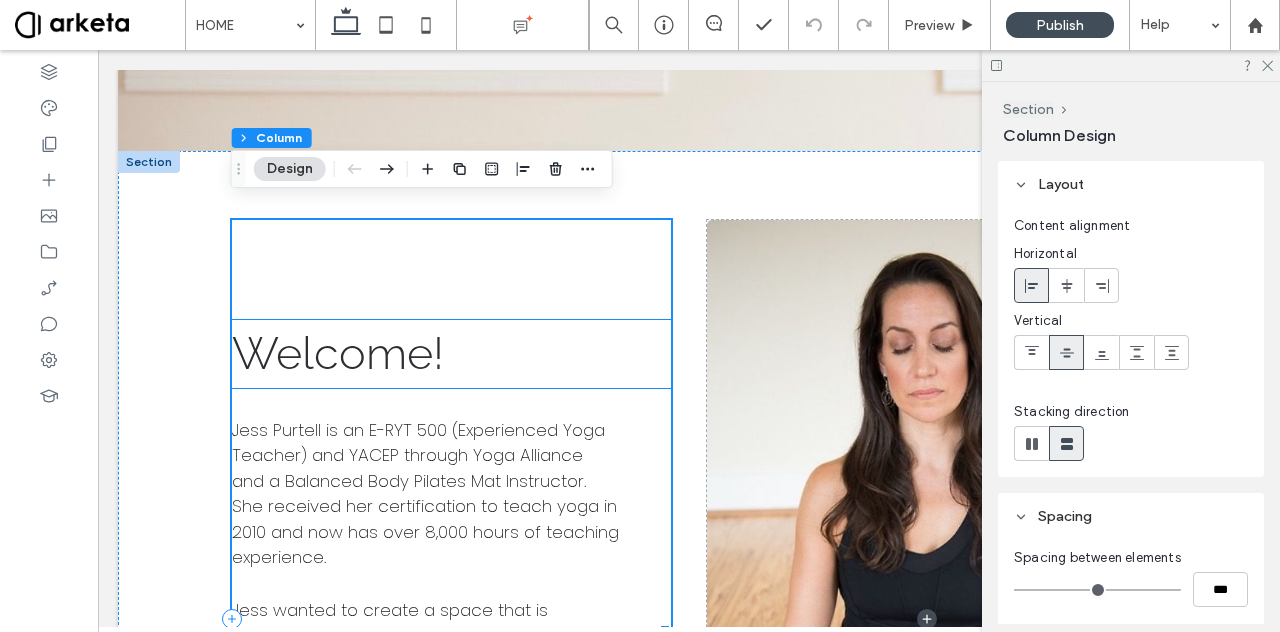 click on "Welcome!" at bounding box center [338, 353] 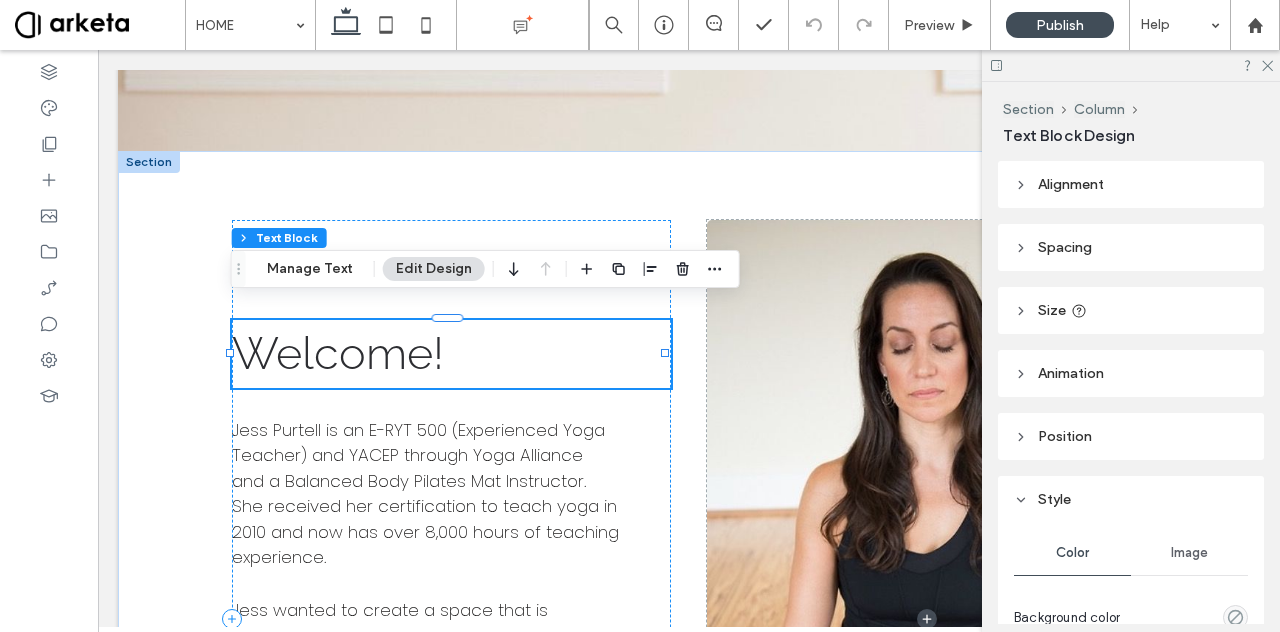 click on "Welcome!" at bounding box center [338, 353] 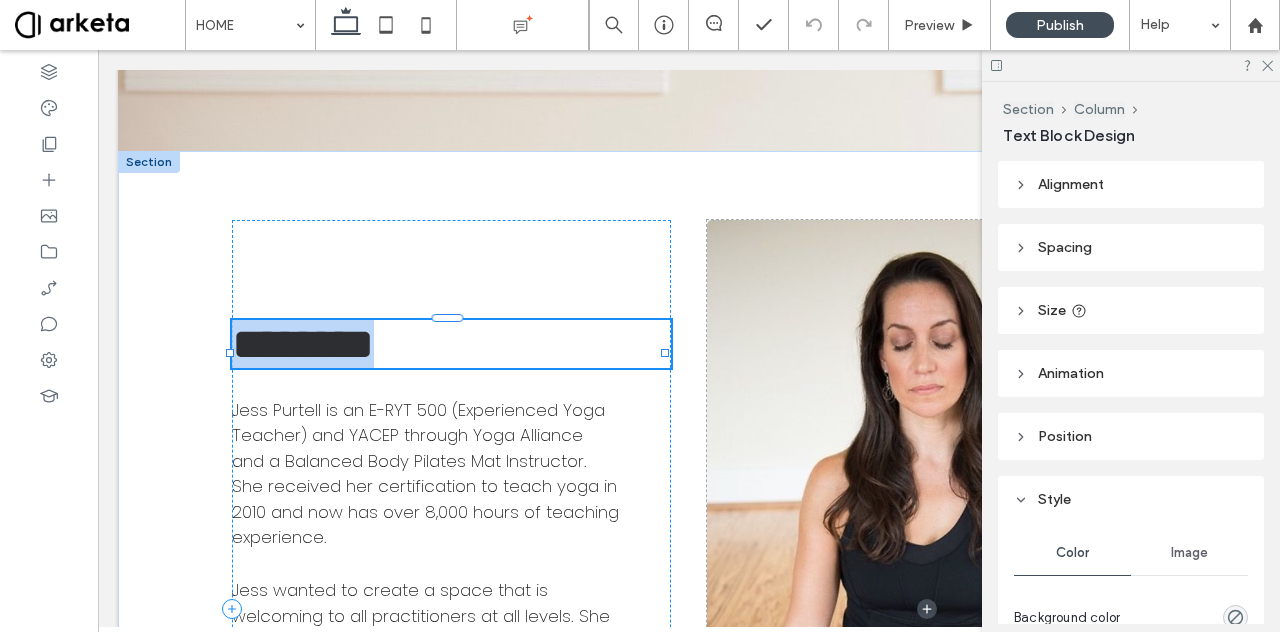 type on "*******" 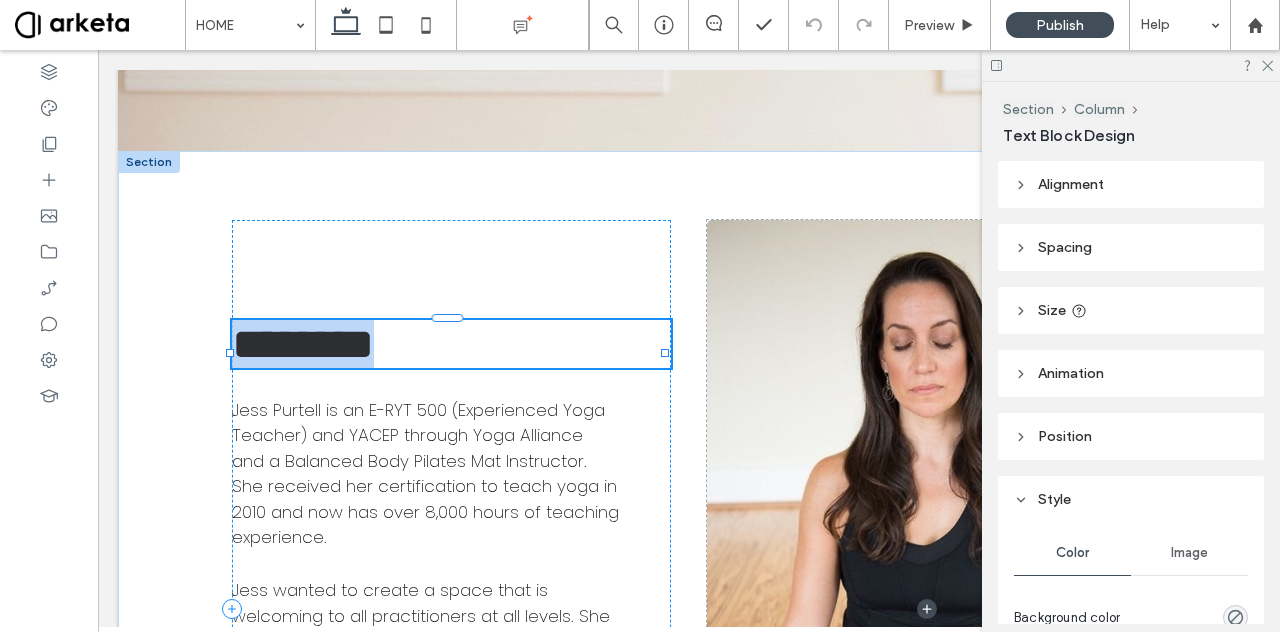 type on "**" 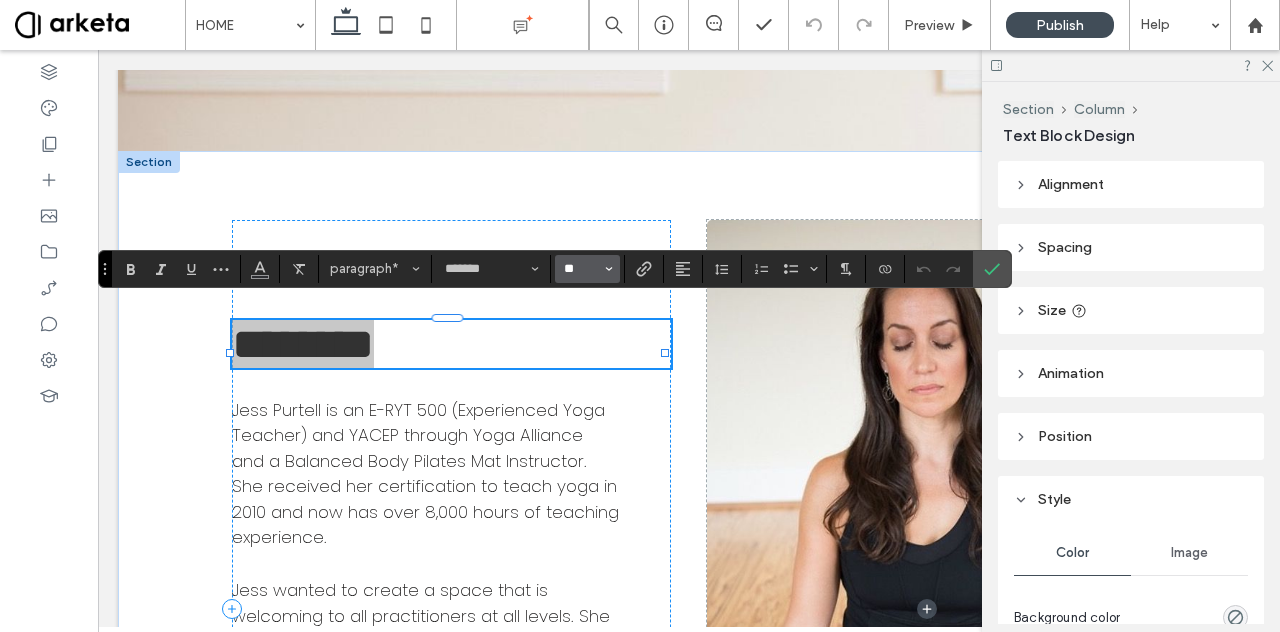click on "**" at bounding box center [581, 269] 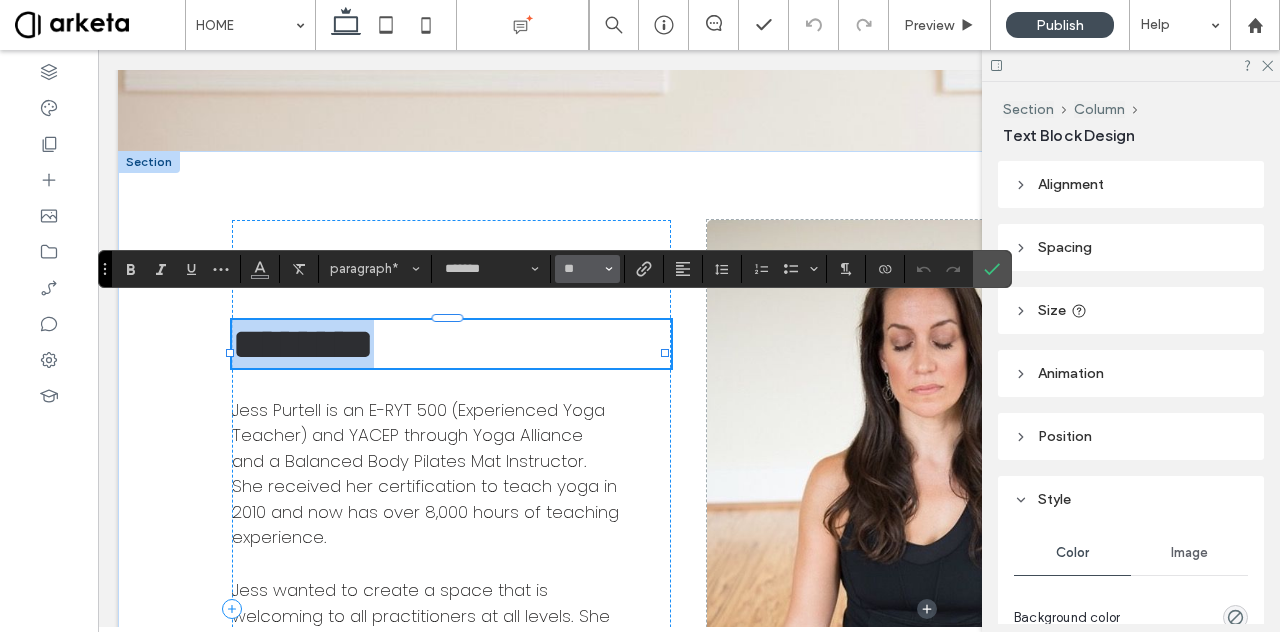 type on "**" 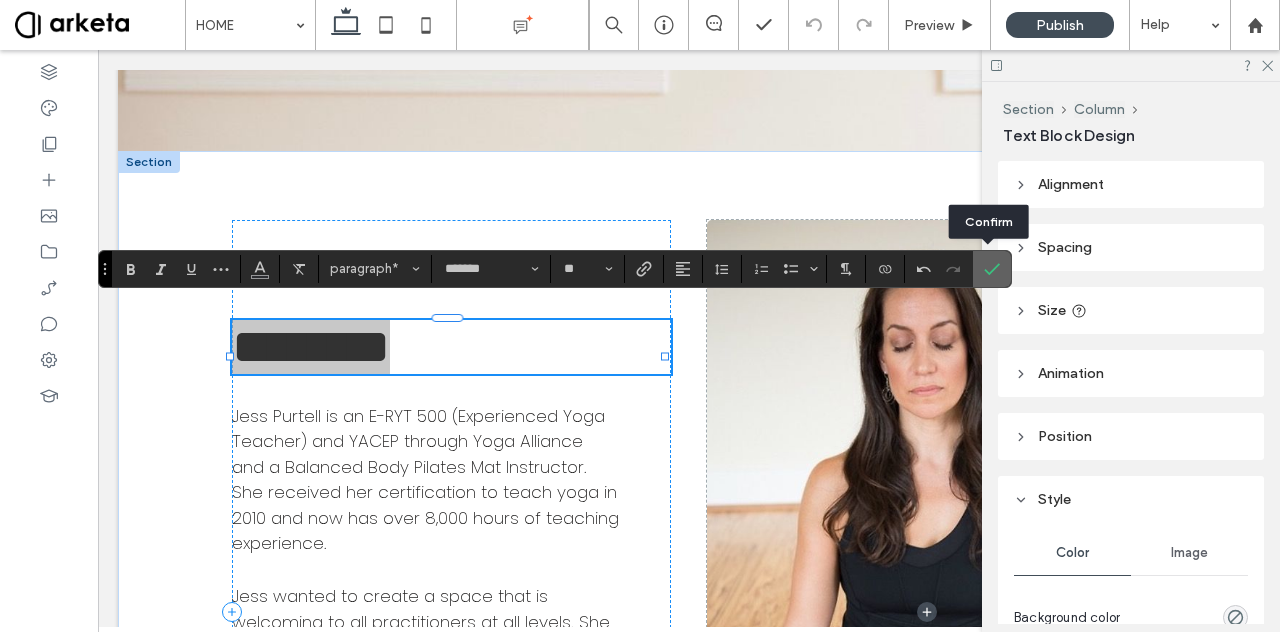 click 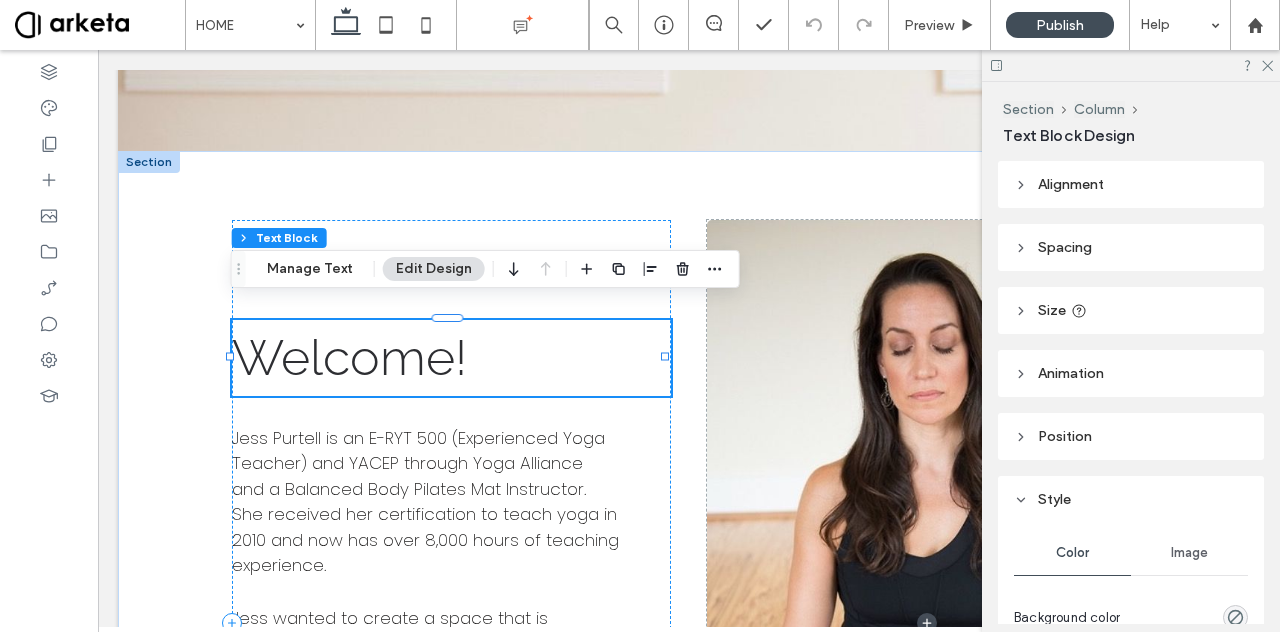 click on "Welcome!" at bounding box center (349, 357) 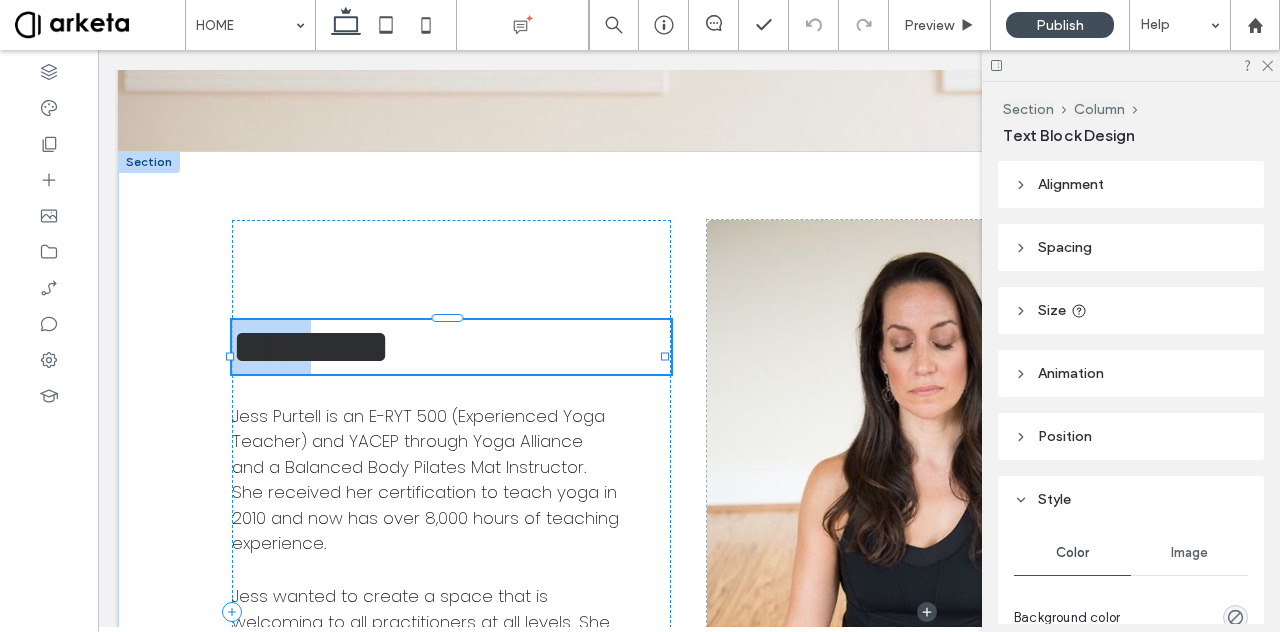 click on "********" at bounding box center (311, 346) 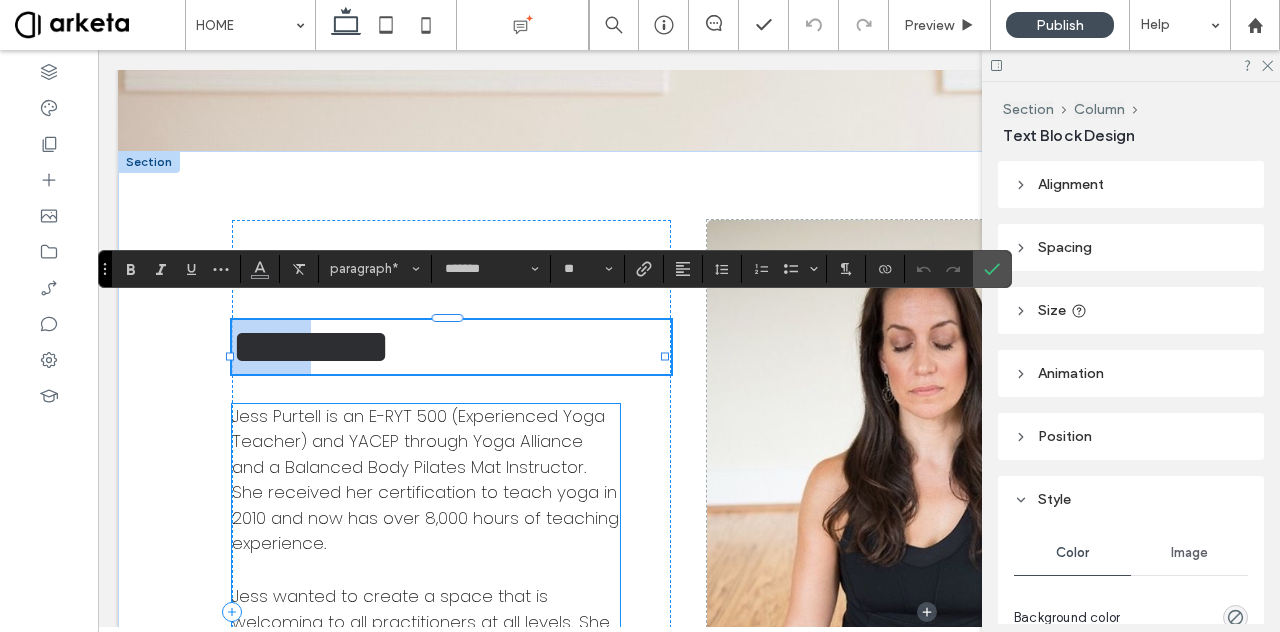 click on "Jess Purtell is an E-RYT 500 (Experienced Yoga Teacher) and YACEP through Yoga Alliance and a Balanced Body Pilates Mat Instructor. She received her certification to teach yoga in 2010 and now has over 8,000 hours of teaching experience." at bounding box center [425, 480] 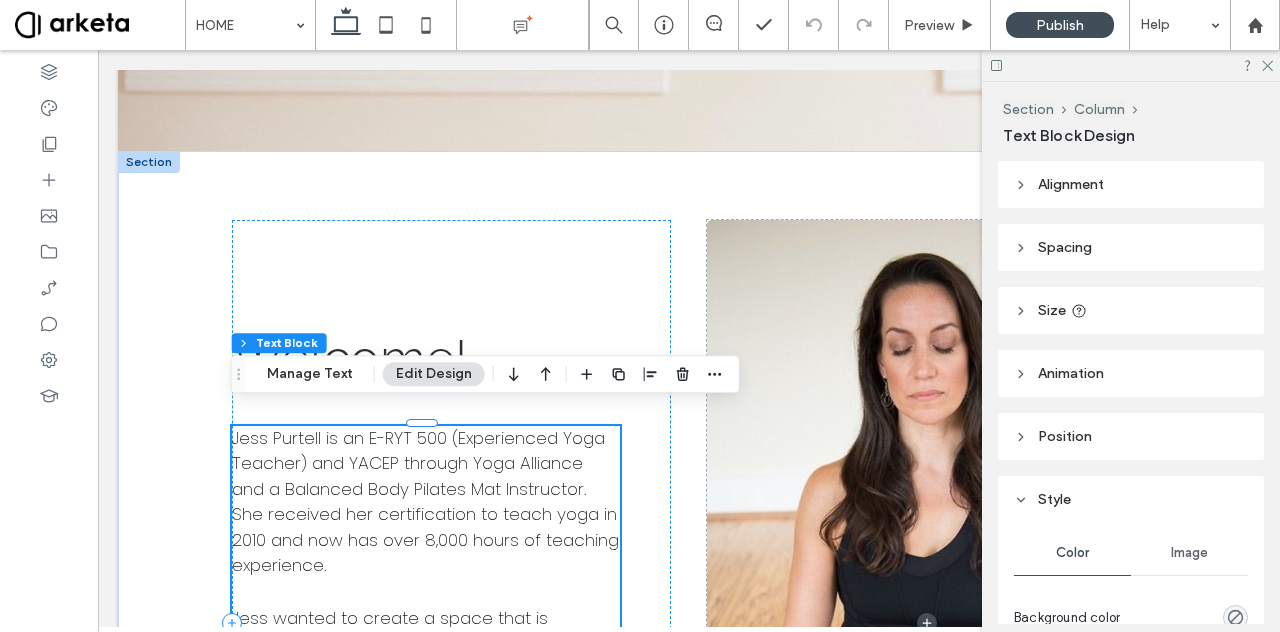 click on "Jess Purtell is an E-RYT 500 (Experienced Yoga Teacher) and YACEP through Yoga Alliance and a Balanced Body Pilates Mat Instructor. She received her certification to teach yoga in 2010 and now has over 8,000 hours of teaching experience." at bounding box center [425, 502] 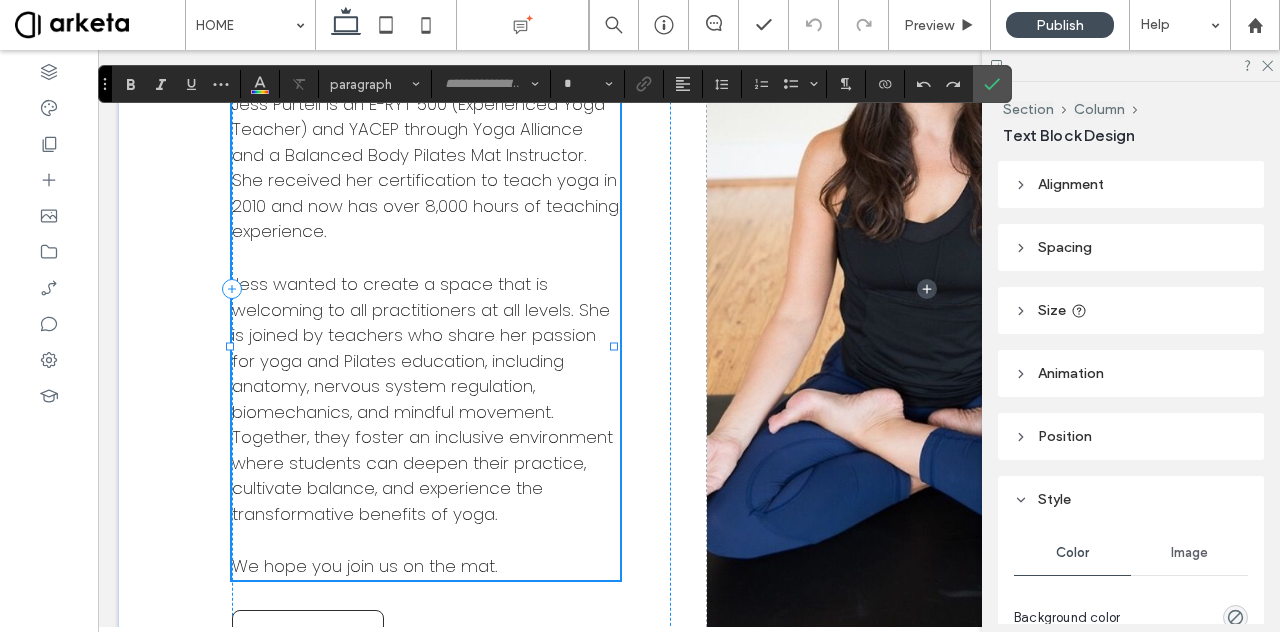 type on "*******" 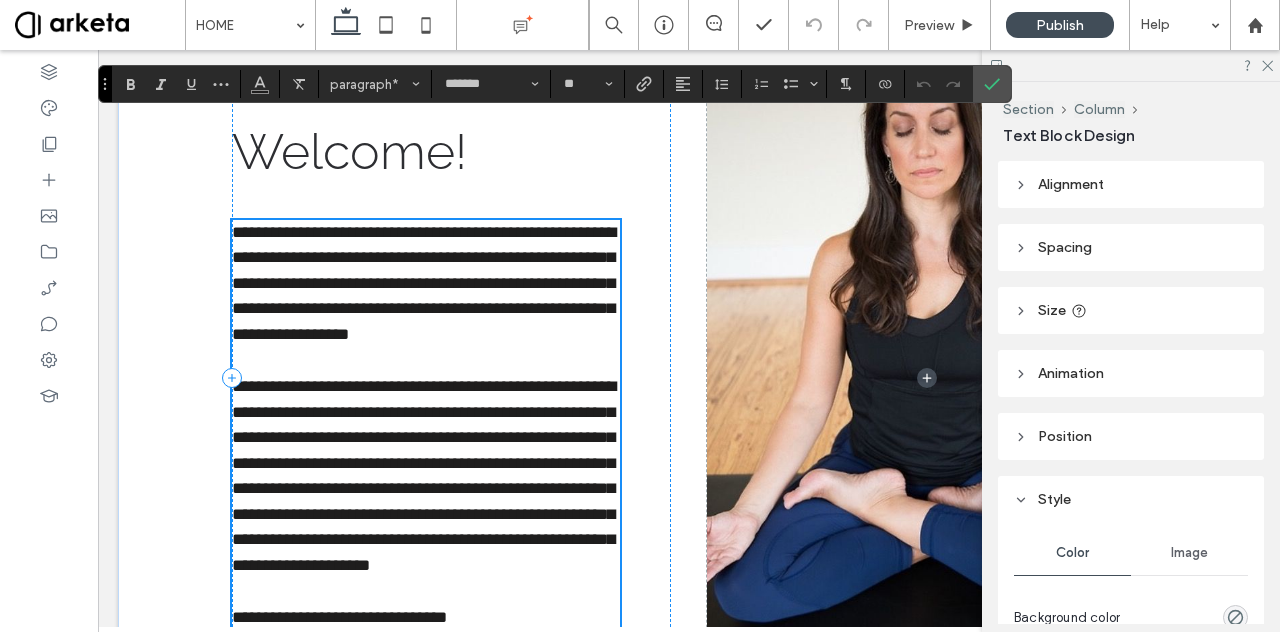 scroll, scrollTop: 1775, scrollLeft: 0, axis: vertical 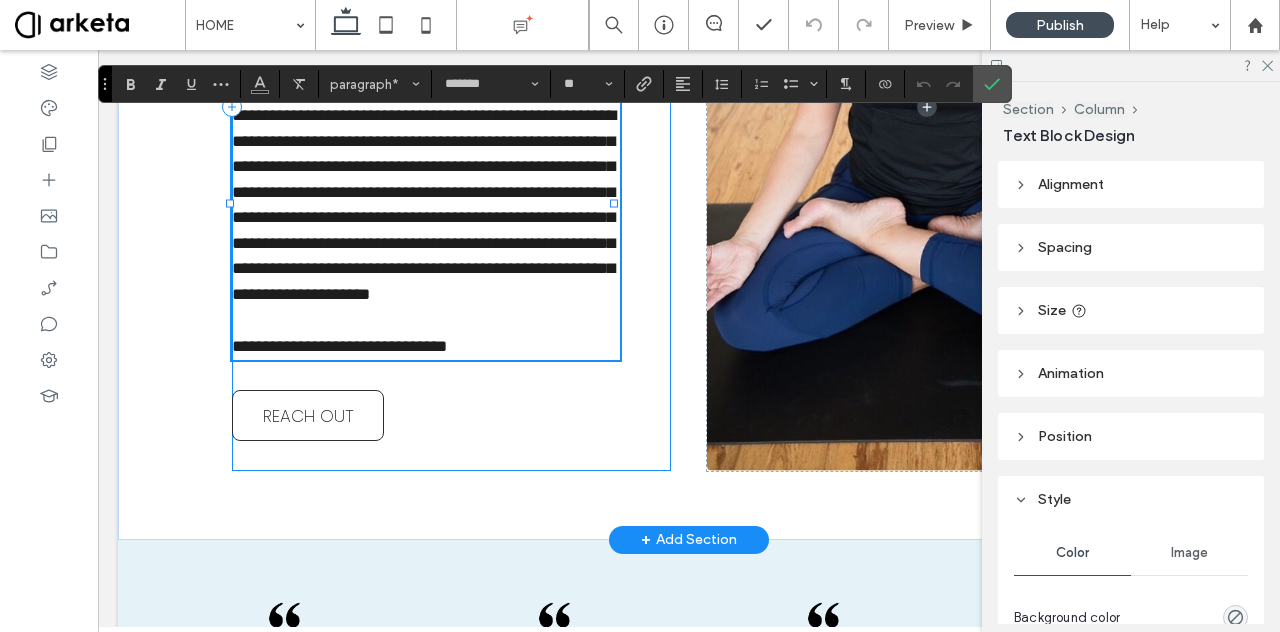 click on "**********" at bounding box center [451, 107] 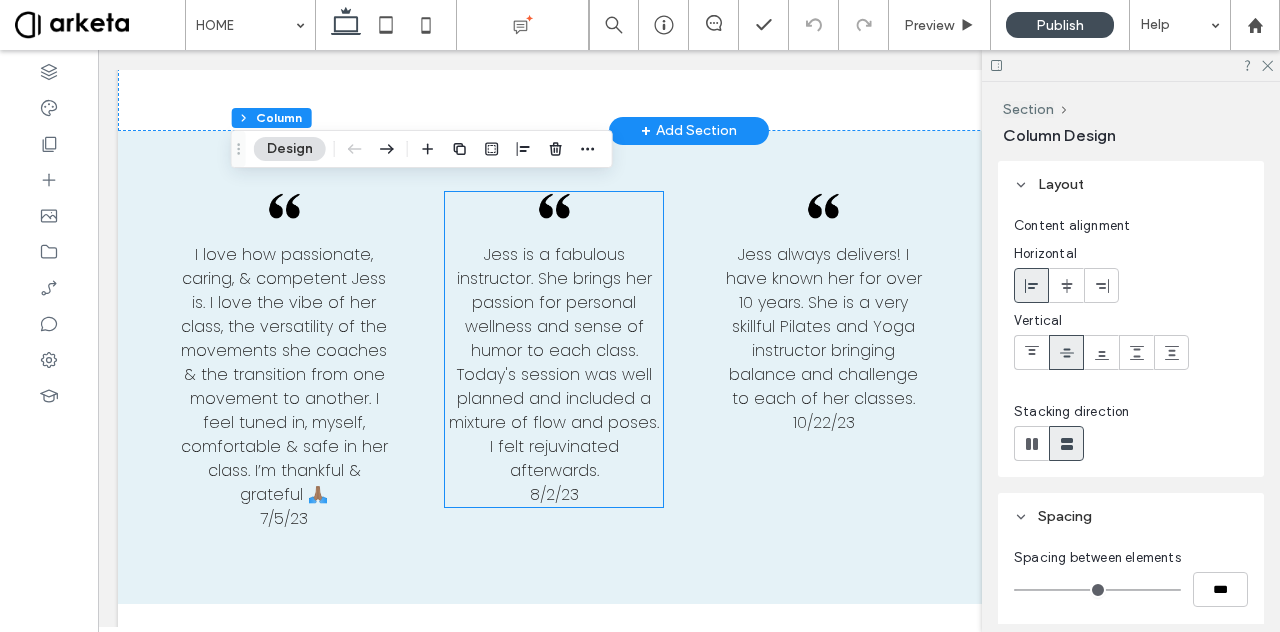 scroll, scrollTop: 2537, scrollLeft: 0, axis: vertical 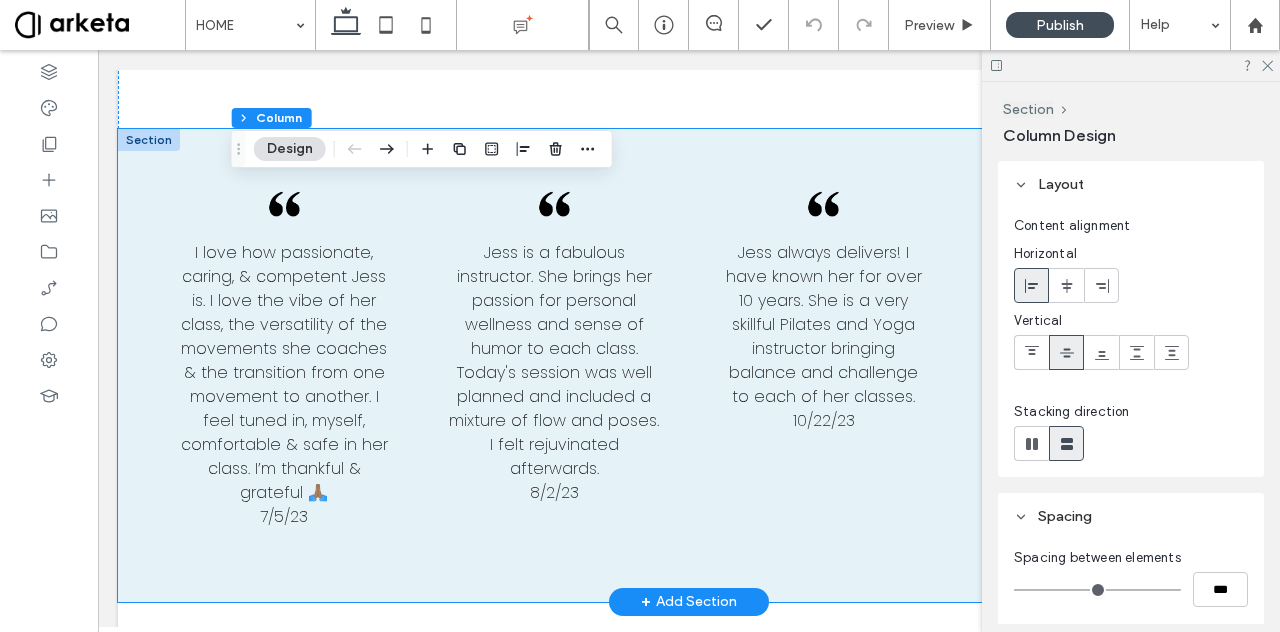 click on "I love how passionate, caring, & competent Jess is. I love the vibe of her class, the versatility of the movements she coaches & the transition from one movement to another. I feel tuned in, myself, comfortable & safe in her class. I’m thankful & grateful 🙏🏽 7/5/23
Jess is a fabulous instructor. She brings her passion for personal wellness and sense of humor to each class. Today's session was well planned and included a mixture of flow and poses. I felt rejuvinated afterwards. 8/2/23
Jess always delivers! I have known her for over 10 years. She is a very skillful Pilates and Yoga instructor bringing balance and challenge to each of her classes. 10/22/23
As always, Jess put her heart and soul into a great class and a fantastic way to start the new year! Can't wait to start the year of the frog!! 1/1/24" at bounding box center (689, 365) 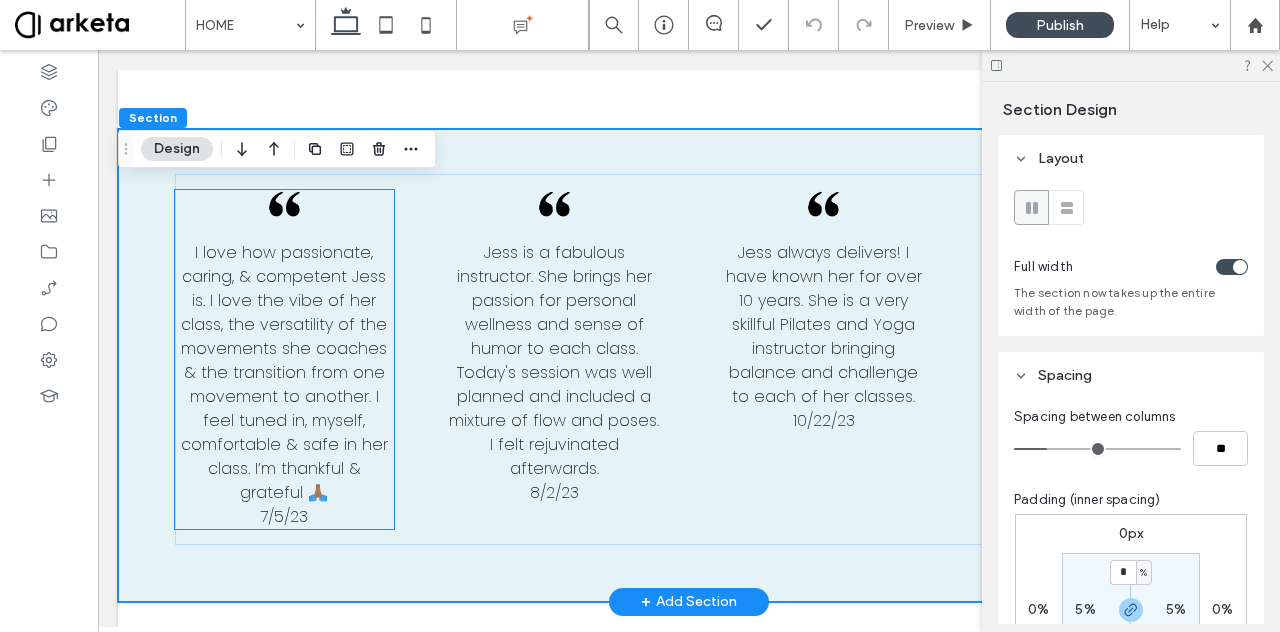 click on "I love how passionate, caring, & competent Jess is. I love the vibe of her class, the versatility of the movements she coaches & the transition from one movement to another. I feel tuned in, myself, comfortable & safe in her class. I’m thankful & grateful 🙏🏽" at bounding box center [284, 372] 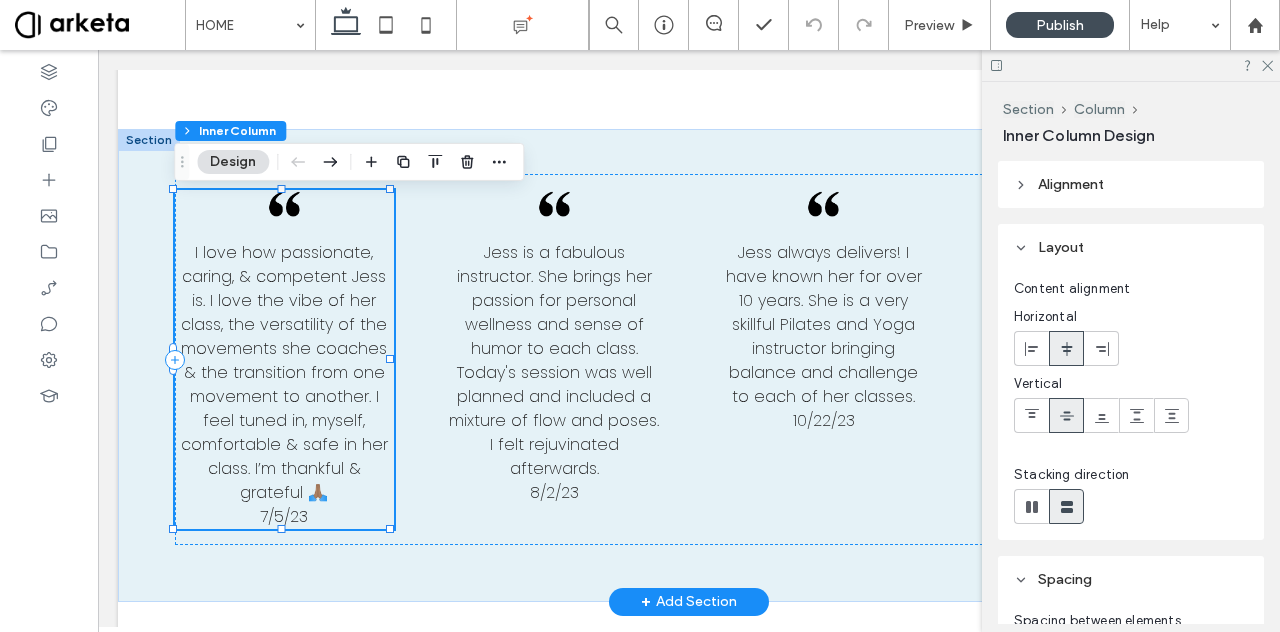 click on "I love how passionate, caring, & competent Jess is. I love the vibe of her class, the versatility of the movements she coaches & the transition from one movement to another. I feel tuned in, myself, comfortable & safe in her class. I’m thankful & grateful 🙏🏽" at bounding box center (284, 372) 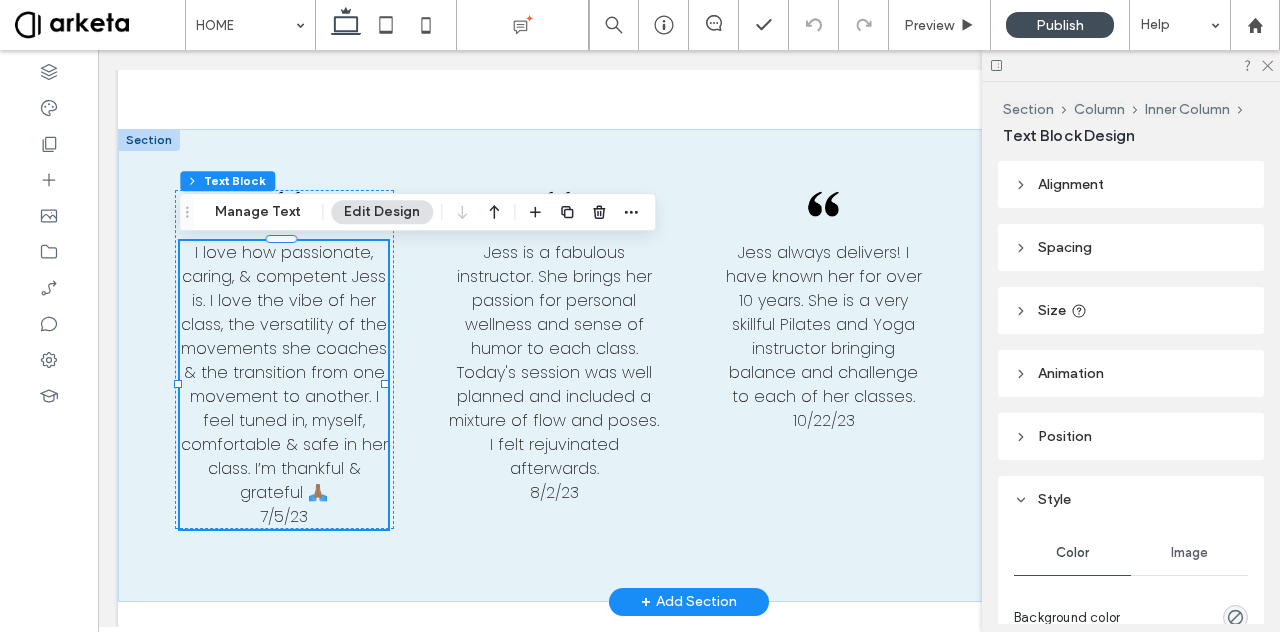 click on "I love how passionate, caring, & competent Jess is. I love the vibe of her class, the versatility of the movements she coaches & the transition from one movement to another. I feel tuned in, myself, comfortable & safe in her class. I’m thankful & grateful 🙏🏽" at bounding box center (284, 372) 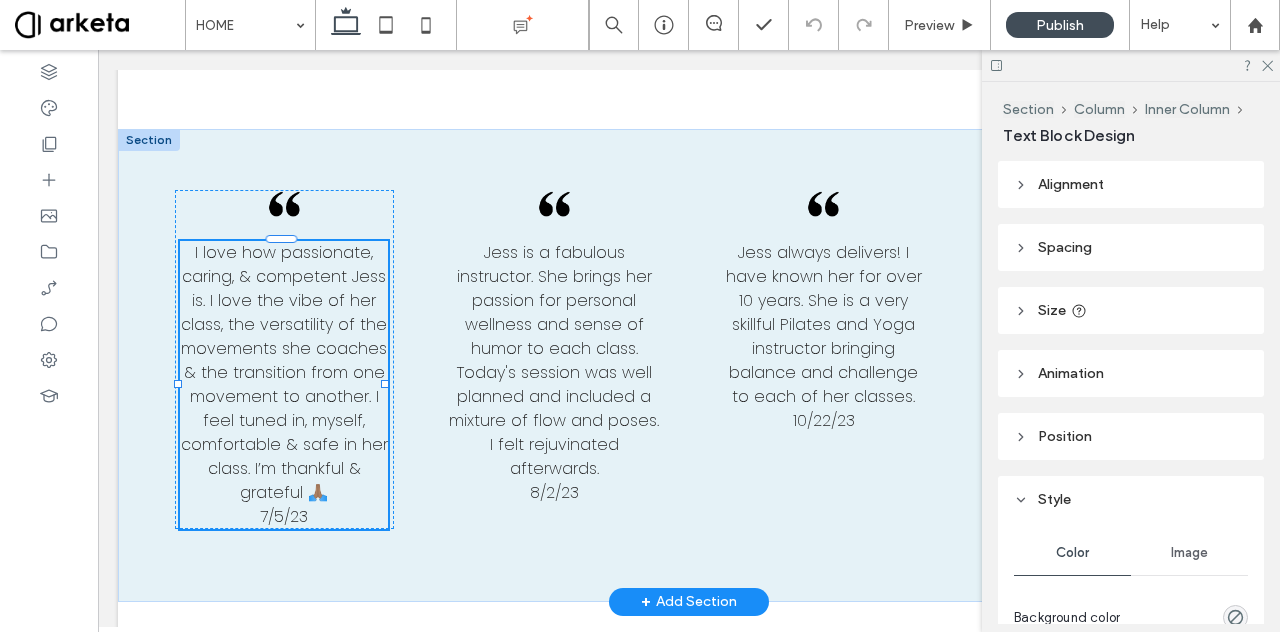 type on "*******" 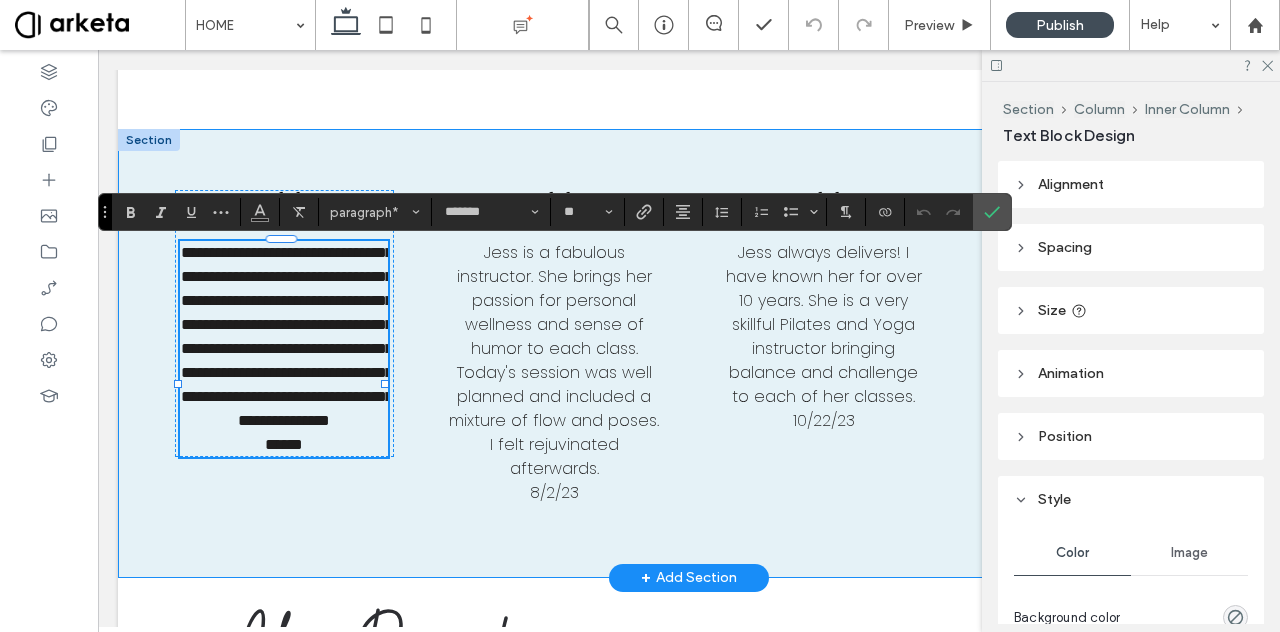 click on "**********" at bounding box center [689, 353] 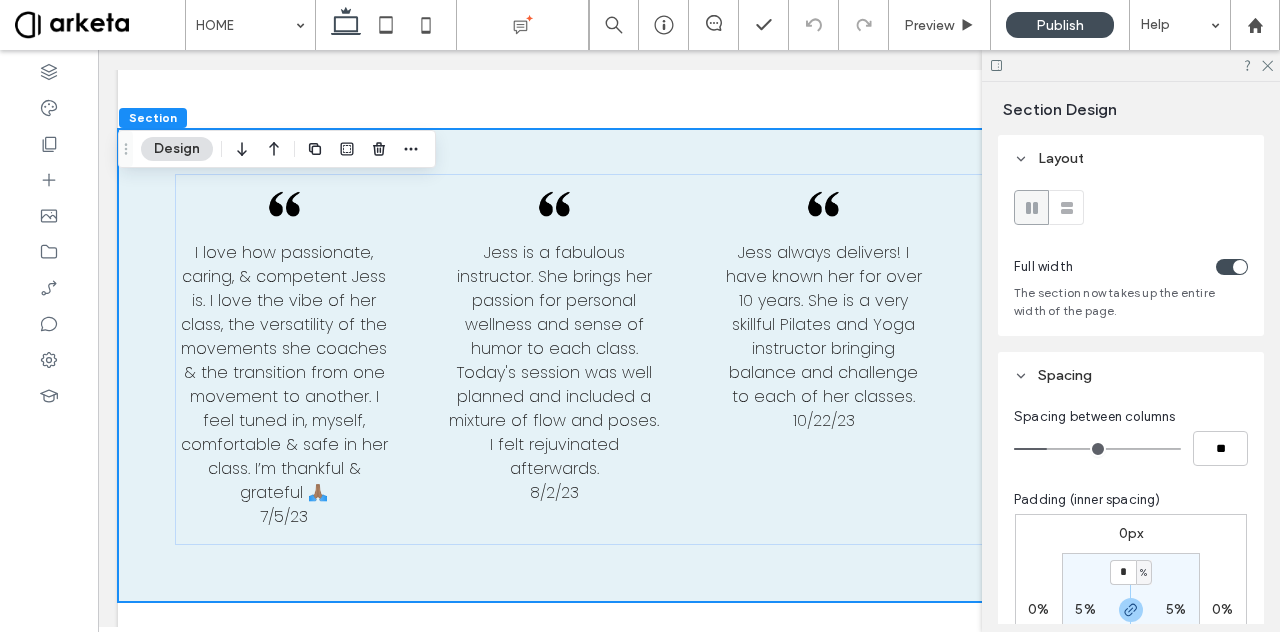 click on "I love how passionate, caring, & competent Jess is. I love the vibe of her class, the versatility of the movements she coaches & the transition from one movement to another. I feel tuned in, myself, comfortable & safe in her class. I’m thankful & grateful 🙏🏽 7/5/23
Jess is a fabulous instructor. She brings her passion for personal wellness and sense of humor to each class. Today's session was well planned and included a mixture of flow and poses. I felt rejuvinated afterwards. 8/2/23
Jess always delivers! I have known her for over 10 years. She is a very skillful Pilates and Yoga instructor bringing balance and challenge to each of her classes. 10/22/23
As always, Jess put her heart and soul into a great class and a fantastic way to start the new year! Can't wait to start the year of the frog!! 1/1/24" at bounding box center [689, 365] 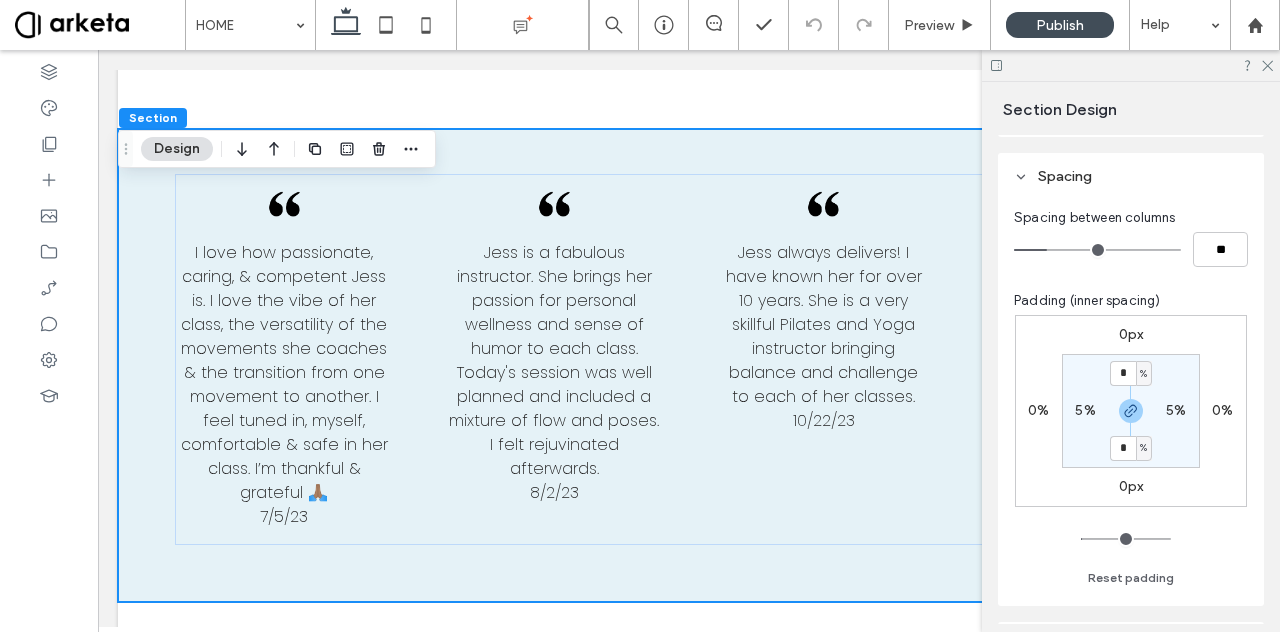 scroll, scrollTop: 202, scrollLeft: 0, axis: vertical 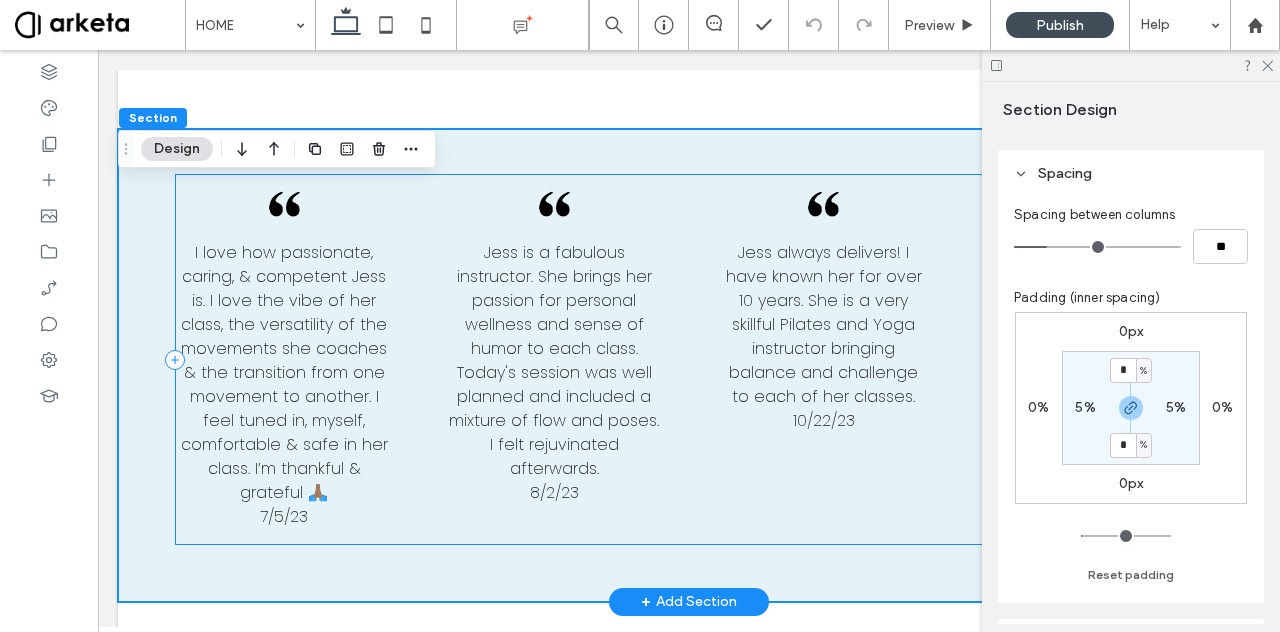 click on "I love how passionate, caring, & competent Jess is. I love the vibe of her class, the versatility of the movements she coaches & the transition from one movement to another. I feel tuned in, myself, comfortable & safe in her class. I’m thankful & grateful 🙏🏽 7/5/23
Jess is a fabulous instructor. She brings her passion for personal wellness and sense of humor to each class. Today's session was well planned and included a mixture of flow and poses. I felt rejuvinated afterwards. 8/2/23
Jess always delivers! I have known her for over 10 years. She is a very skillful Pilates and Yoga instructor bringing balance and challenge to each of her classes. 10/22/23
As always, Jess put her heart and soul into a great class and a fantastic way to start the new year! Can't wait to start the year of the frog!! 1/1/24" at bounding box center (689, 359) 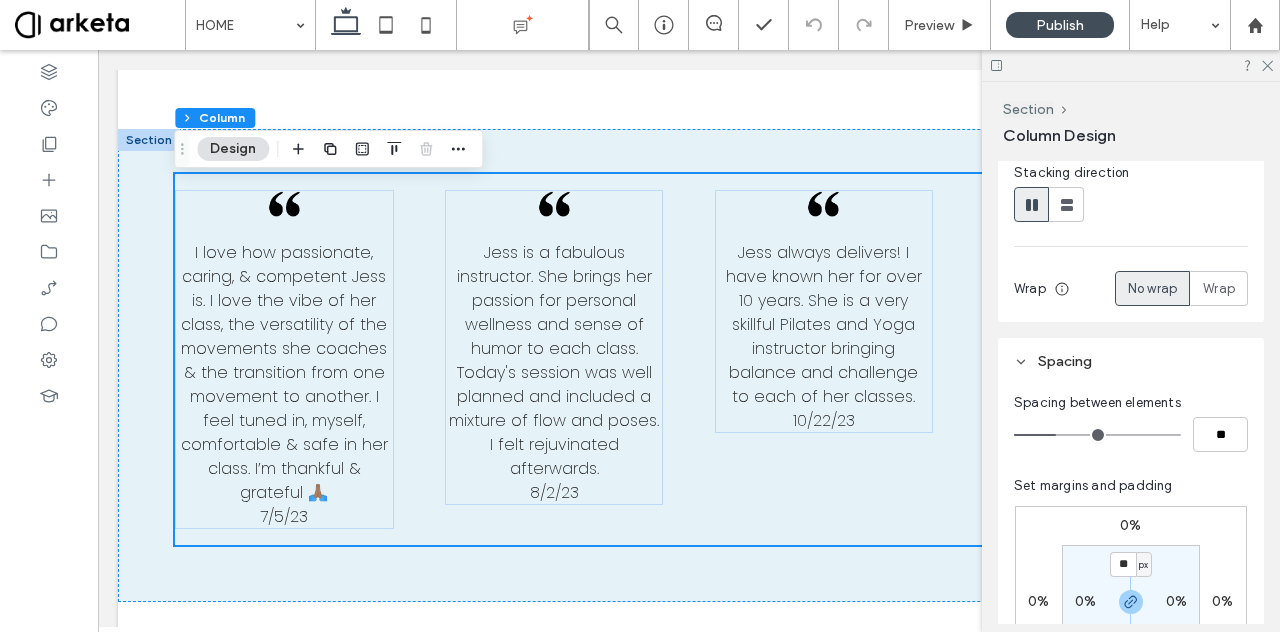 scroll, scrollTop: 414, scrollLeft: 0, axis: vertical 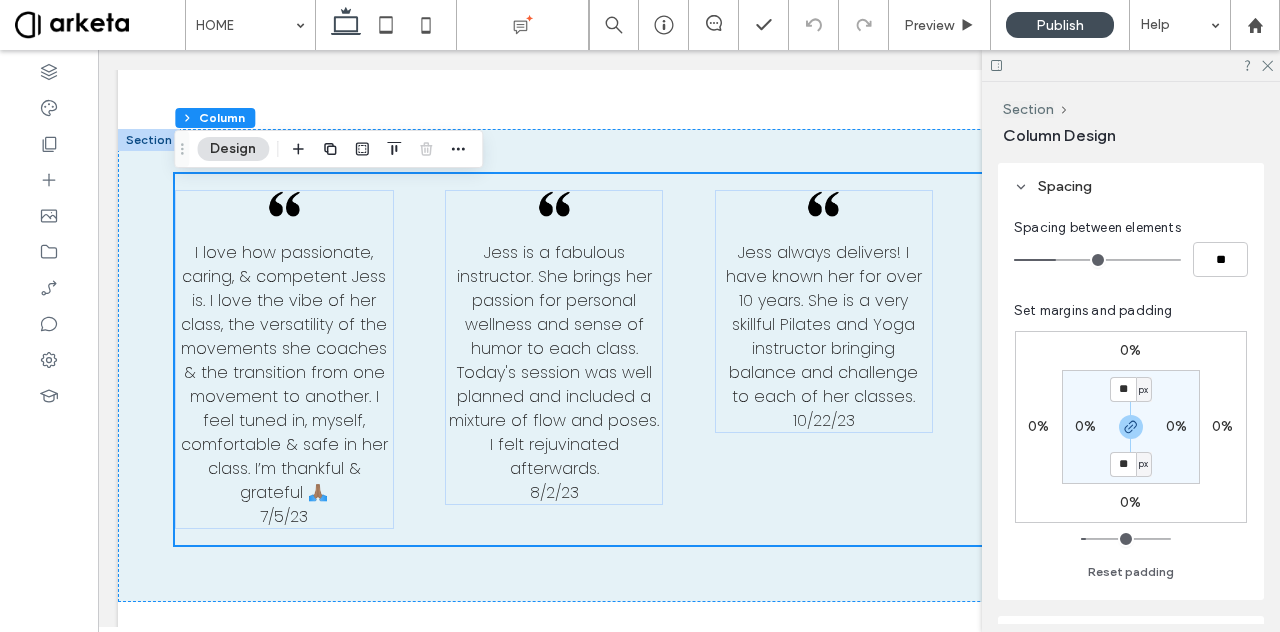 click on "px" at bounding box center [1143, 464] 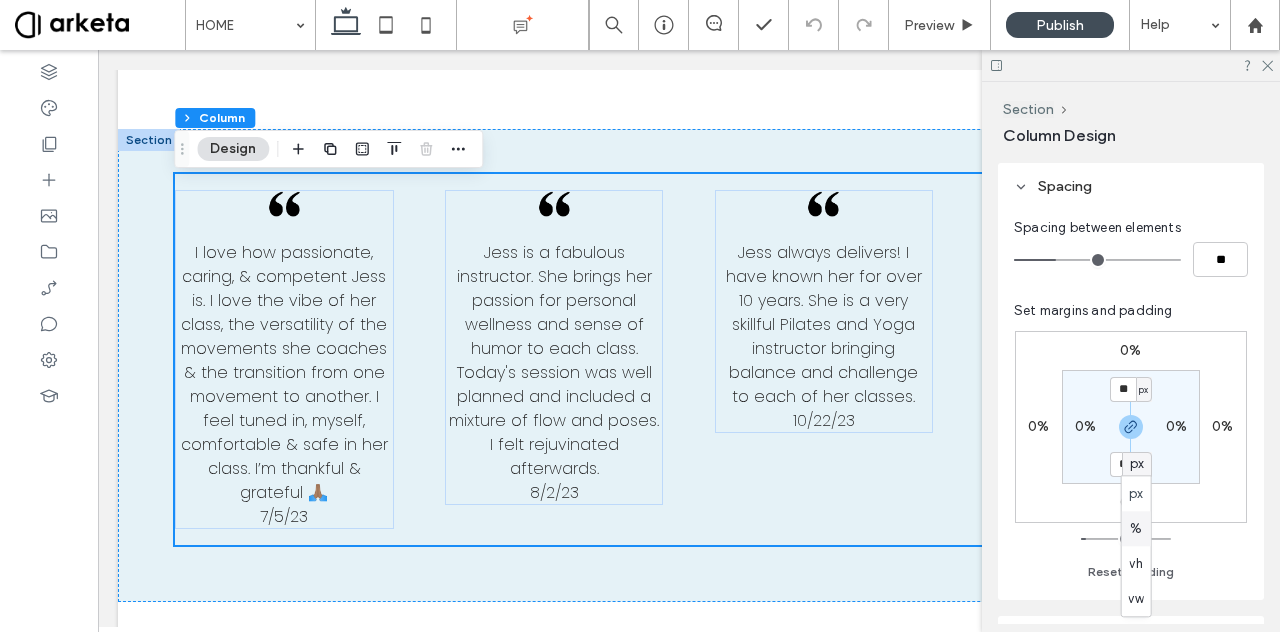 click on "%" at bounding box center [1136, 529] 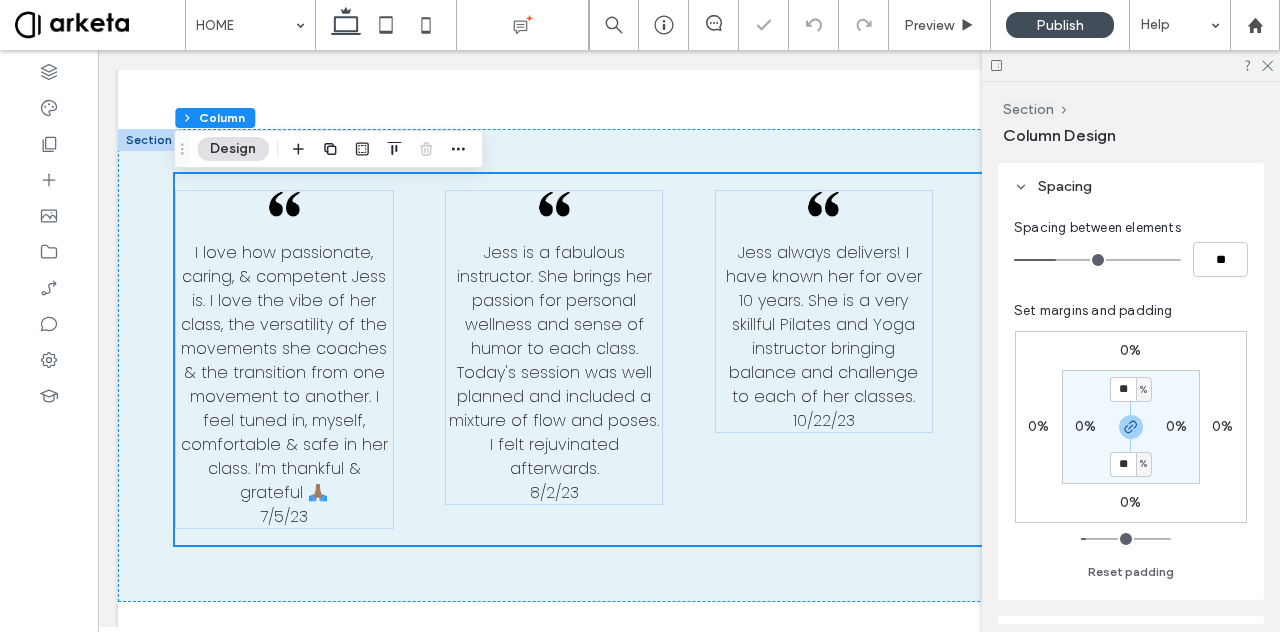 type on "***" 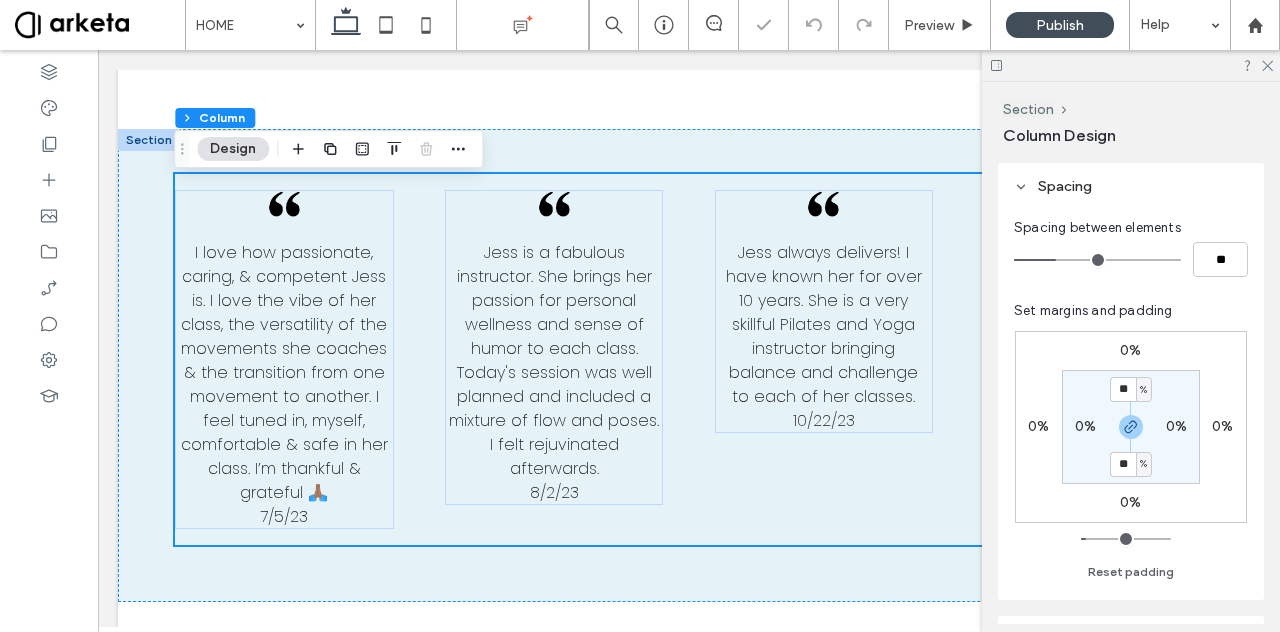 type on "***" 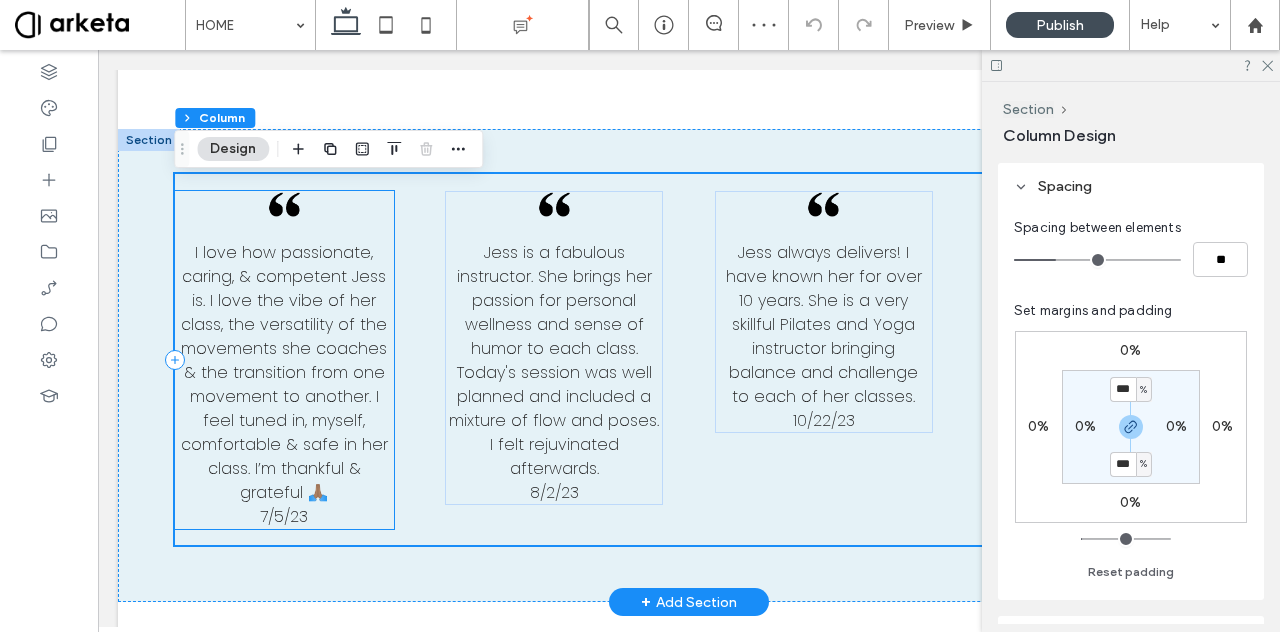 click on "I love how passionate, caring, & competent Jess is. I love the vibe of her class, the versatility of the movements she coaches & the transition from one movement to another. I feel tuned in, myself, comfortable & safe in her class. I’m thankful & grateful 🙏🏽" at bounding box center [284, 372] 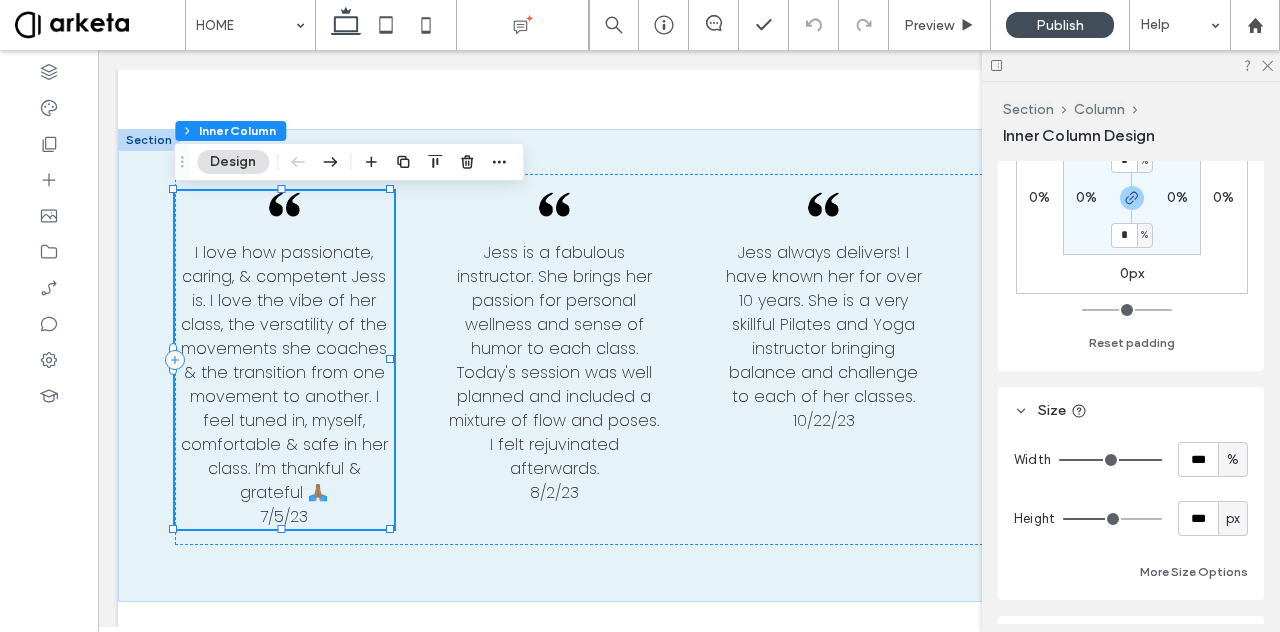 scroll, scrollTop: 625, scrollLeft: 0, axis: vertical 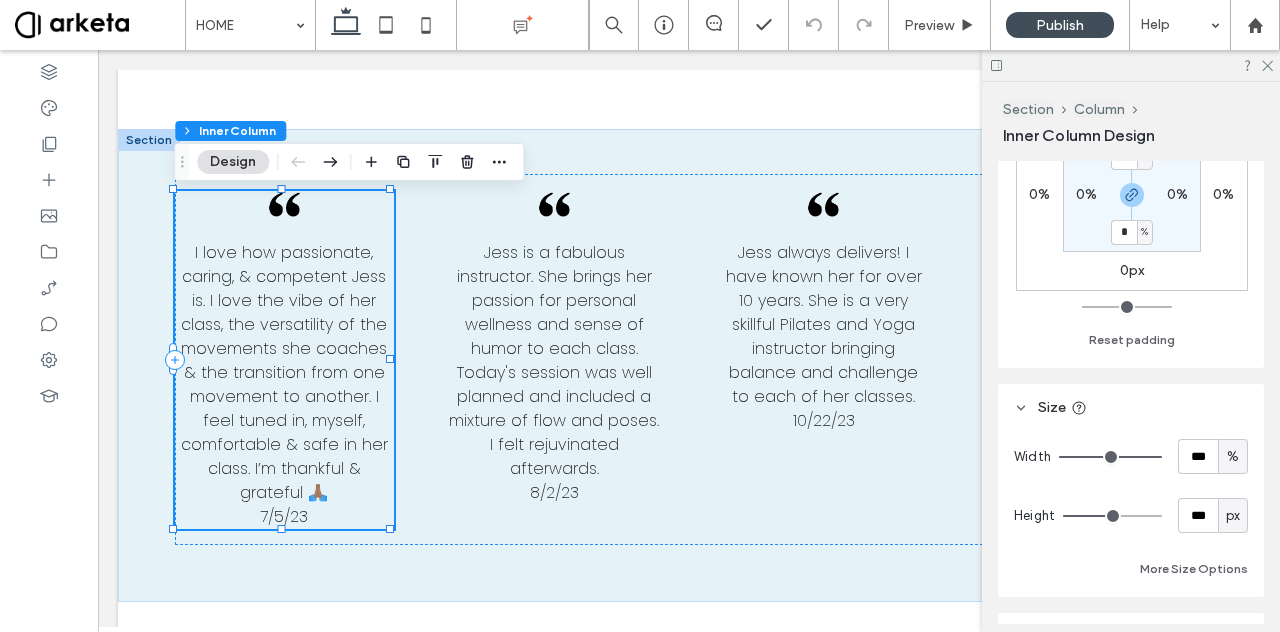 click on "Column" at bounding box center [1109, 109] 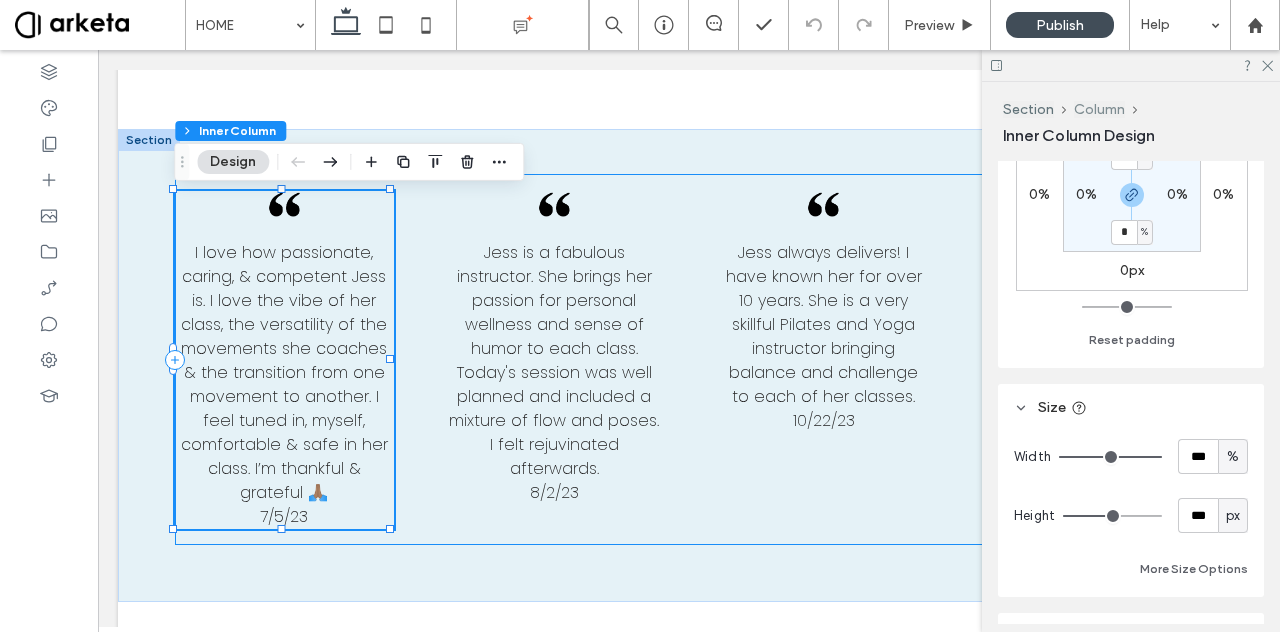 click on "Column" at bounding box center [1099, 109] 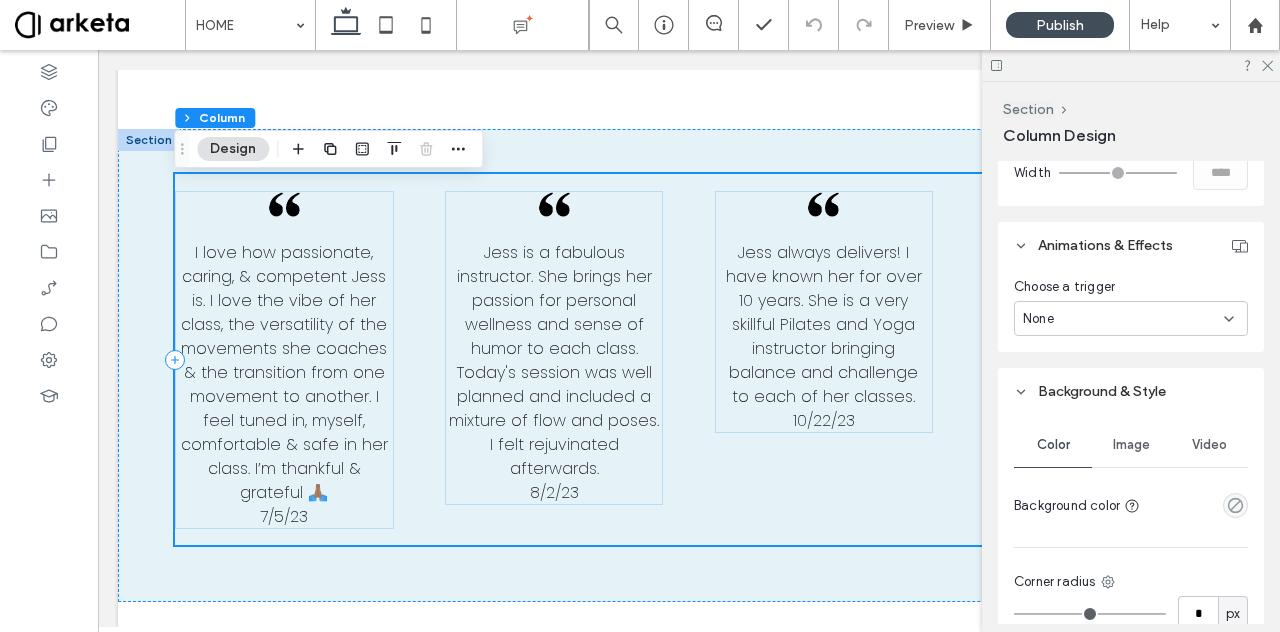 scroll, scrollTop: 932, scrollLeft: 0, axis: vertical 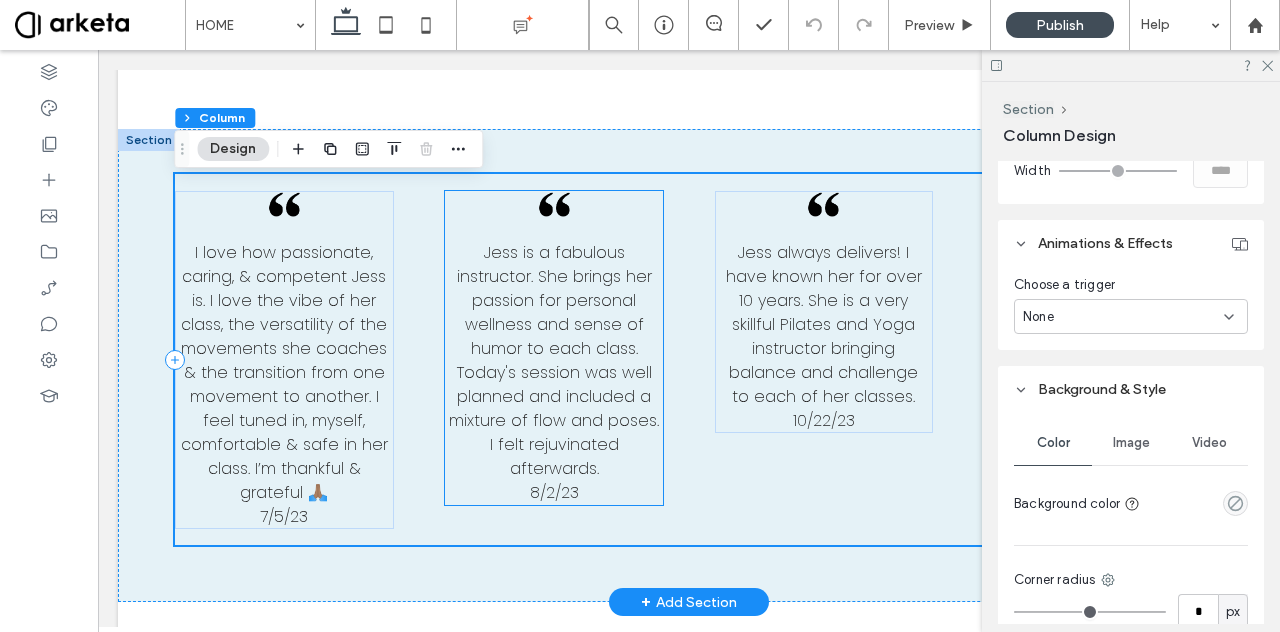 click on "Jess is a fabulous instructor. She brings her passion for personal wellness and sense of humor to each class. Today's session was well planned and included a mixture of flow and poses. I felt rejuvinated afterwards." at bounding box center [554, 360] 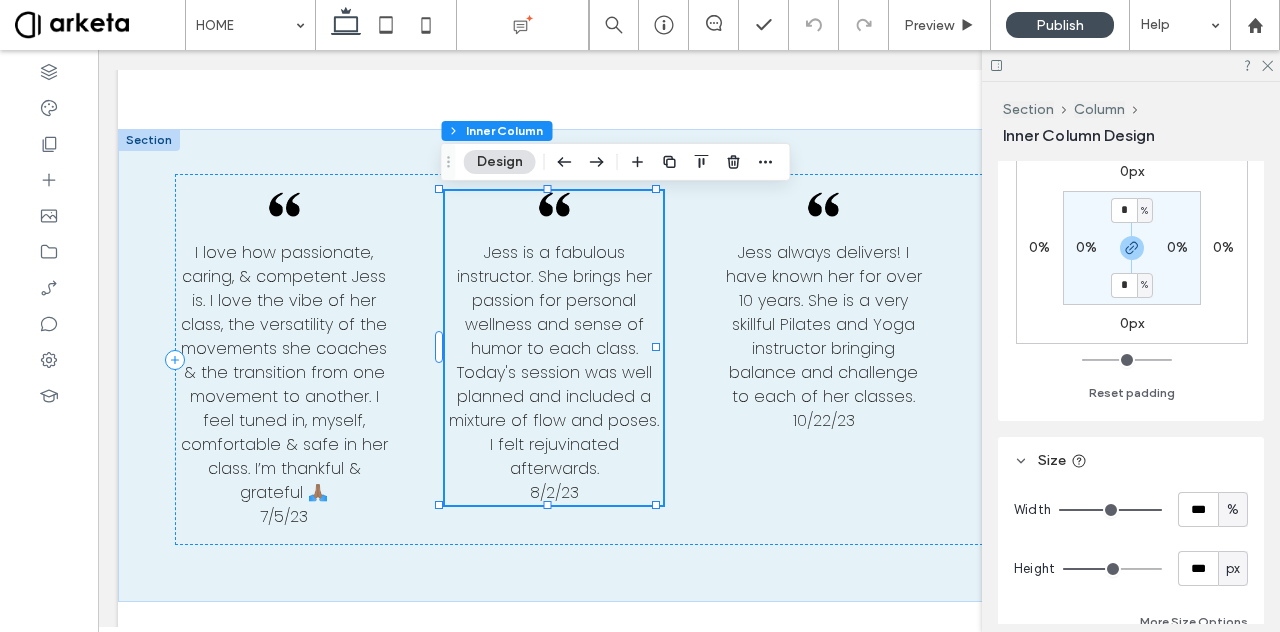 scroll, scrollTop: 614, scrollLeft: 0, axis: vertical 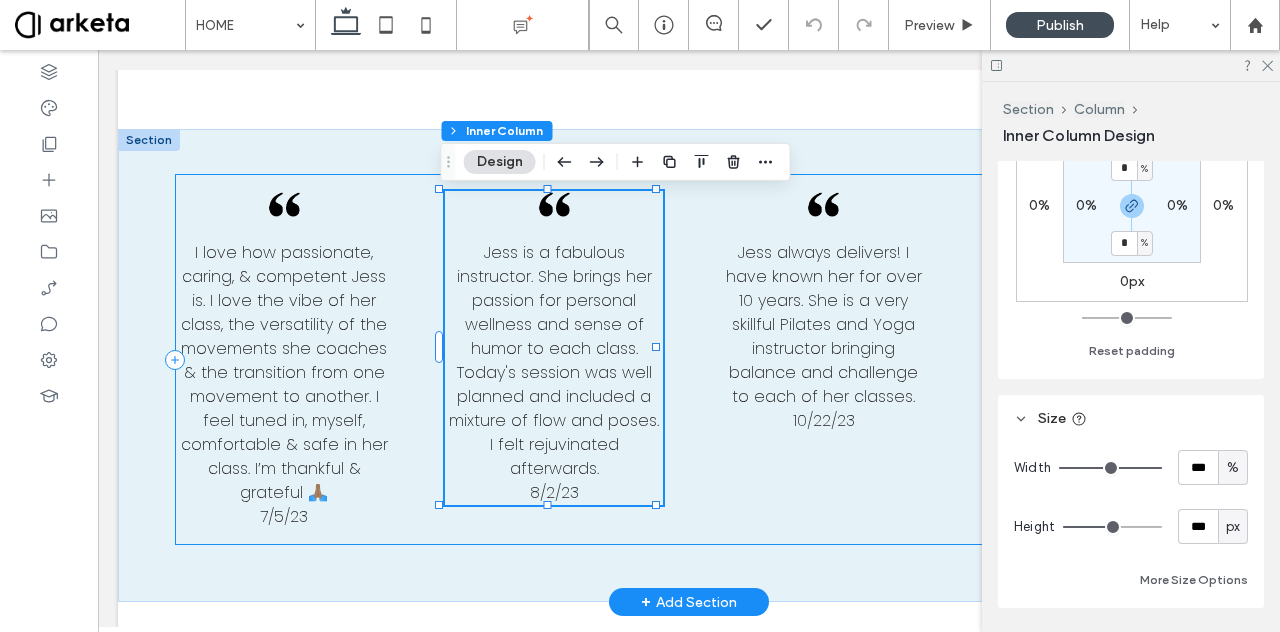 click on "I love how passionate, caring, & competent Jess is. I love the vibe of her class, the versatility of the movements she coaches & the transition from one movement to another. I feel tuned in, myself, comfortable & safe in her class. I’m thankful & grateful 🙏🏽 7/5/23
Jess is a fabulous instructor. She brings her passion for personal wellness and sense of humor to each class. Today's session was well planned and included a mixture of flow and poses. I felt rejuvinated afterwards. 8/2/23
Jess always delivers! I have known her for over 10 years. She is a very skillful Pilates and Yoga instructor bringing balance and challenge to each of her classes. 10/22/23
As always, Jess put her heart and soul into a great class and a fantastic way to start the new year! Can't wait to start the year of the frog!! 1/1/24" at bounding box center (689, 359) 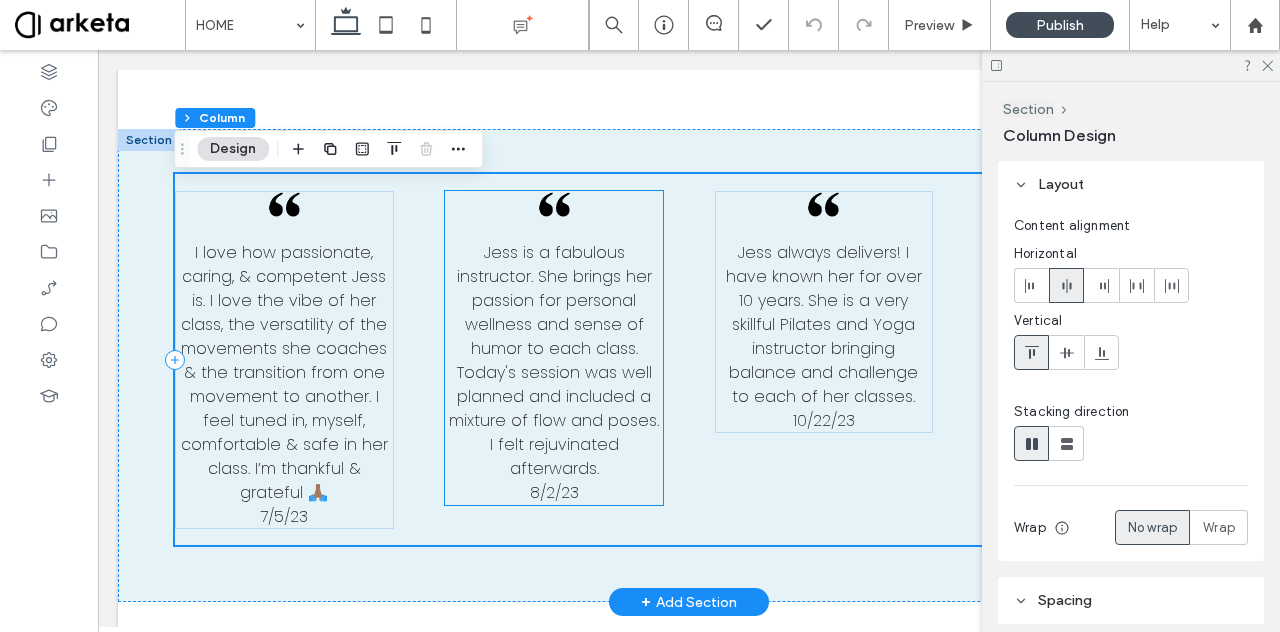 click on "Jess is a fabulous instructor. She brings her passion for personal wellness and sense of humor to each class. Today's session was well planned and included a mixture of flow and poses. I felt rejuvinated afterwards." at bounding box center [554, 360] 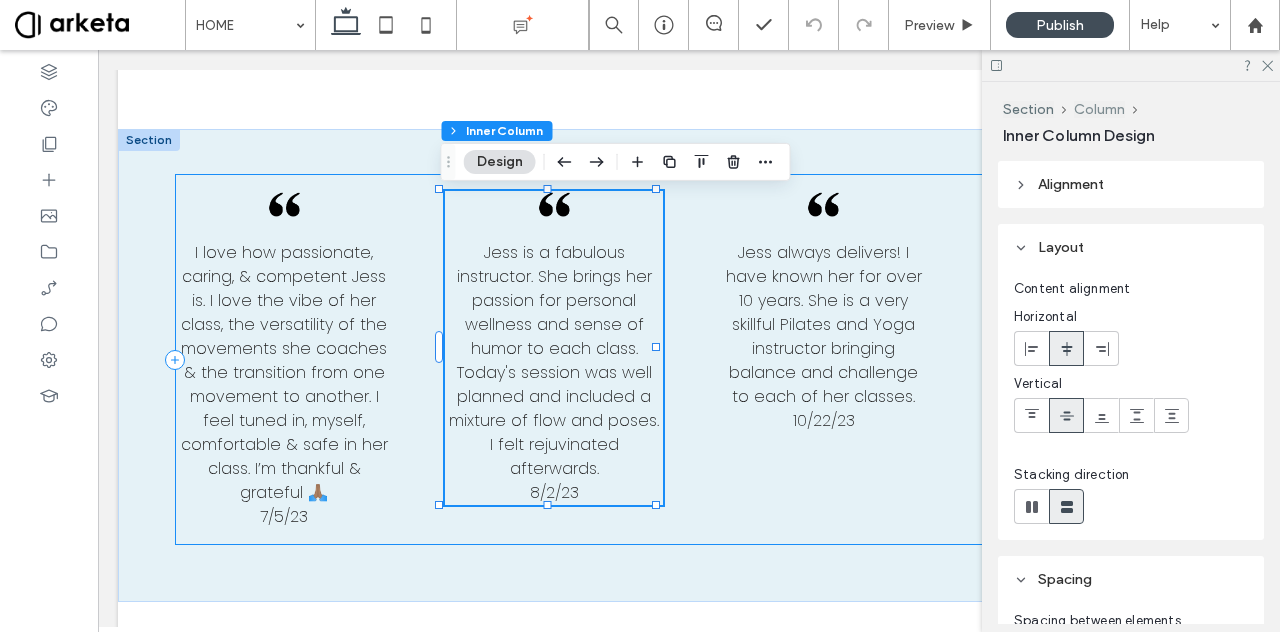 click on "Column" at bounding box center [1099, 109] 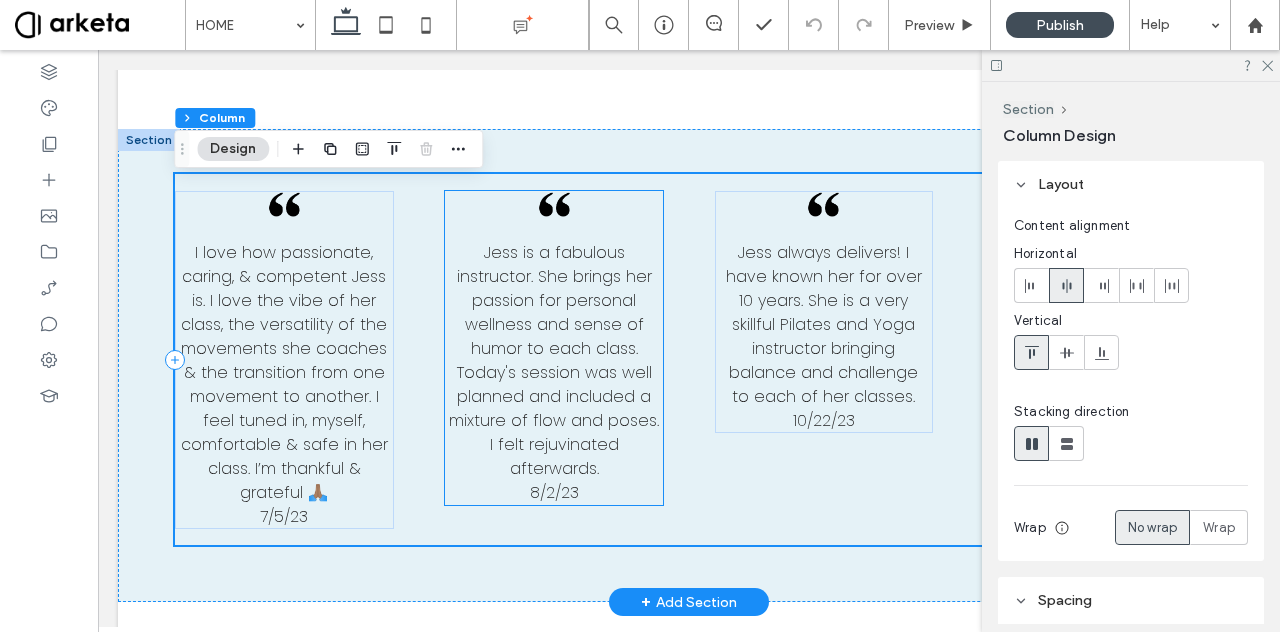 click on "Jess is a fabulous instructor. She brings her passion for personal wellness and sense of humor to each class. Today's session was well planned and included a mixture of flow and poses. I felt rejuvinated afterwards." at bounding box center (554, 360) 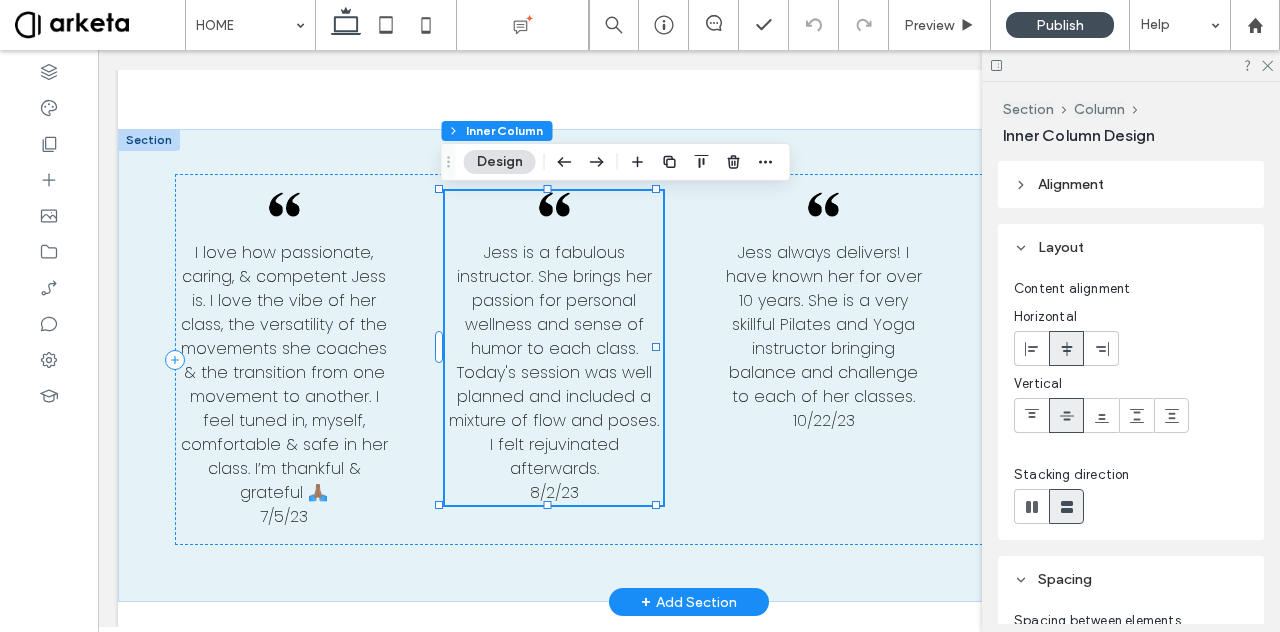 click on "Jess is a fabulous instructor. She brings her passion for personal wellness and sense of humor to each class. Today's session was well planned and included a mixture of flow and poses. I felt rejuvinated afterwards." at bounding box center [554, 360] 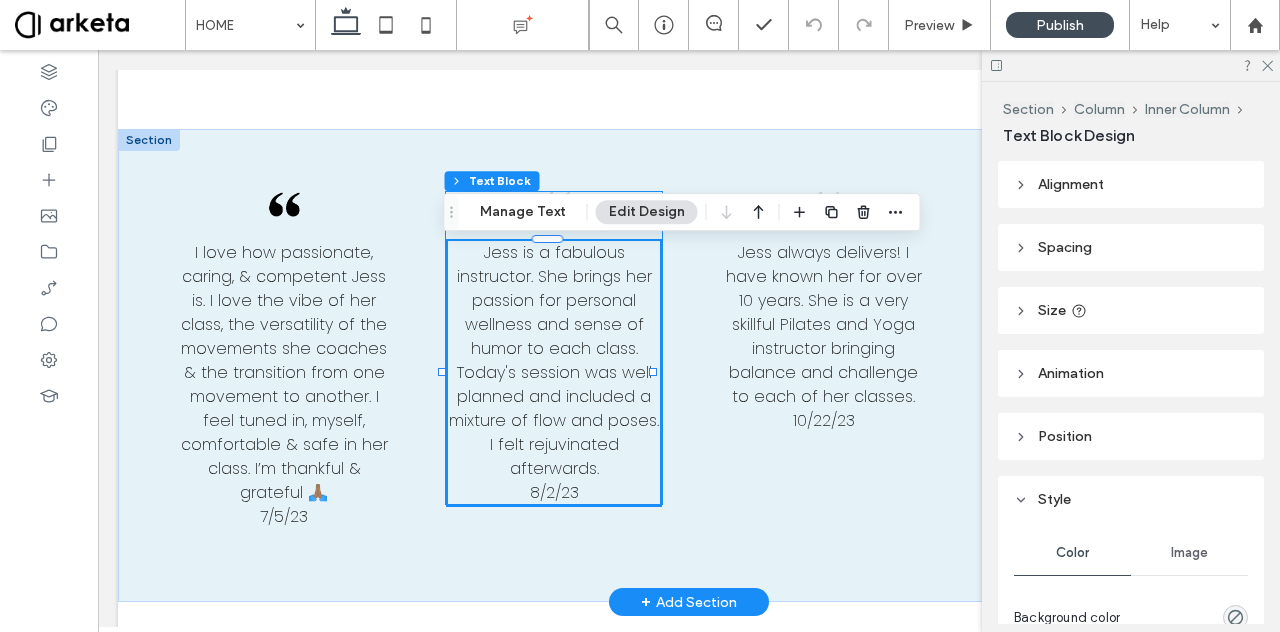 click on "Jess is a fabulous instructor. She brings her passion for personal wellness and sense of humor to each class. Today's session was well planned and included a mixture of flow and poses. I felt rejuvinated afterwards." at bounding box center [554, 360] 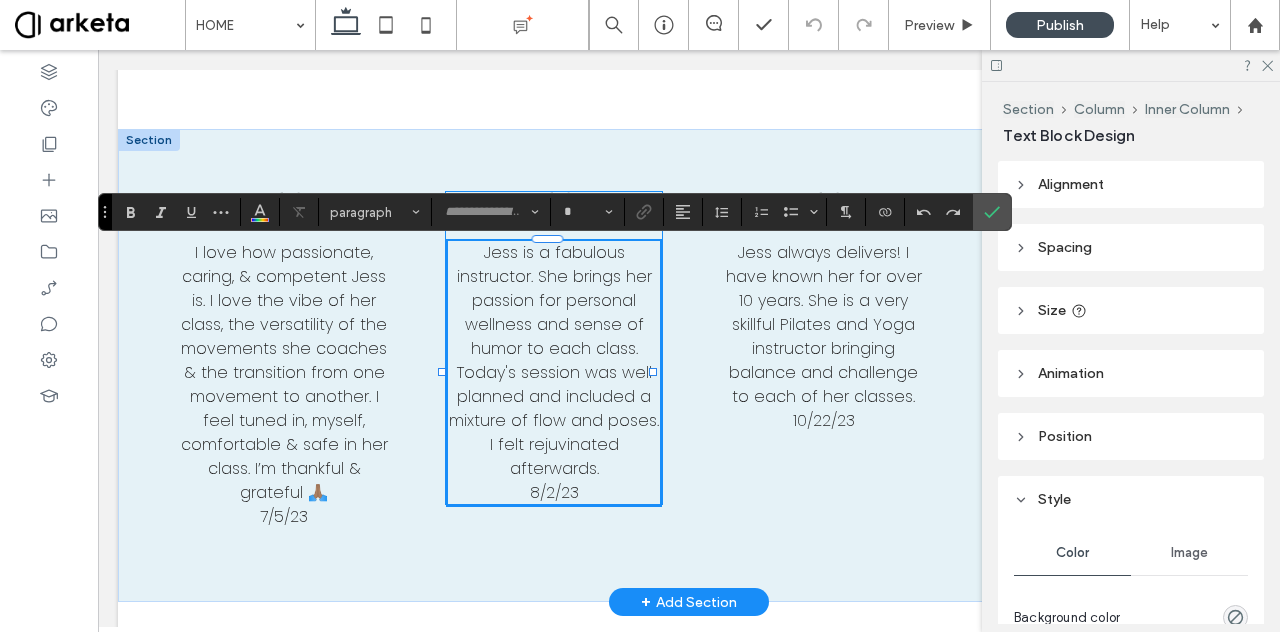 type on "*******" 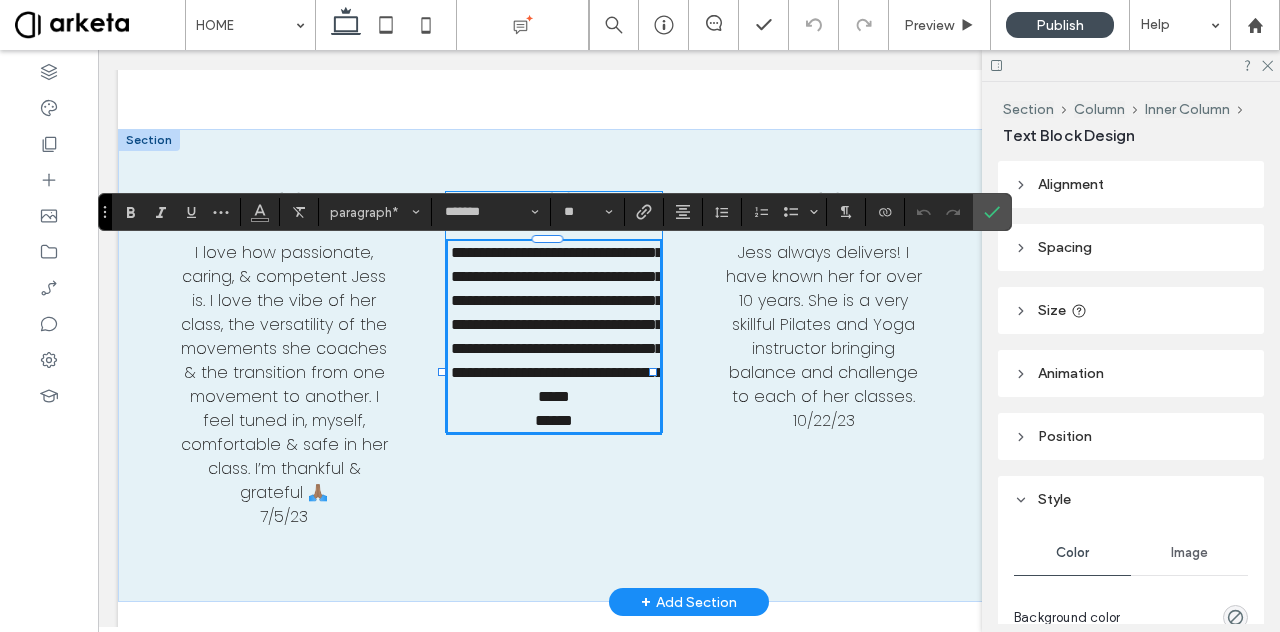 click on "**********" at bounding box center [557, 324] 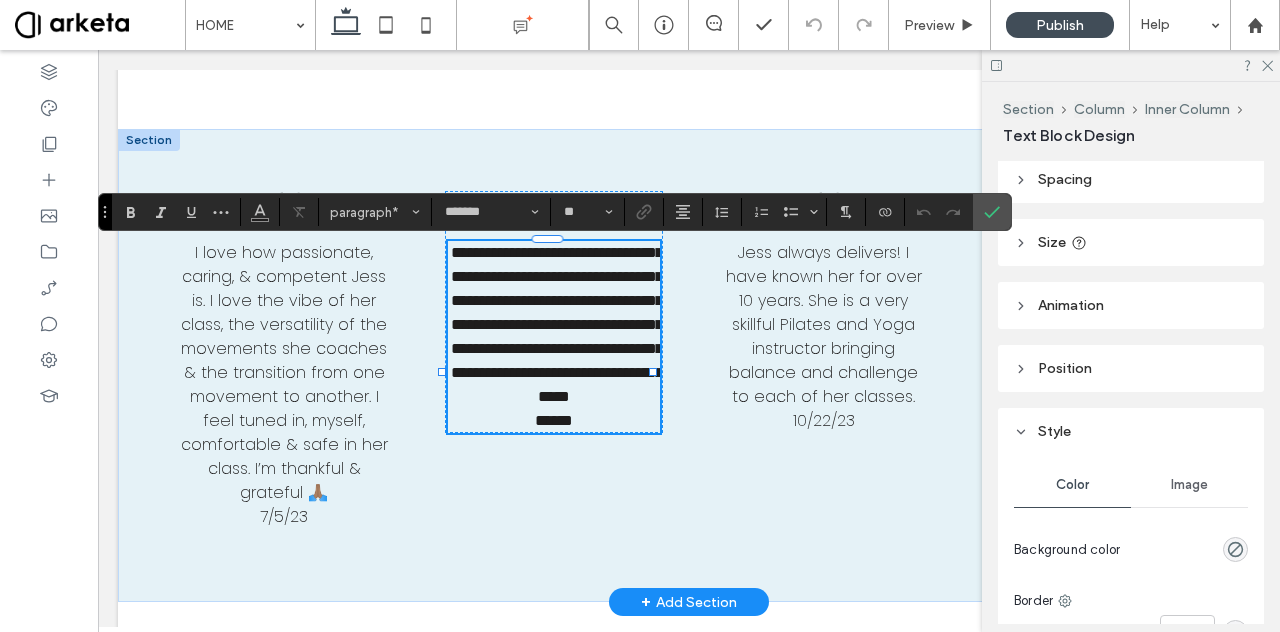scroll, scrollTop: 66, scrollLeft: 0, axis: vertical 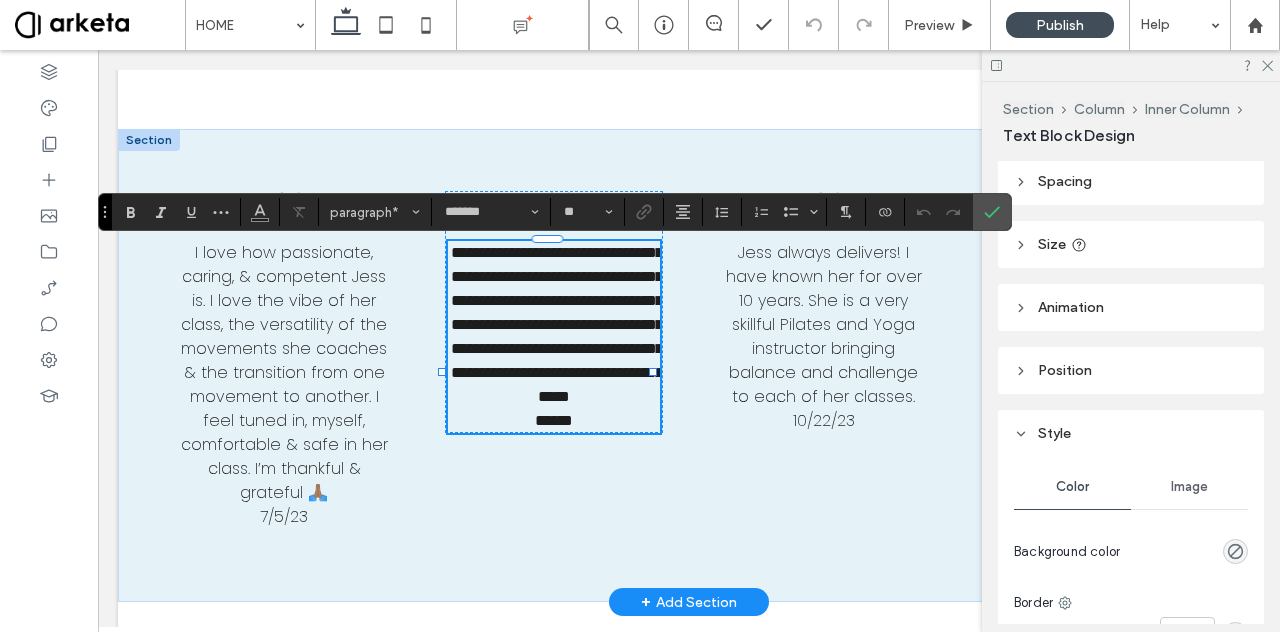click on "Size" at bounding box center [1131, 244] 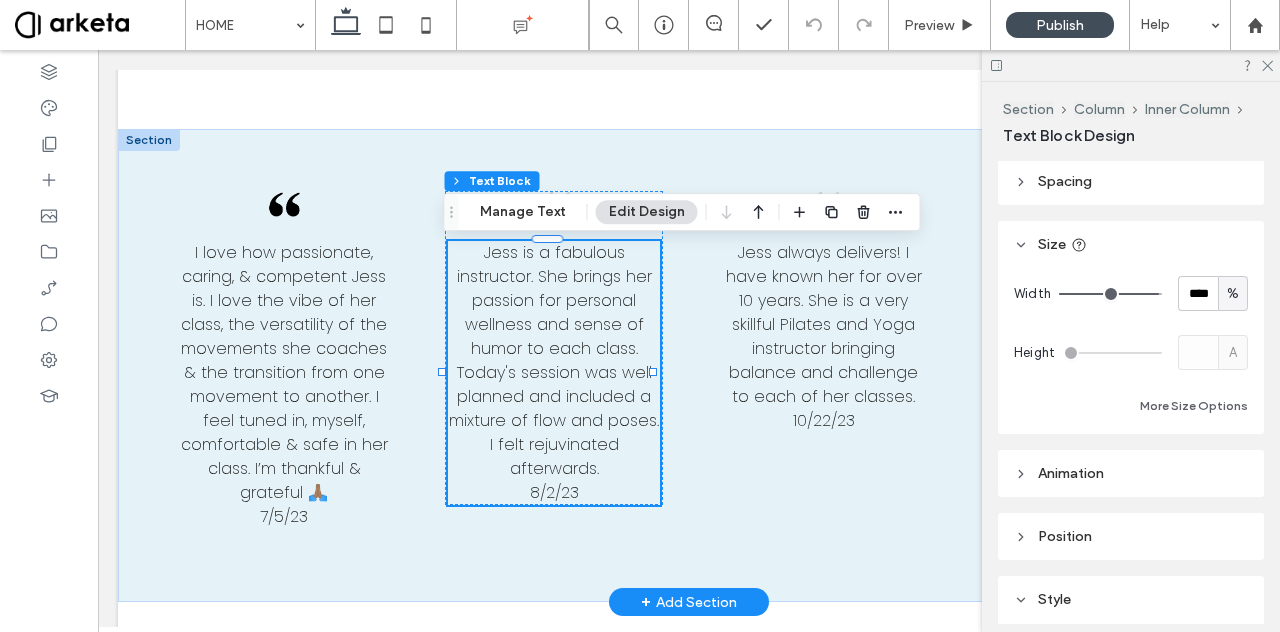 scroll, scrollTop: 0, scrollLeft: 0, axis: both 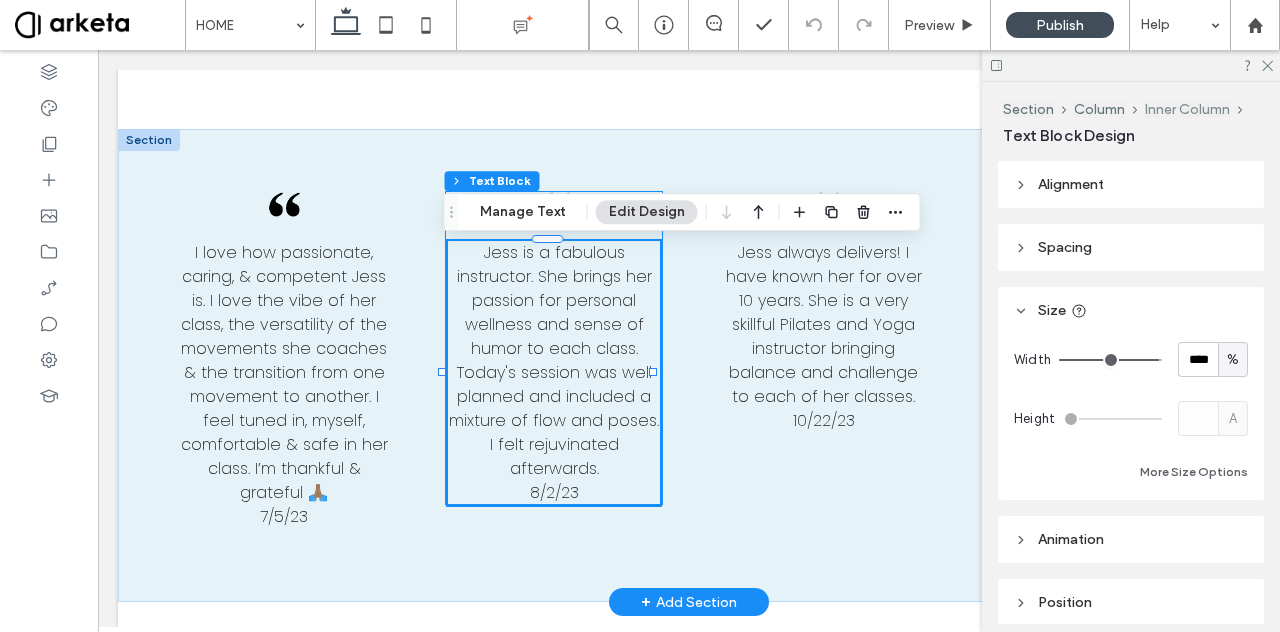click on "Inner Column" at bounding box center (1187, 109) 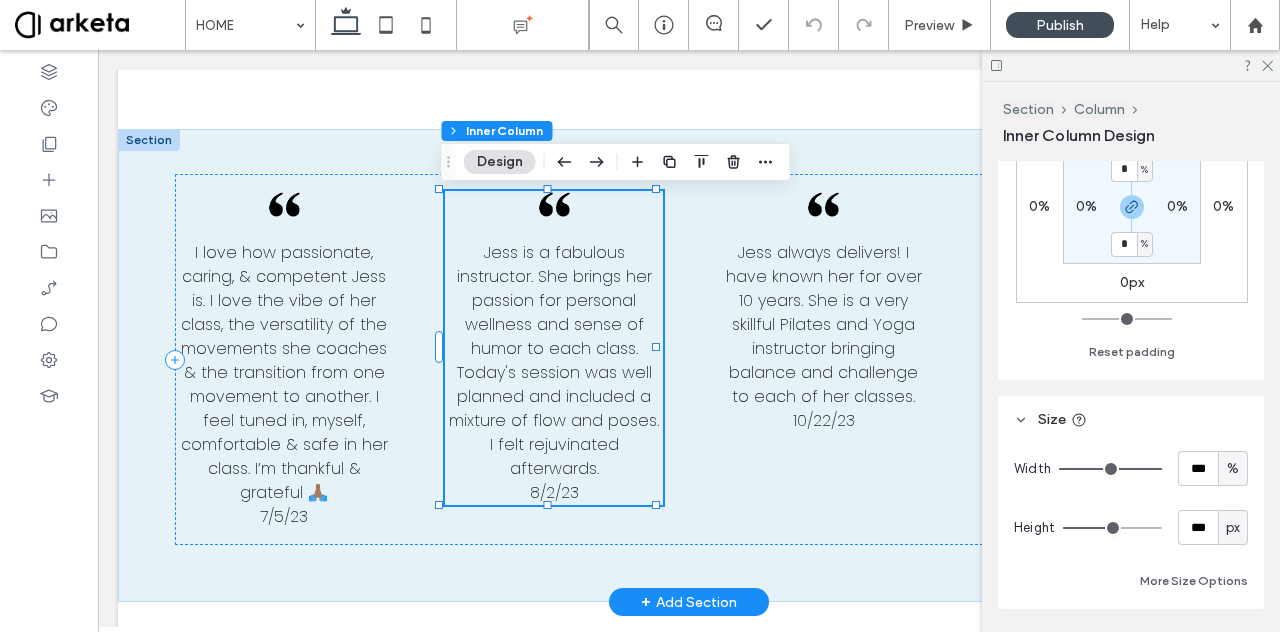 scroll, scrollTop: 677, scrollLeft: 0, axis: vertical 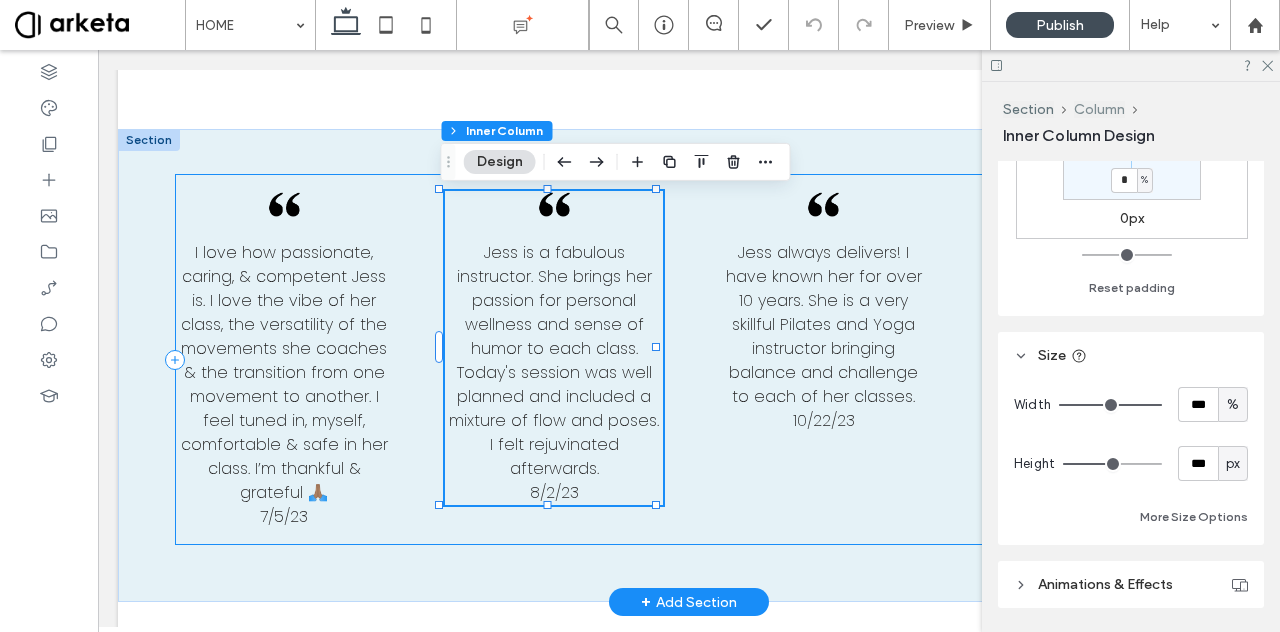 click on "Column" at bounding box center [1099, 109] 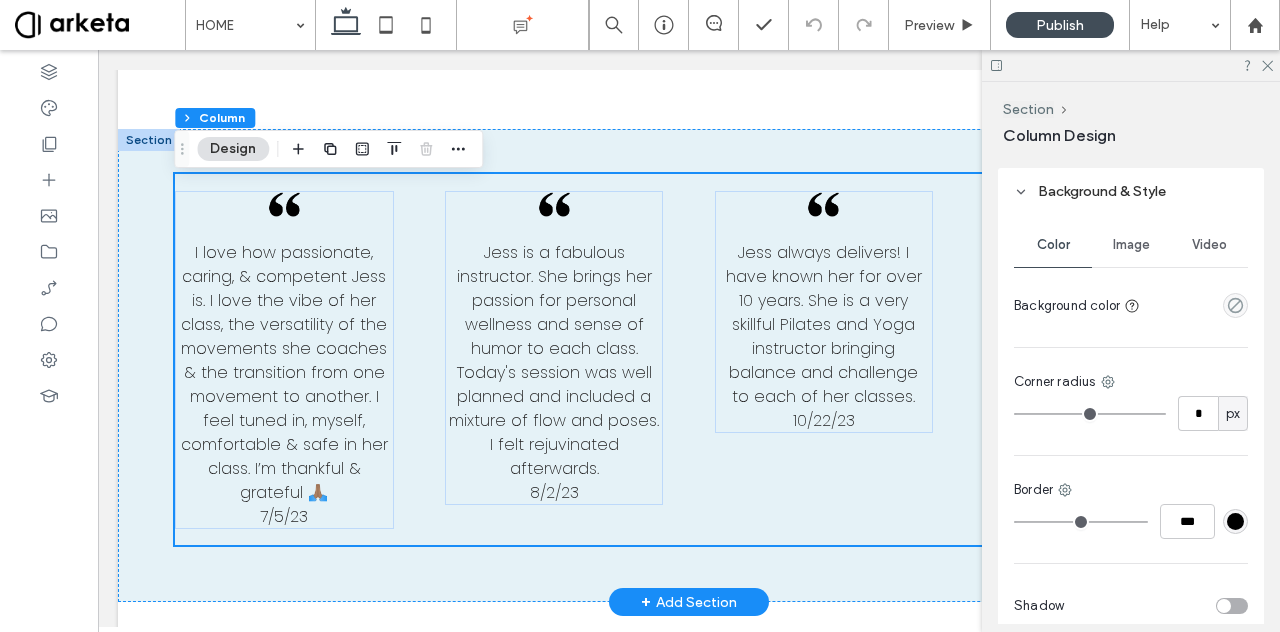 scroll, scrollTop: 1132, scrollLeft: 0, axis: vertical 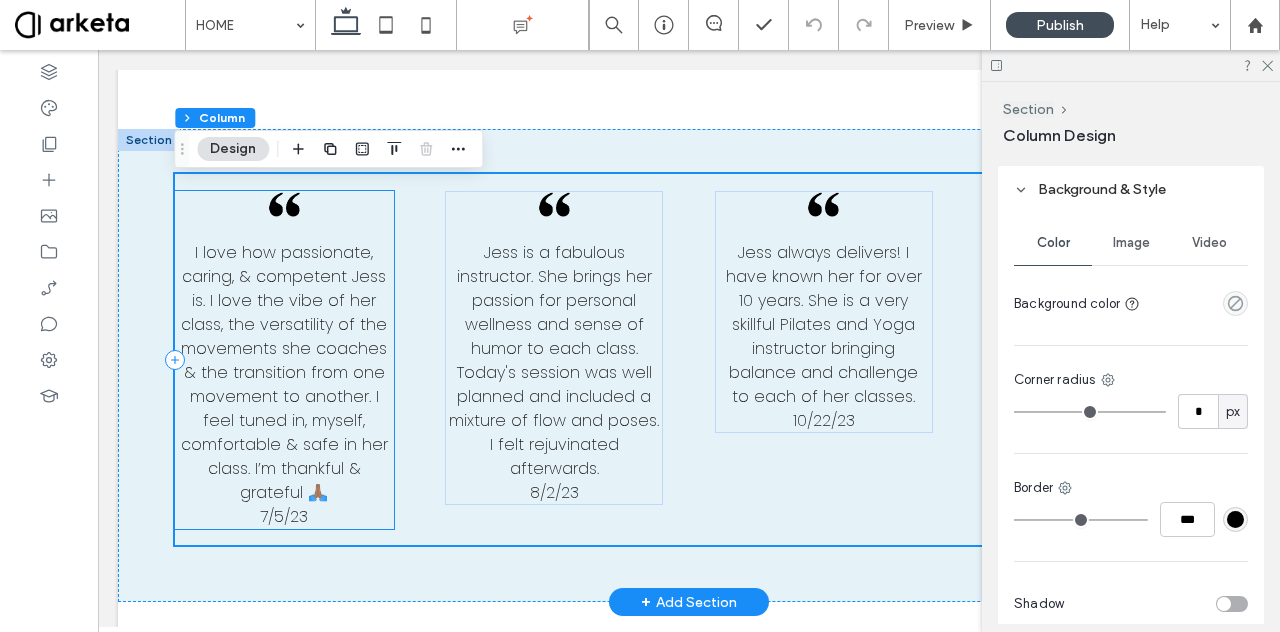 click on "I love how passionate, caring, & competent Jess is. I love the vibe of her class, the versatility of the movements she coaches & the transition from one movement to another. I feel tuned in, myself, comfortable & safe in her class. I’m thankful & grateful 🙏🏽" at bounding box center (284, 372) 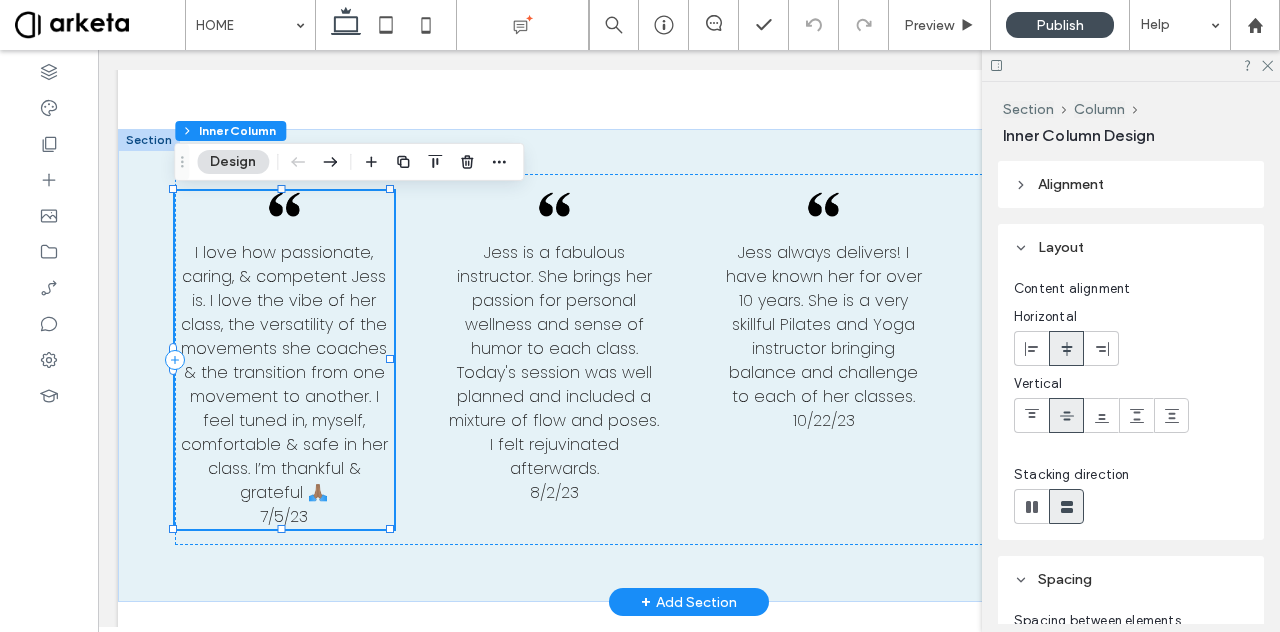 click on "I love how passionate, caring, & competent Jess is. I love the vibe of her class, the versatility of the movements she coaches & the transition from one movement to another. I feel tuned in, myself, comfortable & safe in her class. I’m thankful & grateful 🙏🏽" at bounding box center [284, 372] 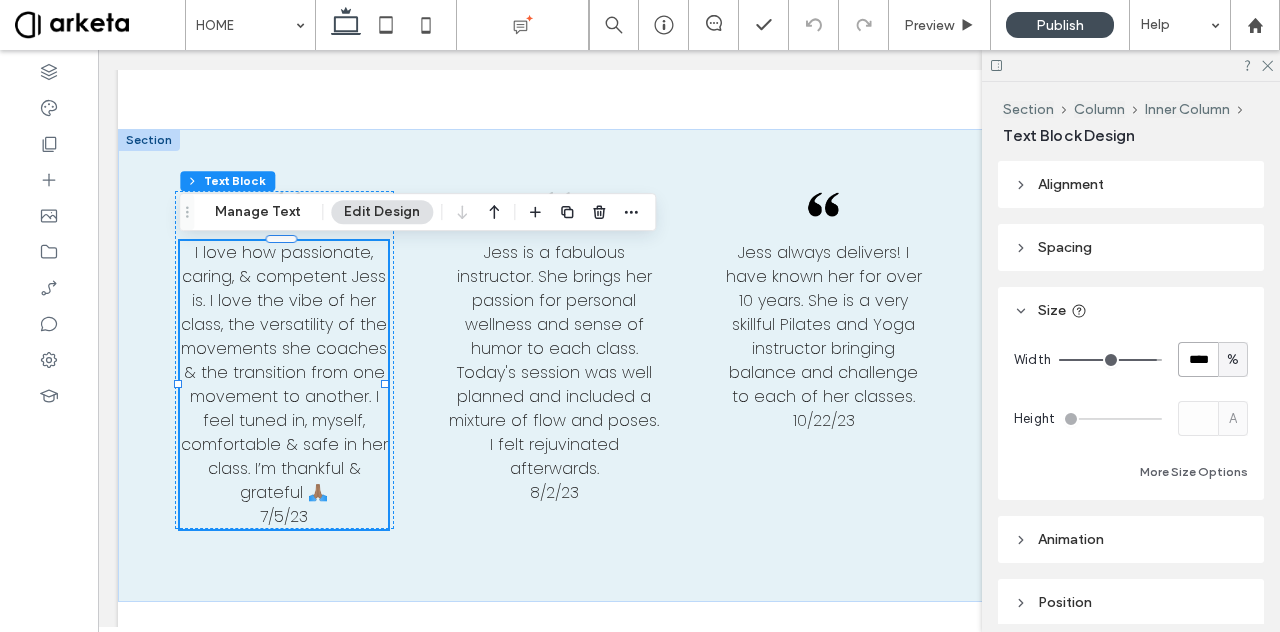 click on "****" at bounding box center [1198, 359] 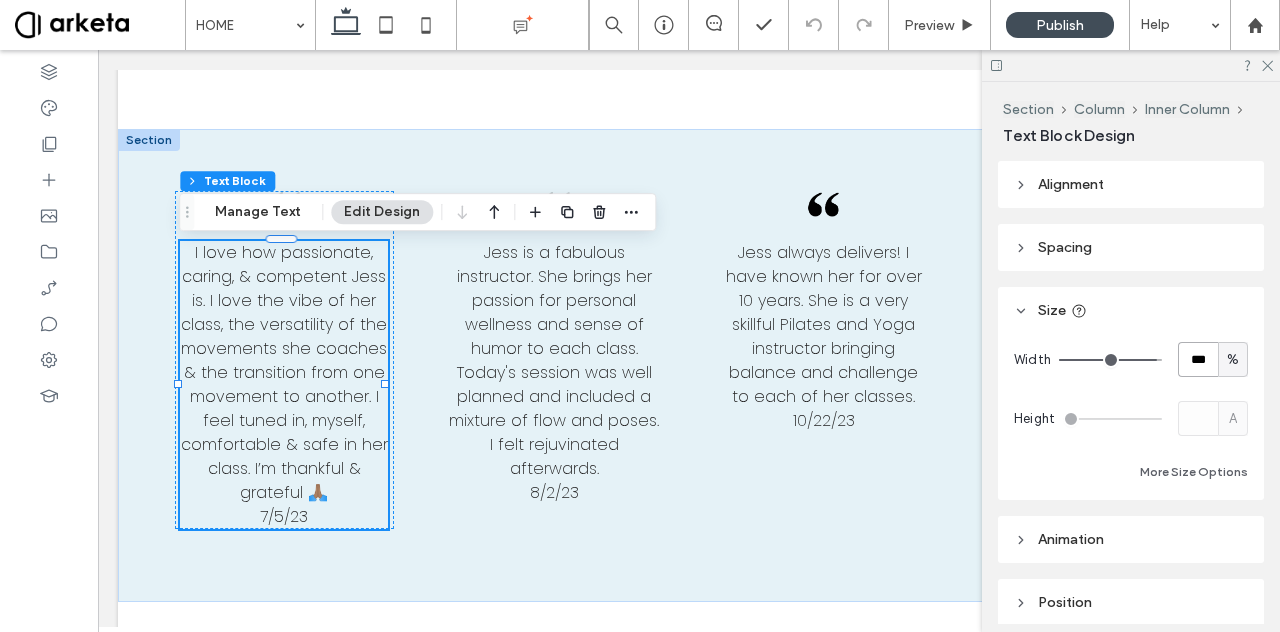 type on "***" 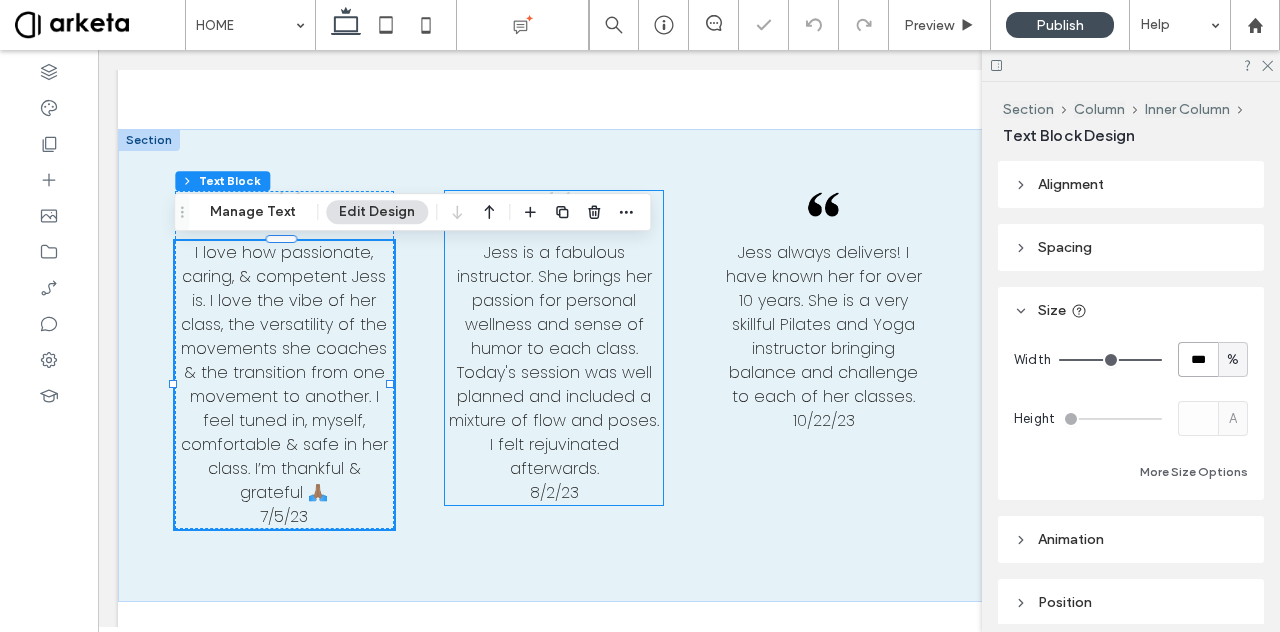 click on "Jess is a fabulous instructor. She brings her passion for personal wellness and sense of humor to each class. Today's session was well planned and included a mixture of flow and poses. I felt rejuvinated afterwards." at bounding box center [554, 360] 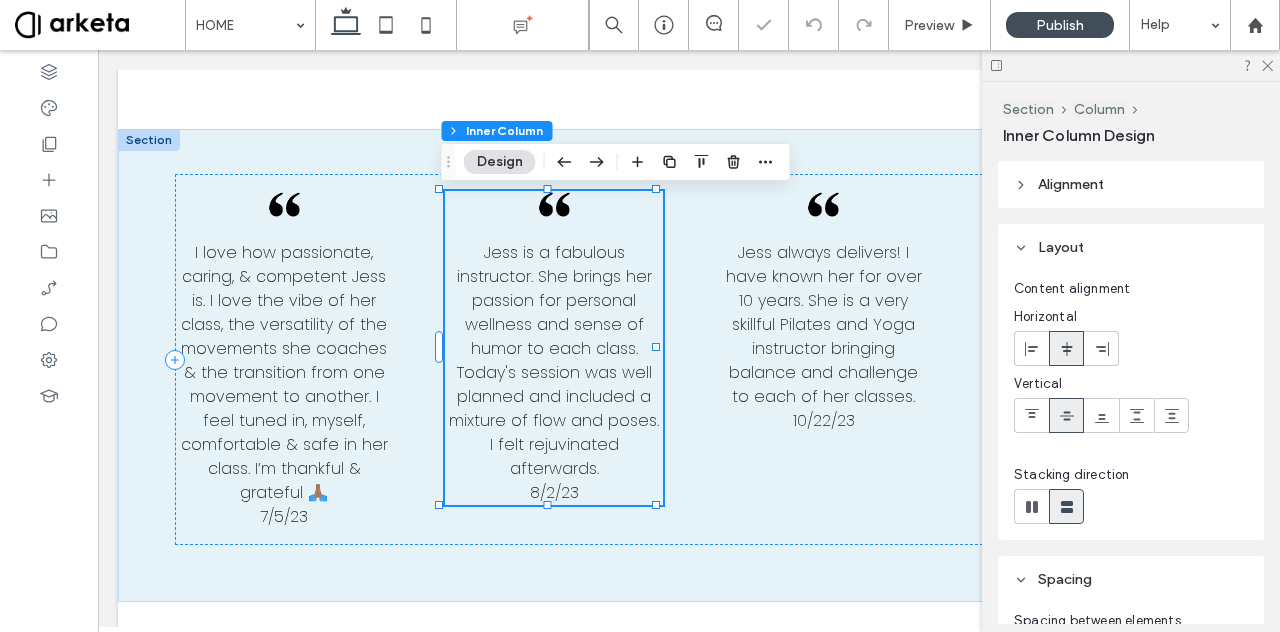 click on "Jess is a fabulous instructor. She brings her passion for personal wellness and sense of humor to each class. Today's session was well planned and included a mixture of flow and poses. I felt rejuvinated afterwards." at bounding box center (554, 360) 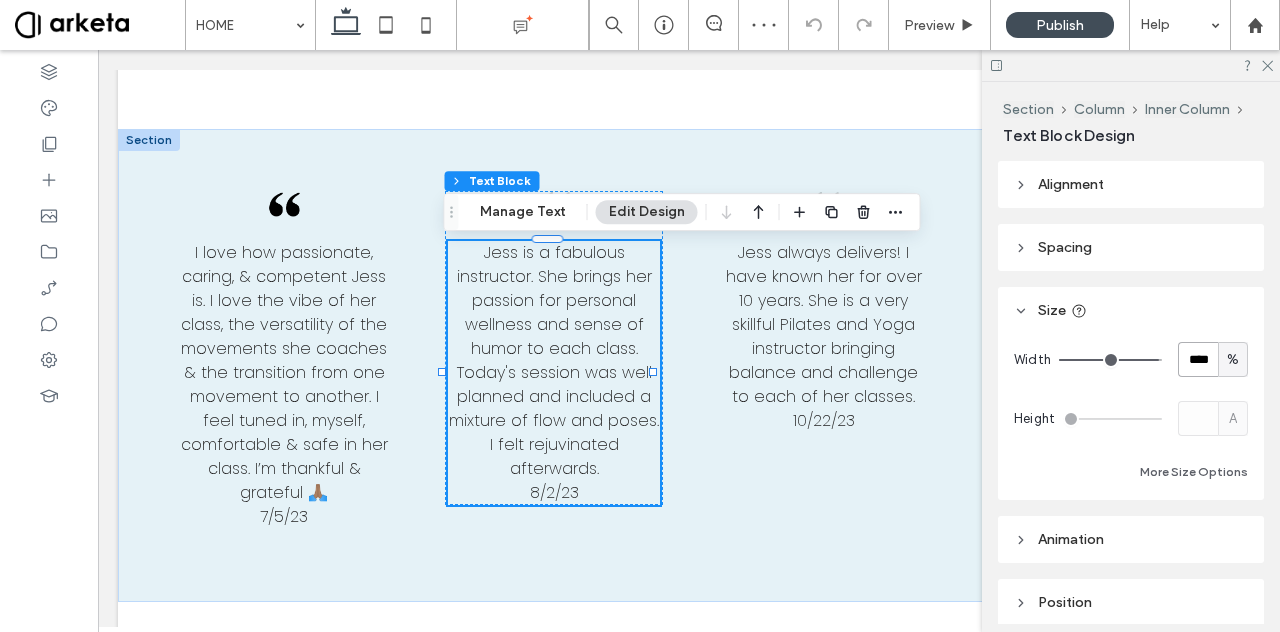 click on "****" at bounding box center (1198, 359) 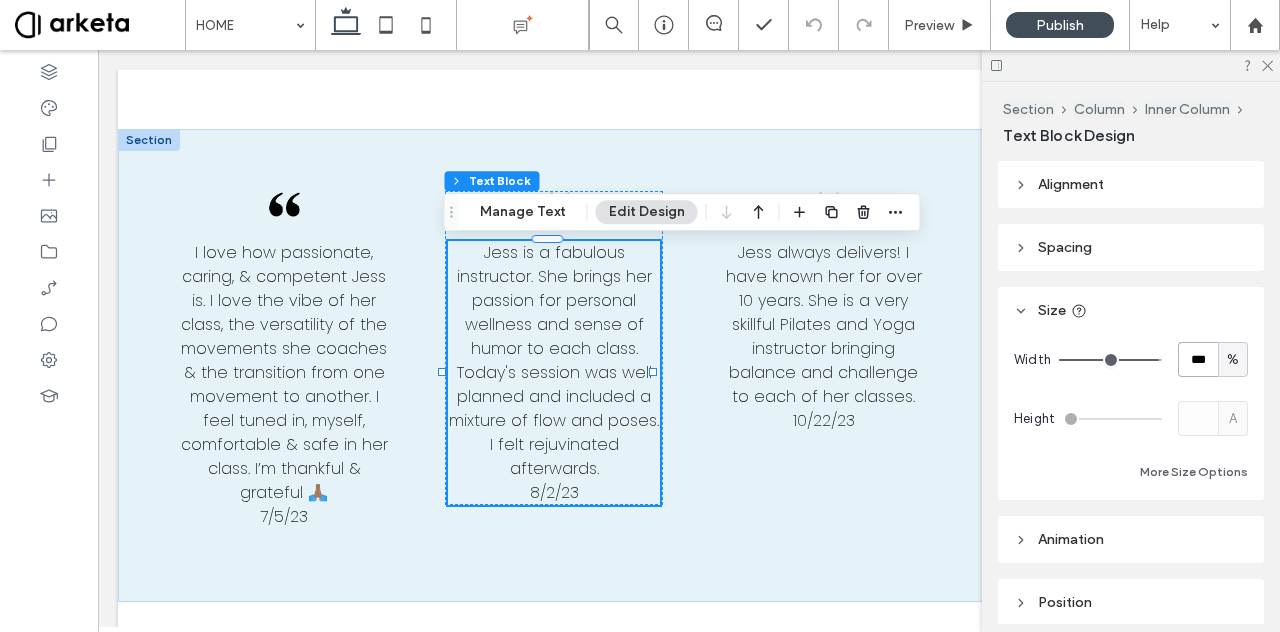 type on "***" 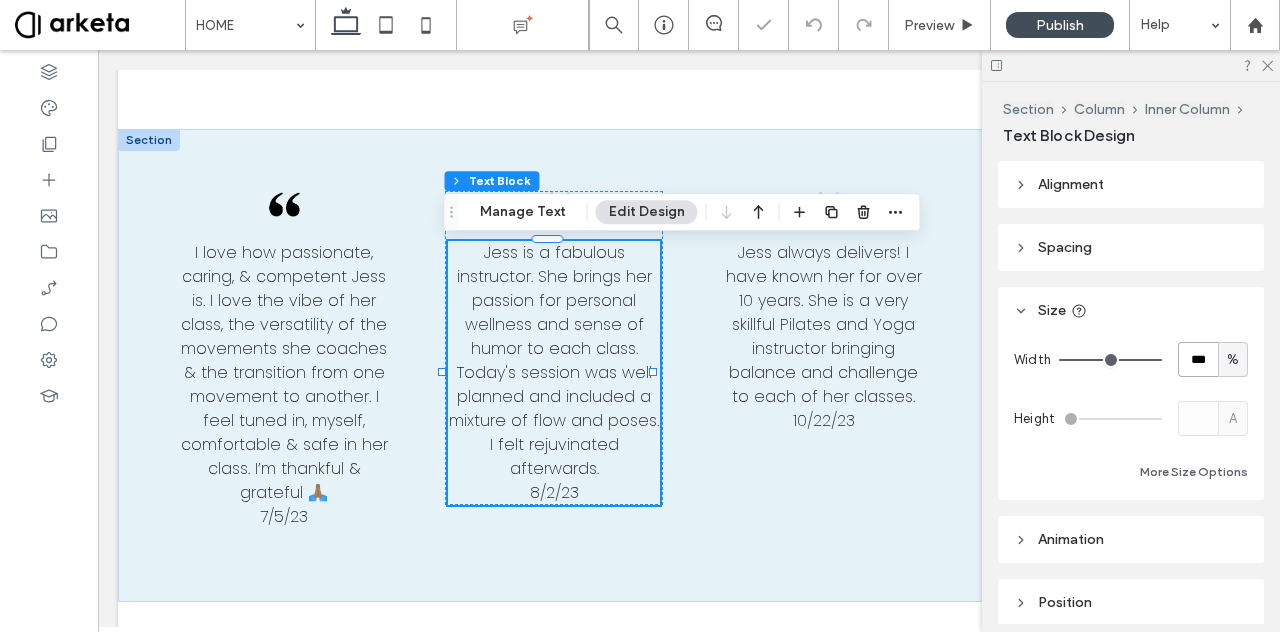 type on "***" 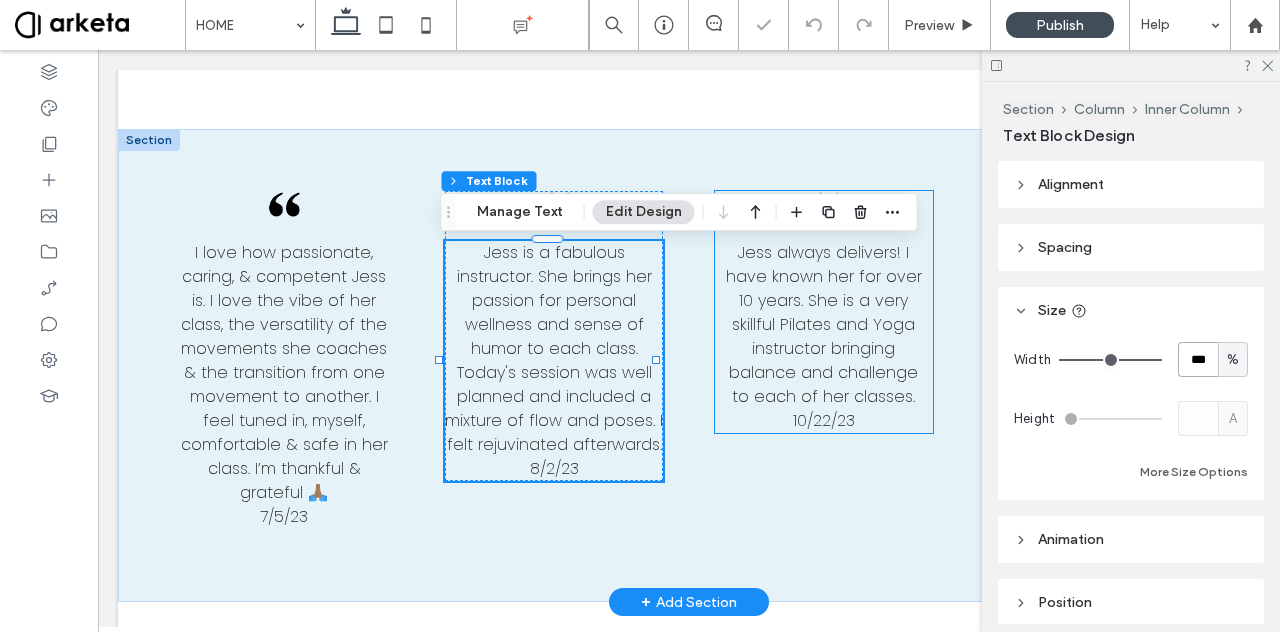 click on "Jess always delivers! I have known her for over 10 years. She is a very skillful Pilates and Yoga instructor bringing balance and challenge to each of her classes." at bounding box center [824, 324] 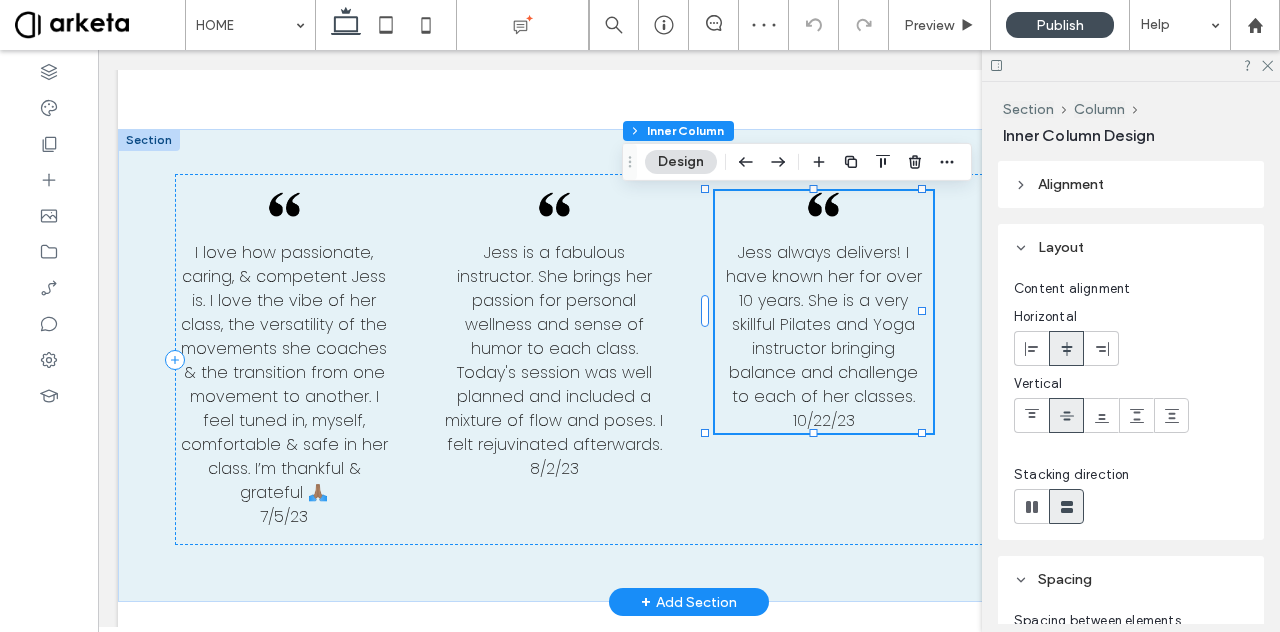 click on "Jess always delivers! I have known her for over 10 years. She is a very skillful Pilates and Yoga instructor bringing balance and challenge to each of her classes." at bounding box center [824, 324] 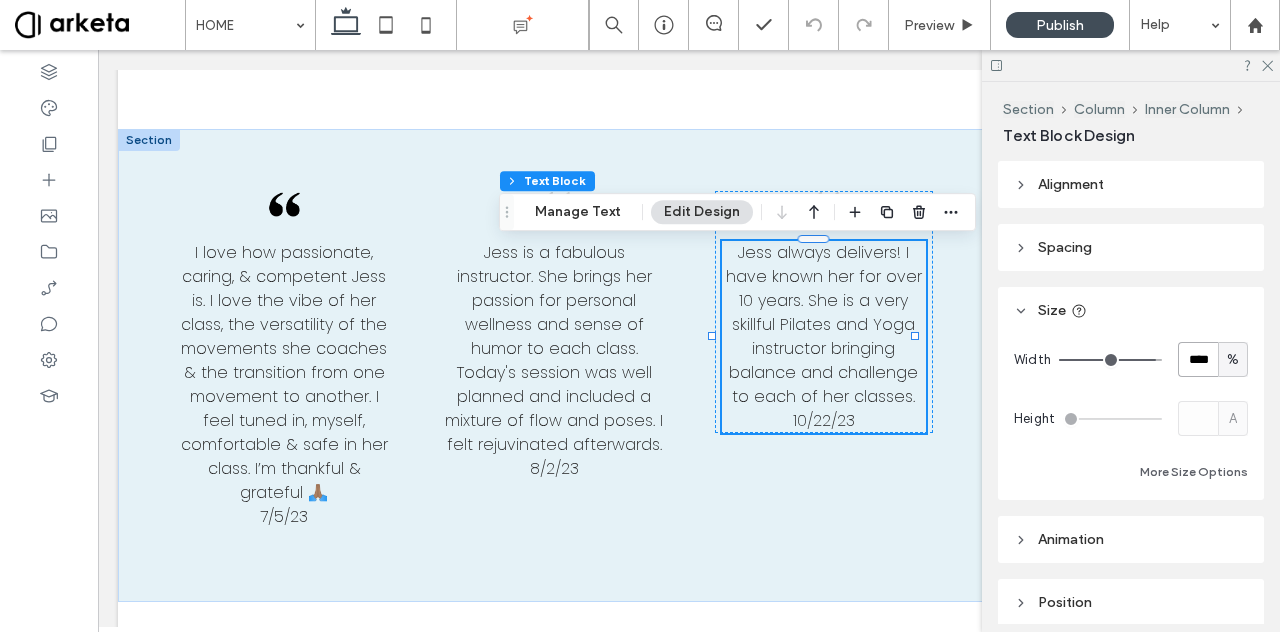 click on "****" at bounding box center [1198, 359] 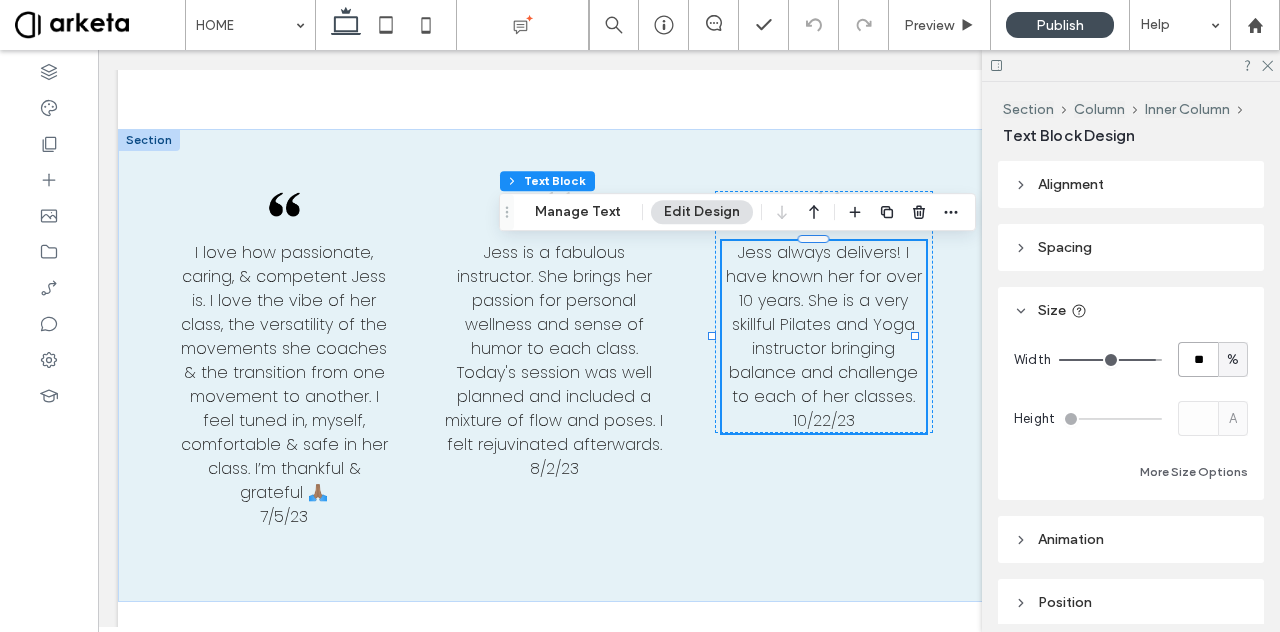 type on "*" 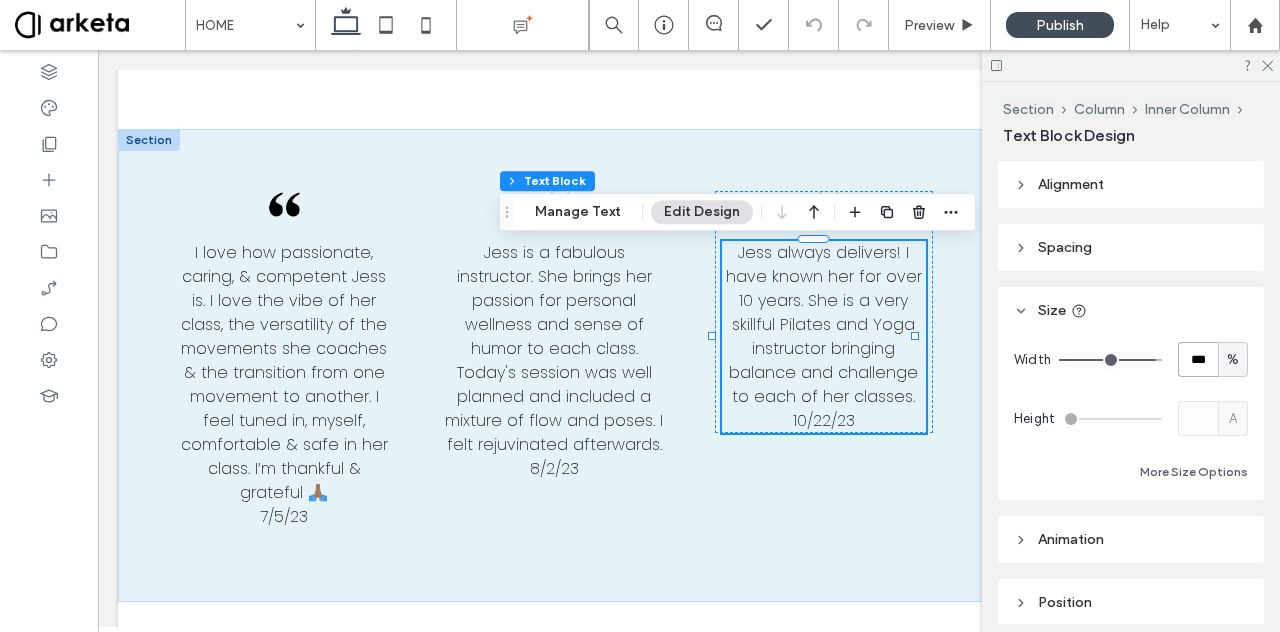 type on "***" 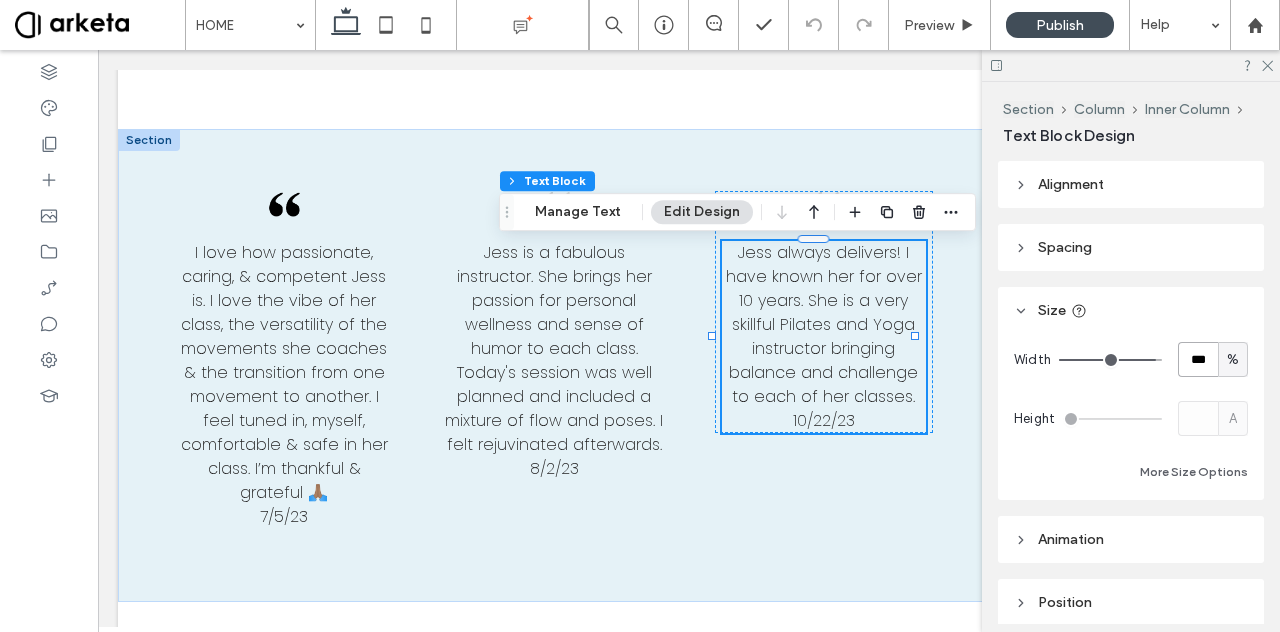 type on "***" 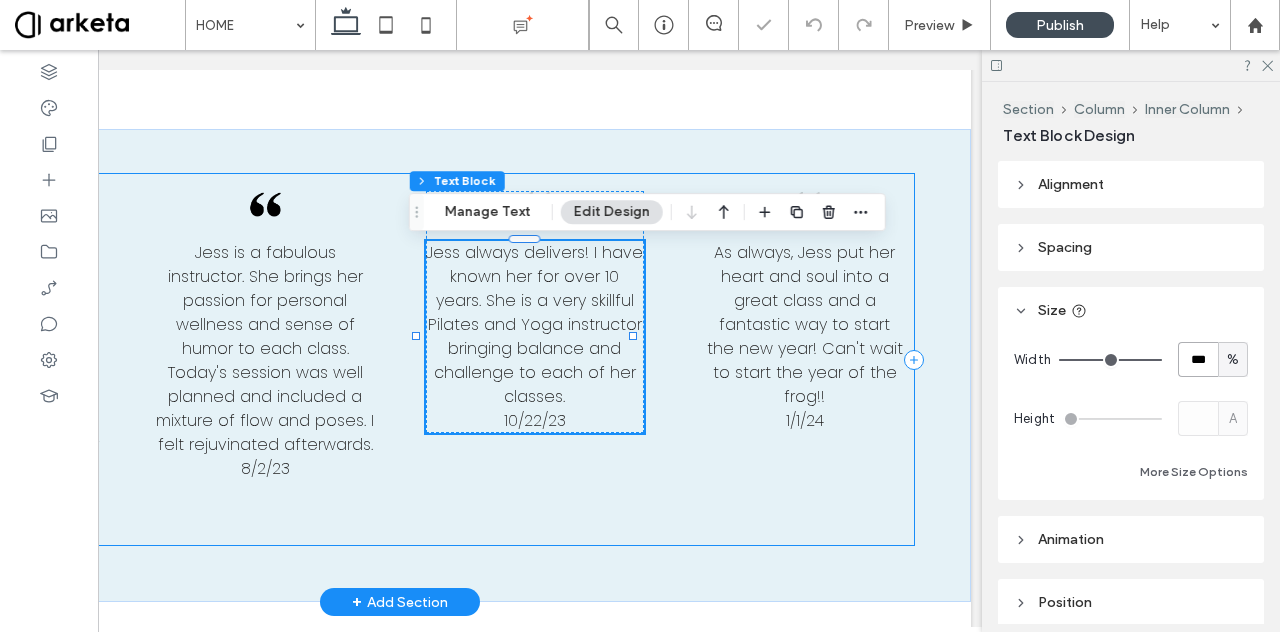 scroll, scrollTop: 0, scrollLeft: 298, axis: horizontal 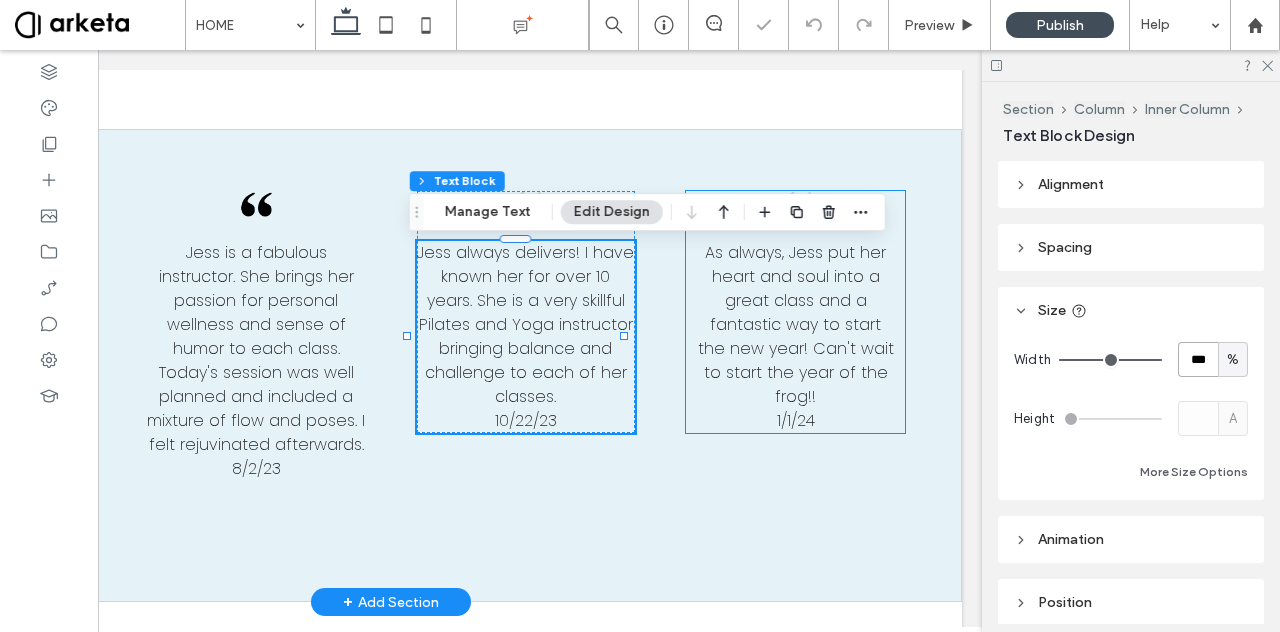 click on "As always, Jess put her heart and soul into a great class and a fantastic way to start the new year! Can't wait to start the year of the frog!!" at bounding box center (796, 324) 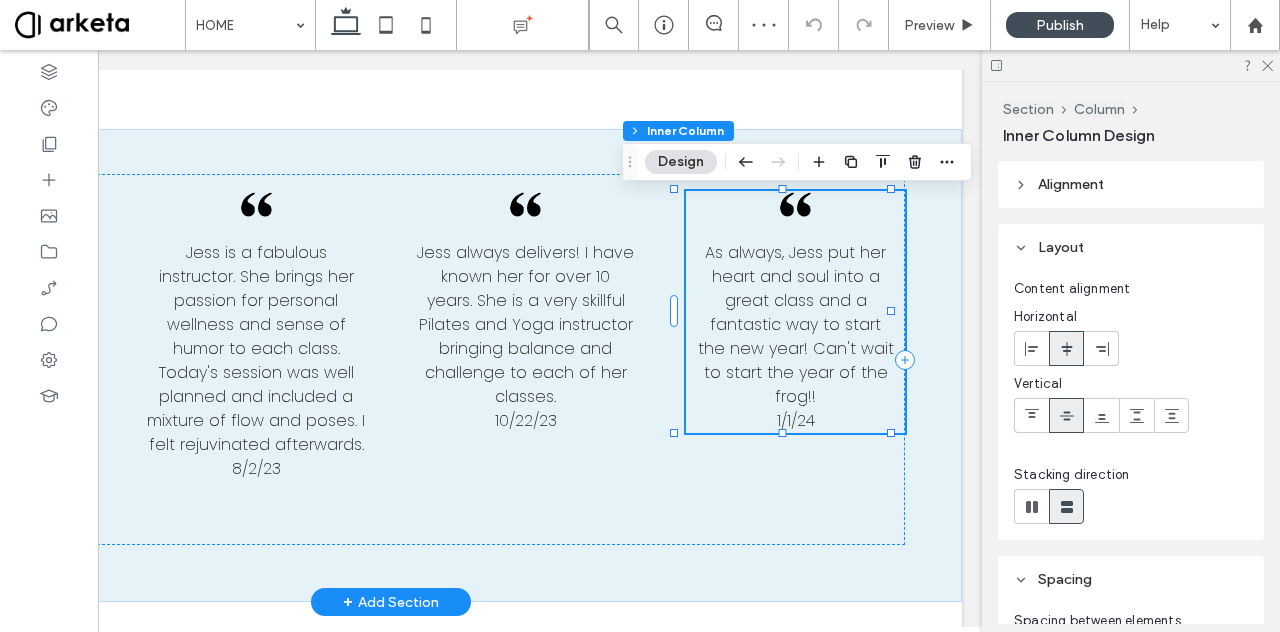 click on "As always, Jess put her heart and soul into a great class and a fantastic way to start the new year! Can't wait to start the year of the frog!!" at bounding box center [796, 324] 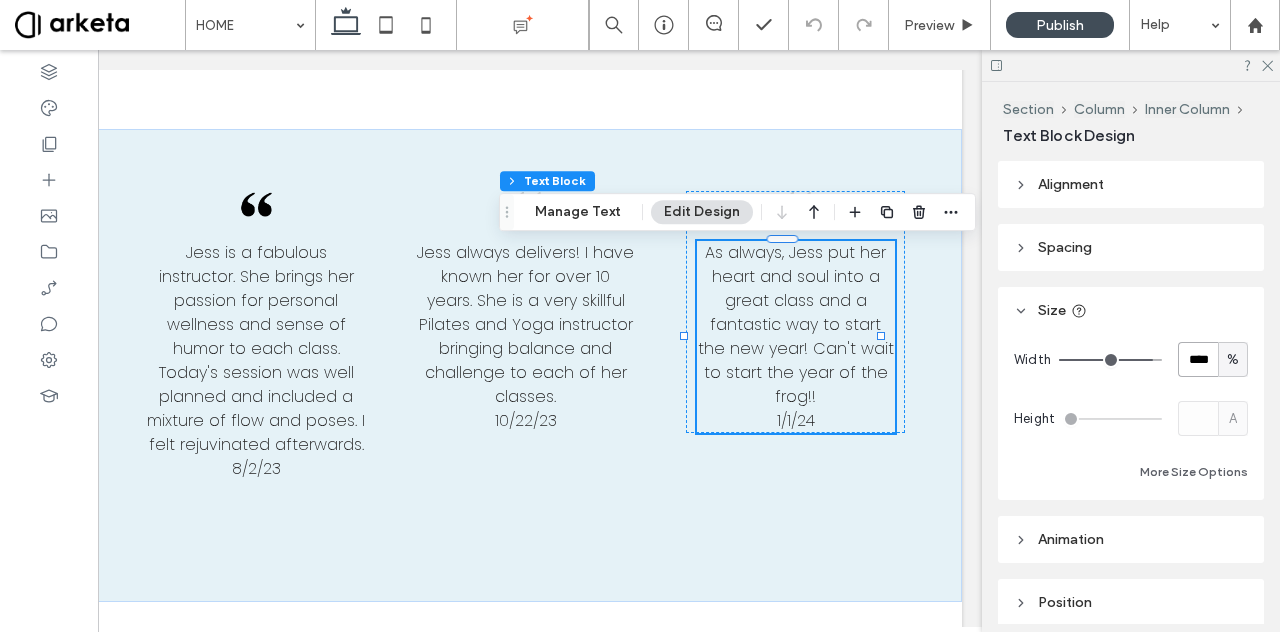 click on "****" at bounding box center (1198, 359) 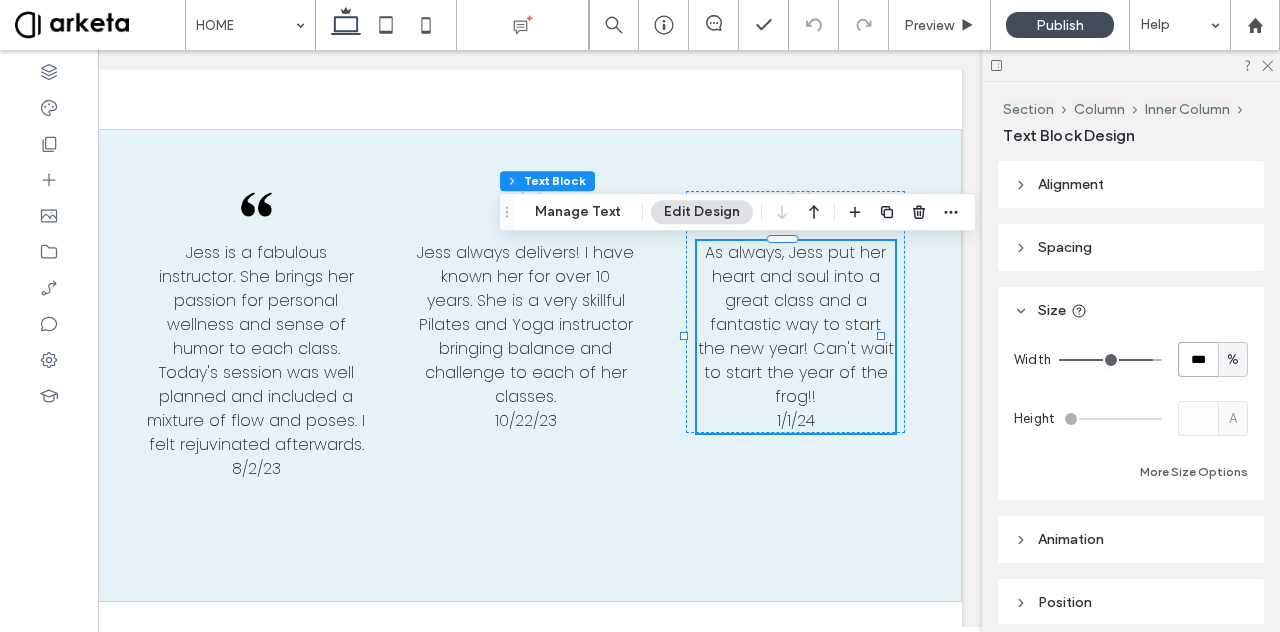 type on "***" 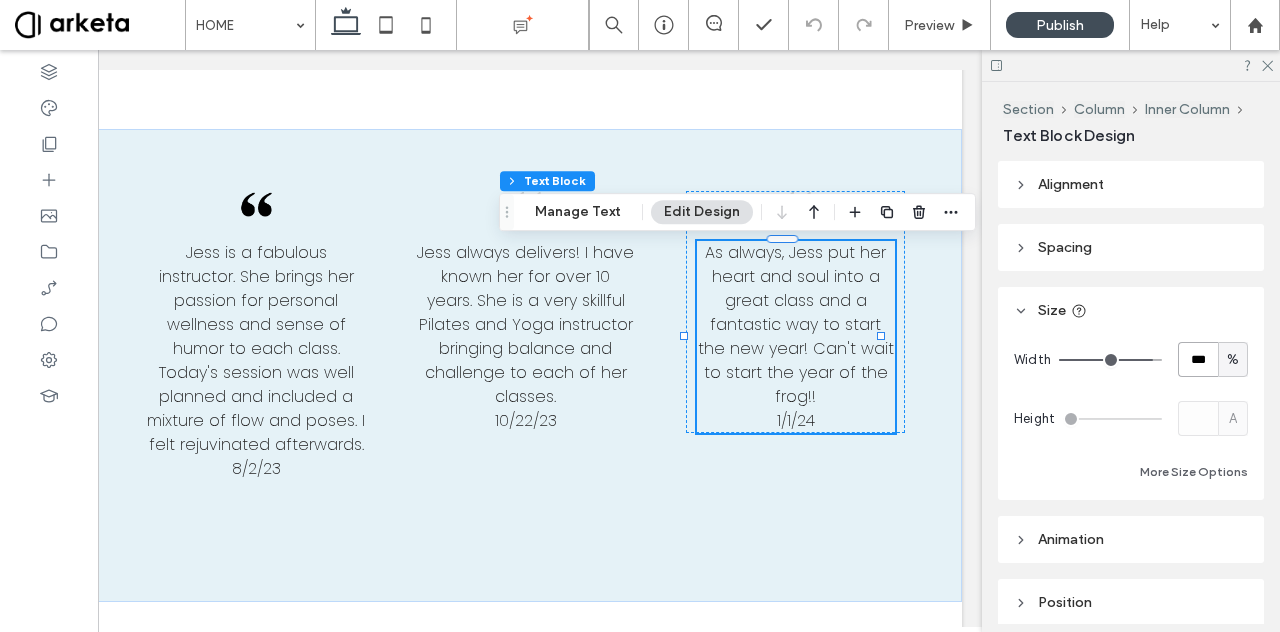 type on "***" 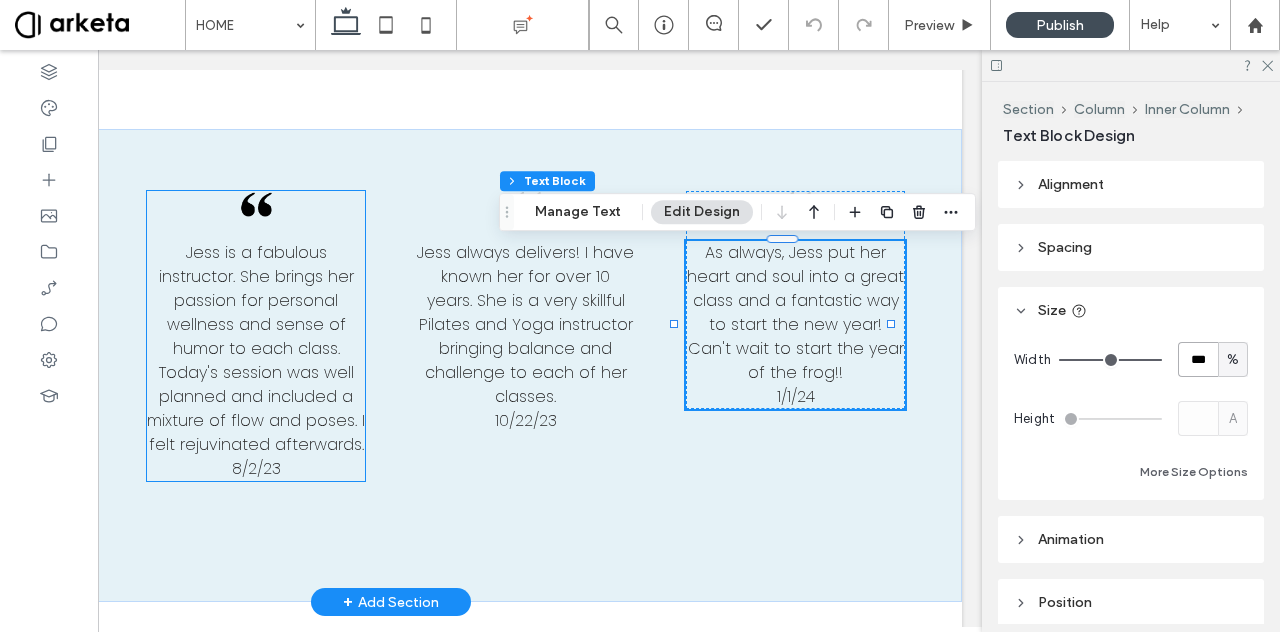 click on "Jess is a fabulous instructor. She brings her passion for personal wellness and sense of humor to each class. Today's session was well planned and included a mixture of flow and poses. I felt rejuvinated afterwards." at bounding box center (256, 349) 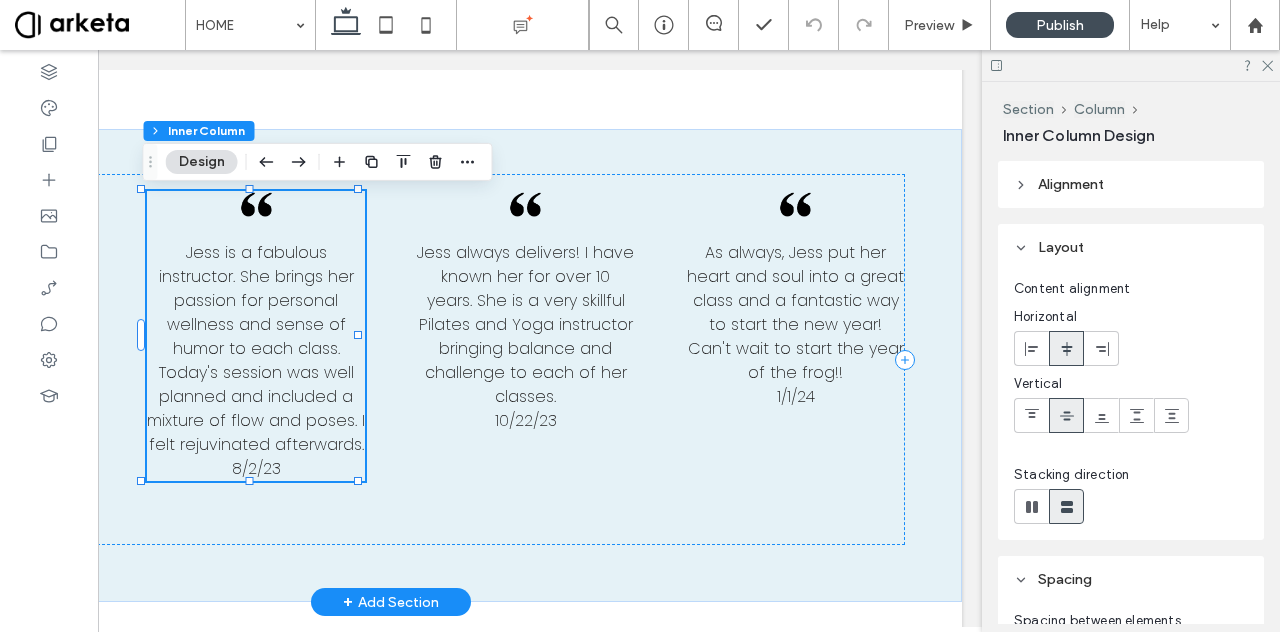 click on "Jess is a fabulous instructor. She brings her passion for personal wellness and sense of humor to each class. Today's session was well planned and included a mixture of flow and poses. I felt rejuvinated afterwards." at bounding box center (256, 349) 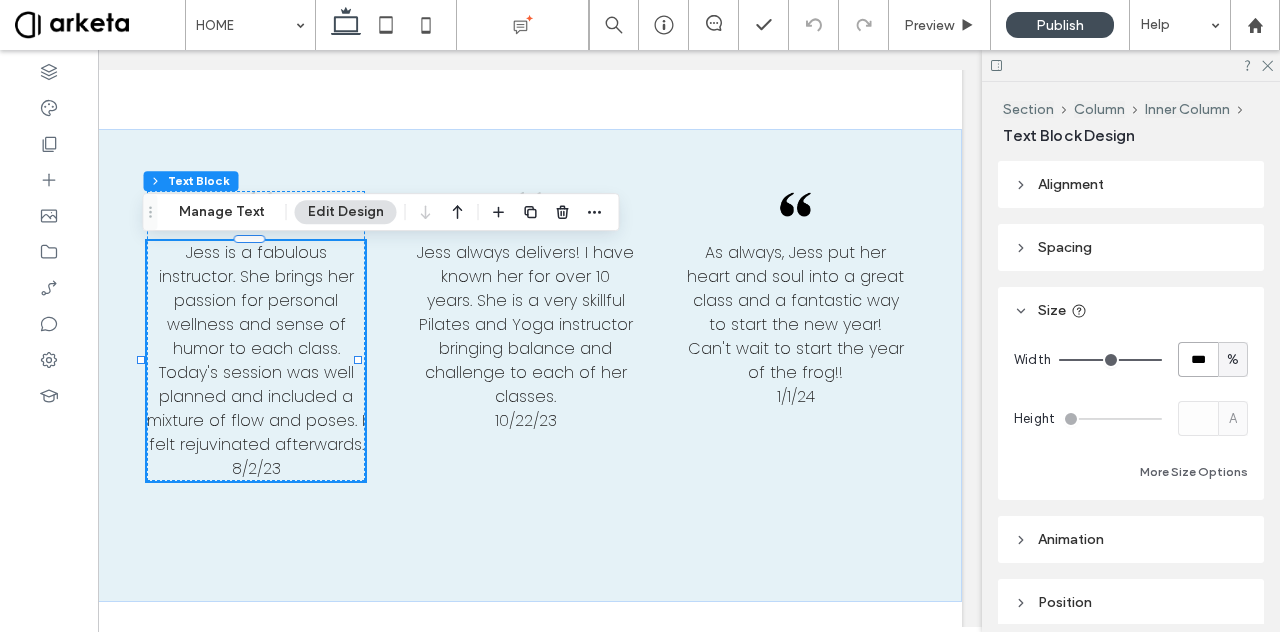 click on "***" at bounding box center [1198, 359] 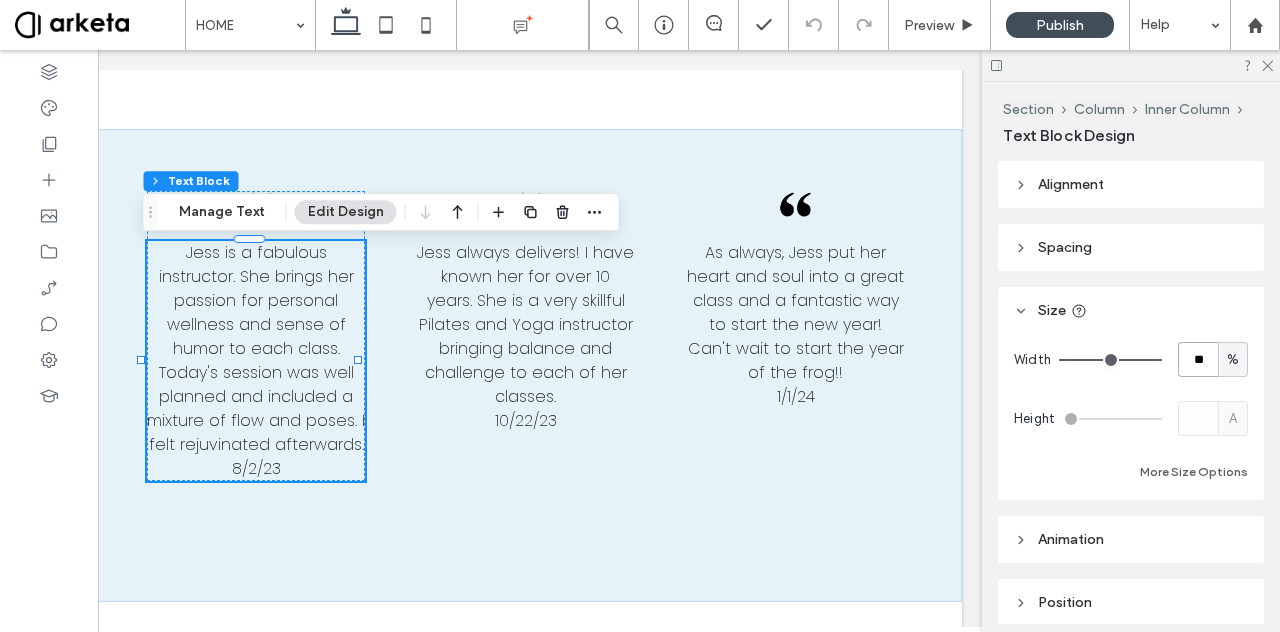 type on "**" 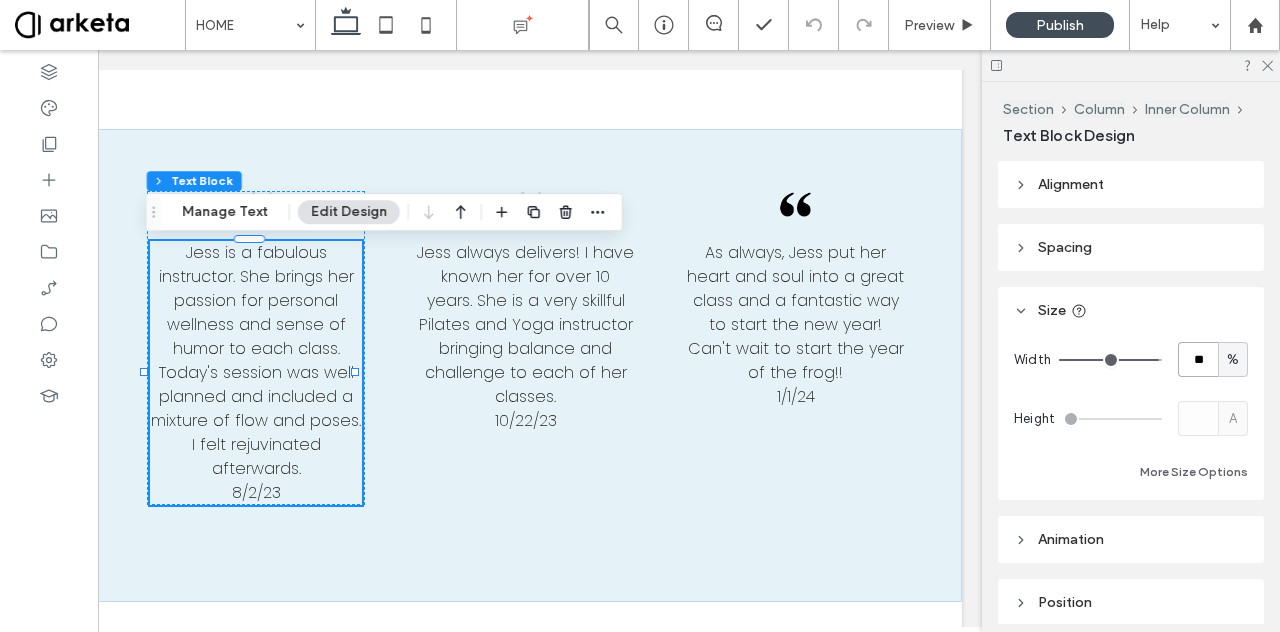 type on "*" 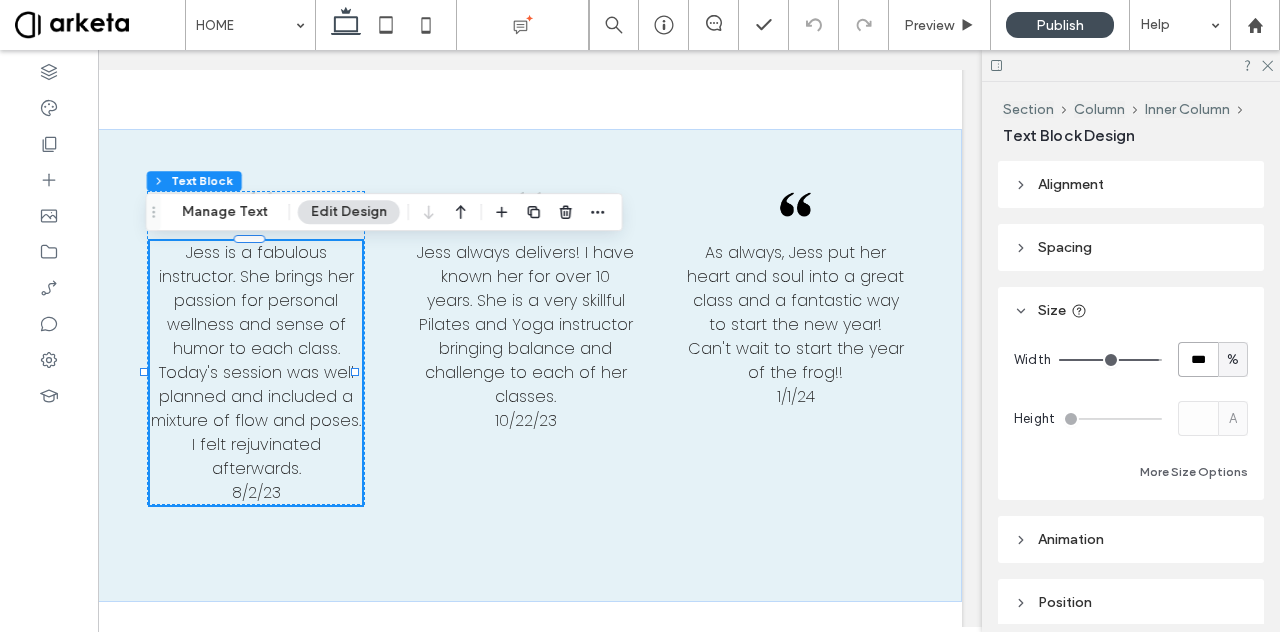 type on "***" 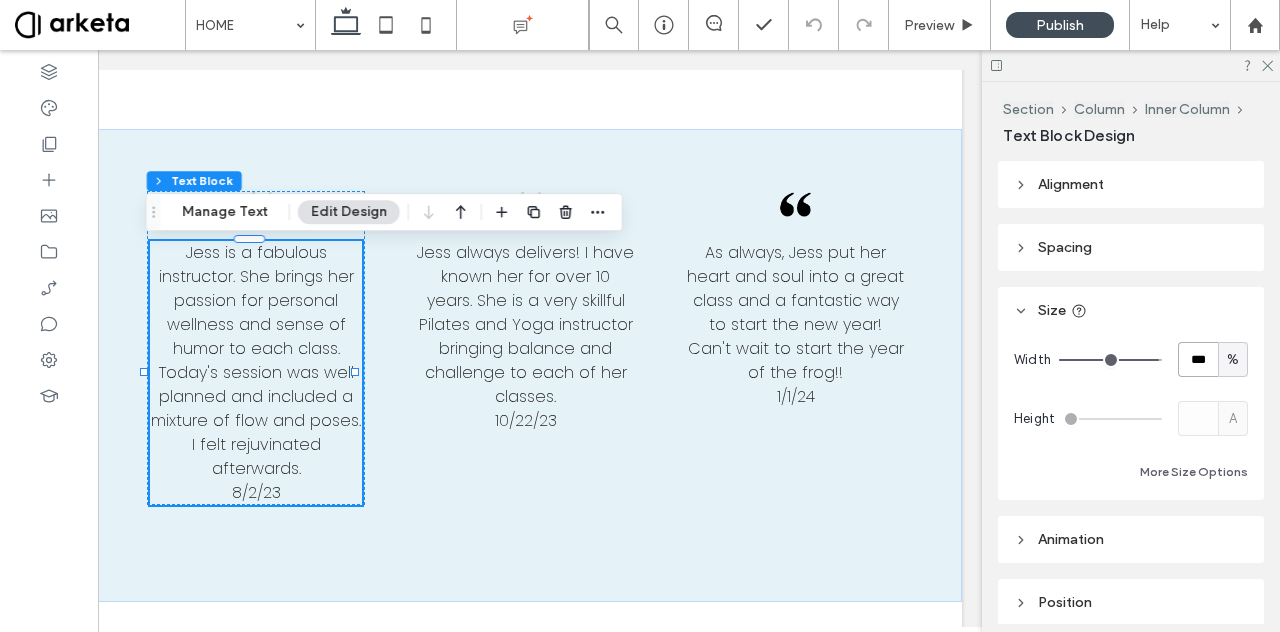 type on "***" 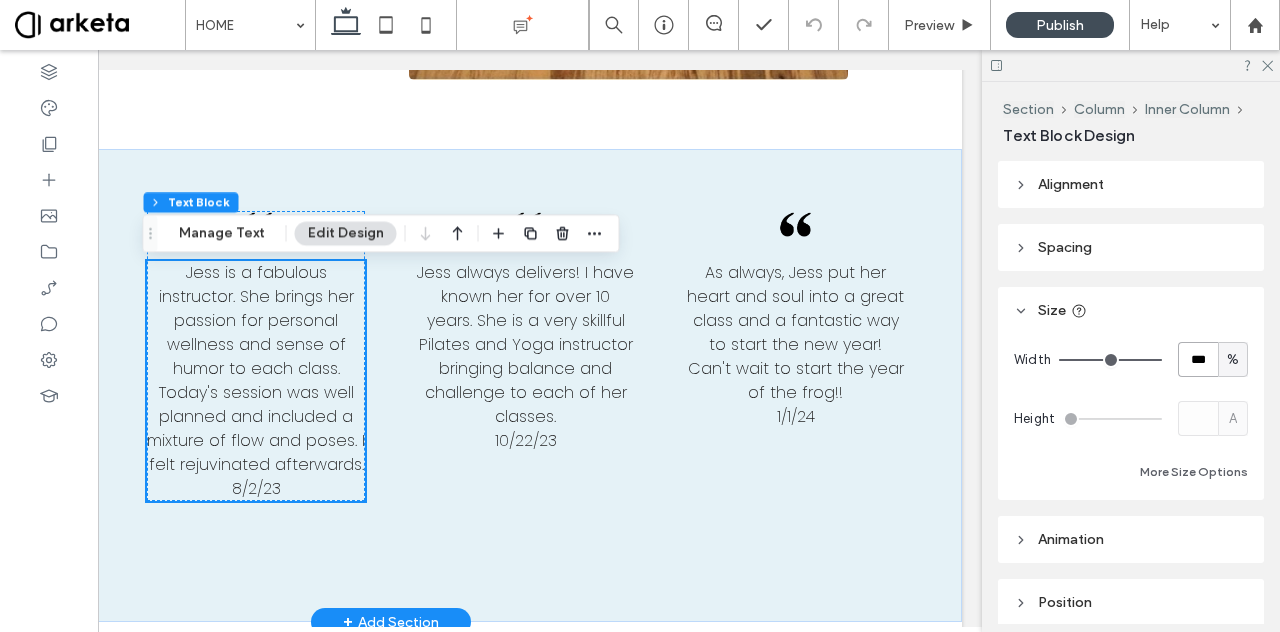 scroll, scrollTop: 2516, scrollLeft: 0, axis: vertical 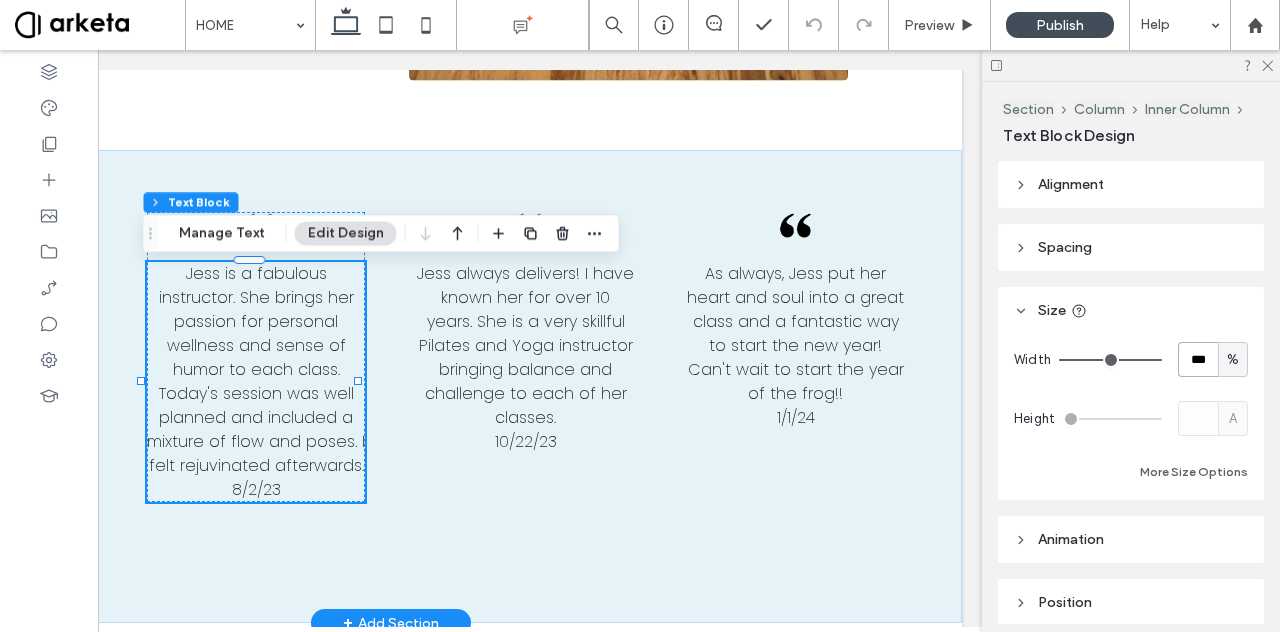 click on "Jess is a fabulous instructor. She brings her passion for personal wellness and sense of humor to each class. Today's session was well planned and included a mixture of flow and poses. I felt rejuvinated afterwards." at bounding box center (256, 369) 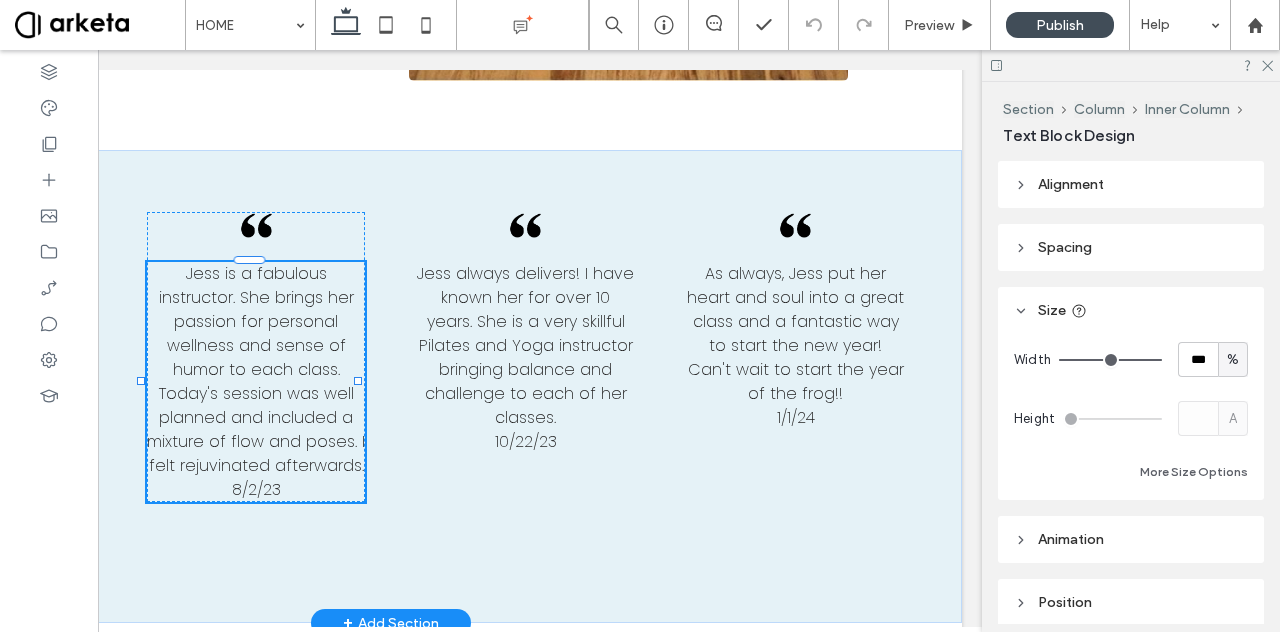 type on "*******" 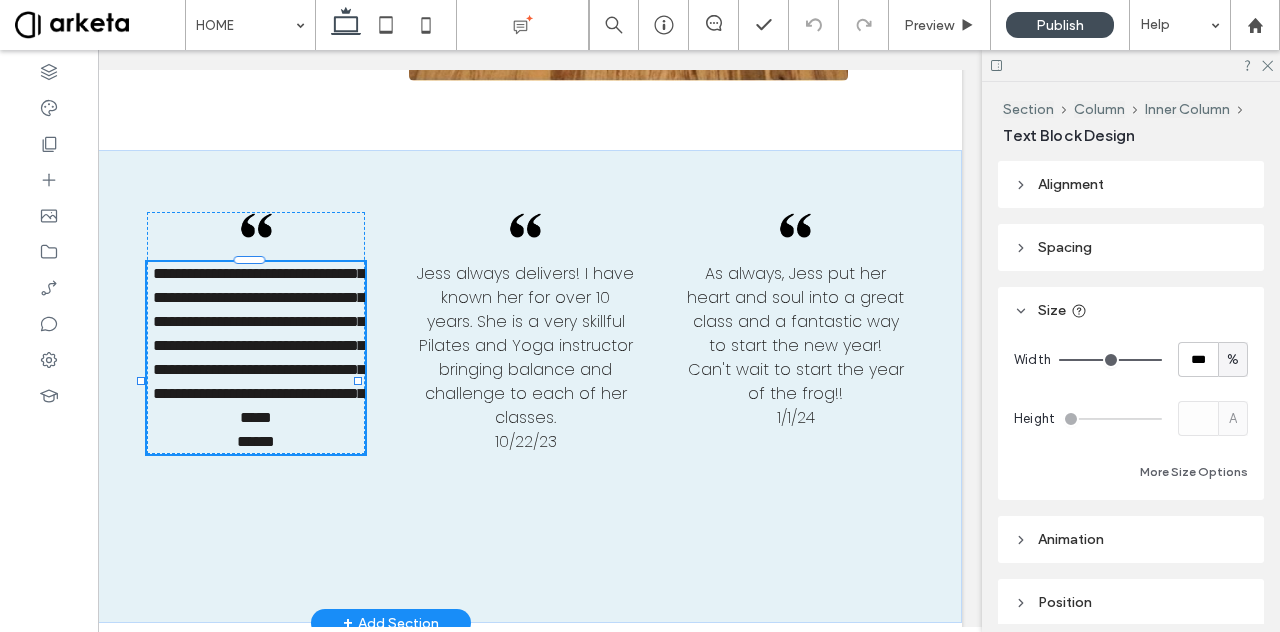click on "**********" at bounding box center [259, 345] 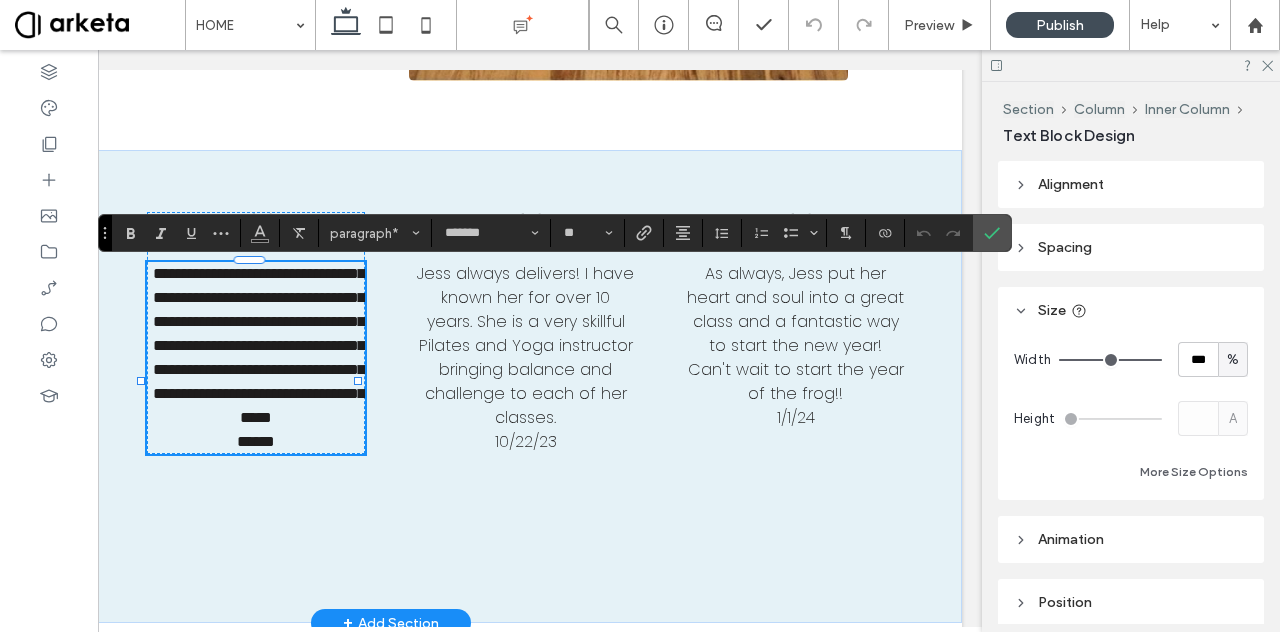 click on "**********" at bounding box center (259, 345) 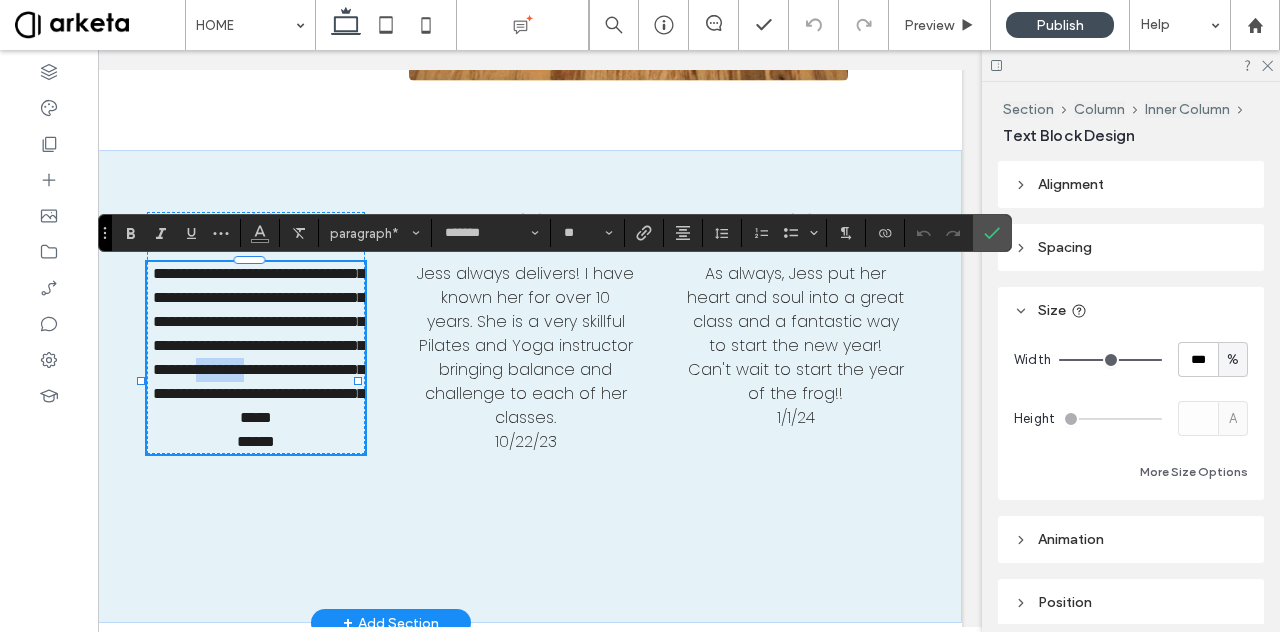 click on "**********" at bounding box center [259, 345] 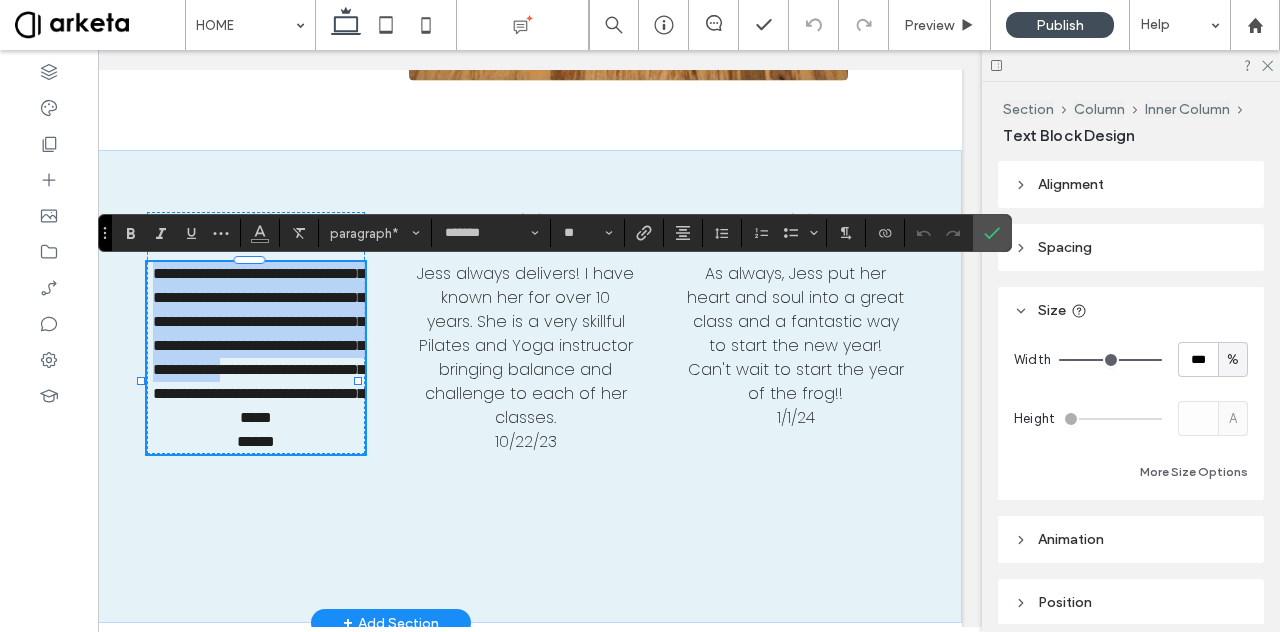 click on "**********" at bounding box center [259, 345] 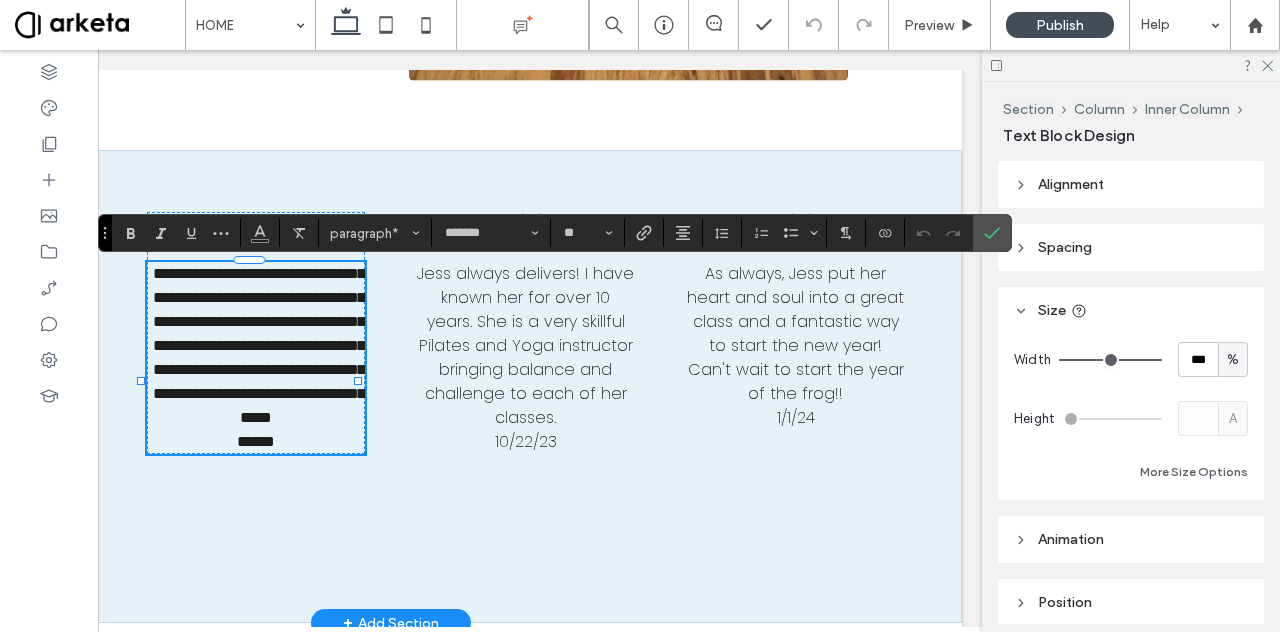 click on "******" at bounding box center [256, 442] 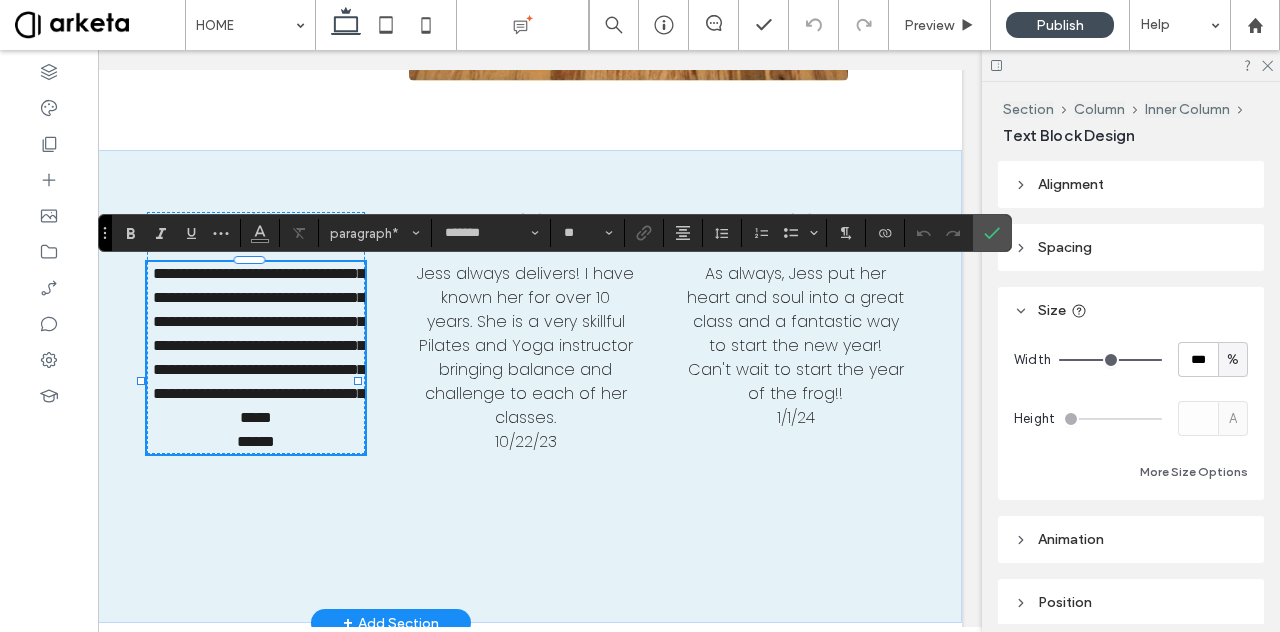 click on "******" at bounding box center [256, 442] 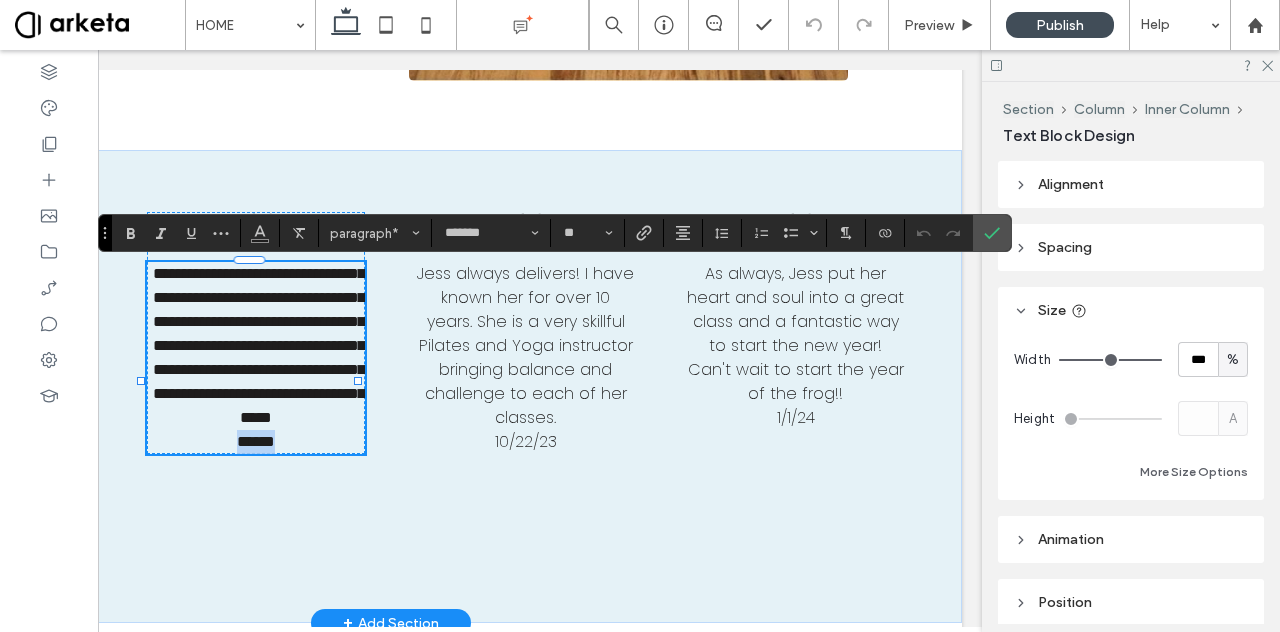 click on "******" at bounding box center [256, 442] 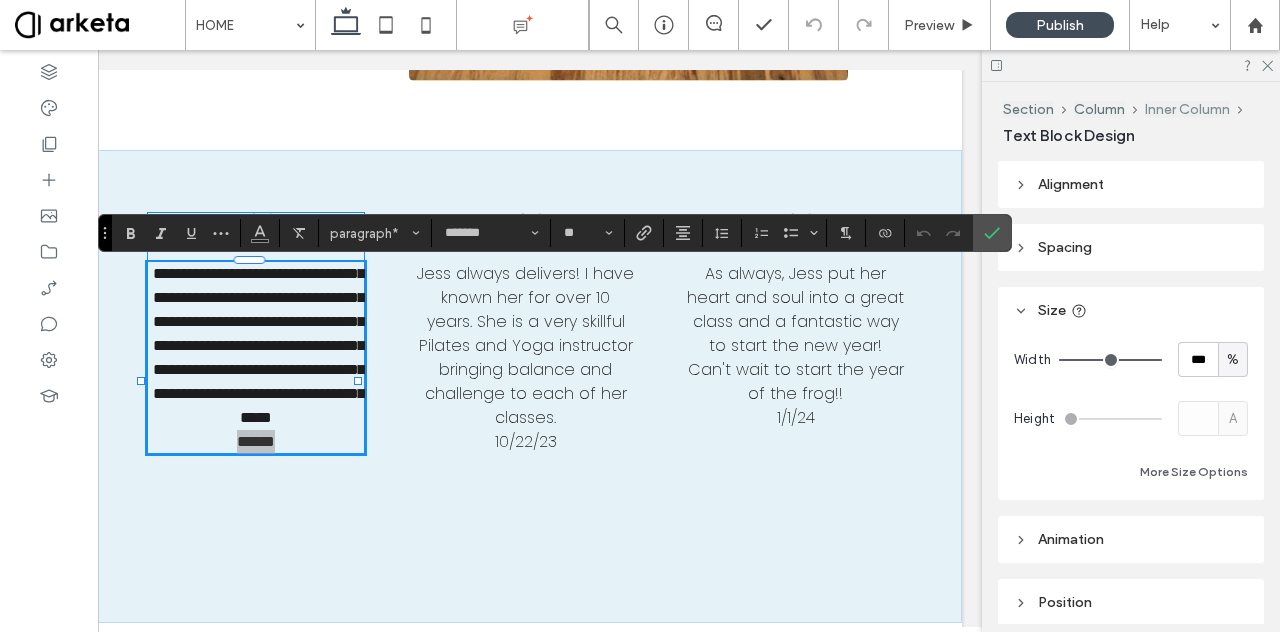 click on "Inner Column" at bounding box center (1187, 109) 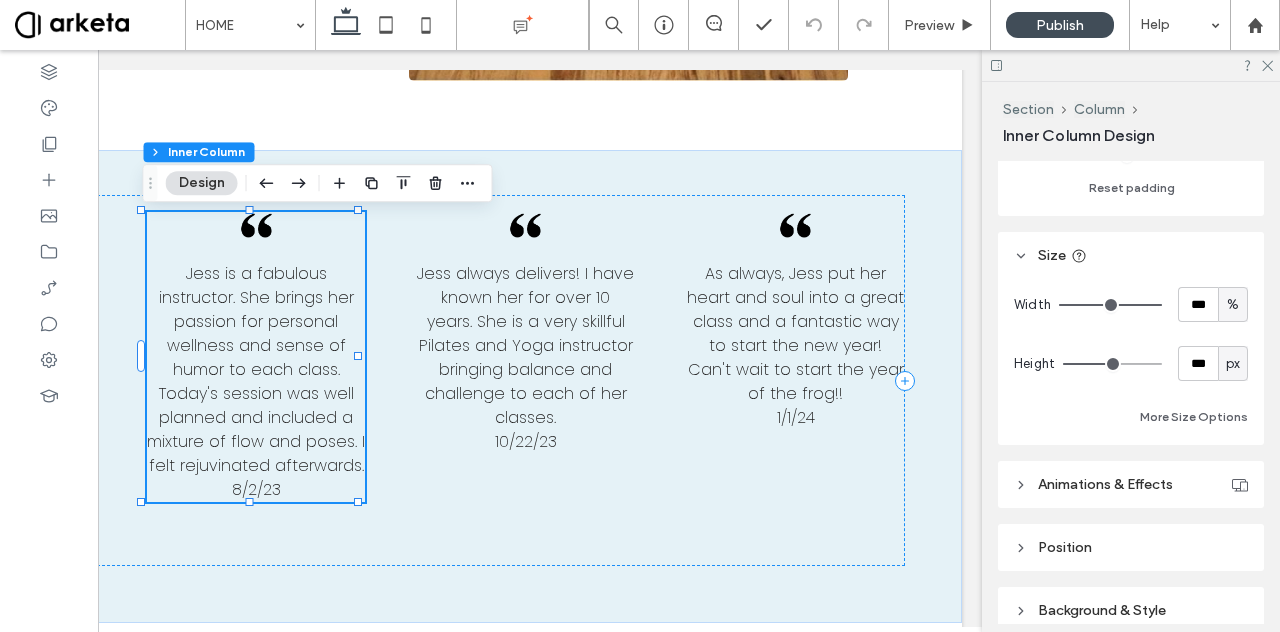 scroll, scrollTop: 789, scrollLeft: 0, axis: vertical 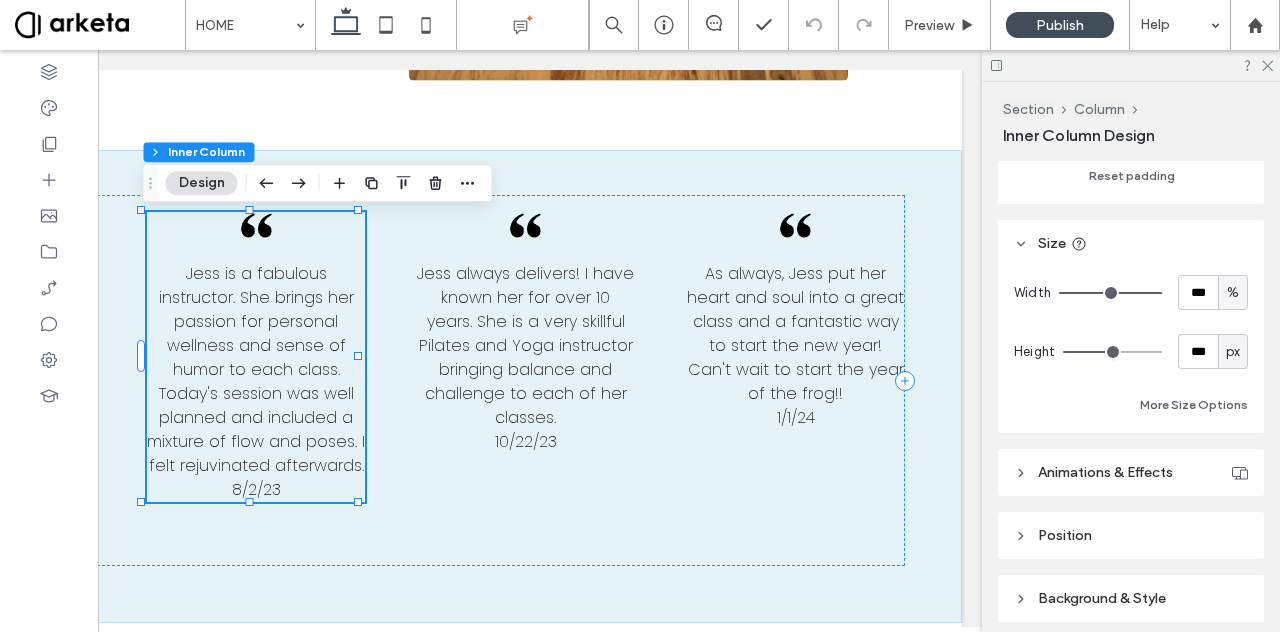 click on "px" at bounding box center (1233, 352) 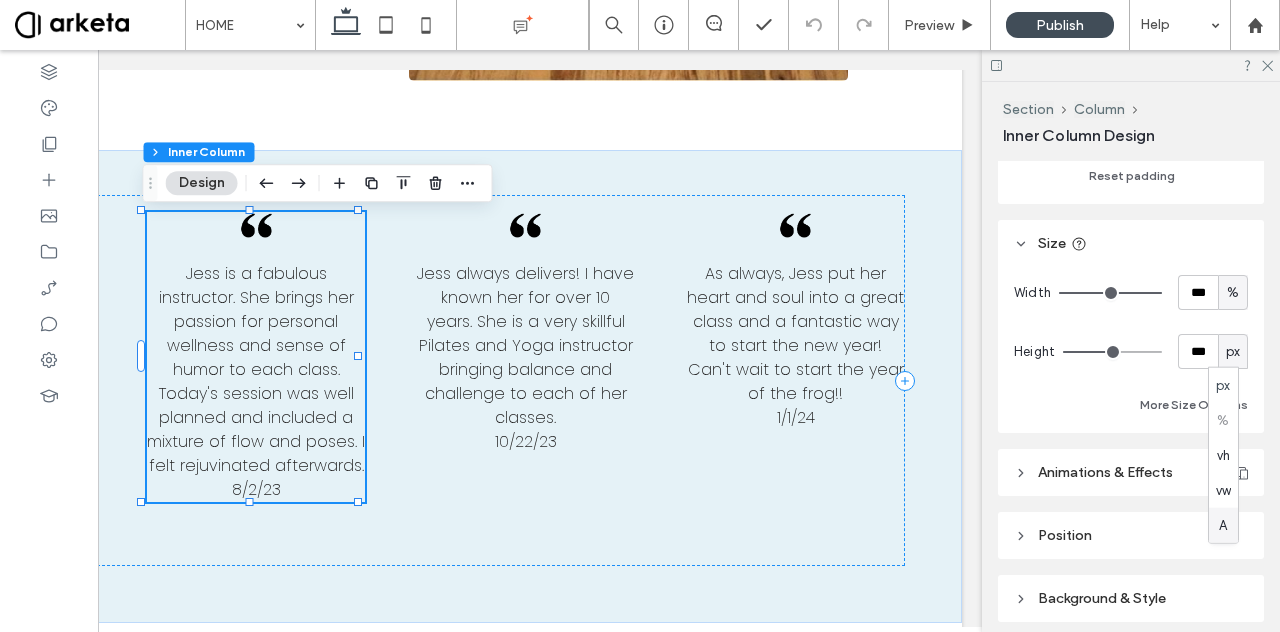 click on "A" at bounding box center (1223, 525) 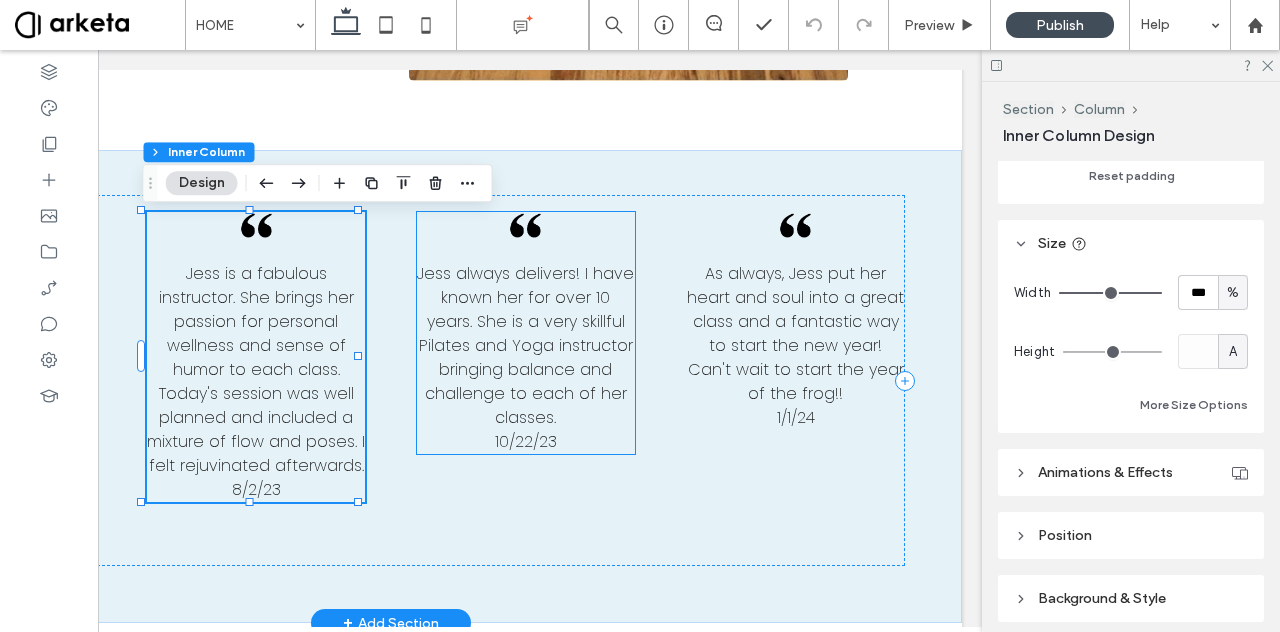 click on "Jess always delivers! I have known her for over 10 years. She is a very skillful Pilates and Yoga instructor bringing balance and challenge to each of her classes." at bounding box center (525, 345) 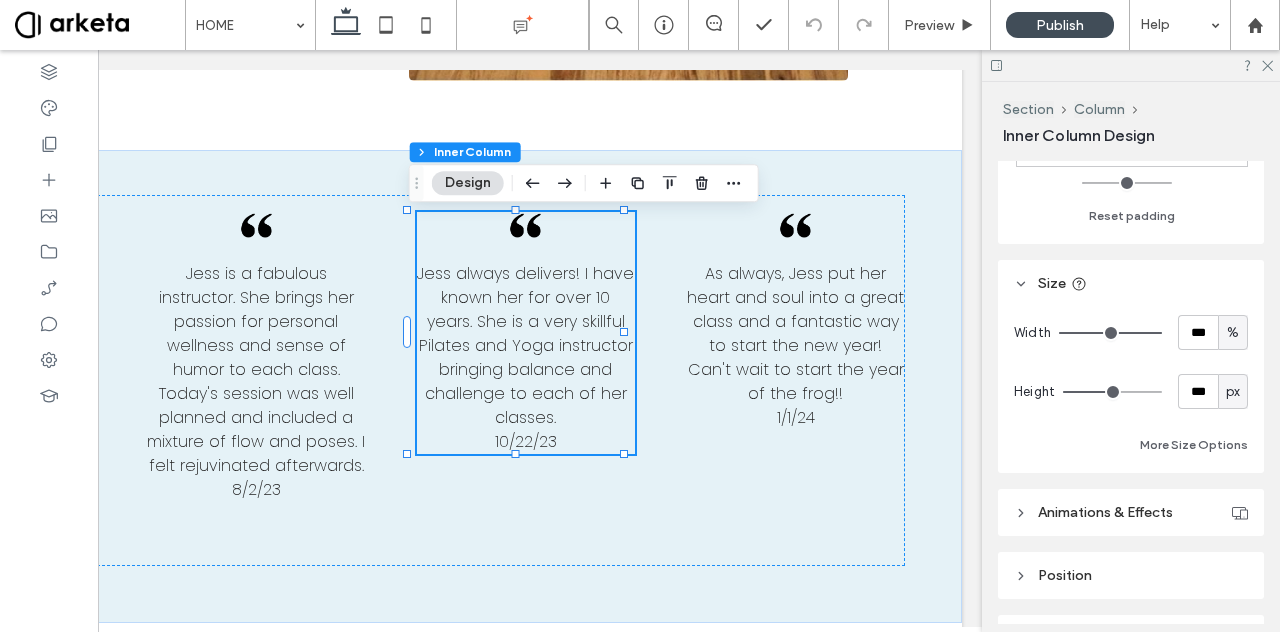 scroll, scrollTop: 864, scrollLeft: 0, axis: vertical 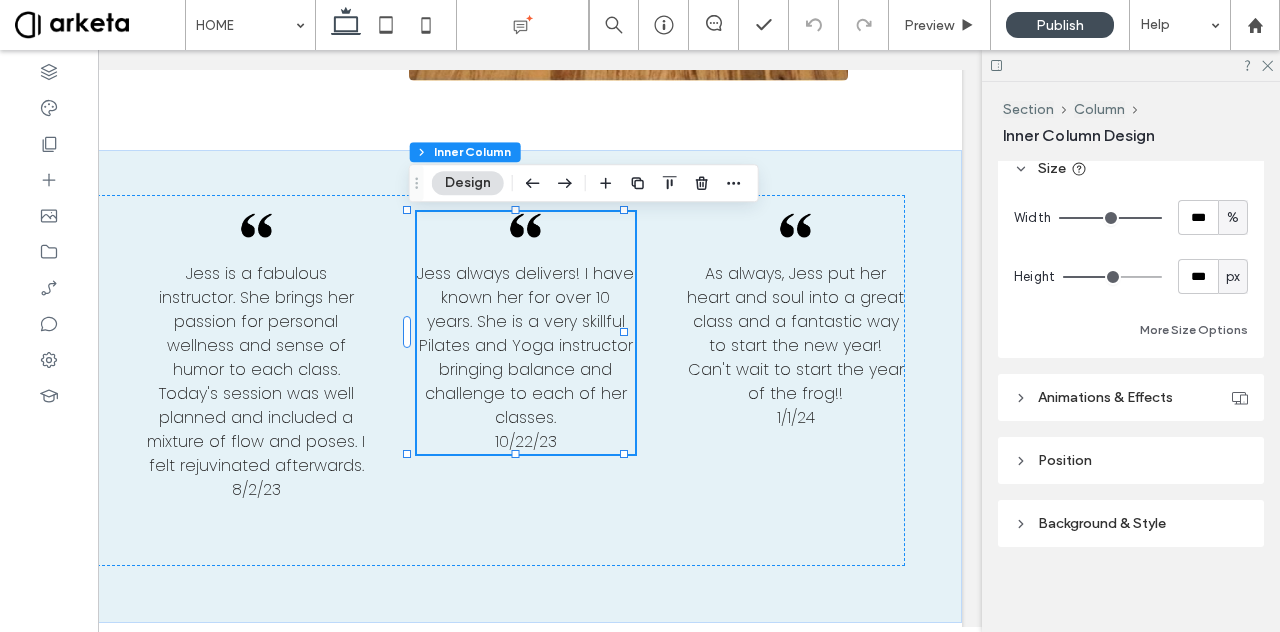 click on "px" at bounding box center (1233, 277) 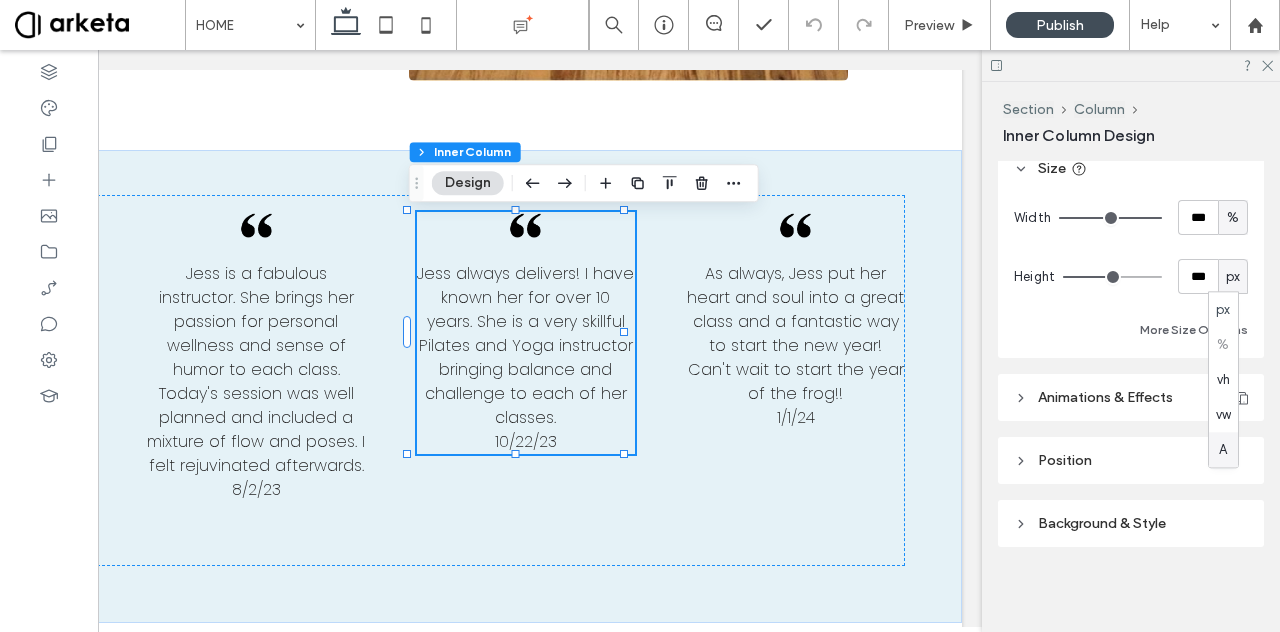 click on "A" at bounding box center (1223, 449) 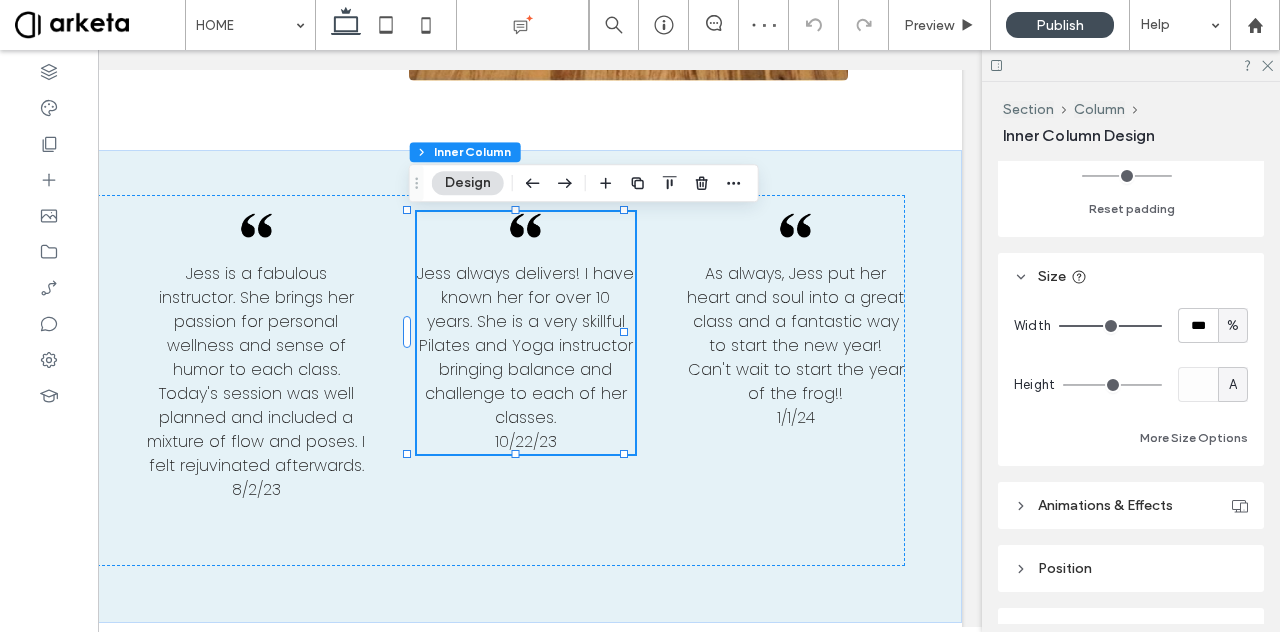 scroll, scrollTop: 764, scrollLeft: 0, axis: vertical 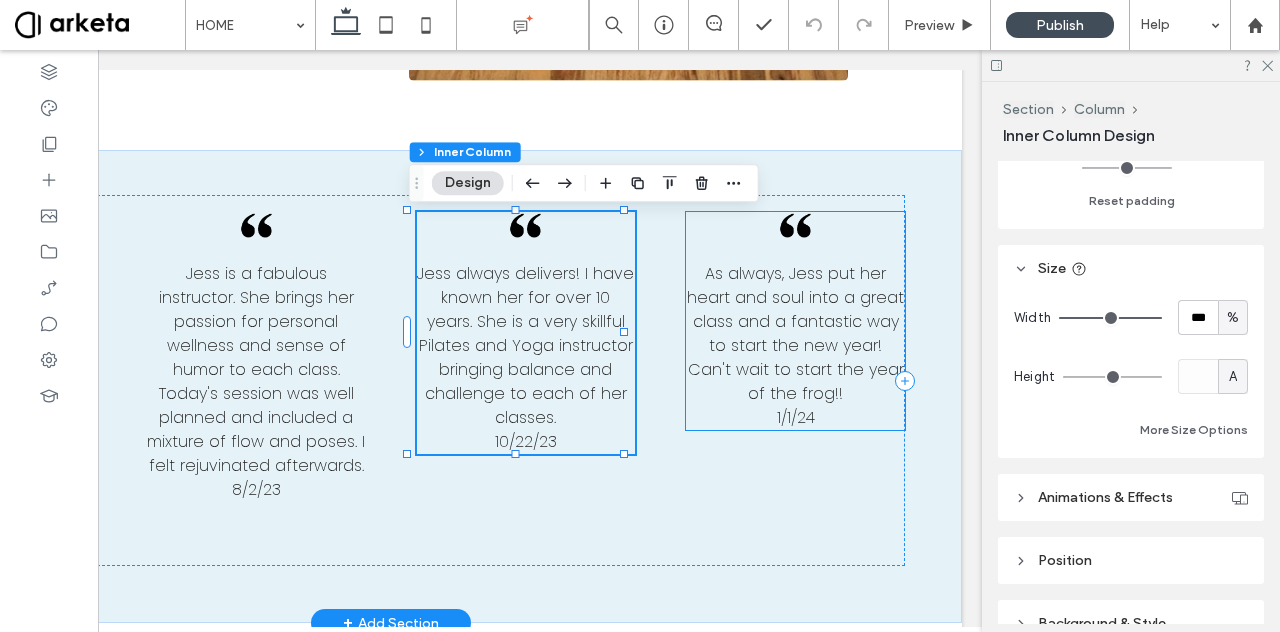 click on "As always, Jess put her heart and soul into a great class and a fantastic way to start the new year! Can't wait to start the year of the frog!!" at bounding box center [795, 333] 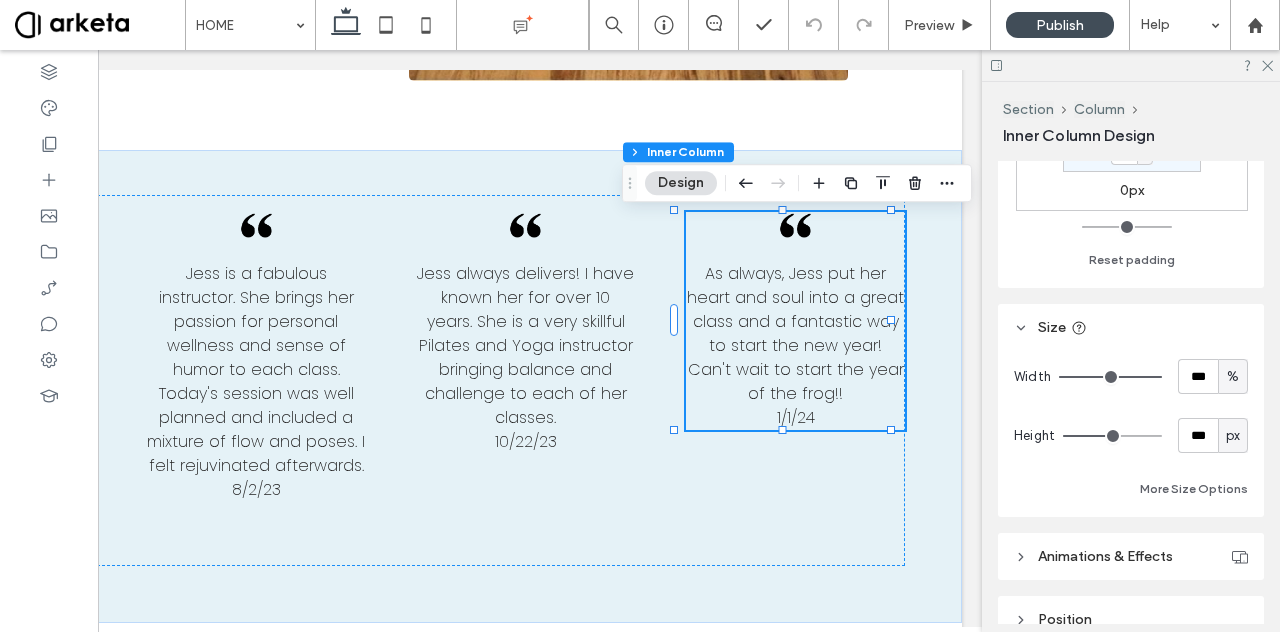 scroll, scrollTop: 706, scrollLeft: 0, axis: vertical 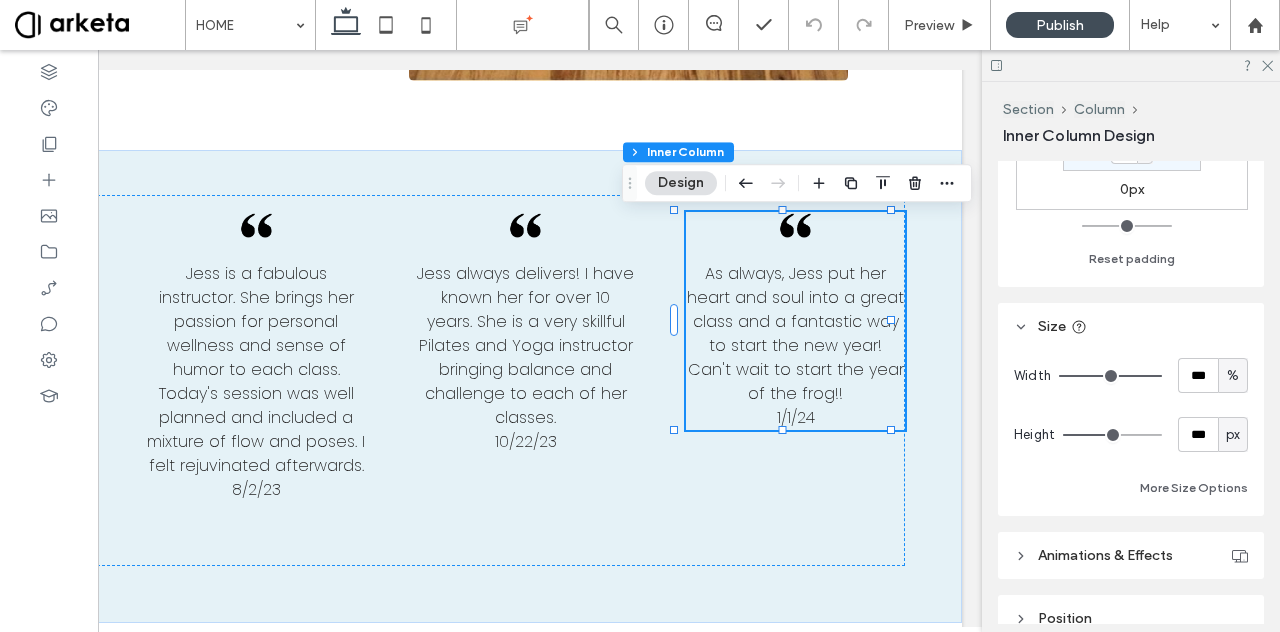 click on "px" at bounding box center (1233, 435) 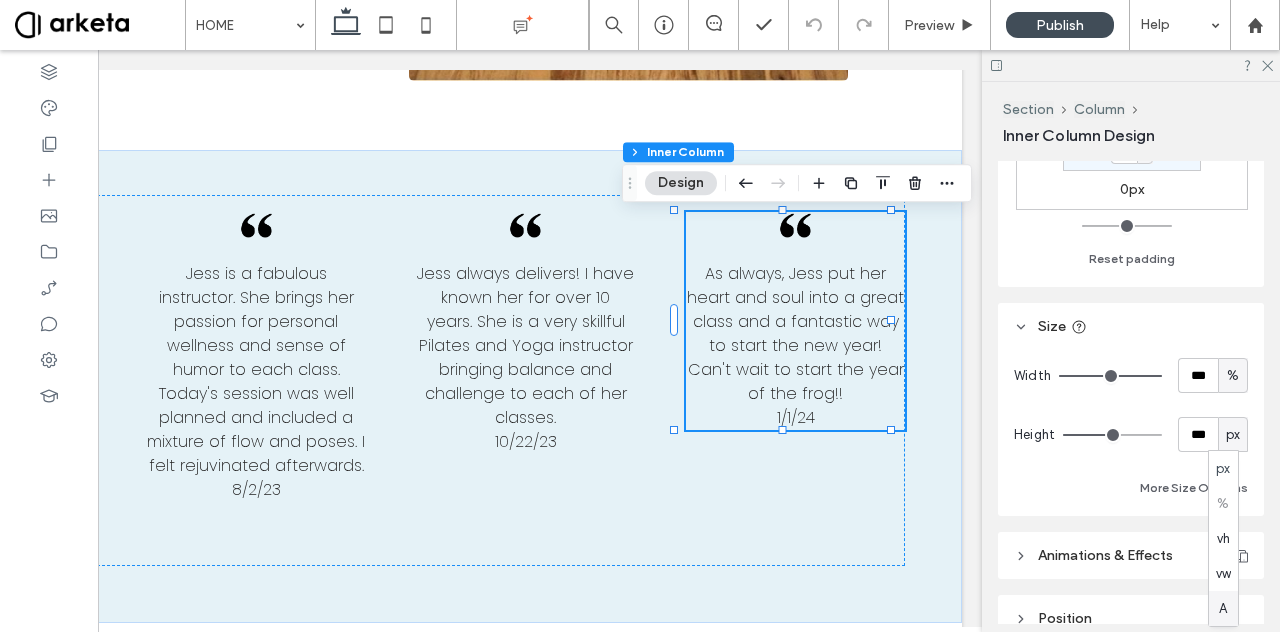 click on "A" at bounding box center [1223, 608] 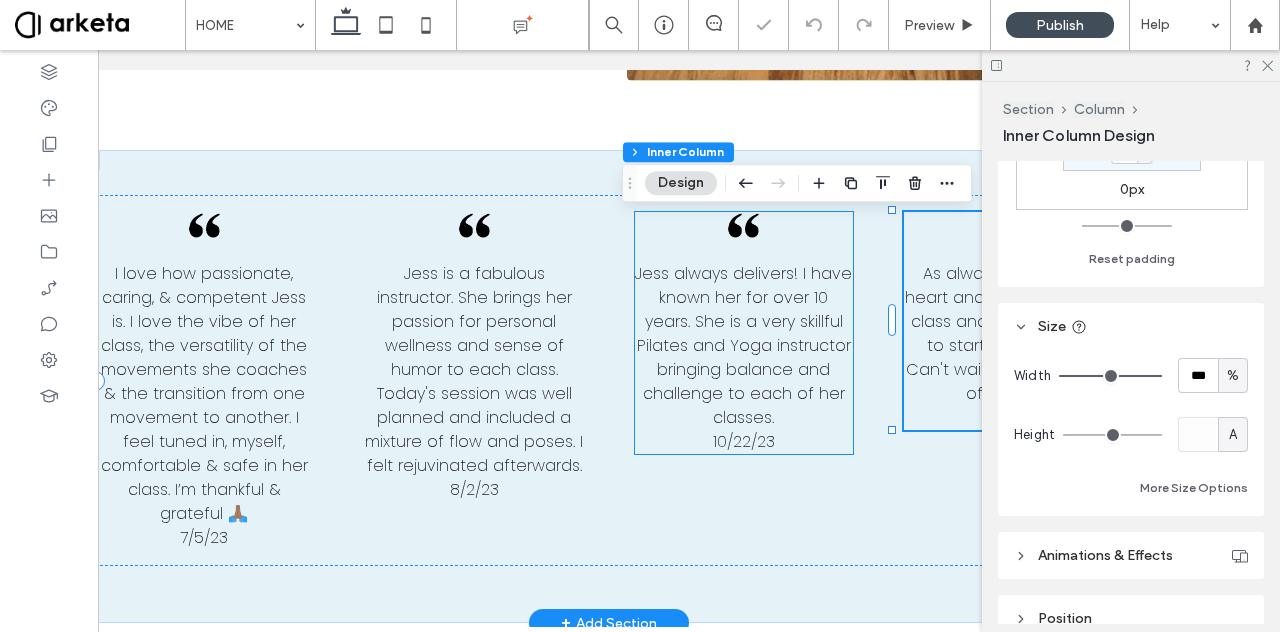 scroll, scrollTop: 0, scrollLeft: 46, axis: horizontal 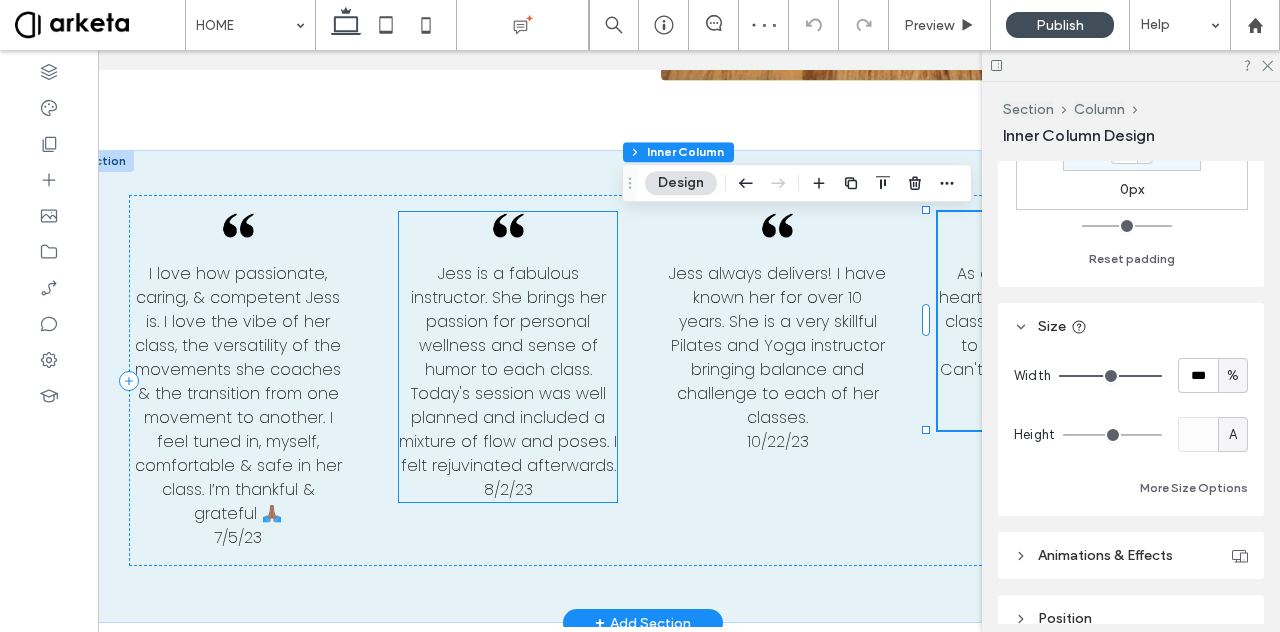 click on "Jess is a fabulous instructor. She brings her passion for personal wellness and sense of humor to each class. Today's session was well planned and included a mixture of flow and poses. I felt rejuvinated afterwards." at bounding box center [508, 369] 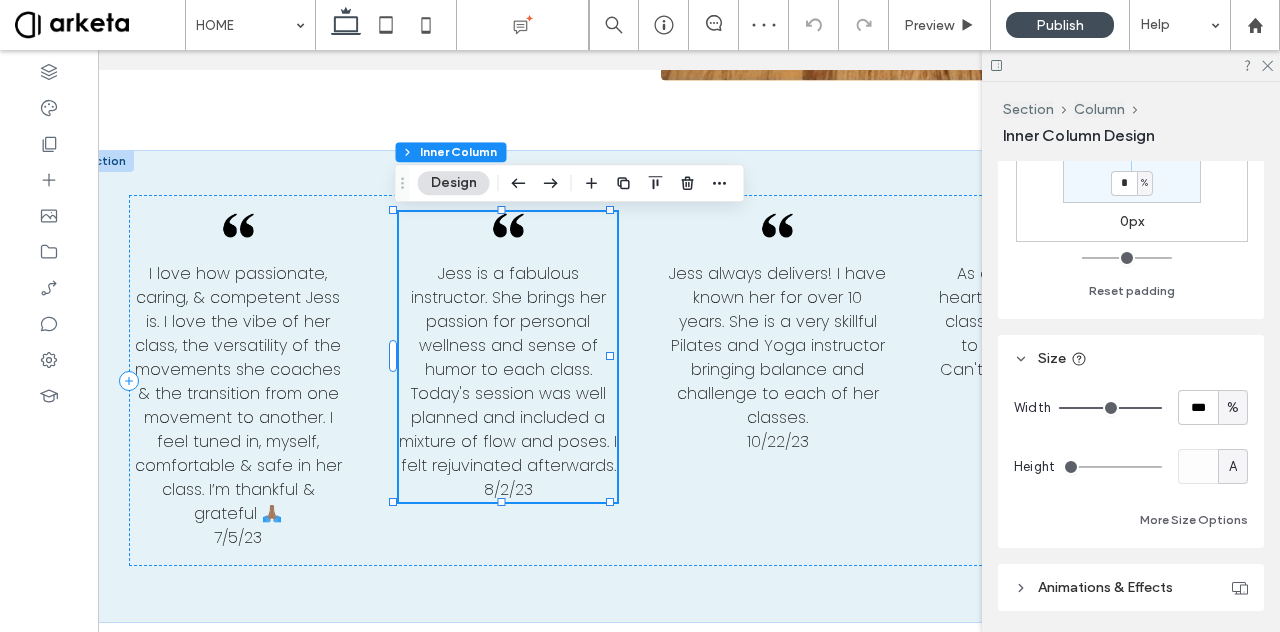 scroll, scrollTop: 864, scrollLeft: 0, axis: vertical 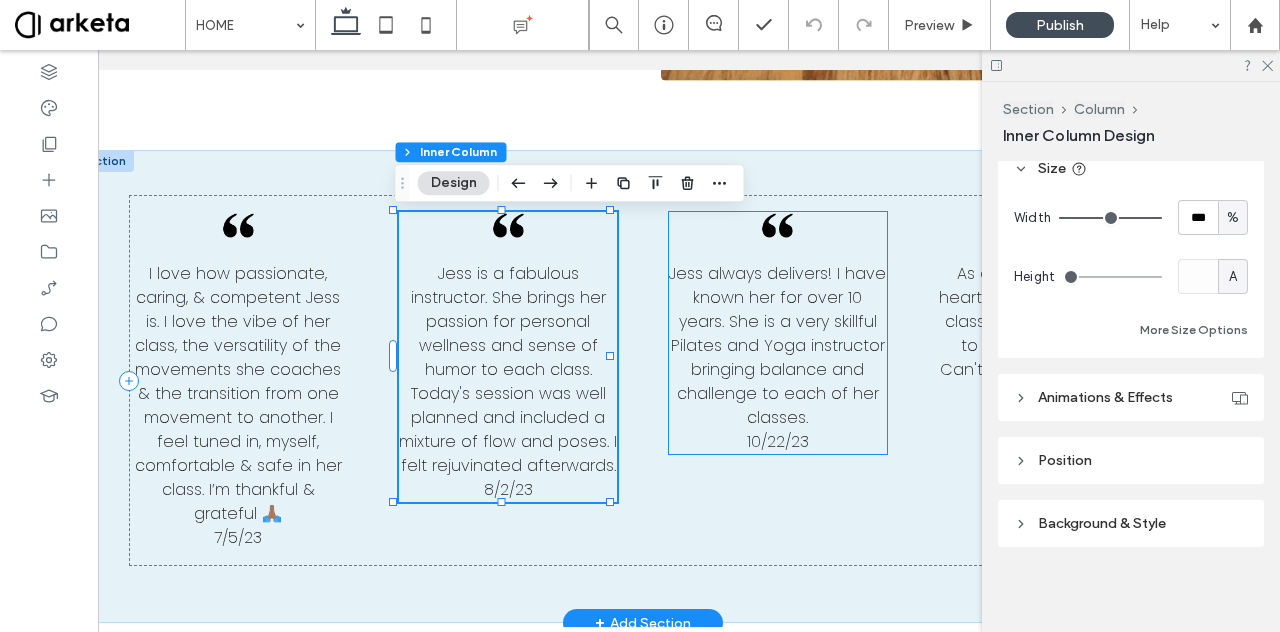 click on "Jess always delivers! I have known her for over 10 years. She is a very skillful Pilates and Yoga instructor bringing balance and challenge to each of her classes." at bounding box center (777, 345) 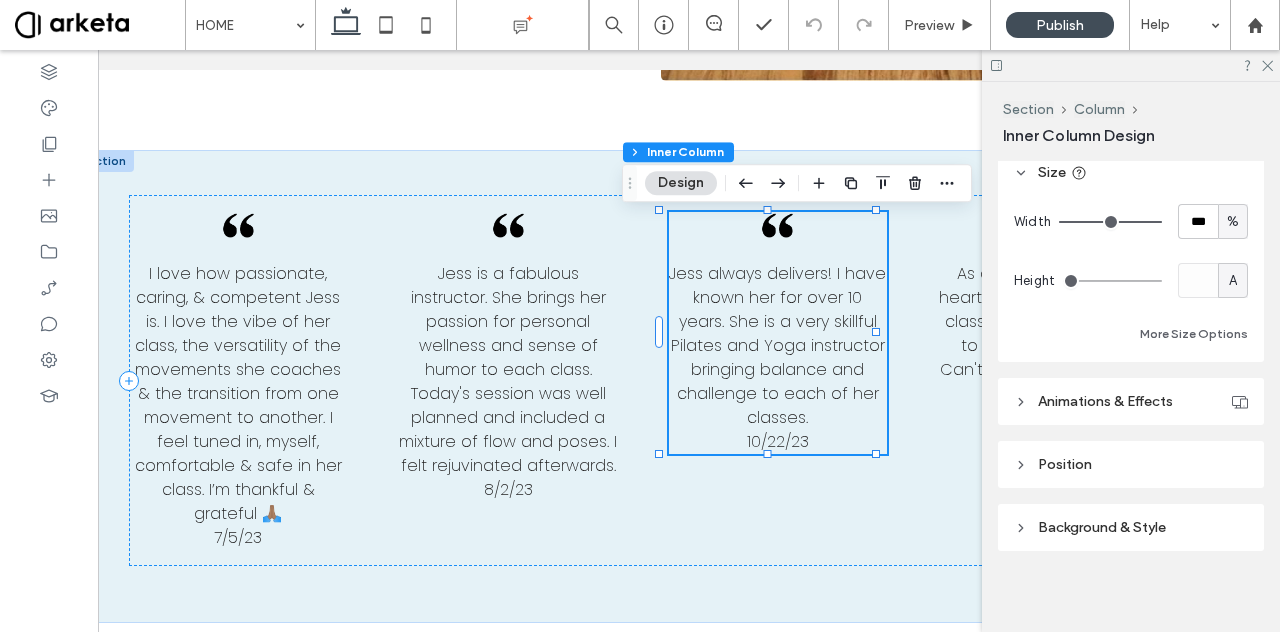 scroll, scrollTop: 864, scrollLeft: 0, axis: vertical 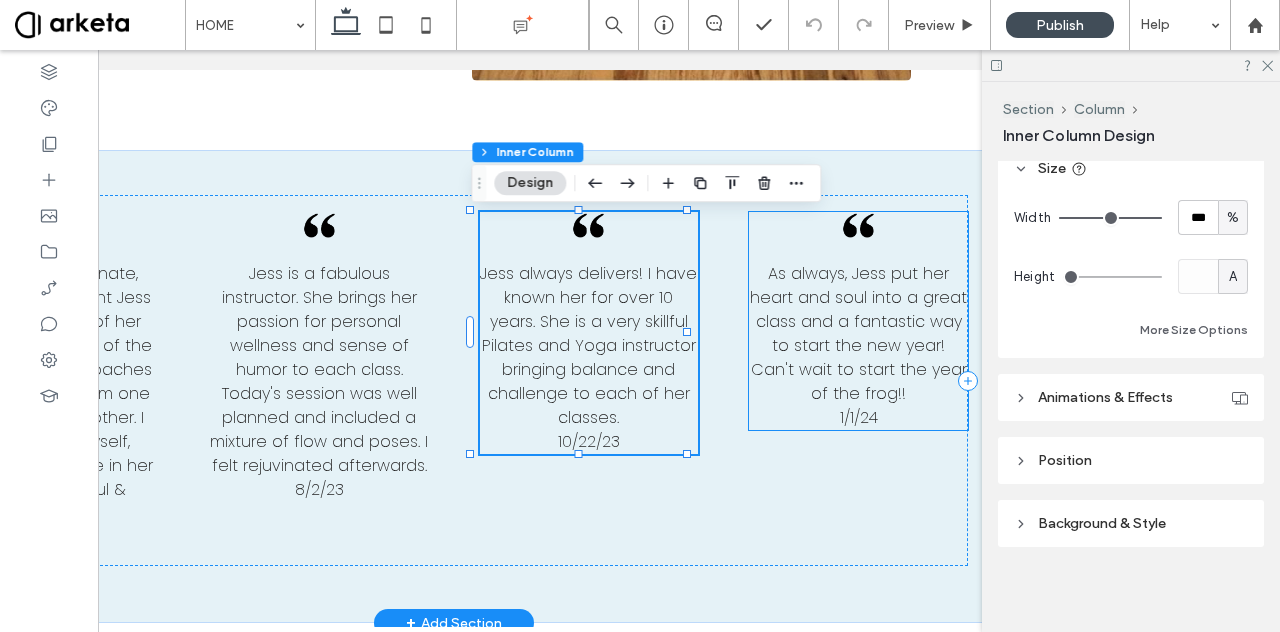 click on "As always, Jess put her heart and soul into a great class and a fantastic way to start the new year! Can't wait to start the year of the frog!!" at bounding box center (858, 333) 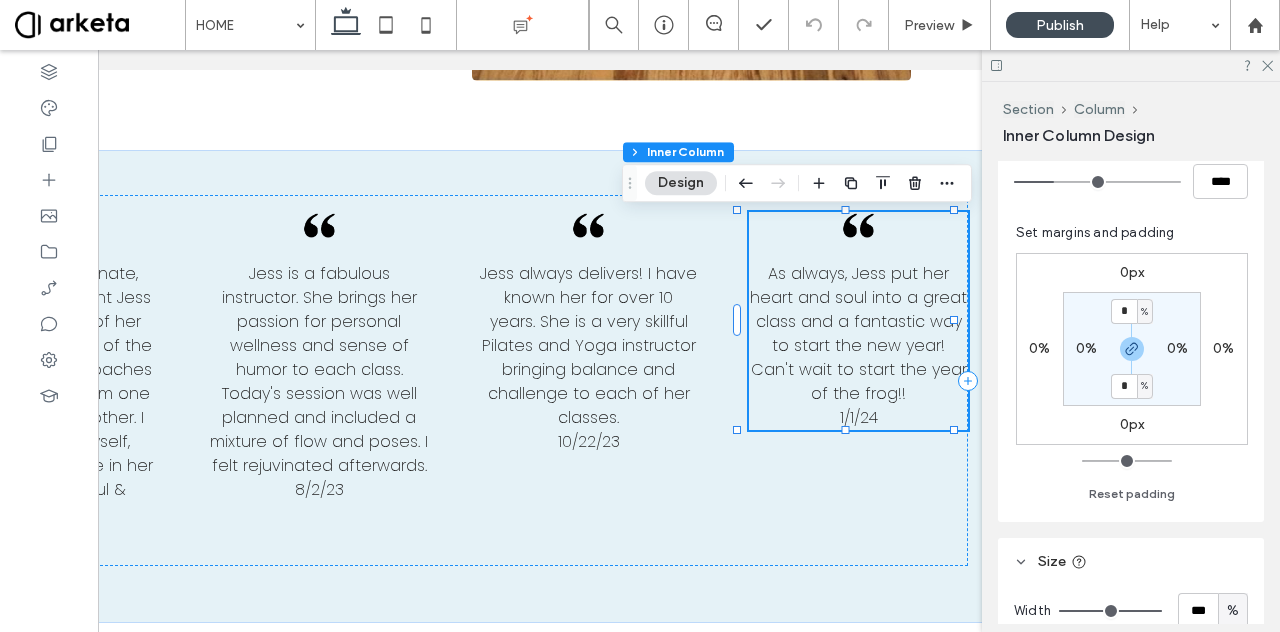 scroll, scrollTop: 468, scrollLeft: 0, axis: vertical 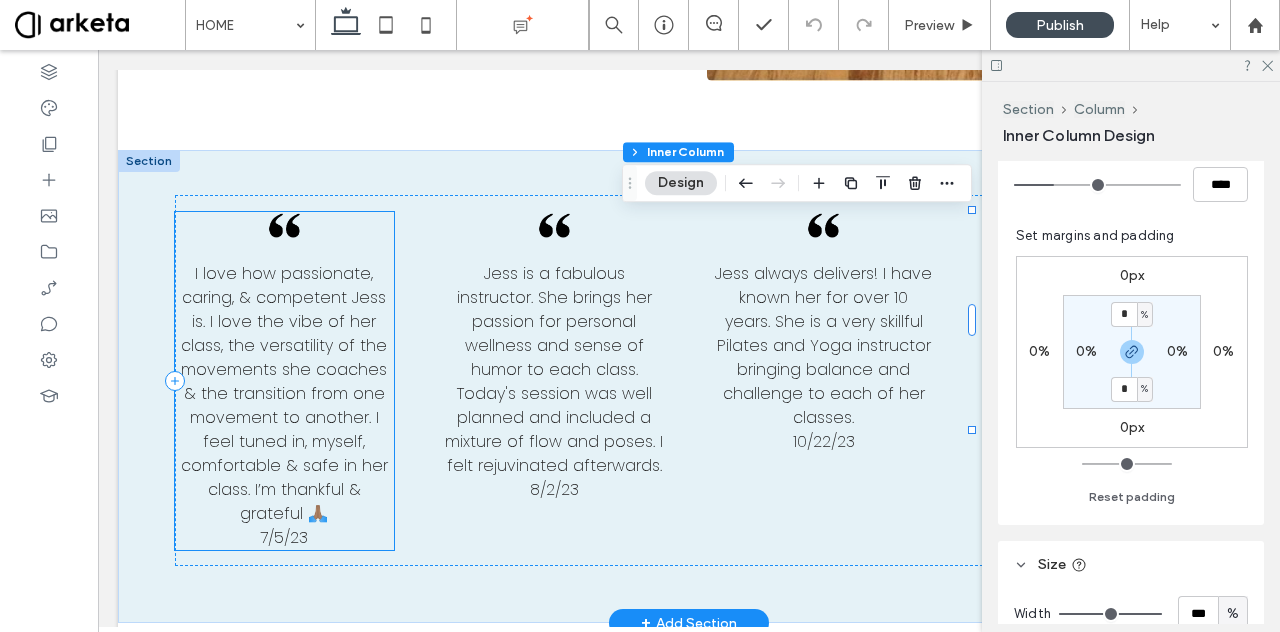 click on "I love how passionate, caring, & competent Jess is. I love the vibe of her class, the versatility of the movements she coaches & the transition from one movement to another. I feel tuned in, myself, comfortable & safe in her class. I’m thankful & grateful 🙏🏽" at bounding box center [284, 393] 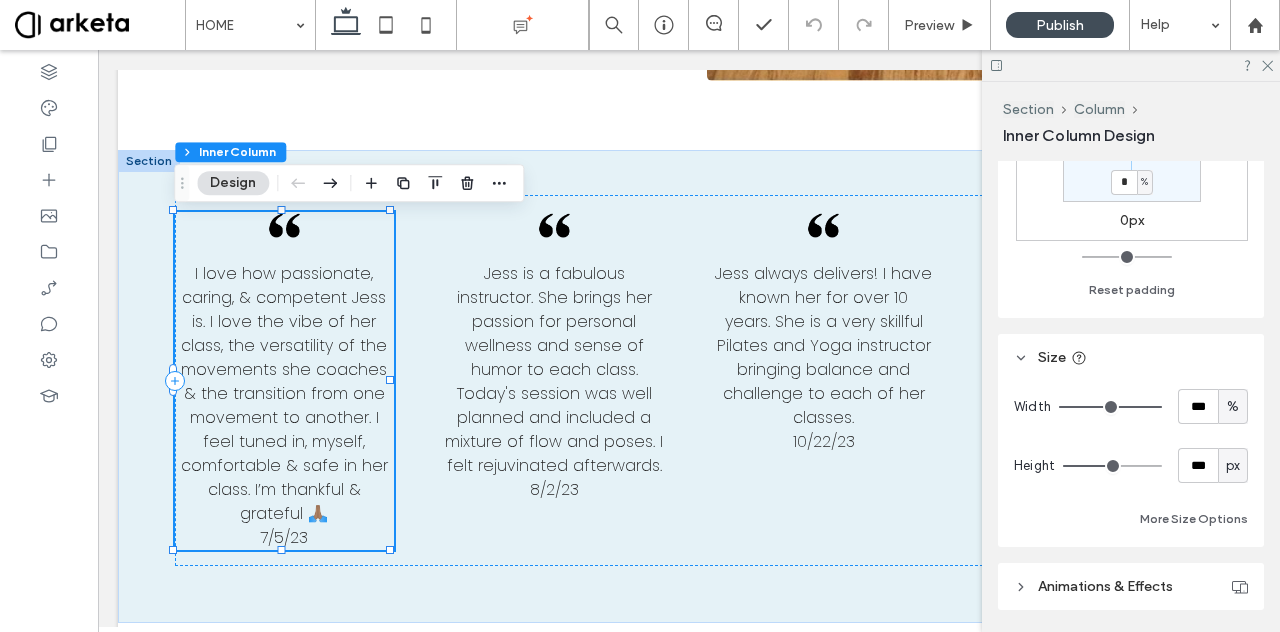 scroll, scrollTop: 677, scrollLeft: 0, axis: vertical 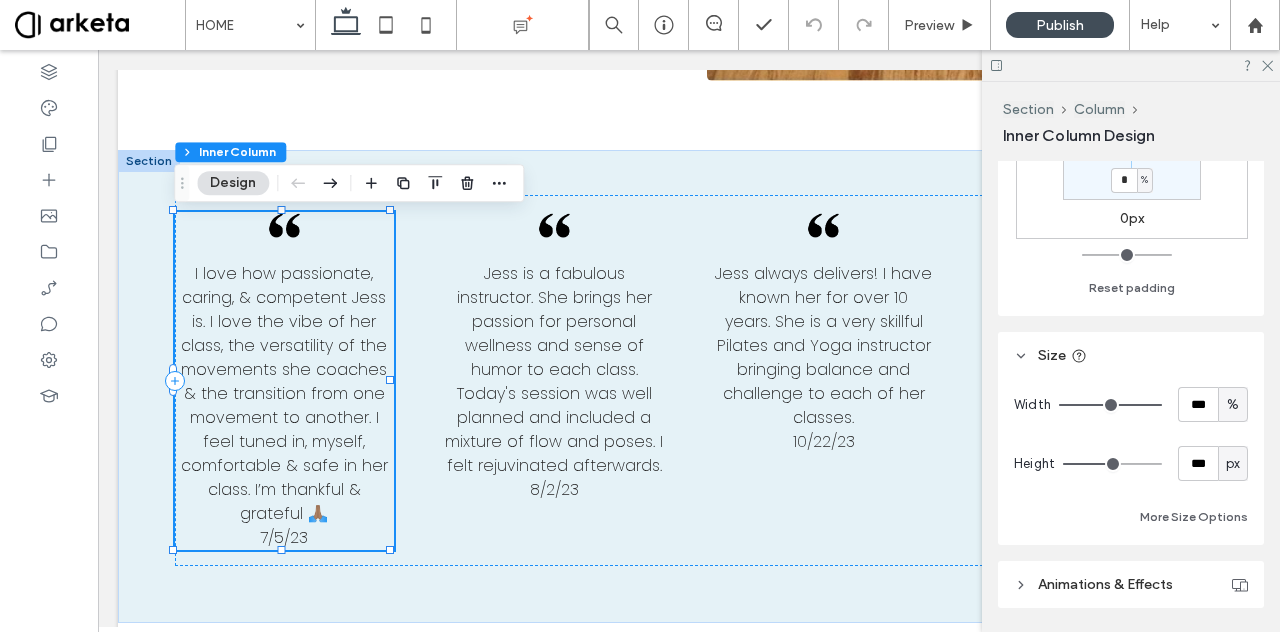 click on "px" at bounding box center [1233, 464] 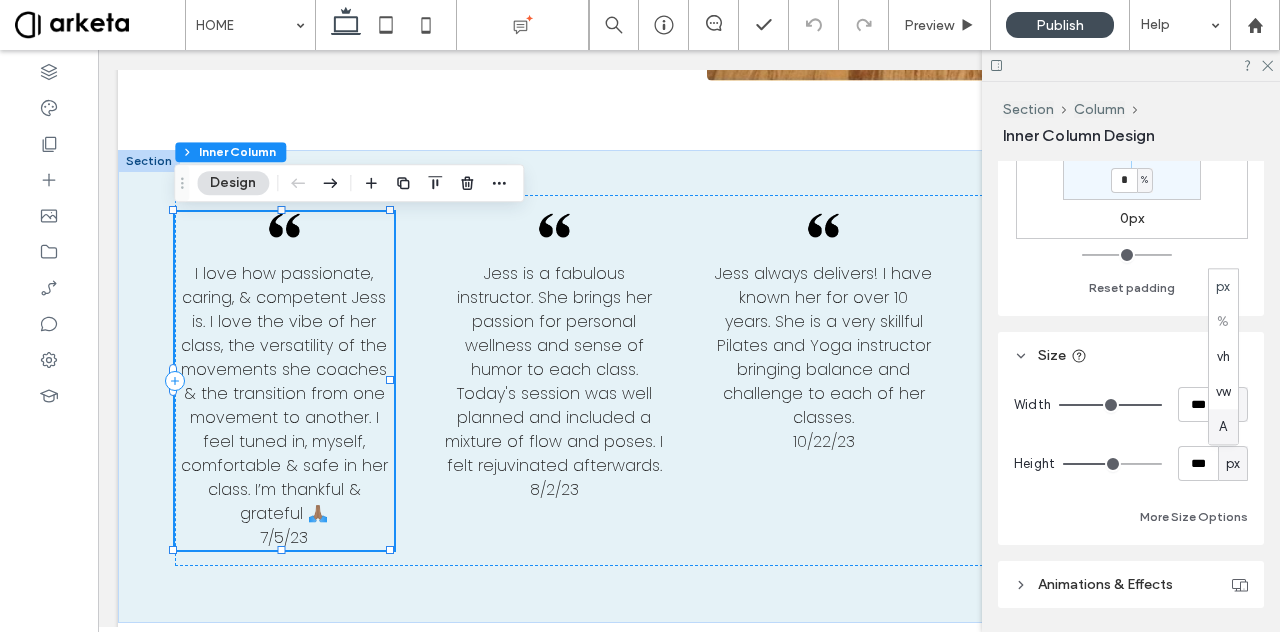 click on "A" at bounding box center [1223, 427] 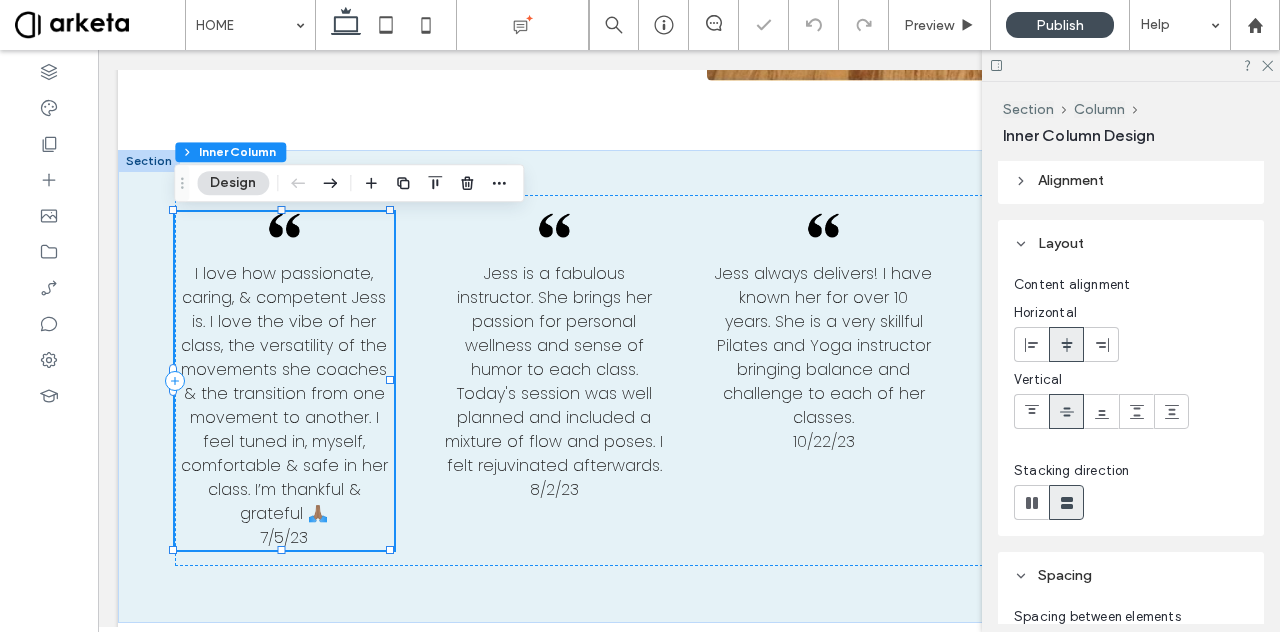 scroll, scrollTop: 3, scrollLeft: 0, axis: vertical 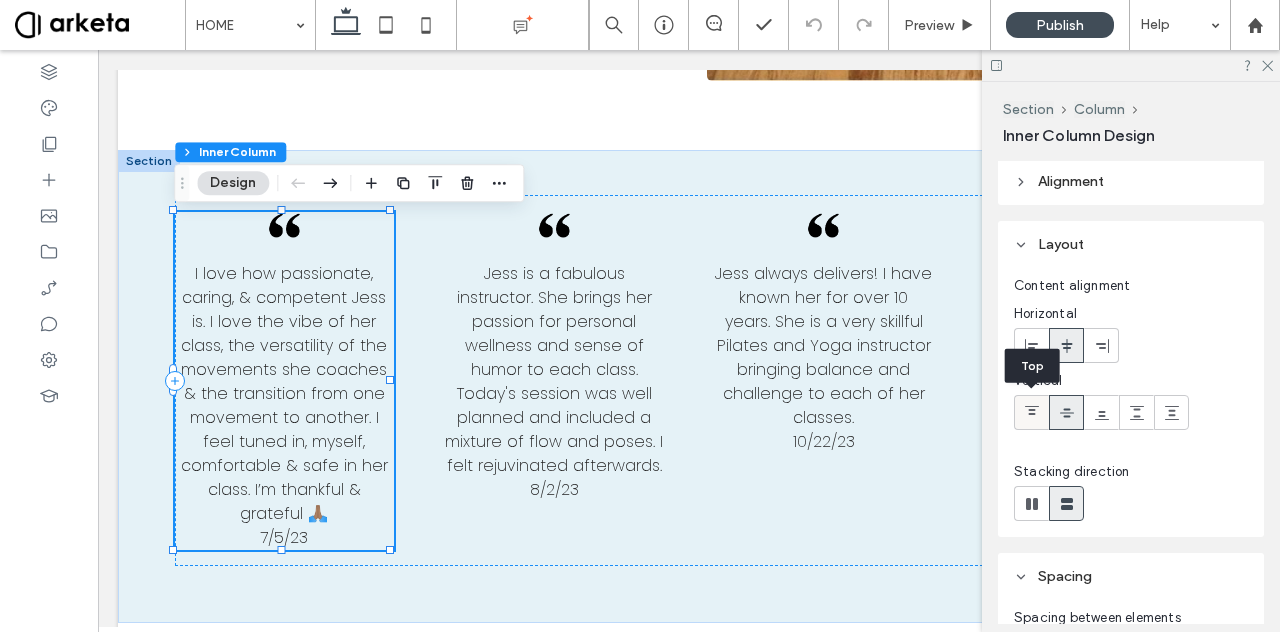 click 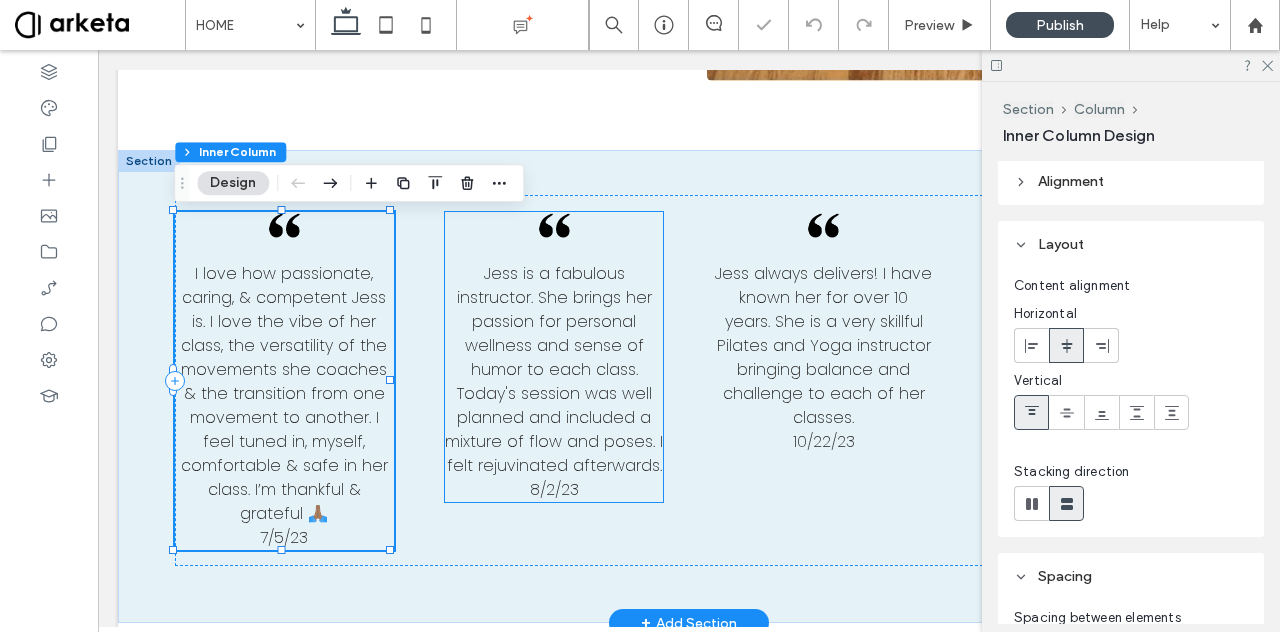 click on "Jess is a fabulous instructor. She brings her passion for personal wellness and sense of humor to each class. Today's session was well planned and included a mixture of flow and poses. I felt rejuvinated afterwards." at bounding box center [554, 369] 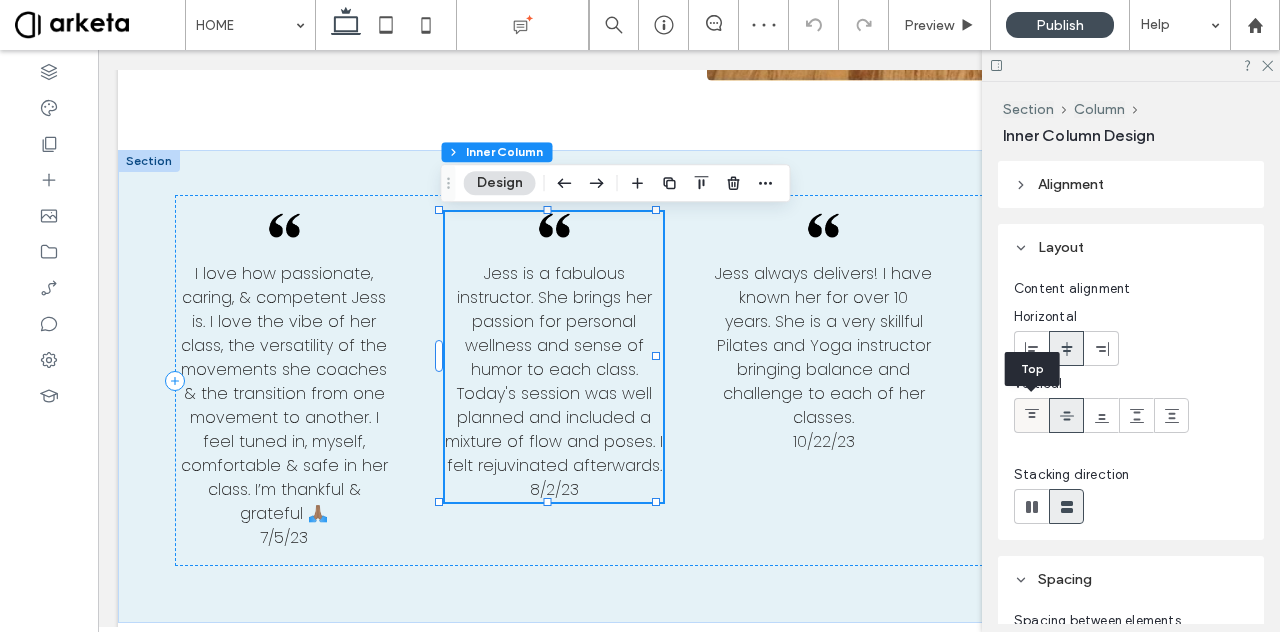 click 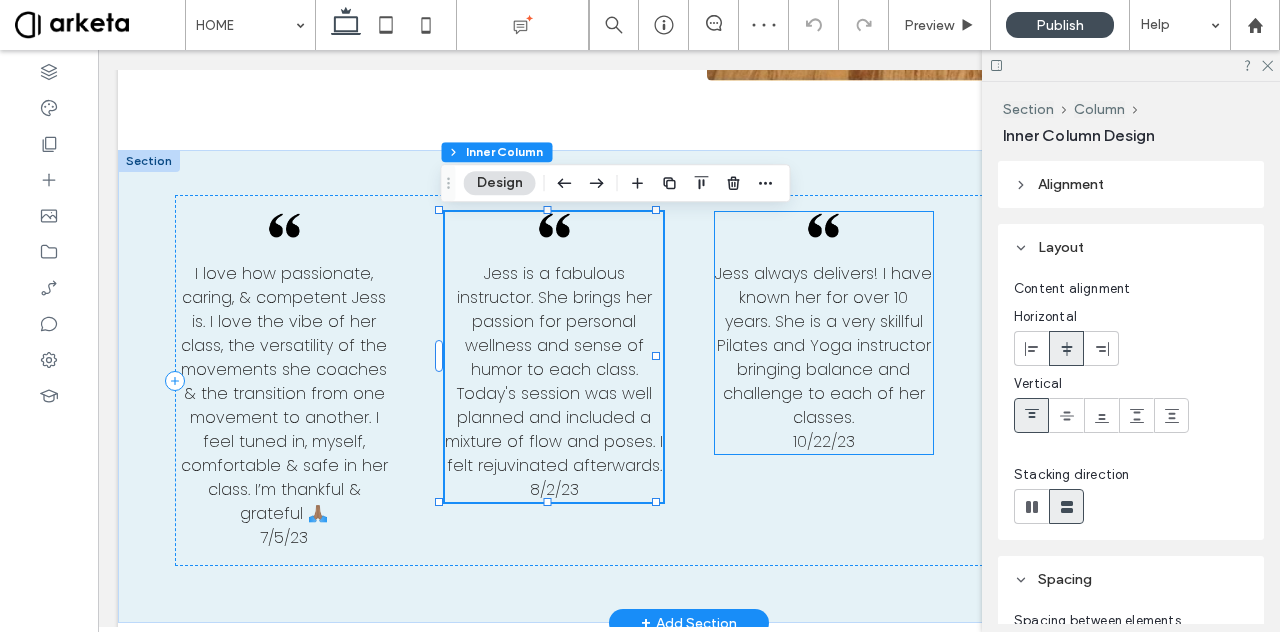 click on "Jess always delivers! I have known her for over 10 years. She is a very skillful Pilates and Yoga instructor bringing balance and challenge to each of her classes." at bounding box center (823, 345) 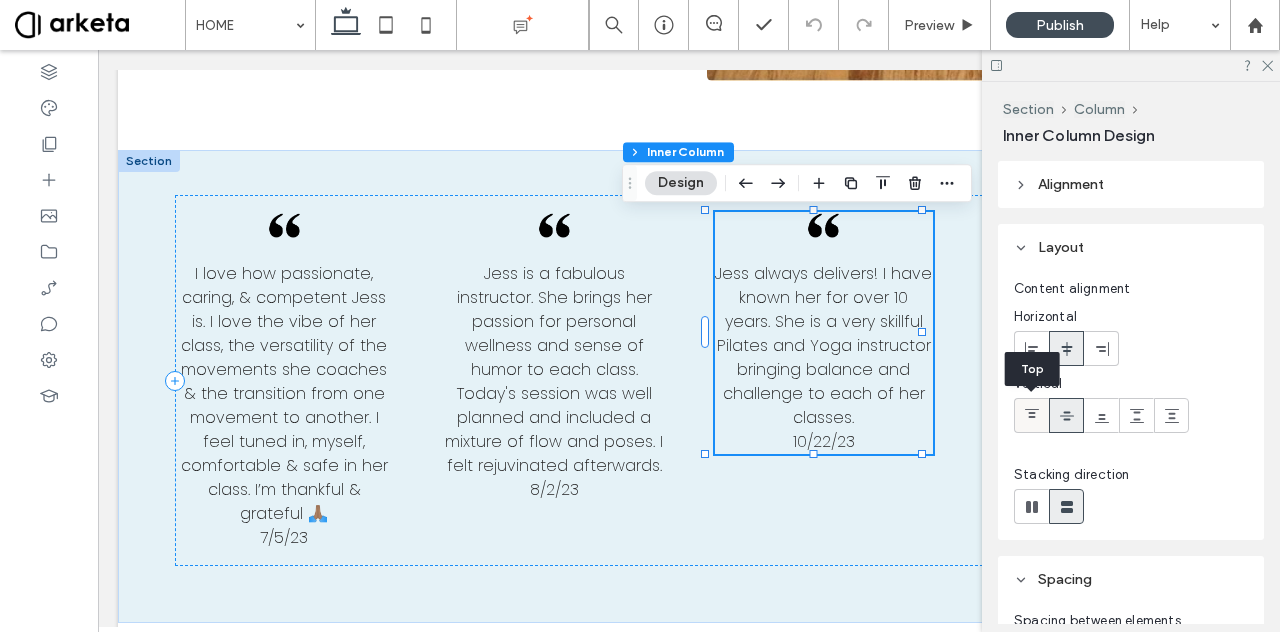click at bounding box center (1031, 415) 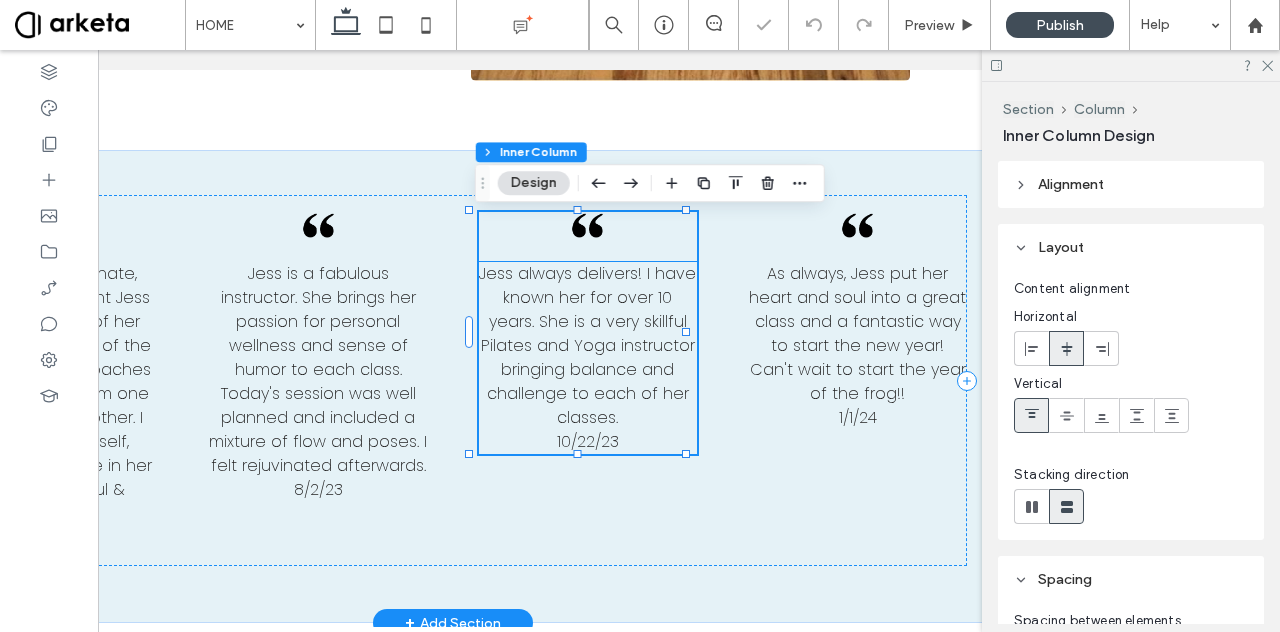 scroll, scrollTop: 0, scrollLeft: 237, axis: horizontal 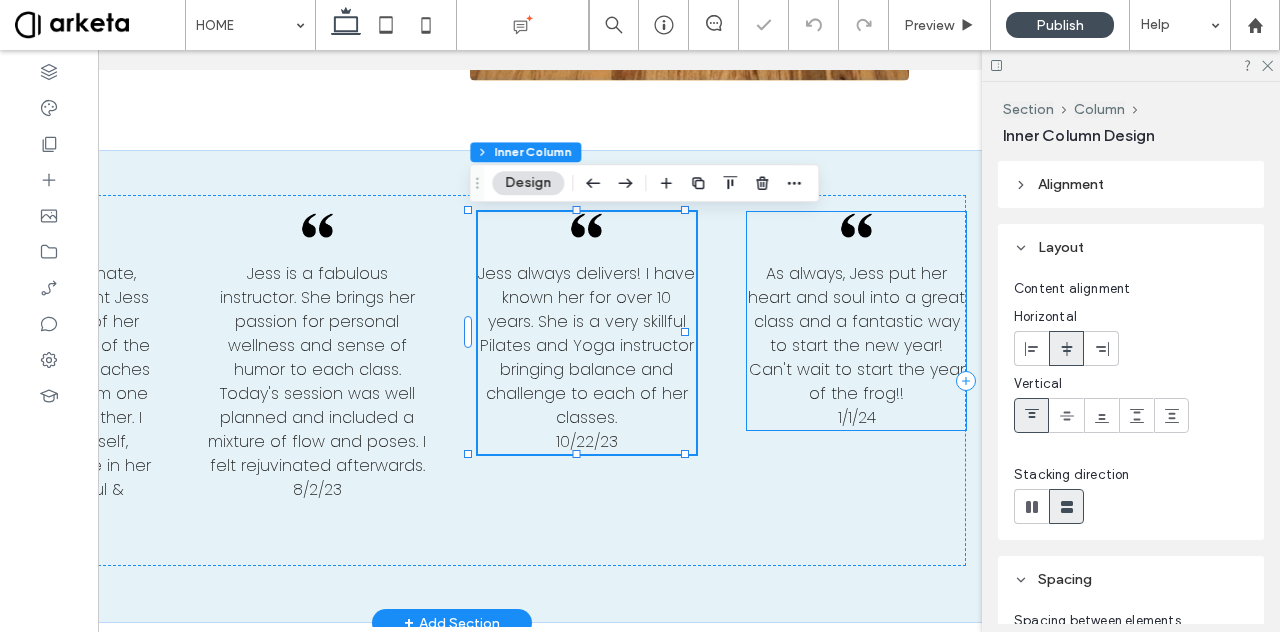 click on "As always, Jess put her heart and soul into a great class and a fantastic way to start the new year! Can't wait to start the year of the frog!!" at bounding box center (856, 333) 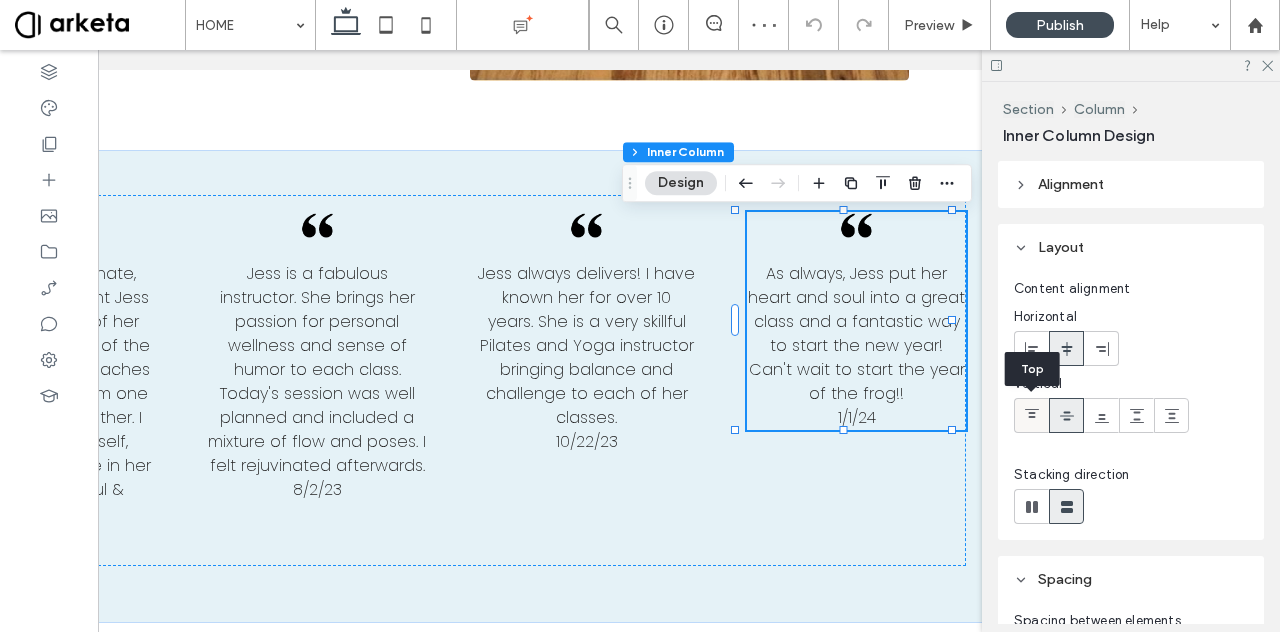 click 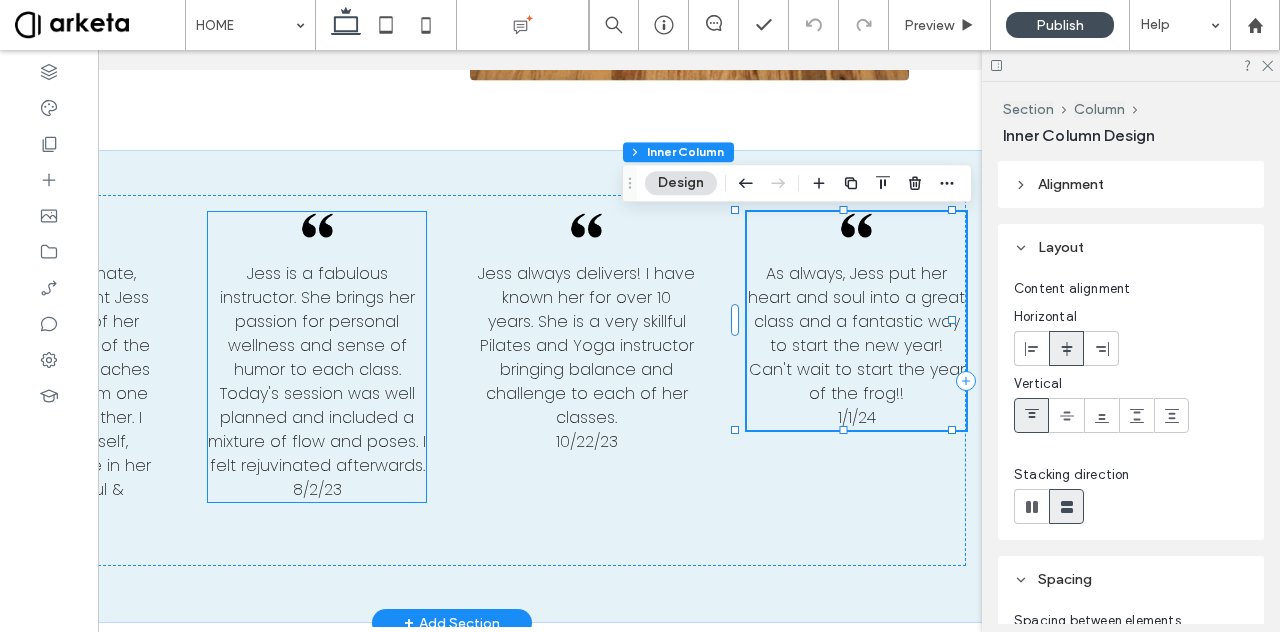scroll, scrollTop: 0, scrollLeft: 0, axis: both 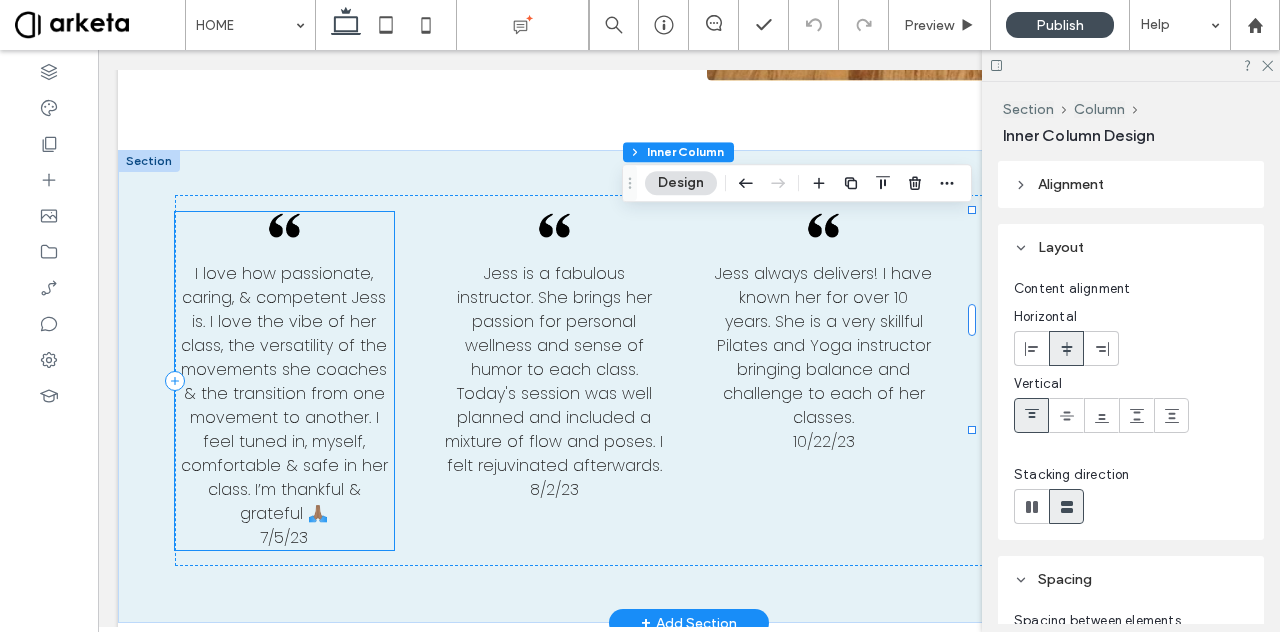 click on "I love how passionate, caring, & competent Jess is. I love the vibe of her class, the versatility of the movements she coaches & the transition from one movement to another. I feel tuned in, myself, comfortable & safe in her class. I’m thankful & grateful 🙏🏽" at bounding box center [284, 393] 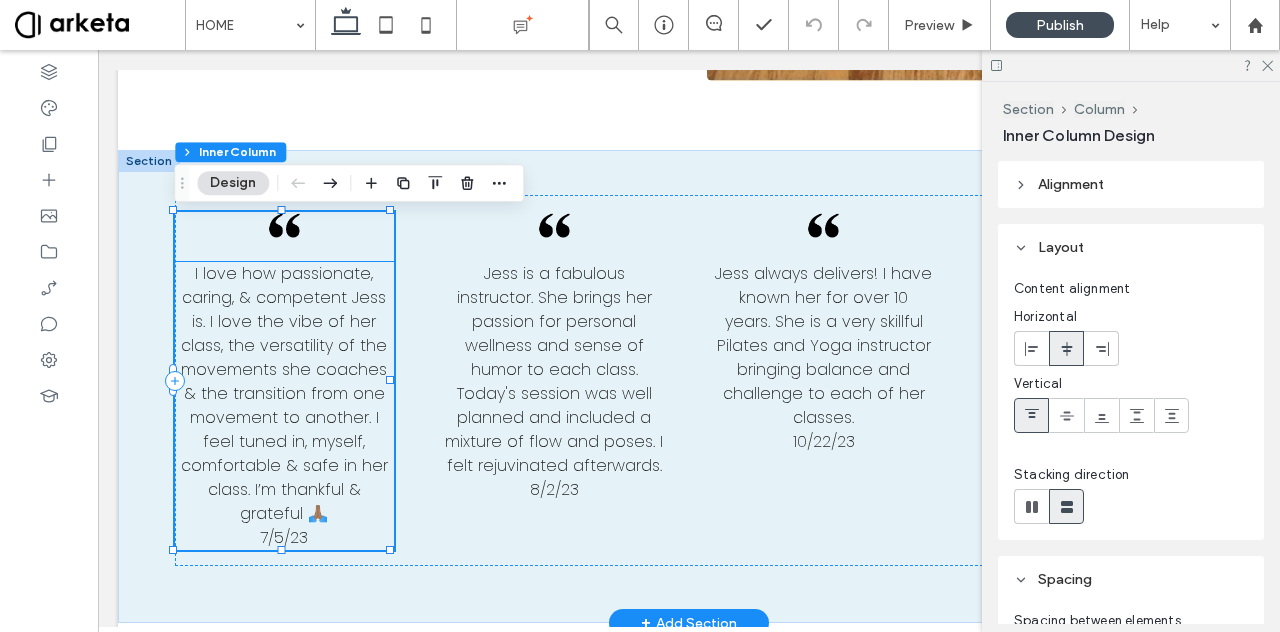 click on "I love how passionate, caring, & competent Jess is. I love the vibe of her class, the versatility of the movements she coaches & the transition from one movement to another. I feel tuned in, myself, comfortable & safe in her class. I’m thankful & grateful 🙏🏽" at bounding box center [284, 393] 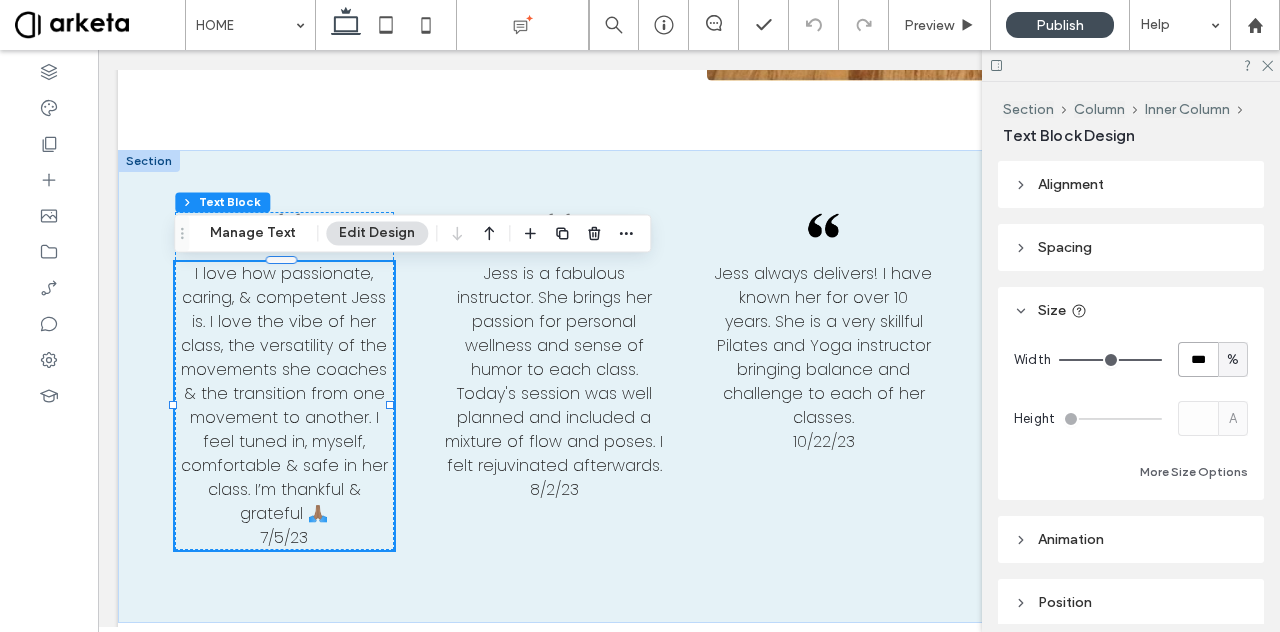 click on "***" at bounding box center (1198, 359) 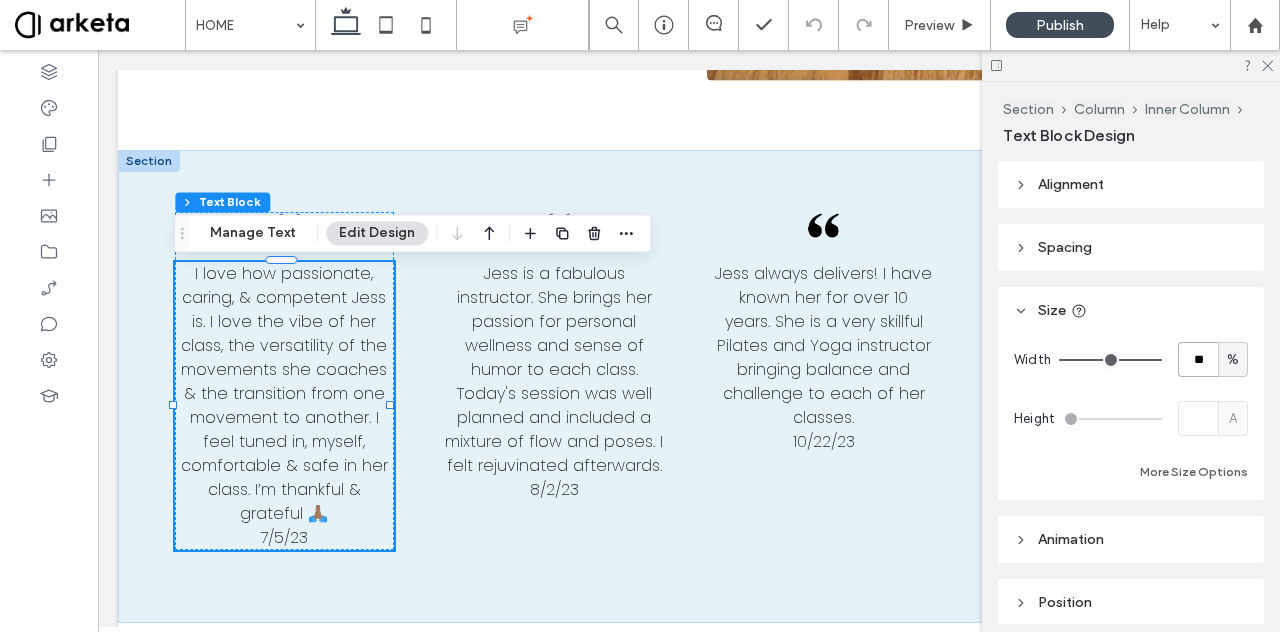 type on "**" 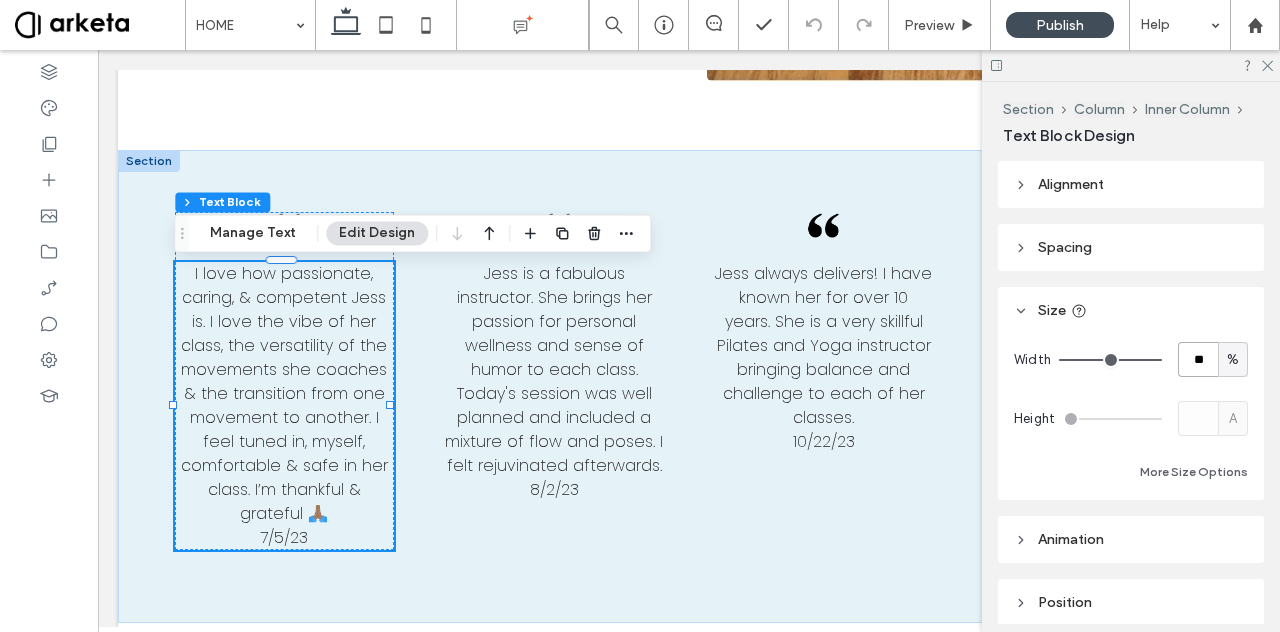type on "**" 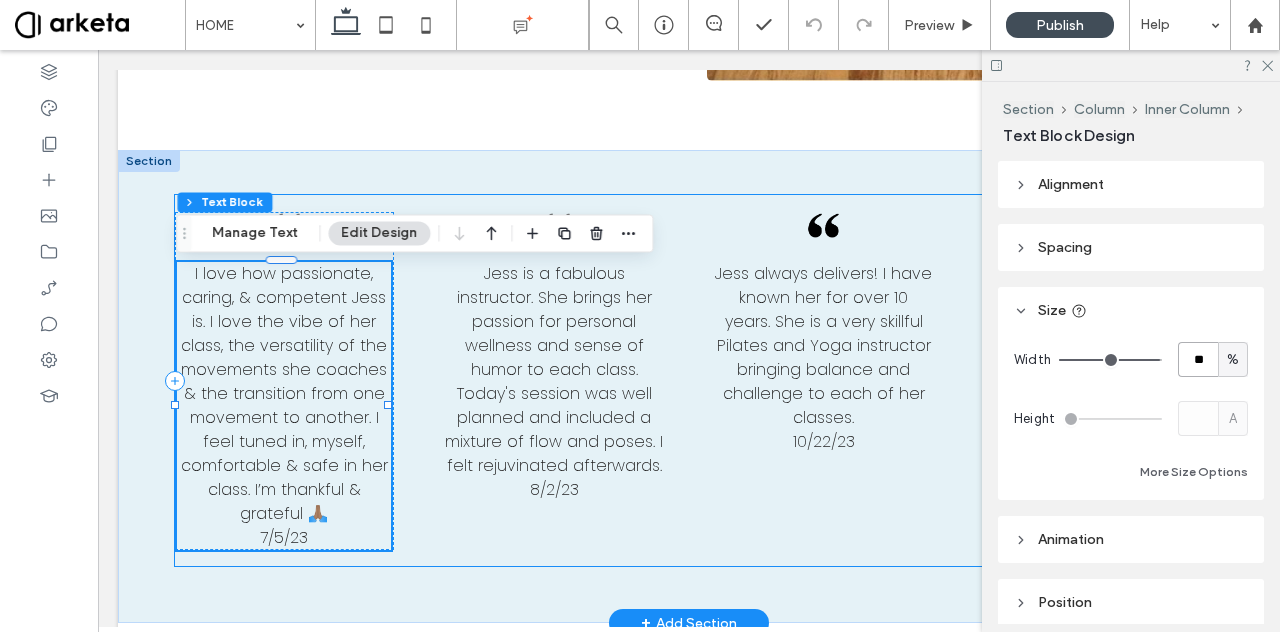 type on "**" 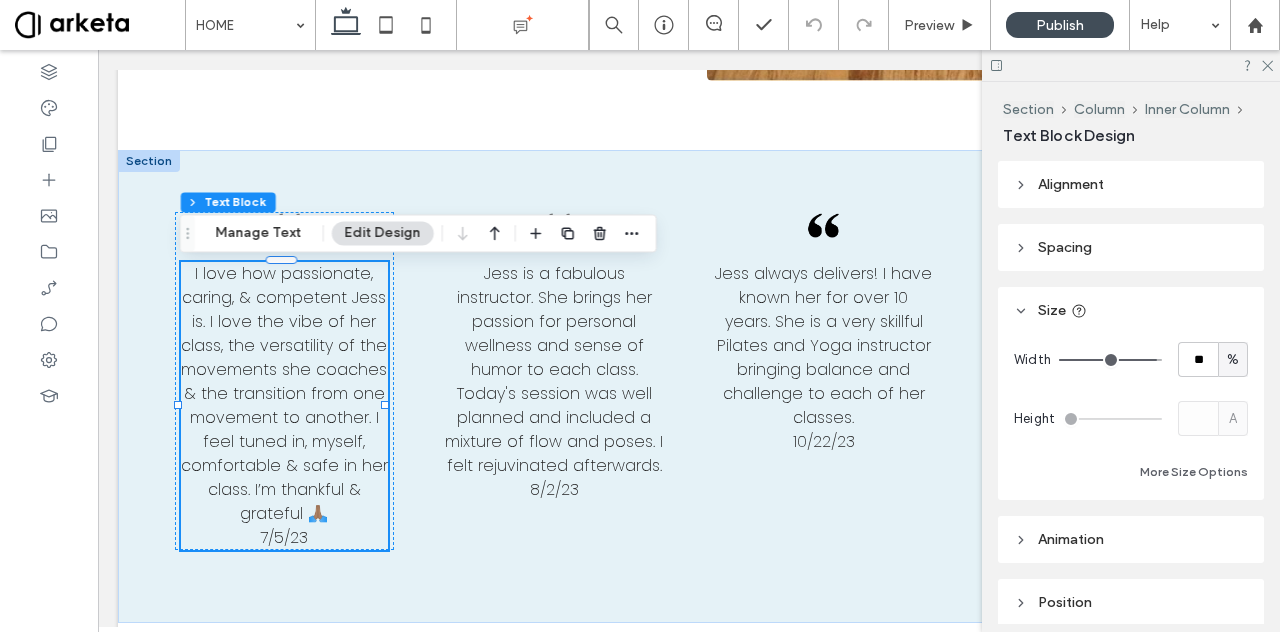 click on "Alignment" at bounding box center [1131, 184] 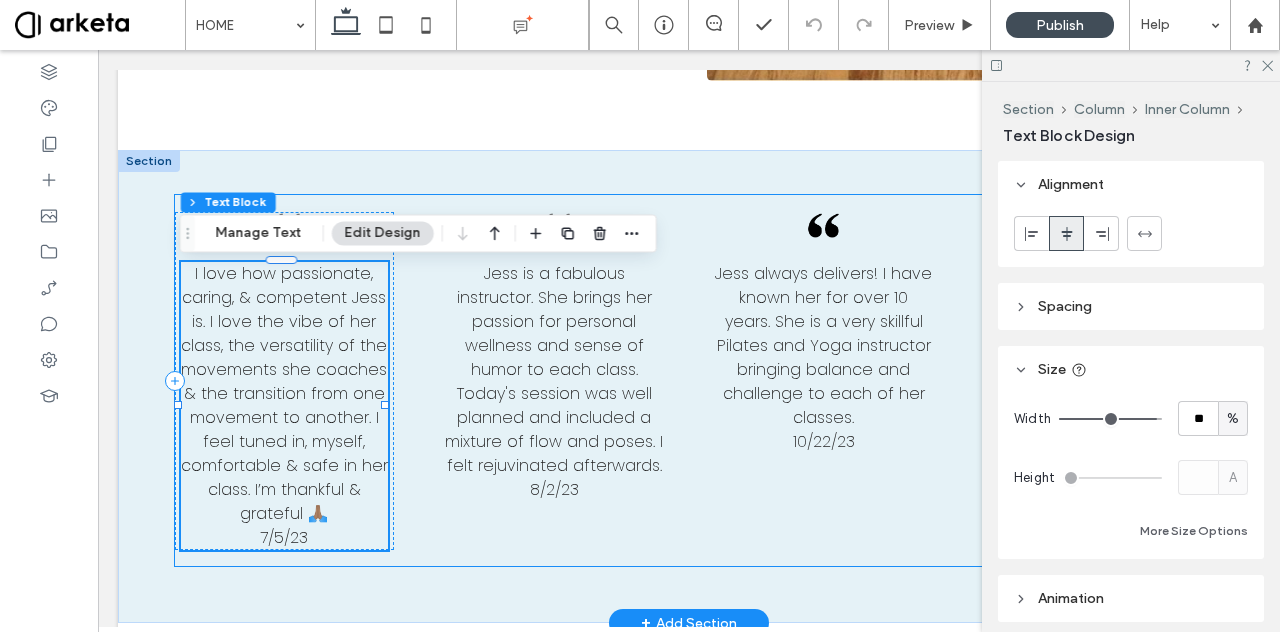 click on "I love how passionate, caring, & competent Jess is. I love the vibe of her class, the versatility of the movements she coaches & the transition from one movement to another. I feel tuned in, myself, comfortable & safe in her class. I’m thankful & grateful 🙏🏽 7/5/23
Jess is a fabulous instructor. She brings her passion for personal wellness and sense of humor to each class. Today's session was well planned and included a mixture of flow and poses. I felt rejuvinated afterwards. 8/2/23
Jess always delivers! I have known her for over 10 years. She is a very skillful Pilates and Yoga instructor bringing balance and challenge to each of her classes. 10/22/23
As always, Jess put her heart and soul into a great class and a fantastic way to start the new year! Can't wait to start the year of the frog!! 1/1/24" at bounding box center (689, 380) 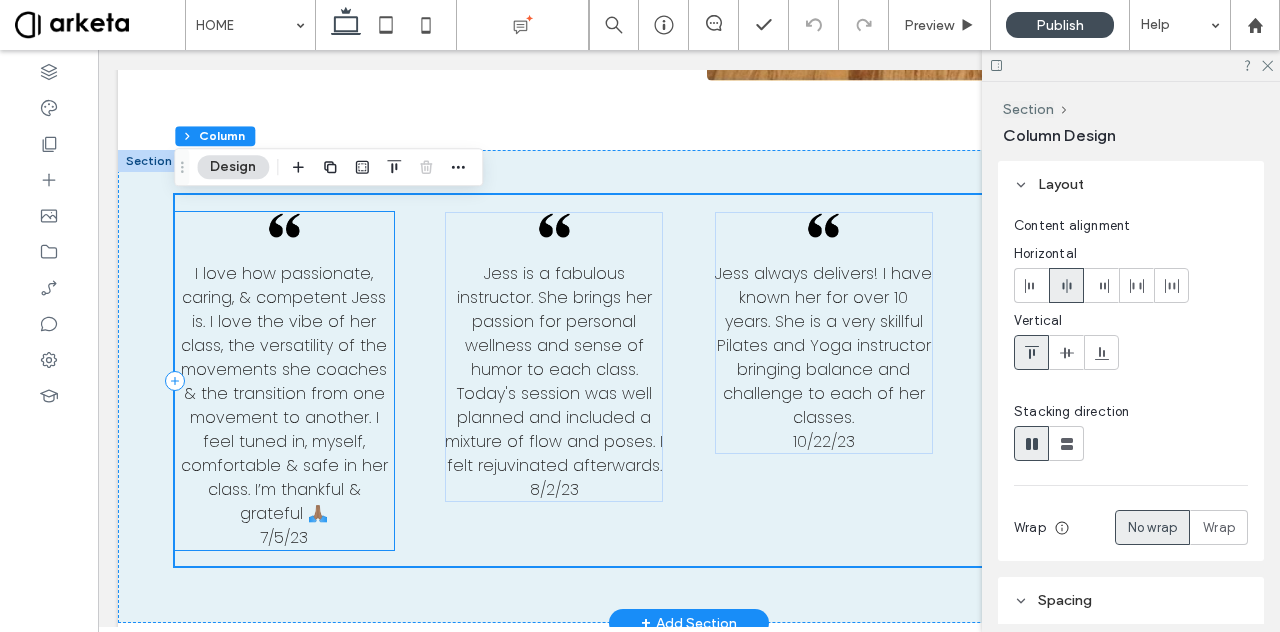 click at bounding box center (284, 225) 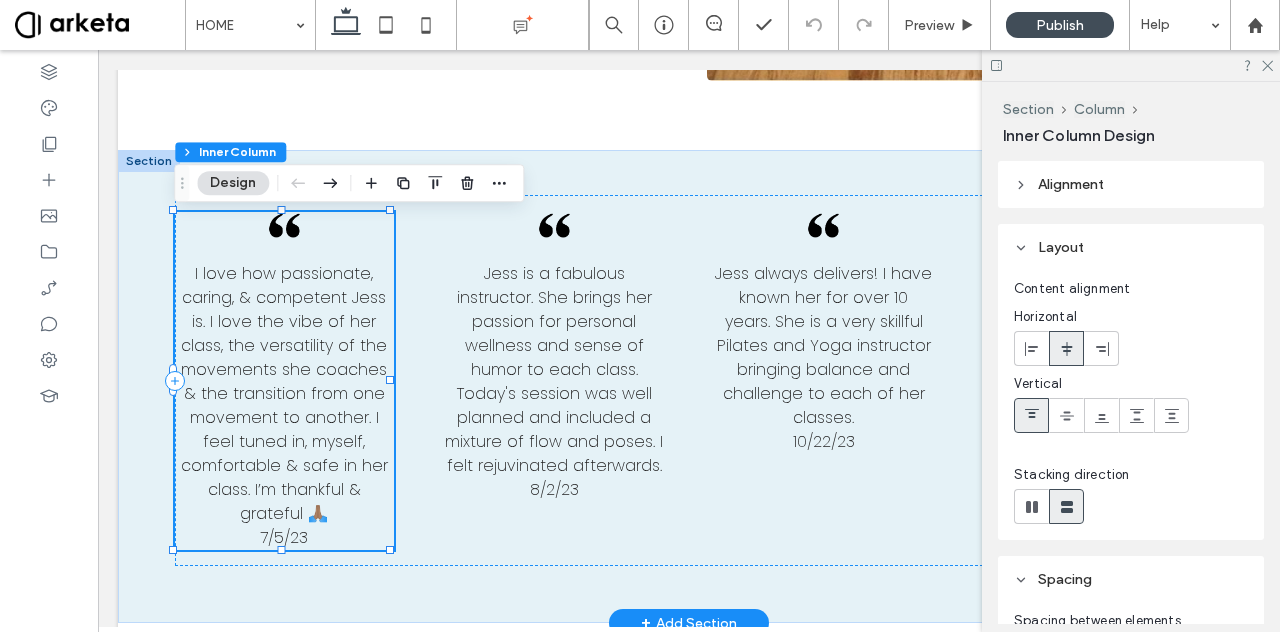 click at bounding box center [284, 225] 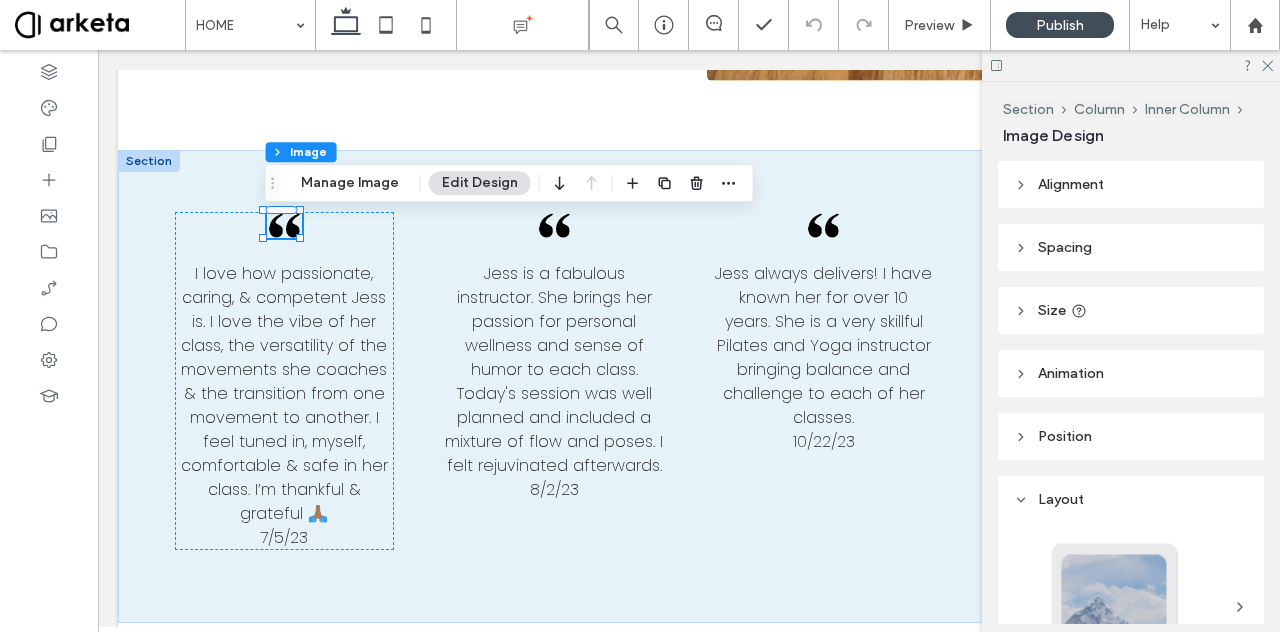 click 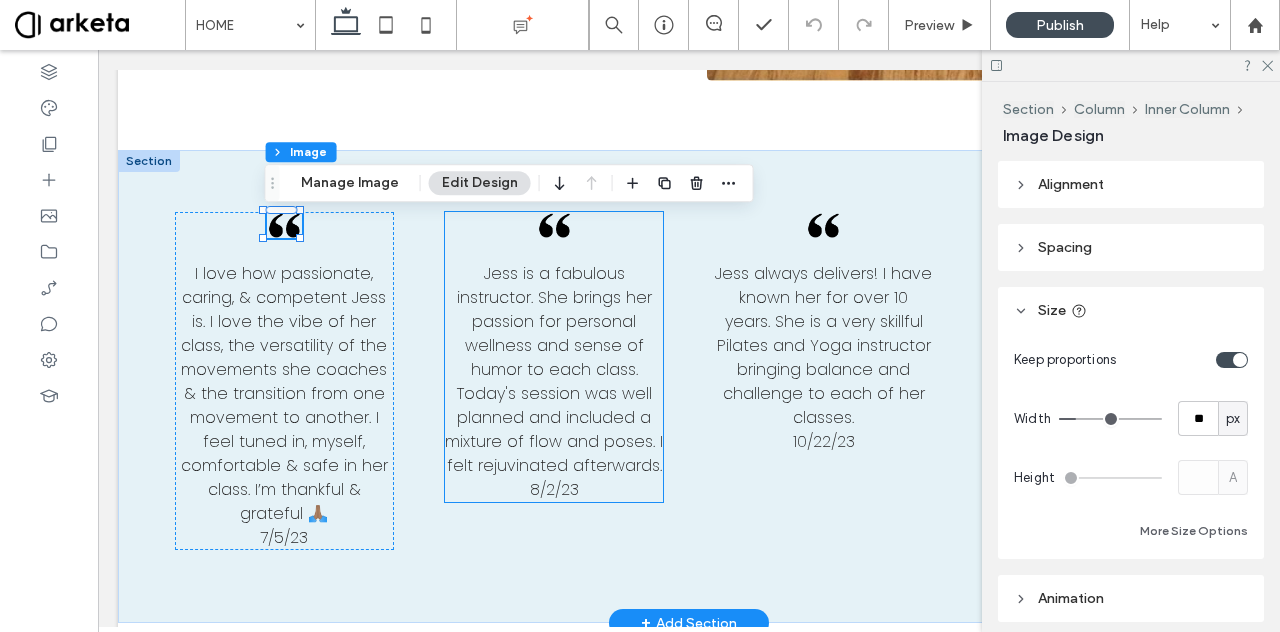 click at bounding box center (554, 225) 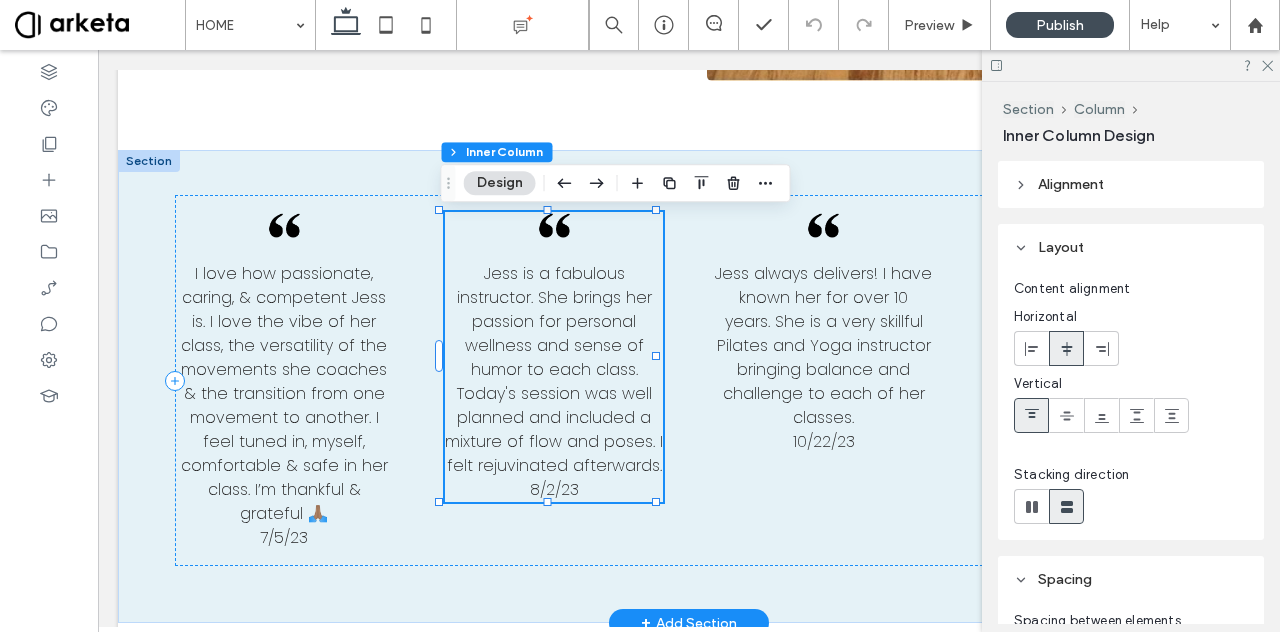 click at bounding box center [554, 225] 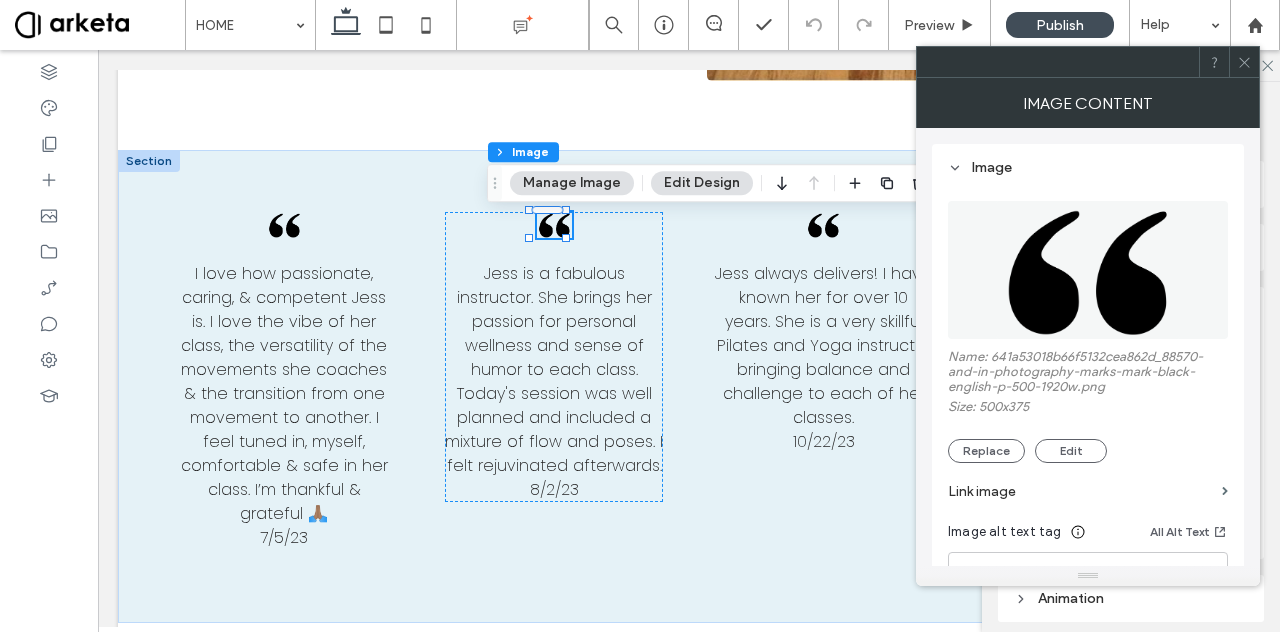 click 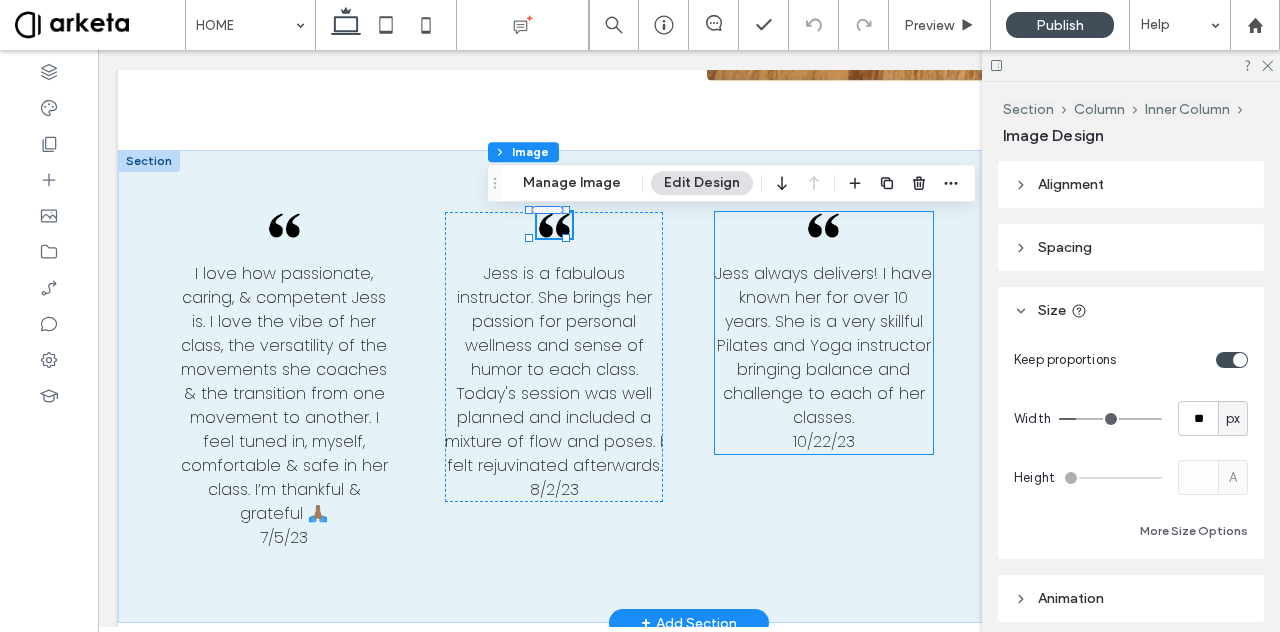 click at bounding box center (823, 225) 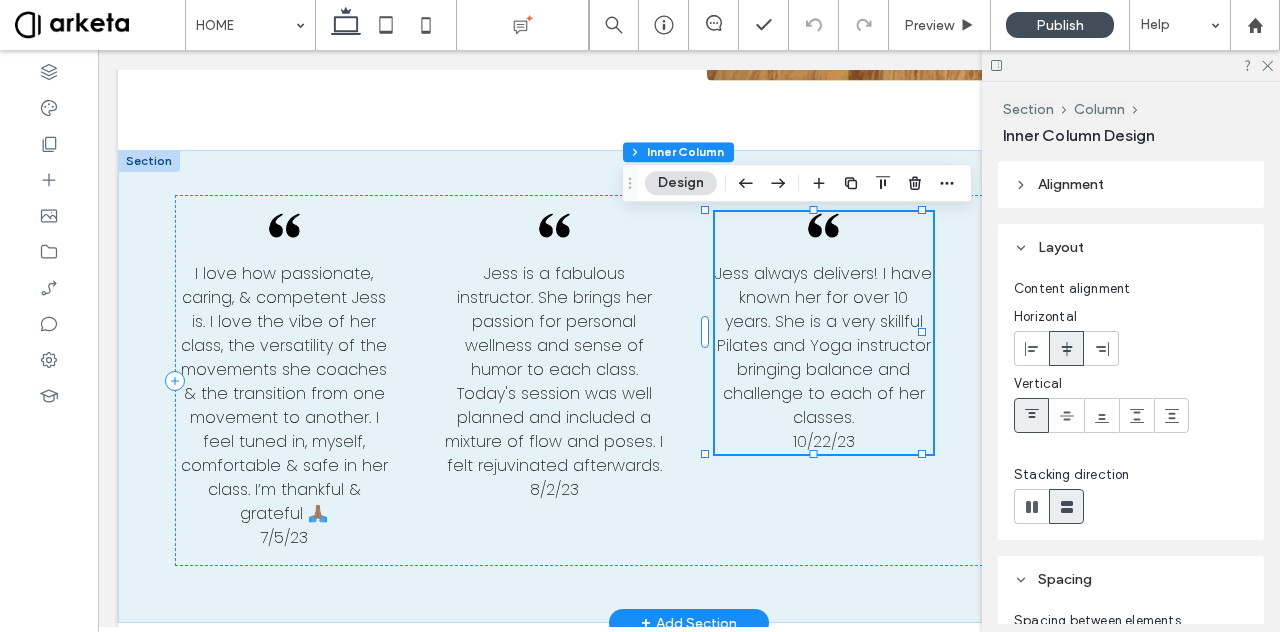 click at bounding box center [823, 225] 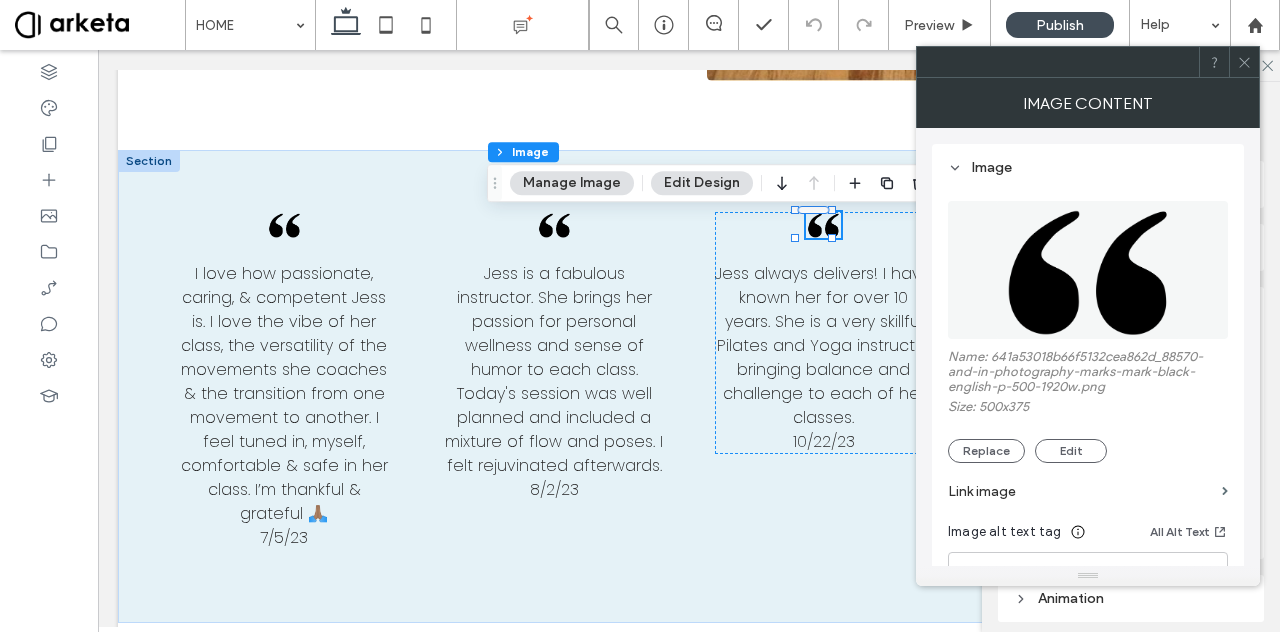 click 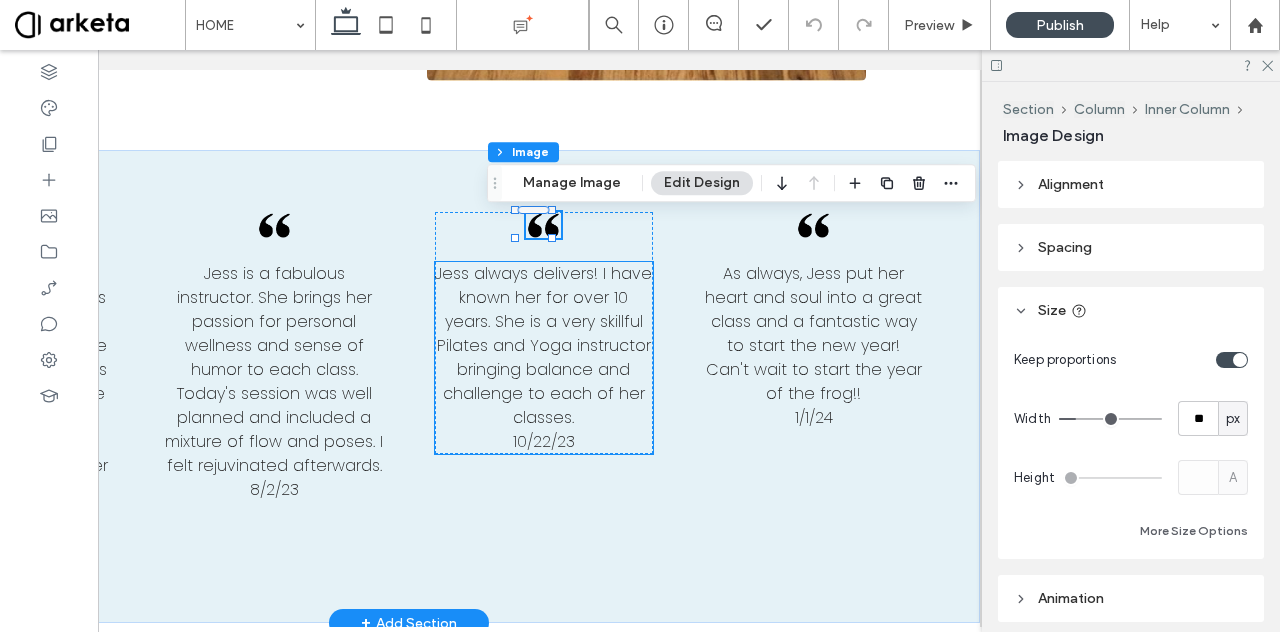scroll, scrollTop: 0, scrollLeft: 298, axis: horizontal 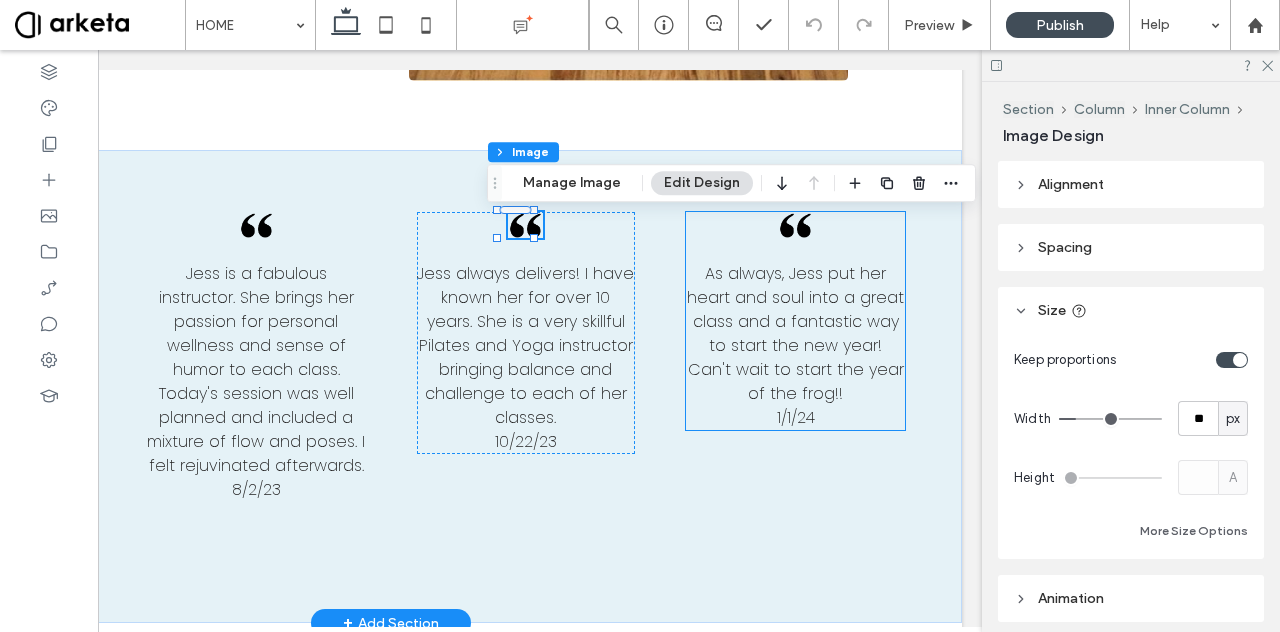 click at bounding box center (795, 225) 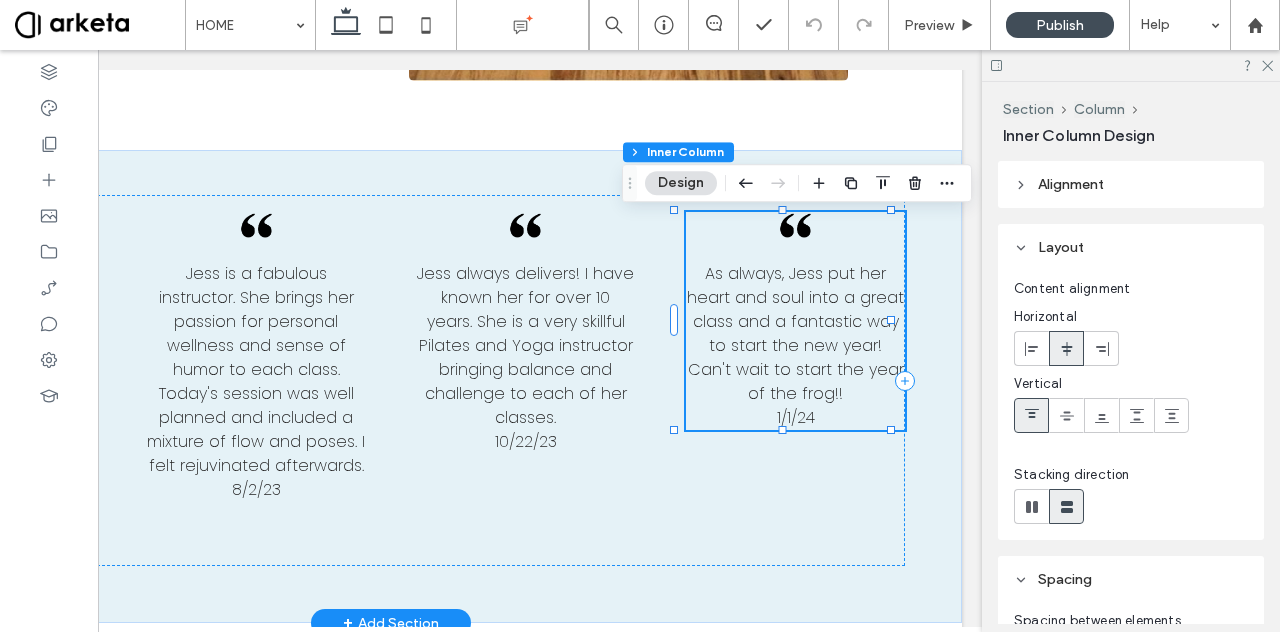 click at bounding box center (795, 225) 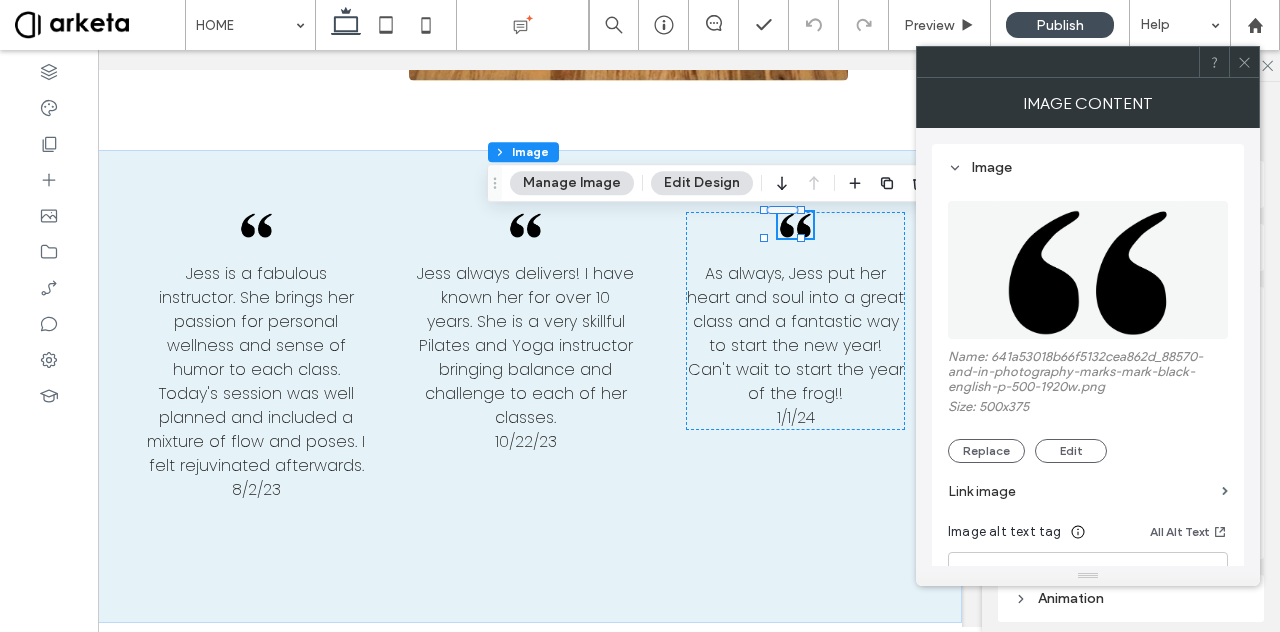 click 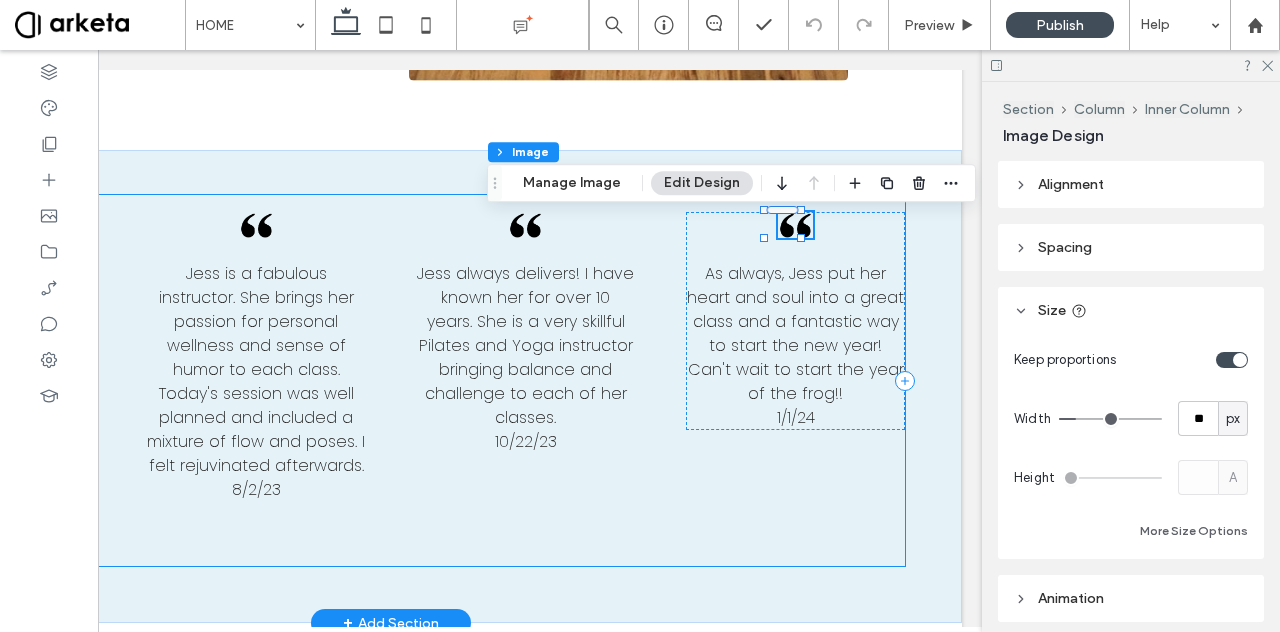 click on "I love how passionate, caring, & competent Jess is. I love the vibe of her class, the versatility of the movements she coaches & the transition from one movement to another. I feel tuned in, myself, comfortable & safe in her class. I’m thankful & grateful 🙏🏽 7/5/23
Jess is a fabulous instructor. She brings her passion for personal wellness and sense of humor to each class. Today's session was well planned and included a mixture of flow and poses. I felt rejuvinated afterwards. 8/2/23
Jess always delivers! I have known her for over 10 years. She is a very skillful Pilates and Yoga instructor bringing balance and challenge to each of her classes. 10/22/23
As always, Jess put her heart and soul into a great class and a fantastic way to start the new year! Can't wait to start the year of the frog!! 1/1/24" at bounding box center [391, 380] 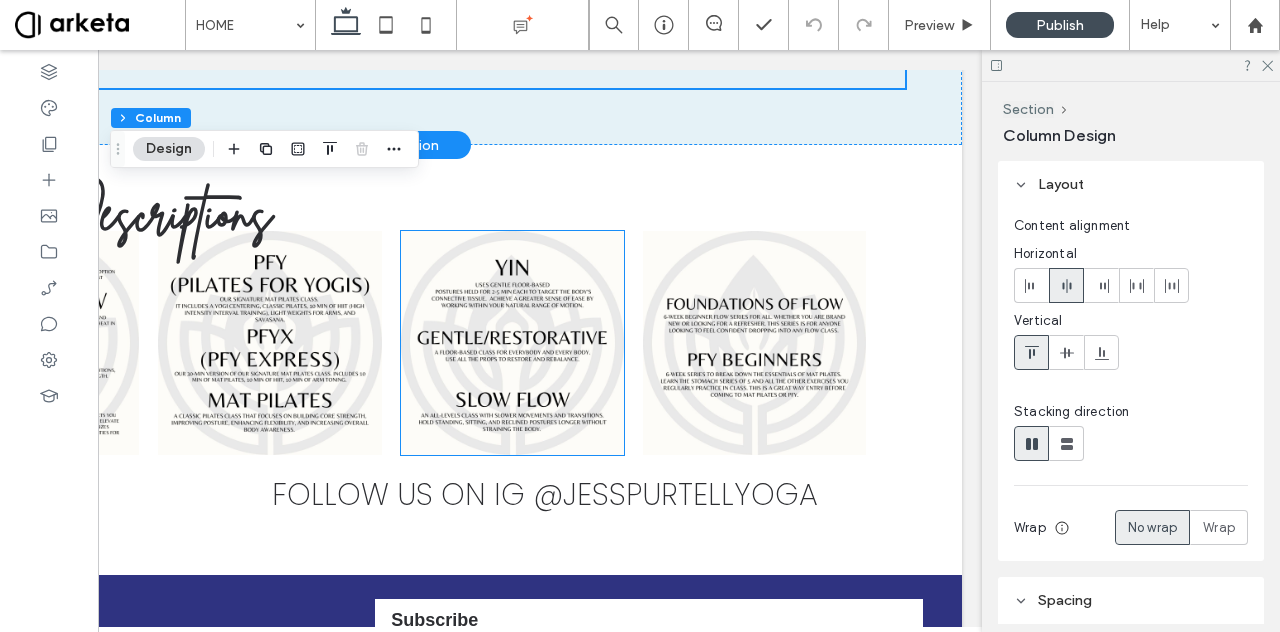 scroll, scrollTop: 2996, scrollLeft: 0, axis: vertical 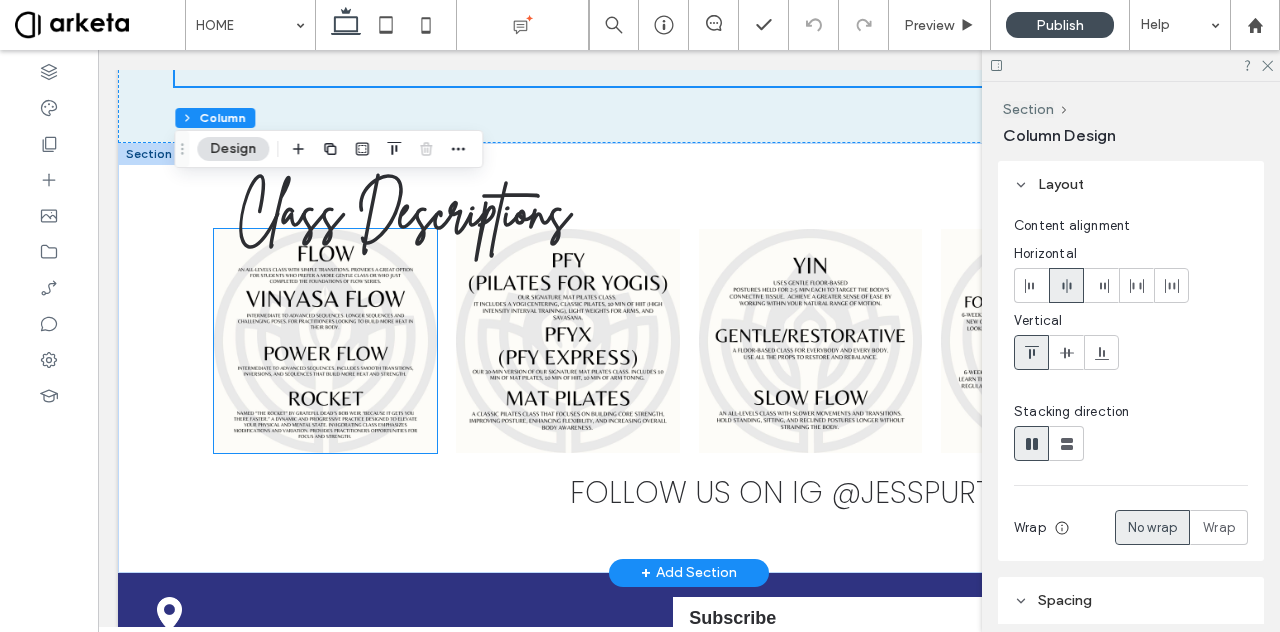 click at bounding box center [325, 340] 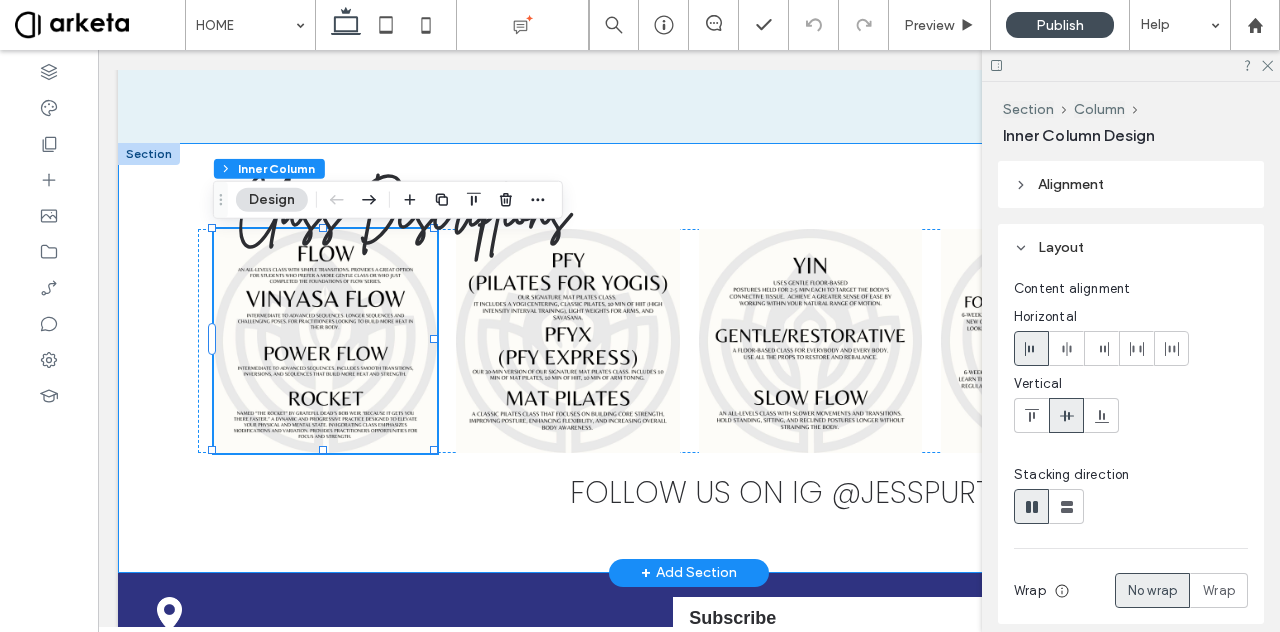 click on "Class Descriptions
Follow us on IG @JESSPURTELLYOGA" at bounding box center [689, 358] 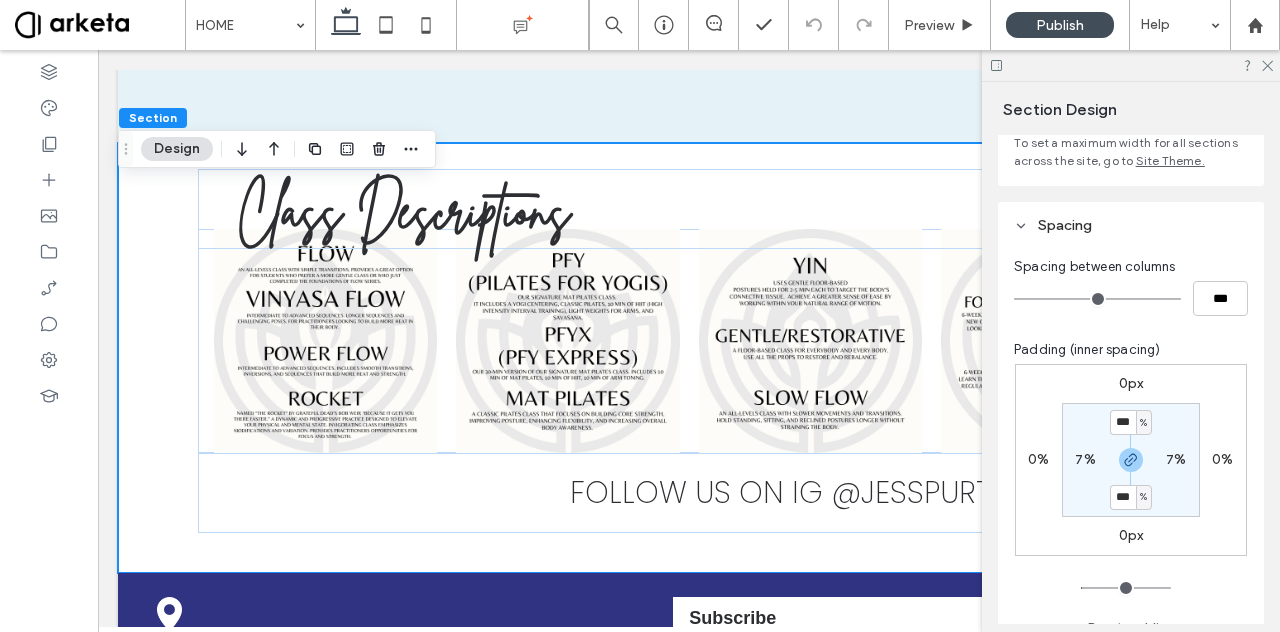 scroll, scrollTop: 151, scrollLeft: 0, axis: vertical 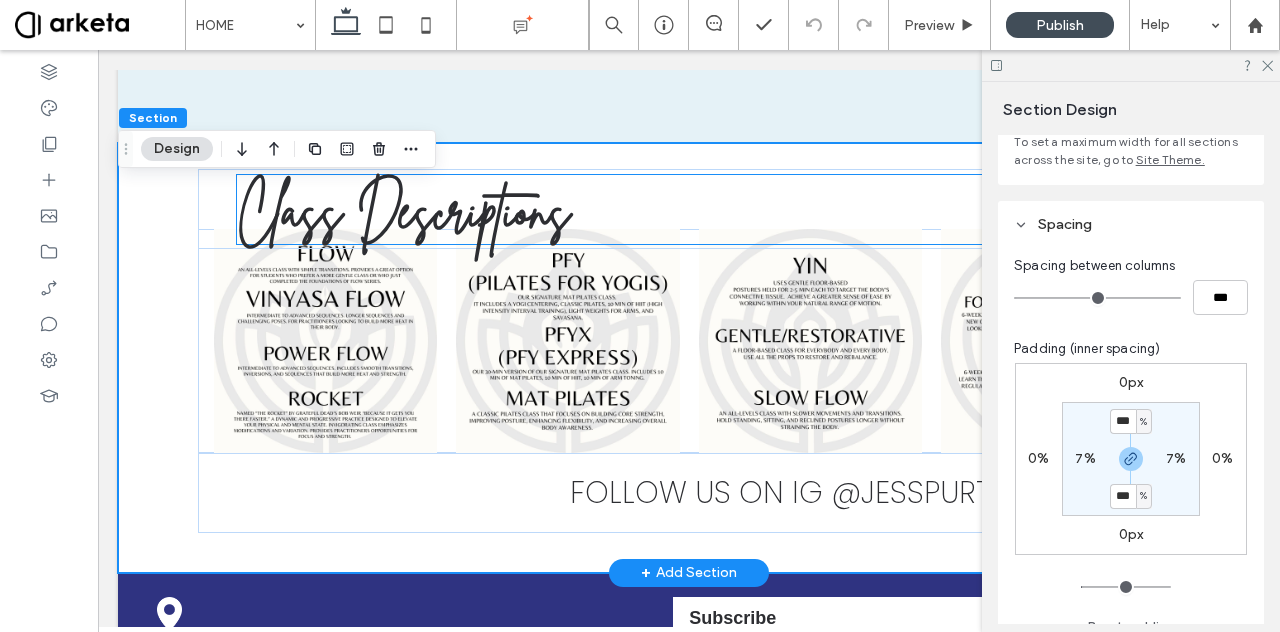 click on "Class Descriptions" at bounding box center (403, 211) 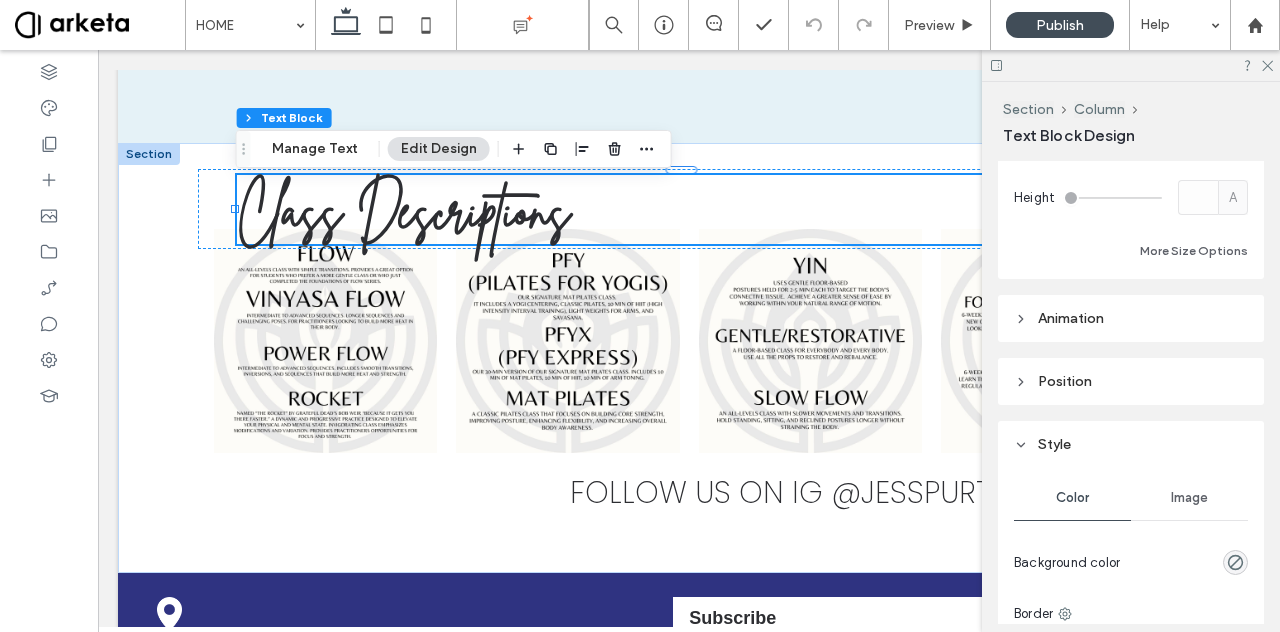 scroll, scrollTop: 495, scrollLeft: 0, axis: vertical 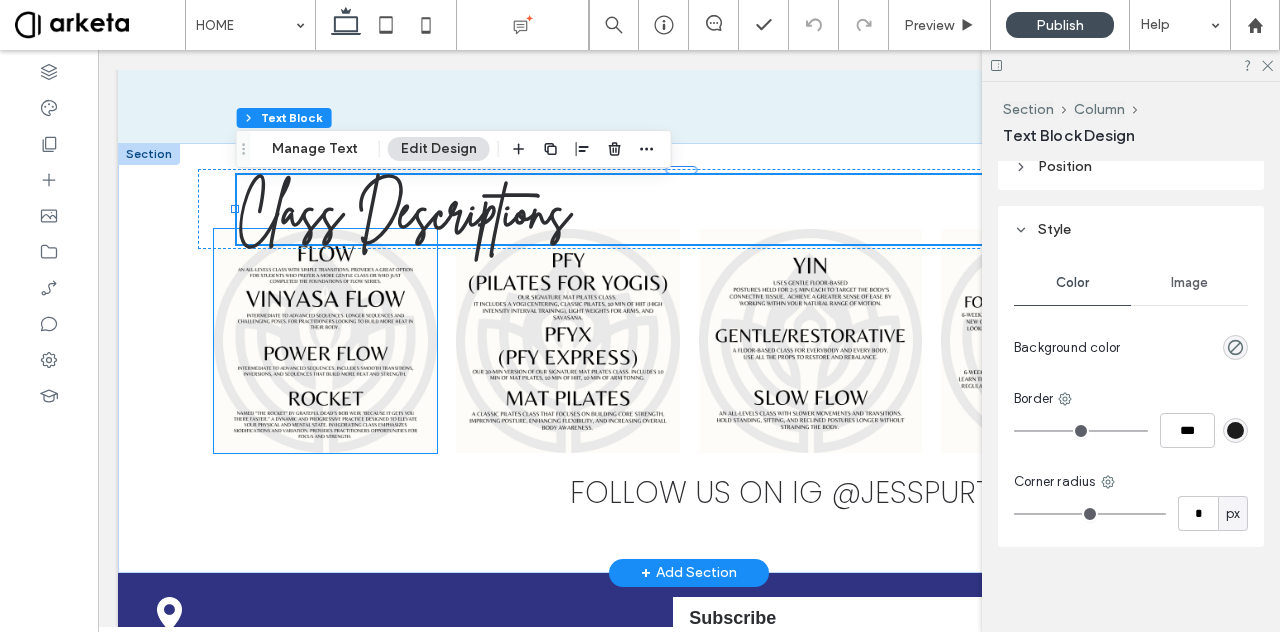 click at bounding box center (325, 340) 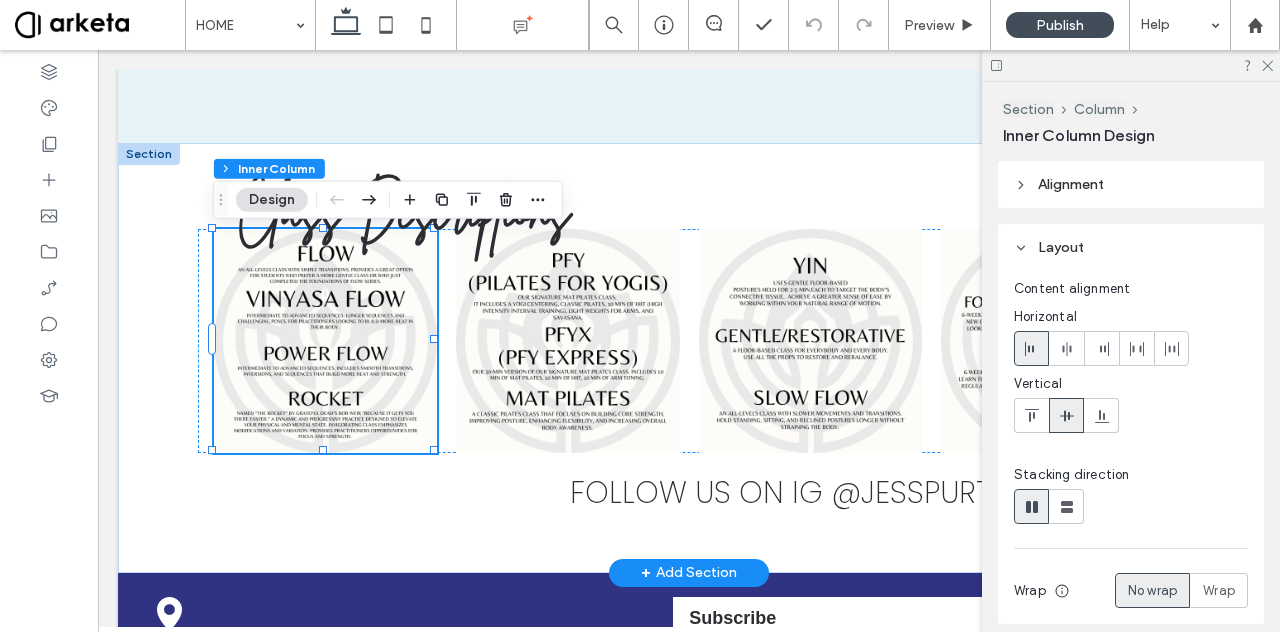 click at bounding box center [325, 340] 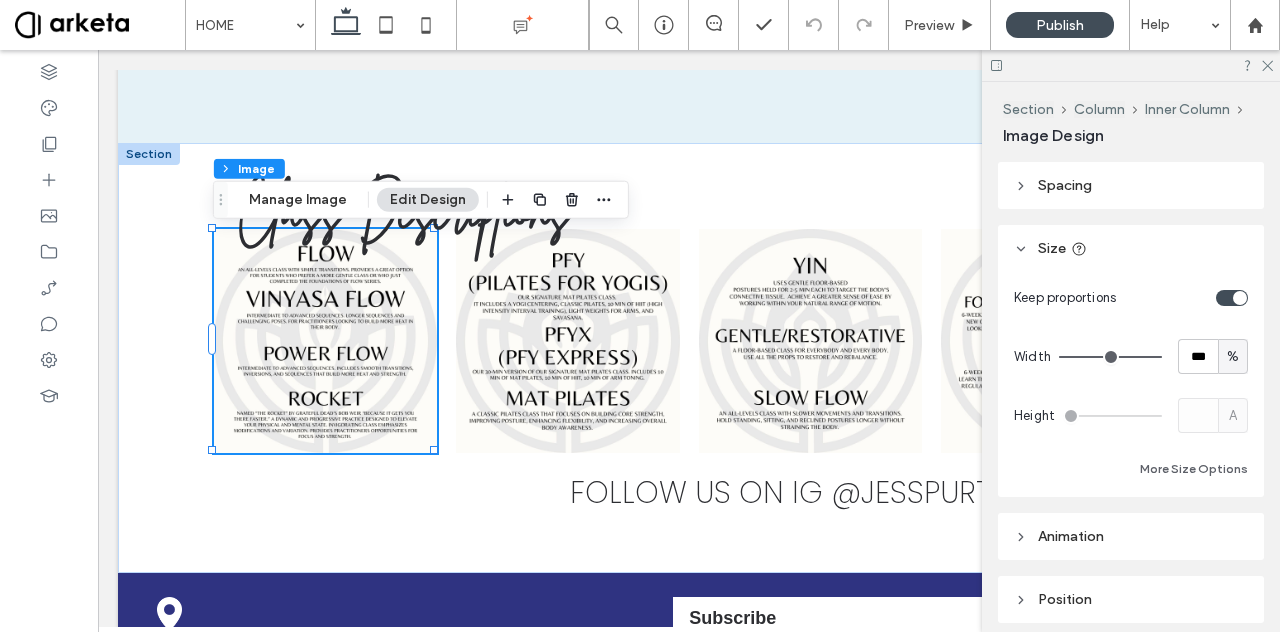 scroll, scrollTop: 0, scrollLeft: 0, axis: both 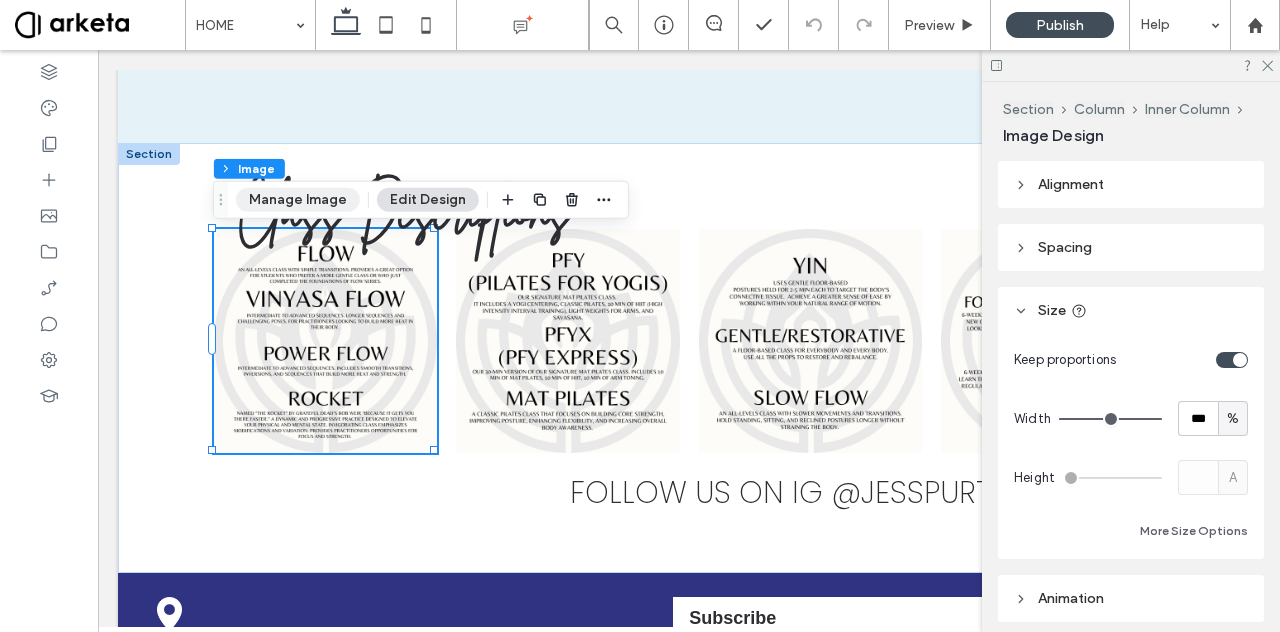 click on "Manage Image" at bounding box center [298, 200] 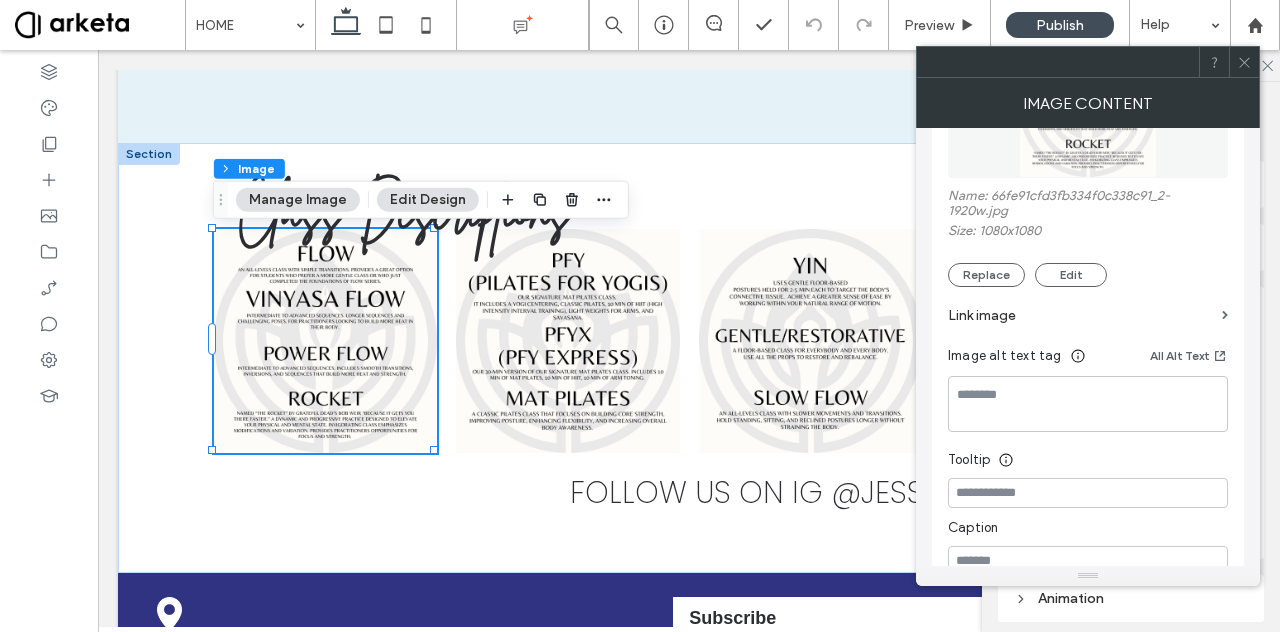 scroll, scrollTop: 163, scrollLeft: 0, axis: vertical 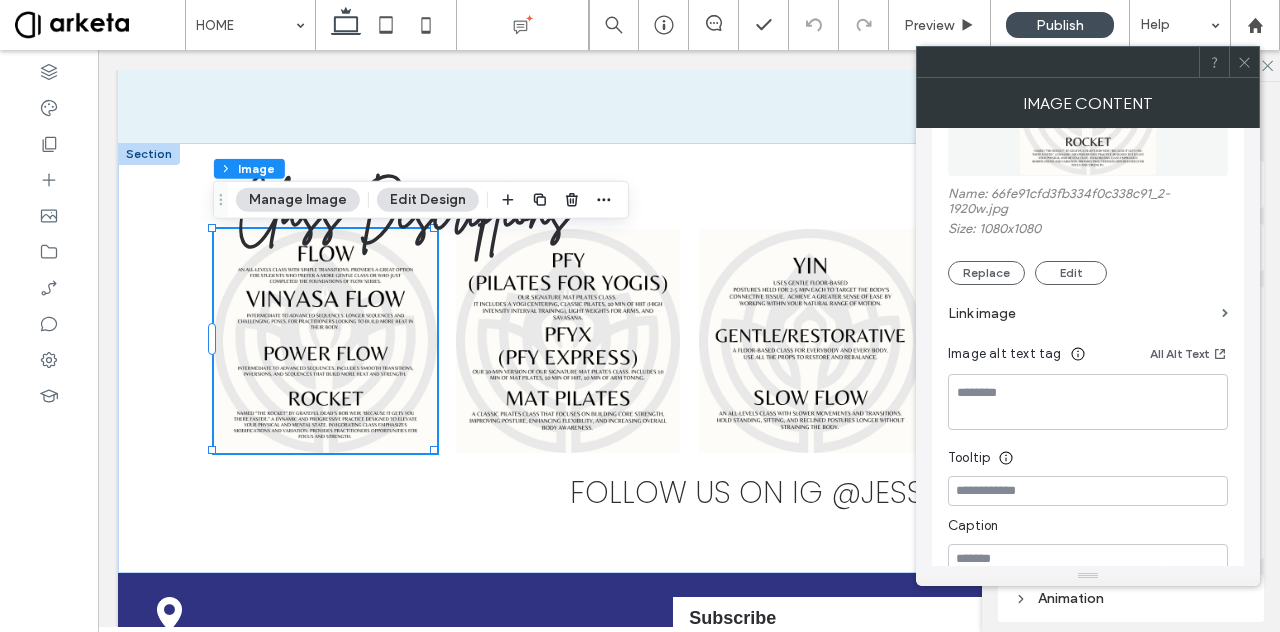 click on "Link image" at bounding box center (1081, 313) 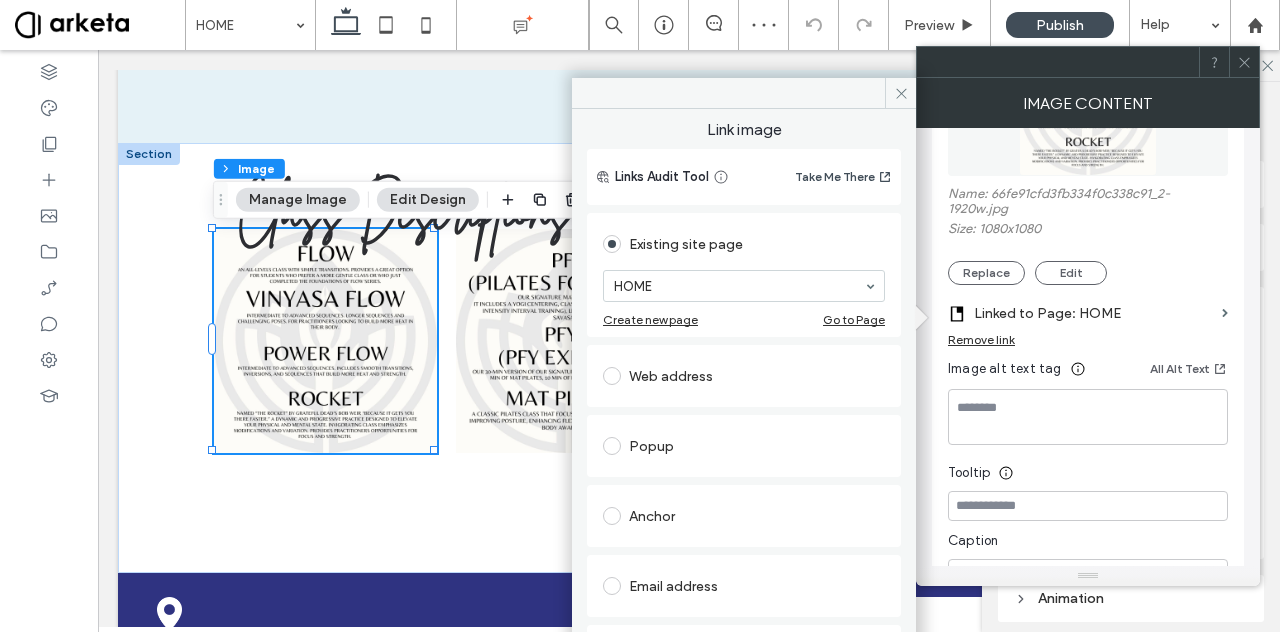 click on "Web address" at bounding box center [744, 376] 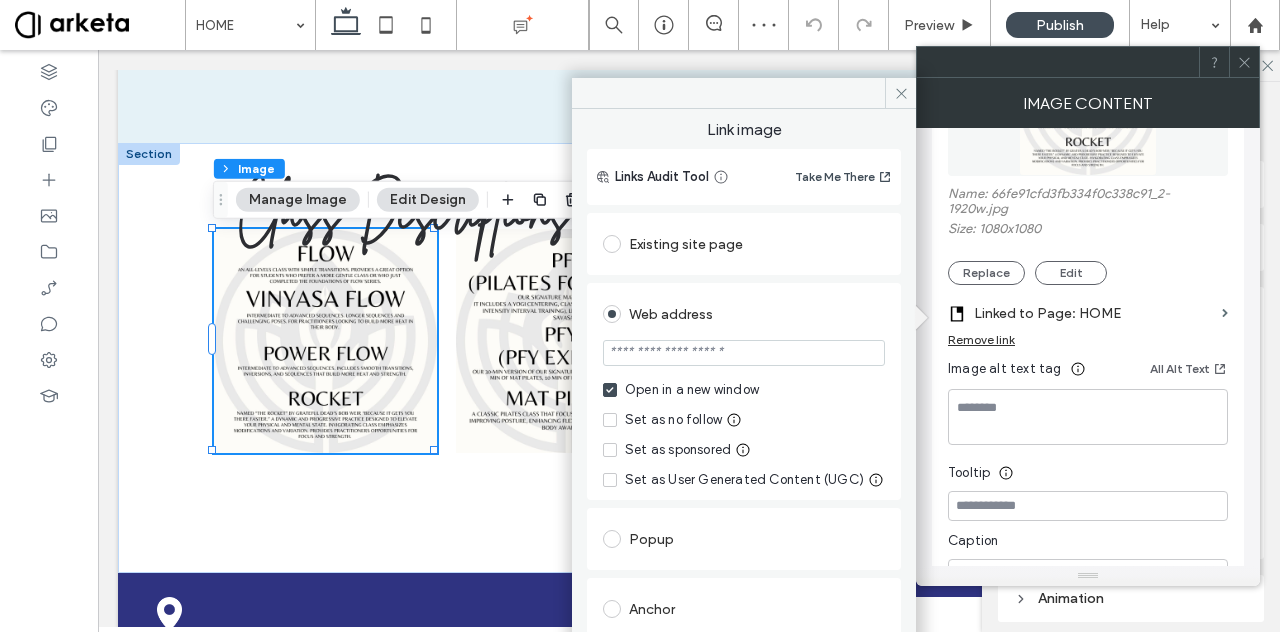 click at bounding box center [744, 353] 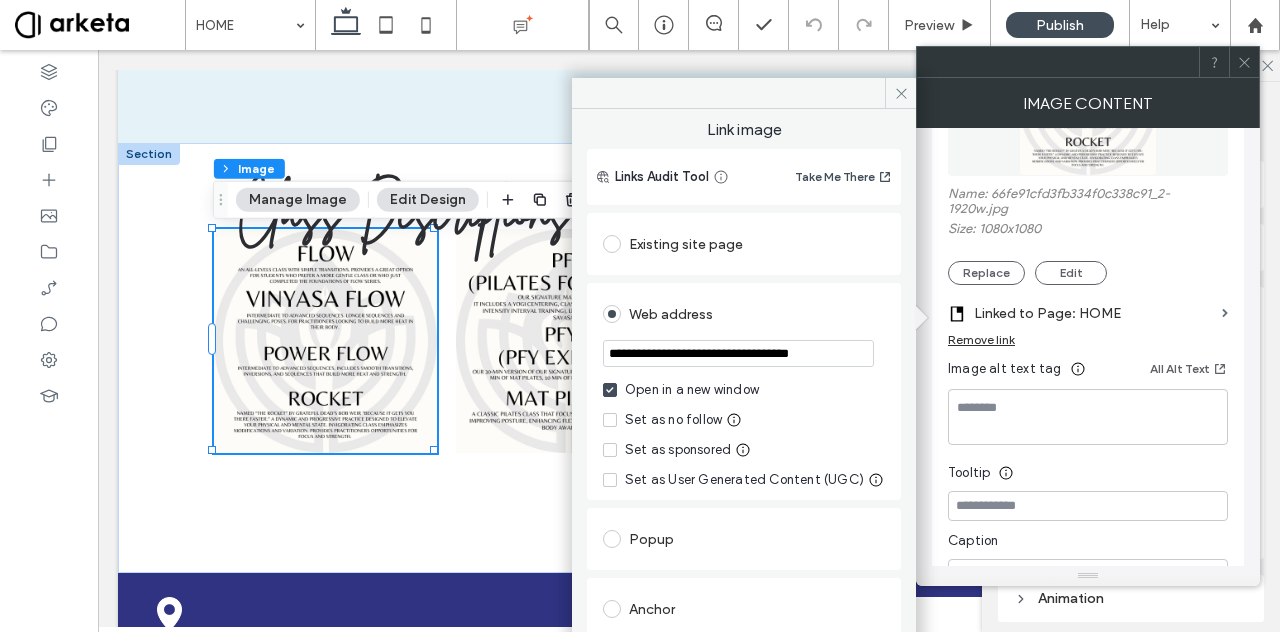 scroll, scrollTop: 0, scrollLeft: 0, axis: both 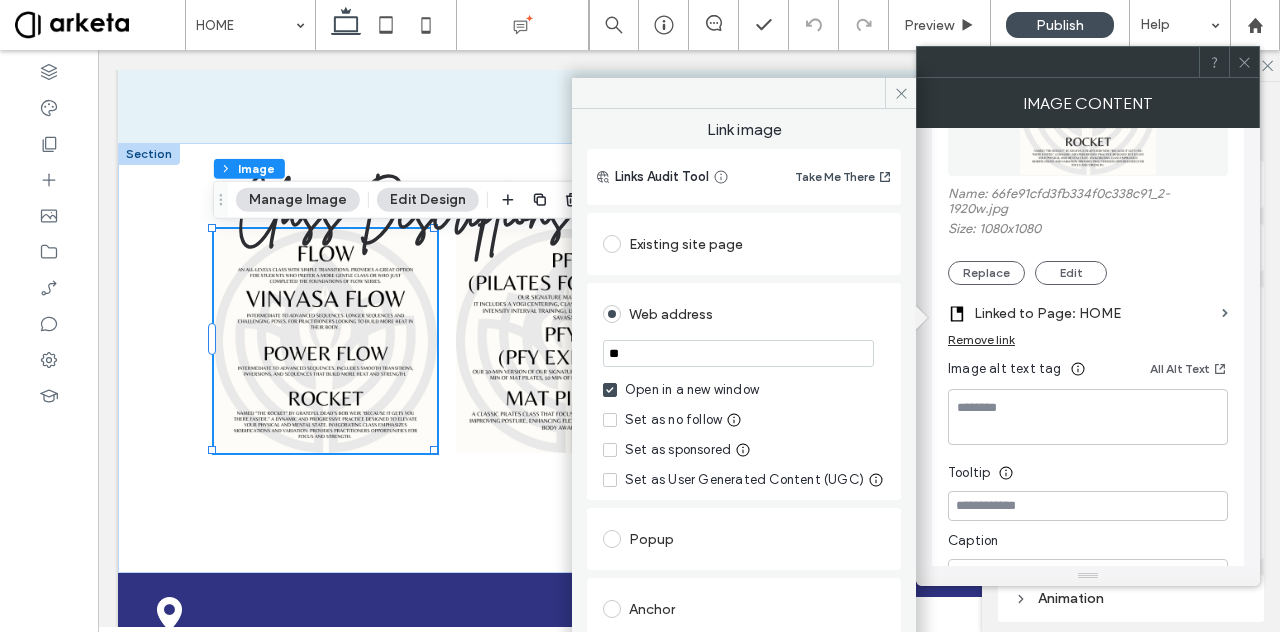 type on "*" 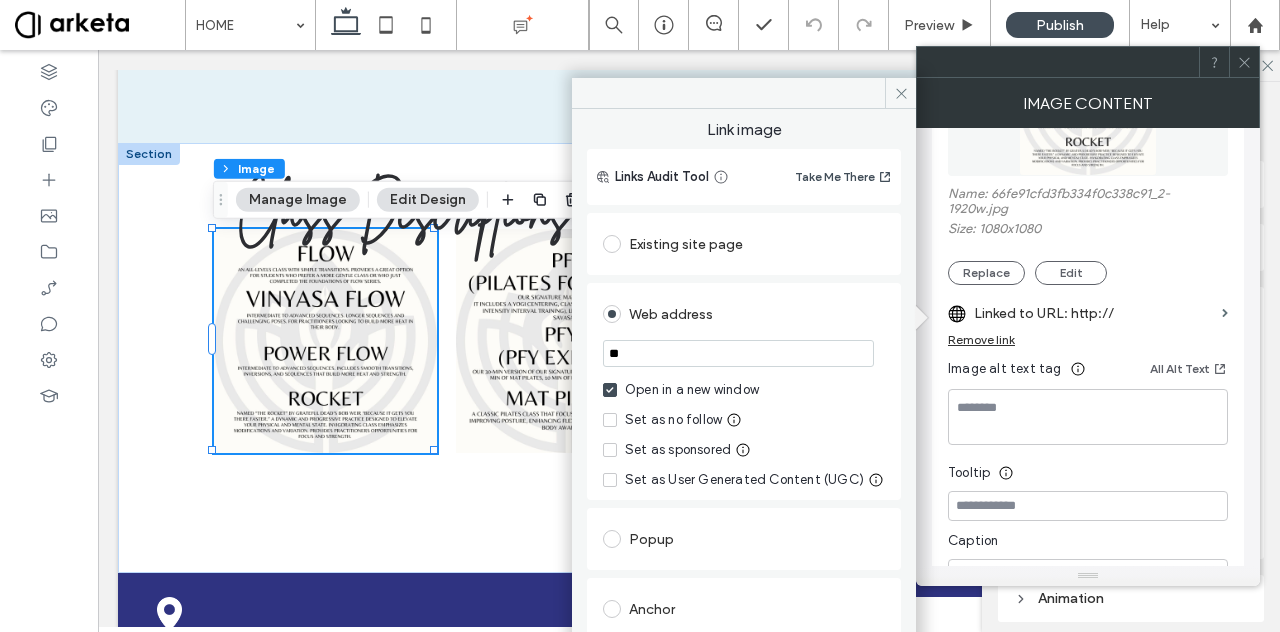 type on "*" 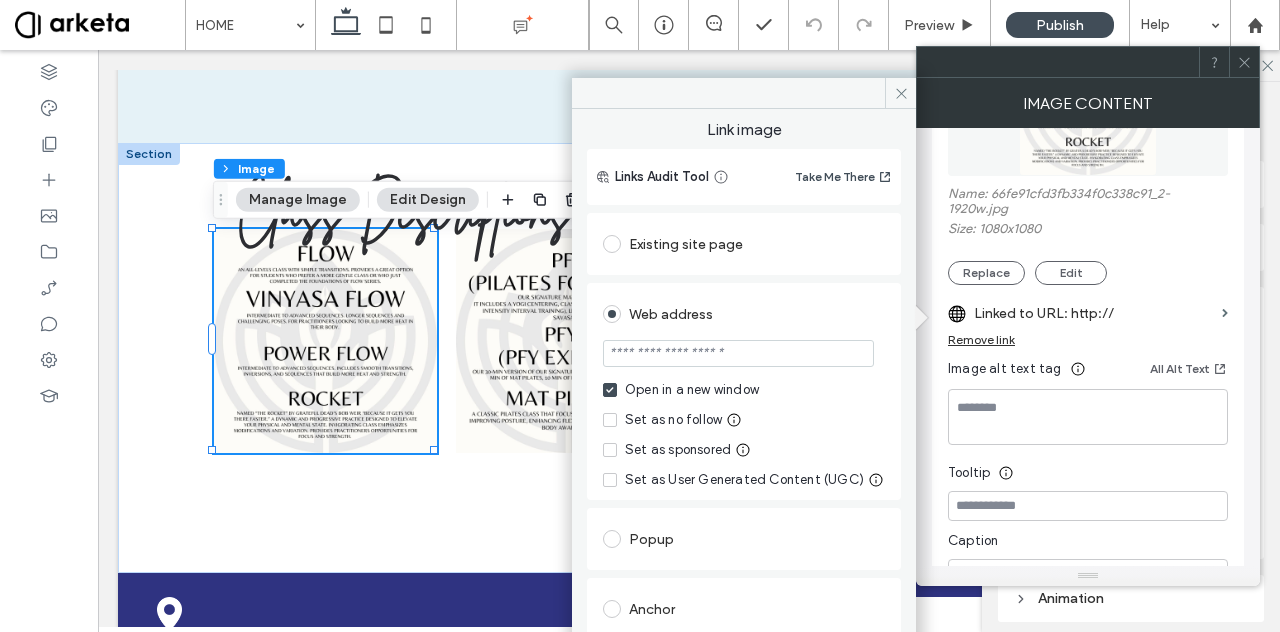 paste on "**********" 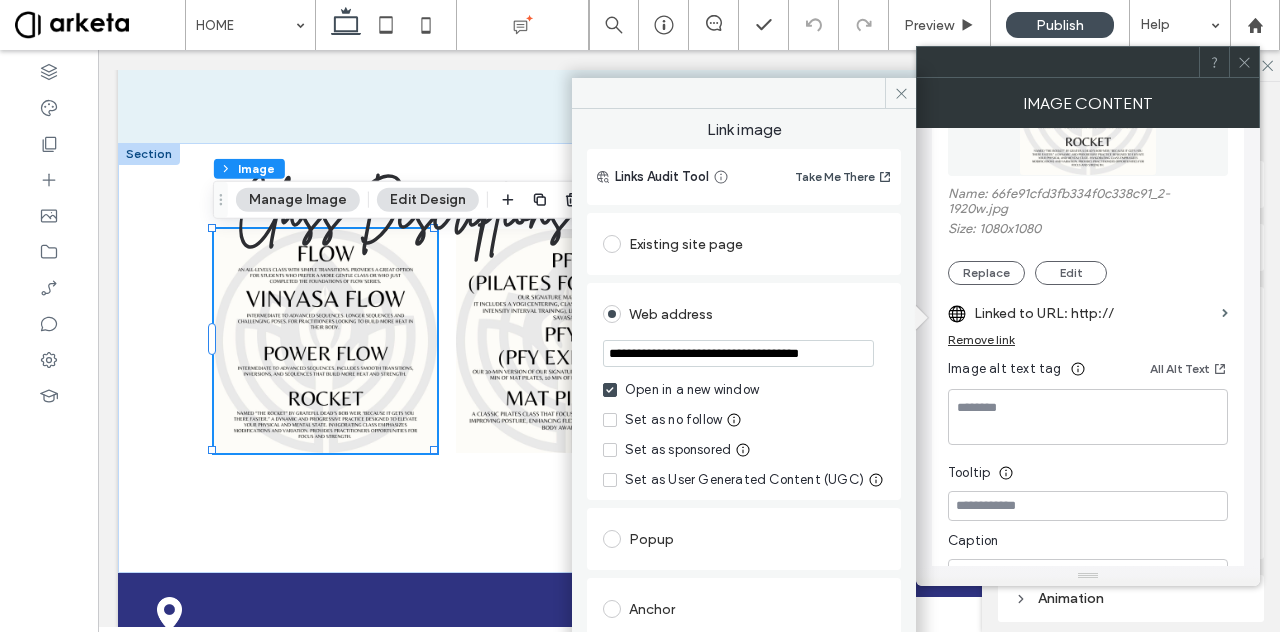 scroll, scrollTop: 0, scrollLeft: 31, axis: horizontal 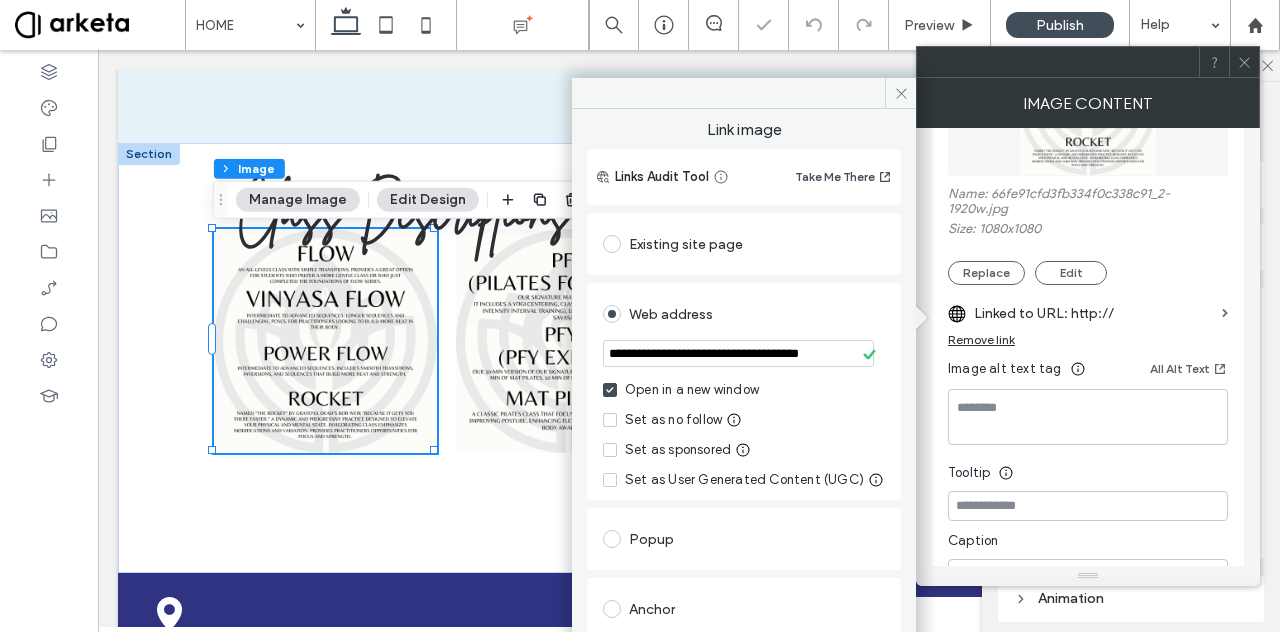 click on "Web address" at bounding box center (744, 314) 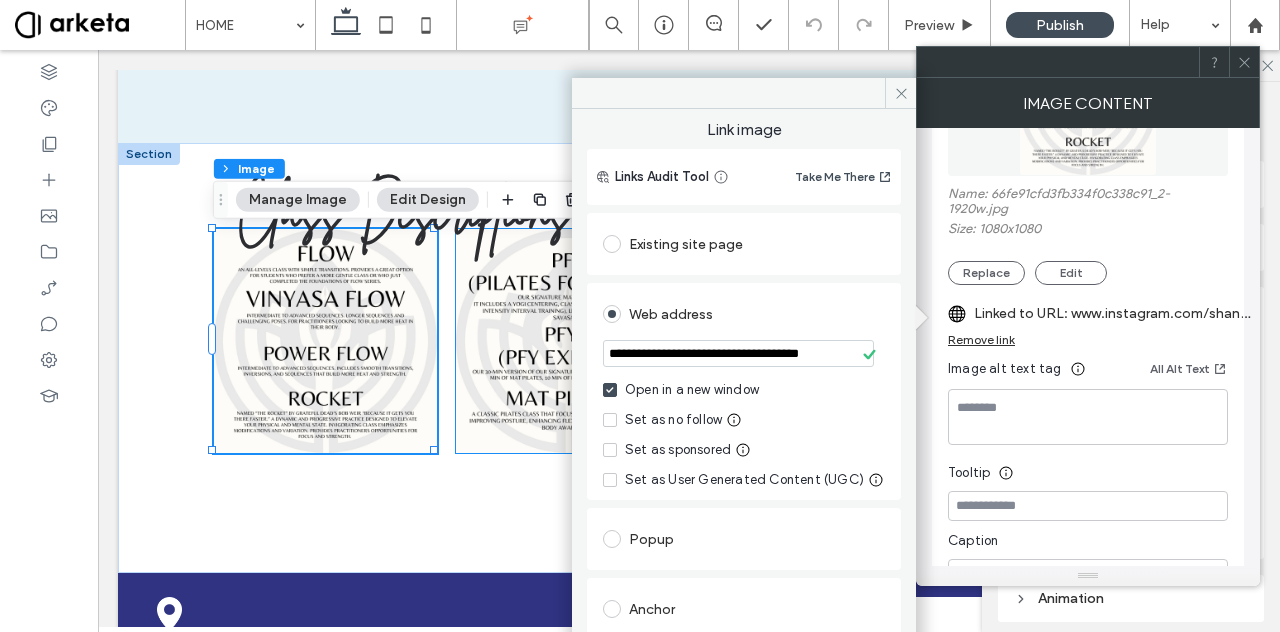 click at bounding box center (567, 340) 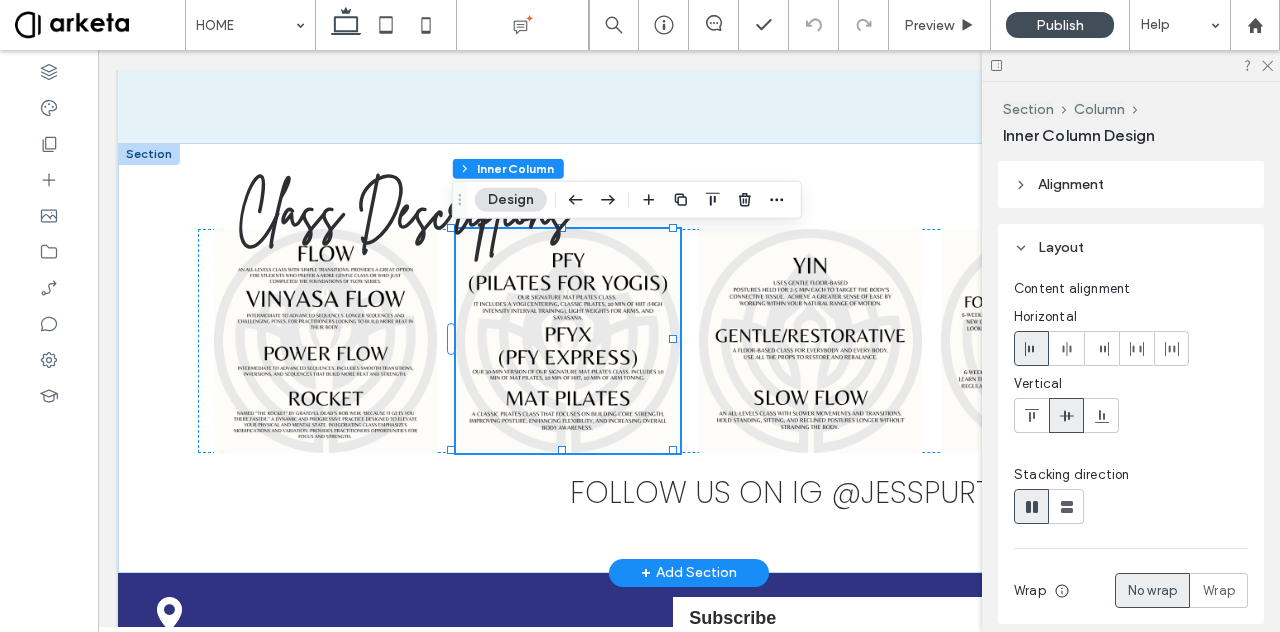 click at bounding box center [567, 340] 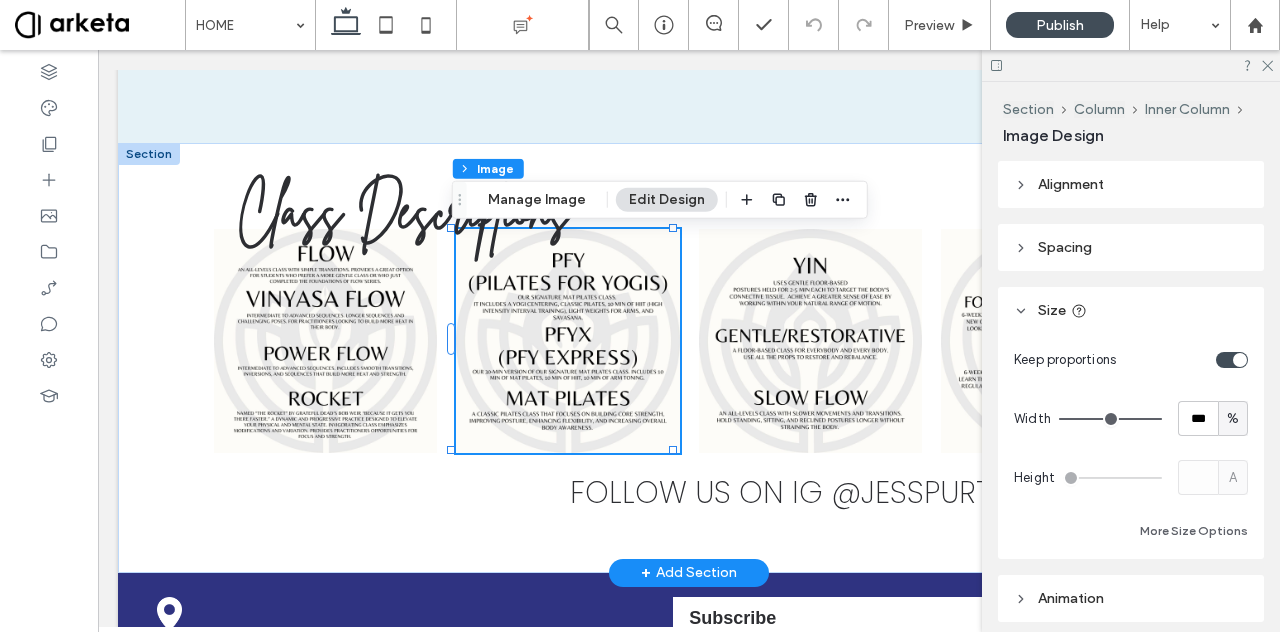 click at bounding box center (567, 340) 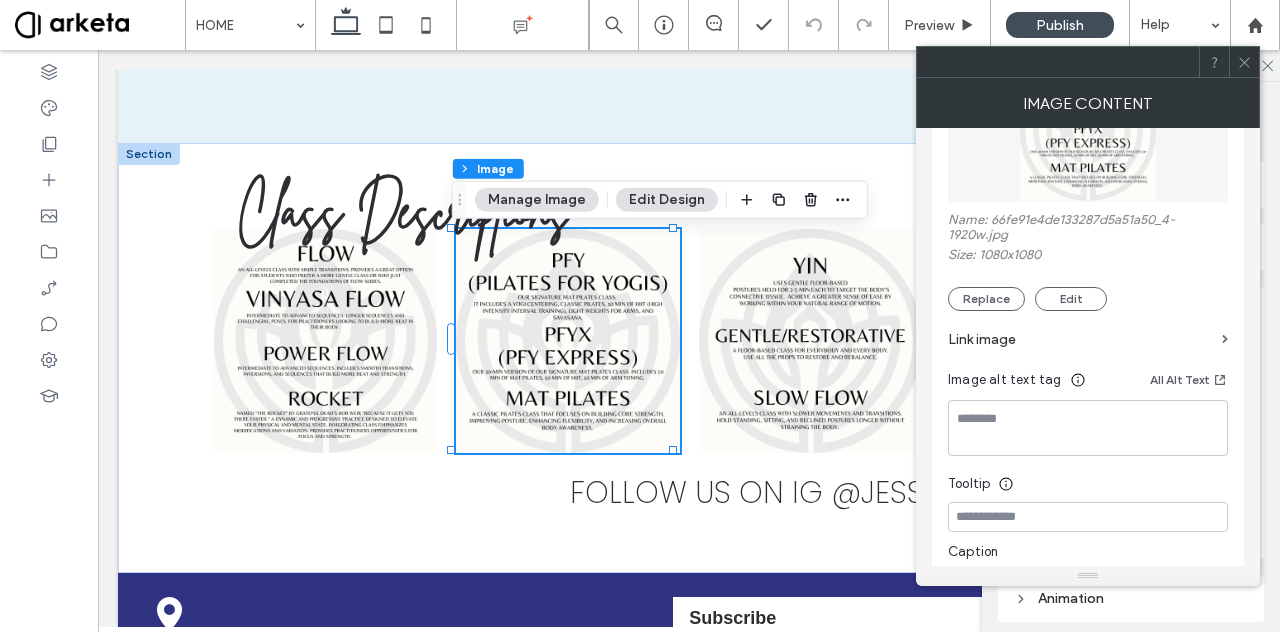 scroll, scrollTop: 138, scrollLeft: 0, axis: vertical 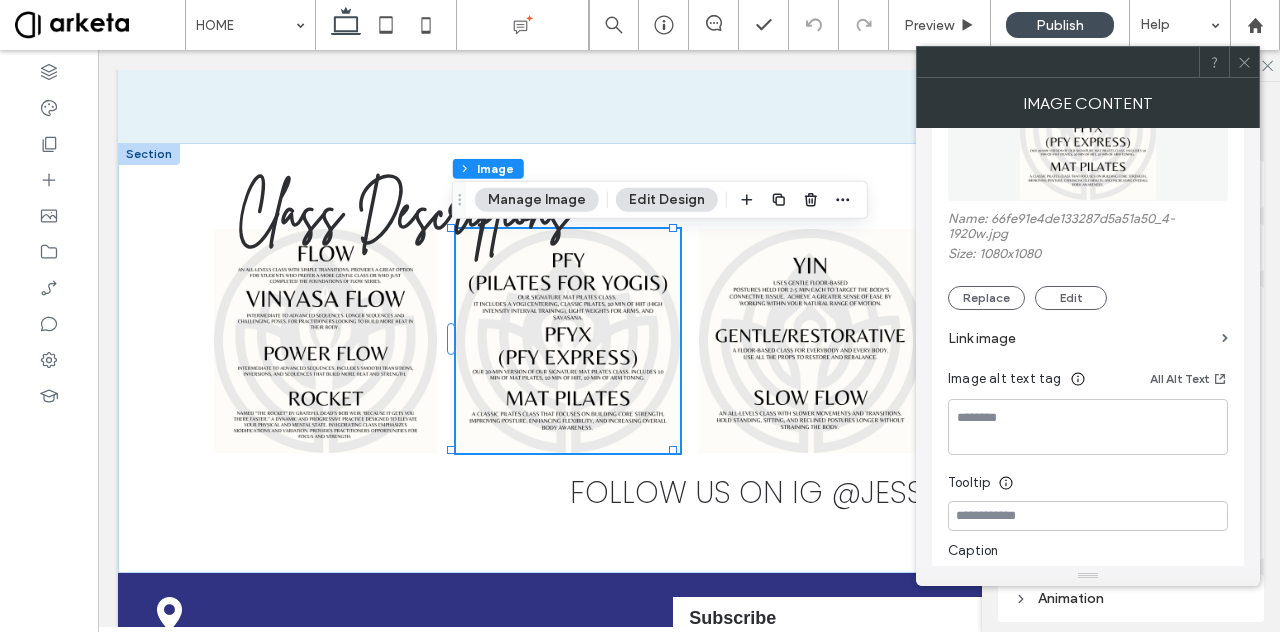 click on "Link image" at bounding box center (1081, 338) 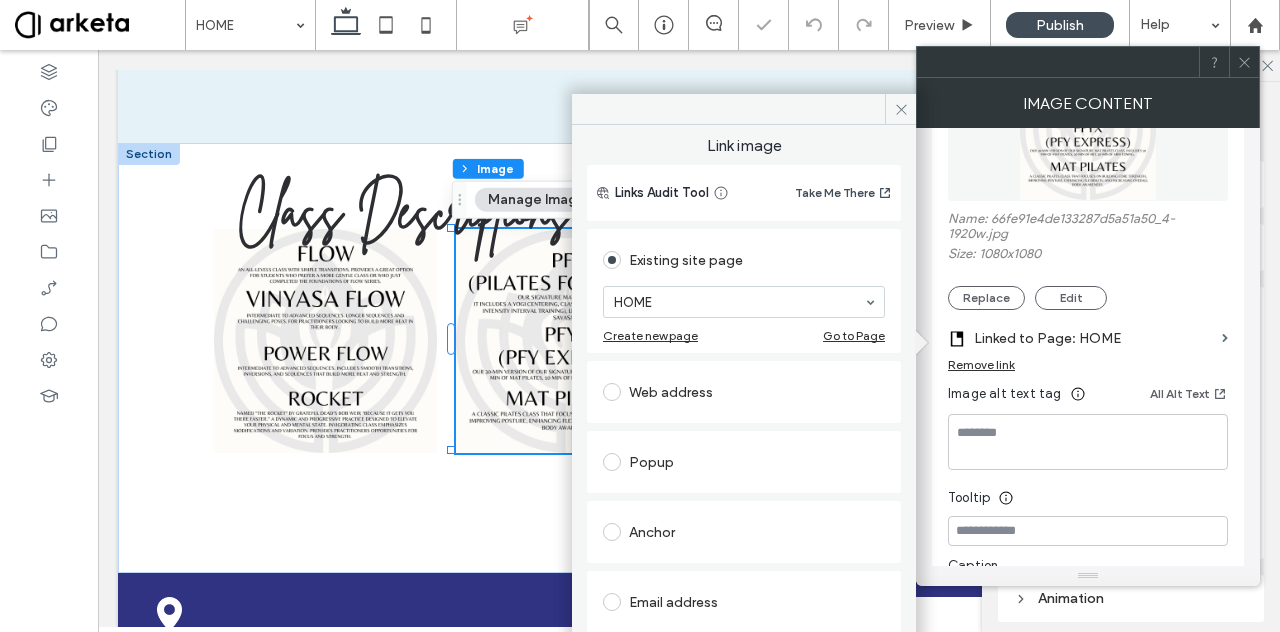 click on "Web address" at bounding box center (744, 392) 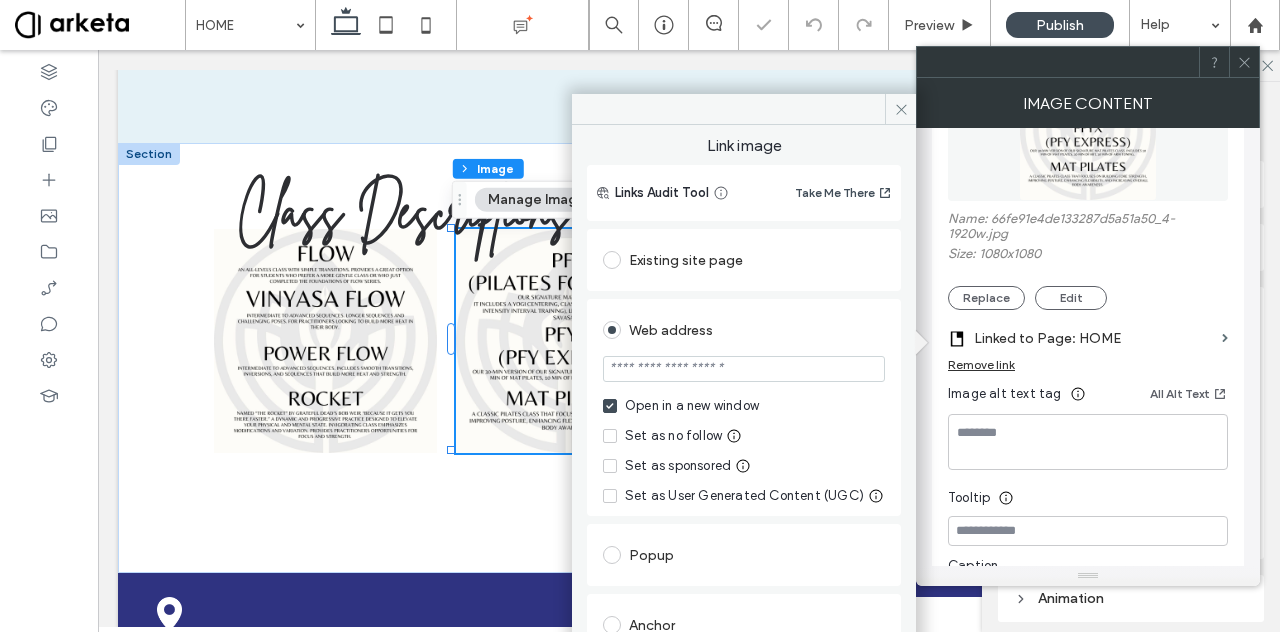 click at bounding box center [744, 369] 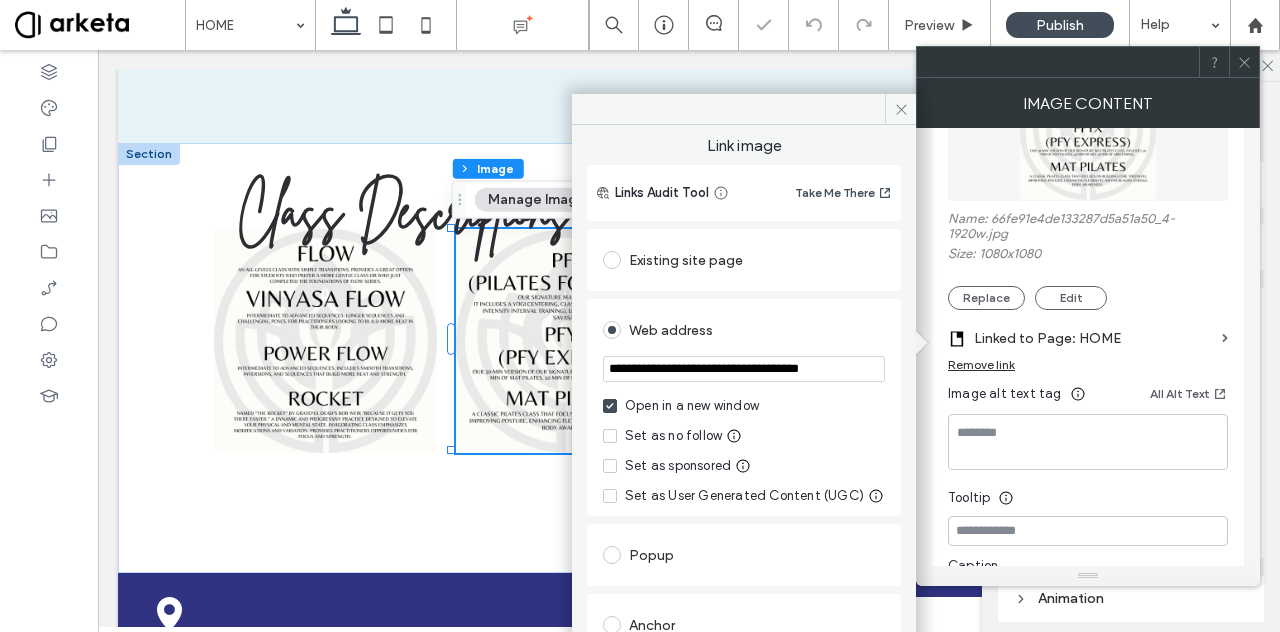 scroll, scrollTop: 0, scrollLeft: 31, axis: horizontal 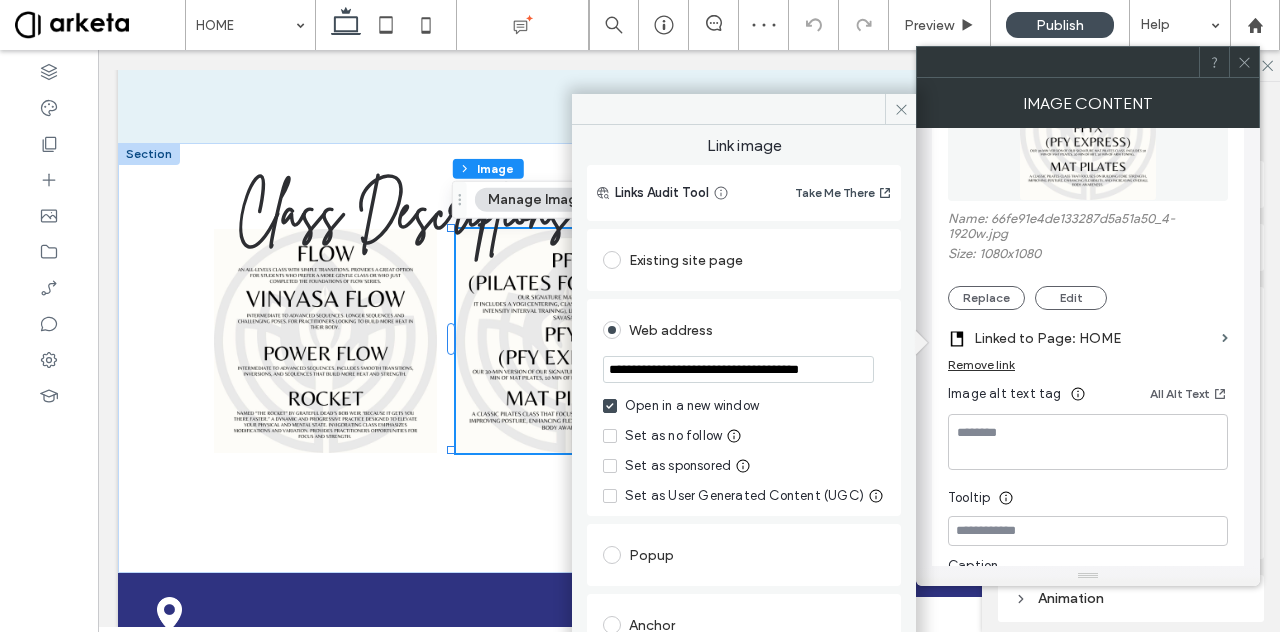 type on "**********" 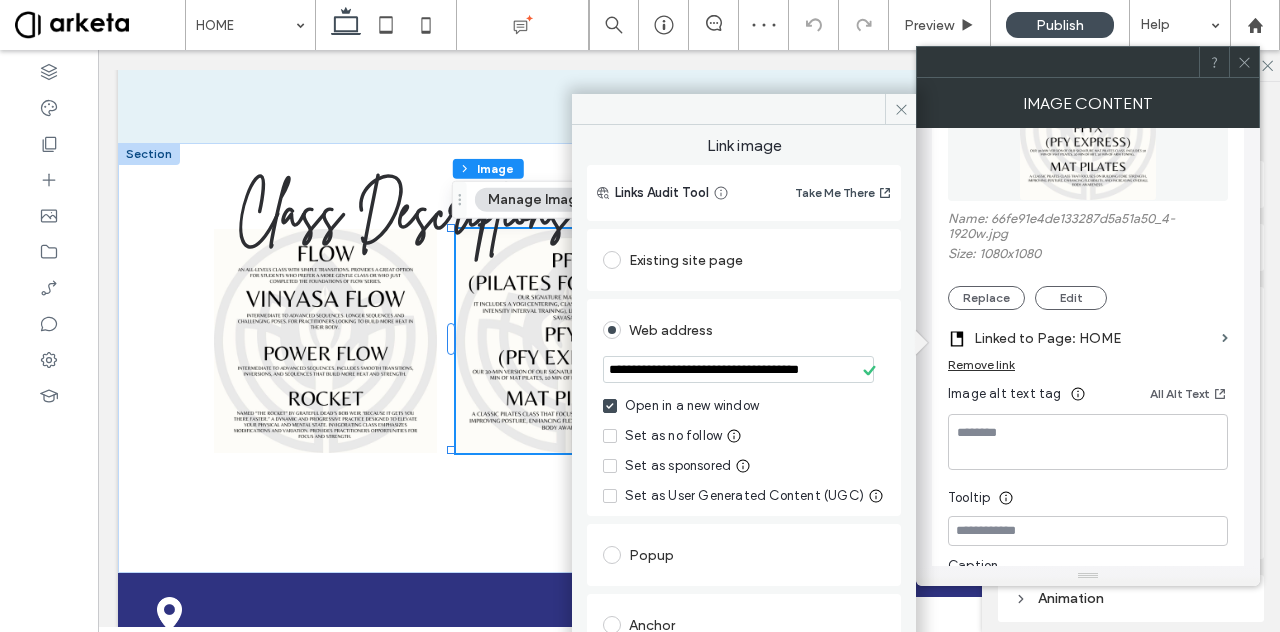 click on "Web address" at bounding box center (744, 330) 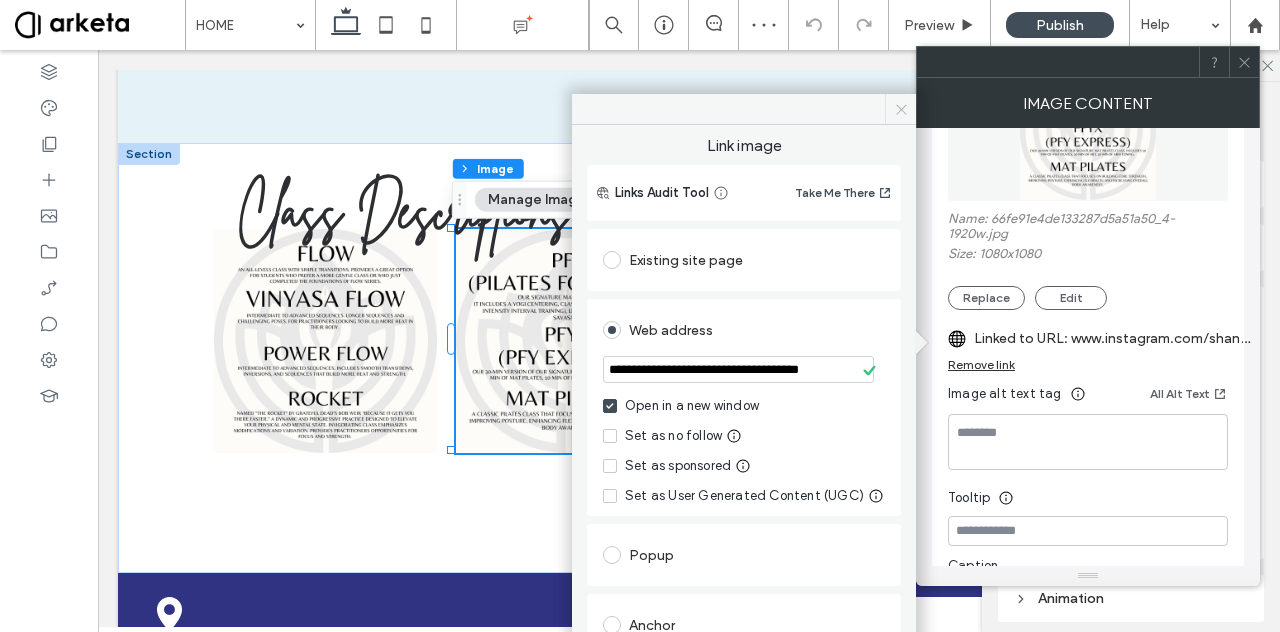 click 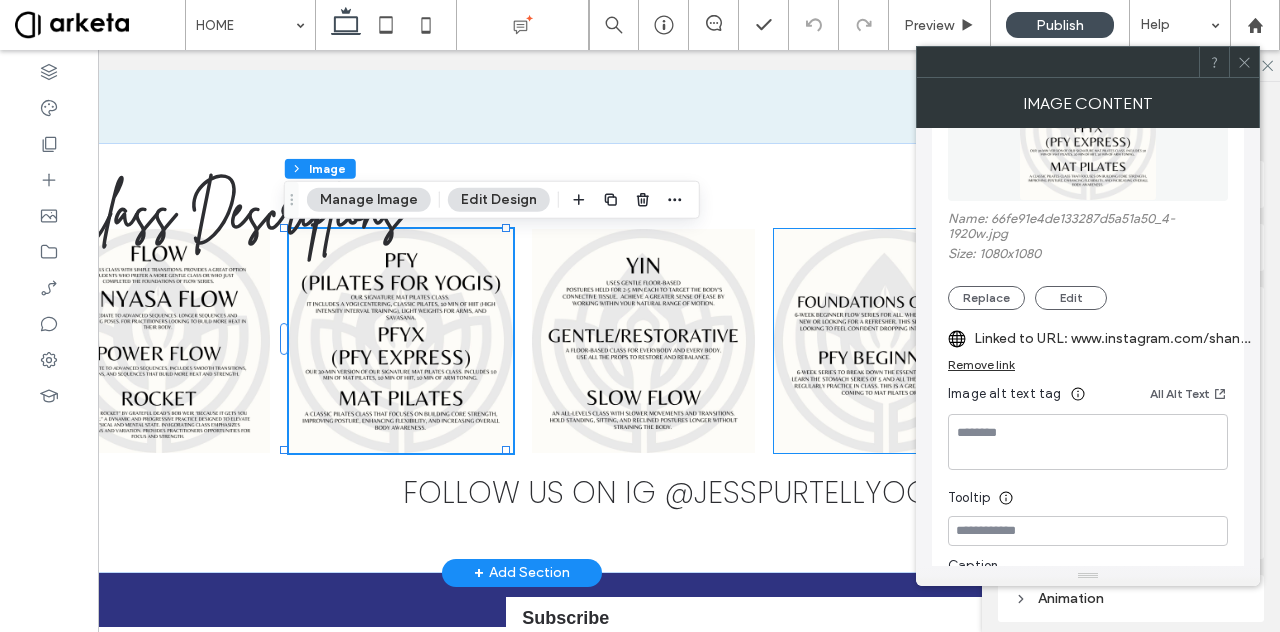 scroll, scrollTop: 0, scrollLeft: 168, axis: horizontal 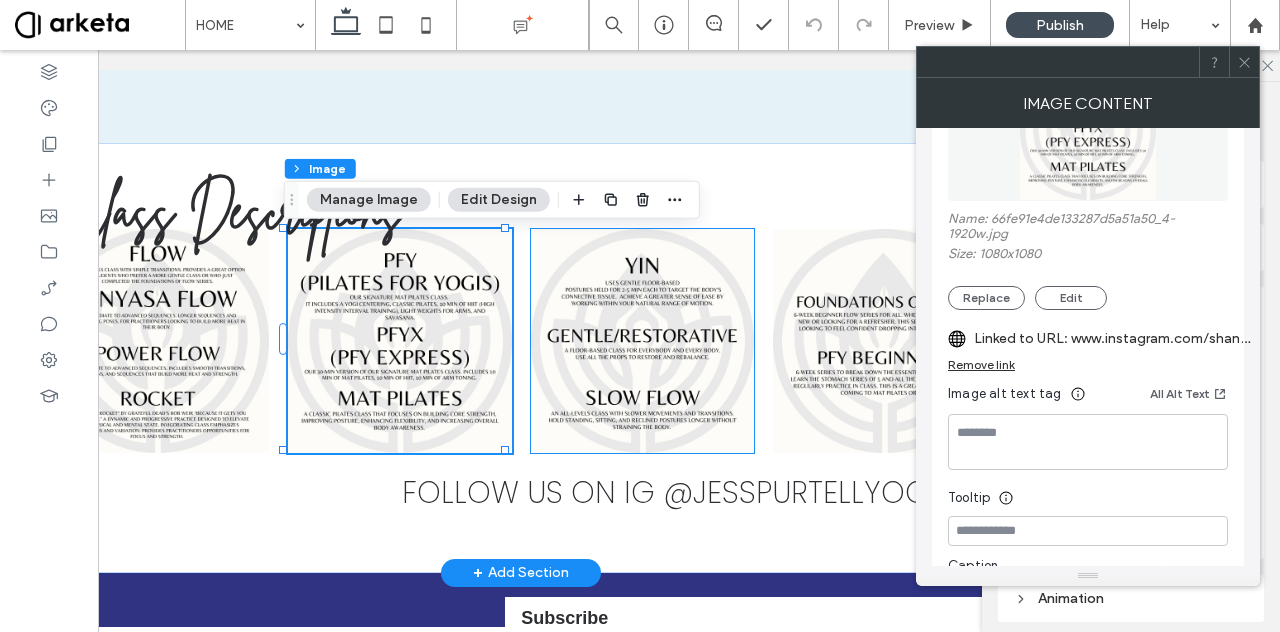 click at bounding box center [642, 340] 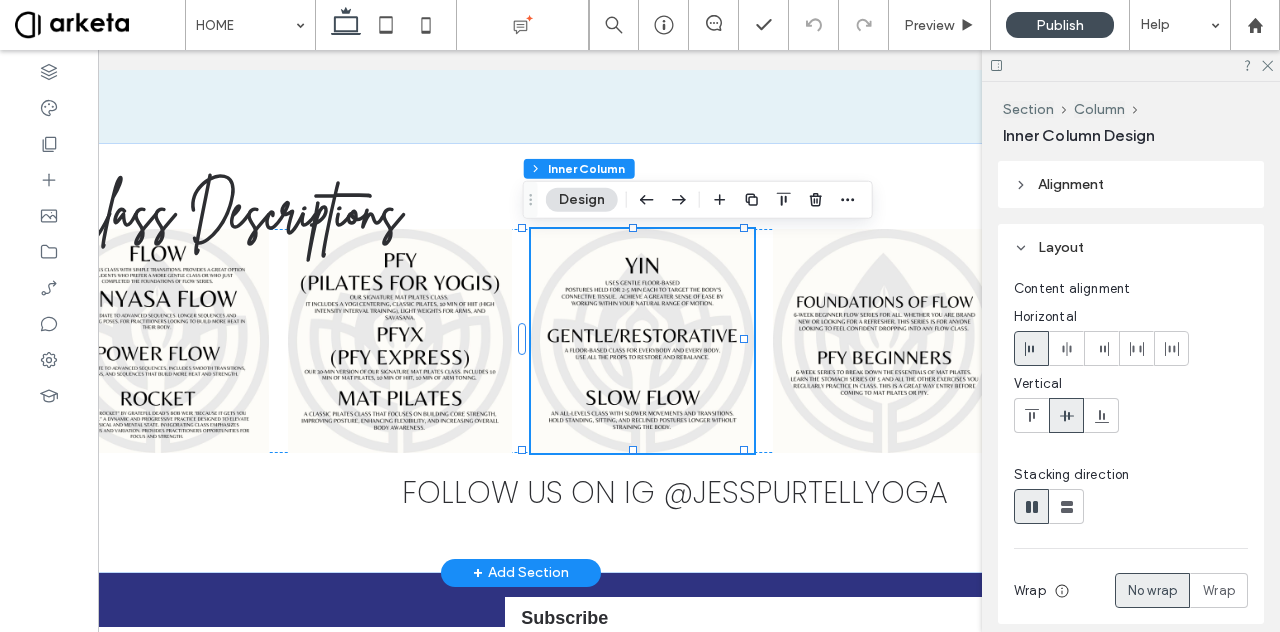 click at bounding box center (642, 340) 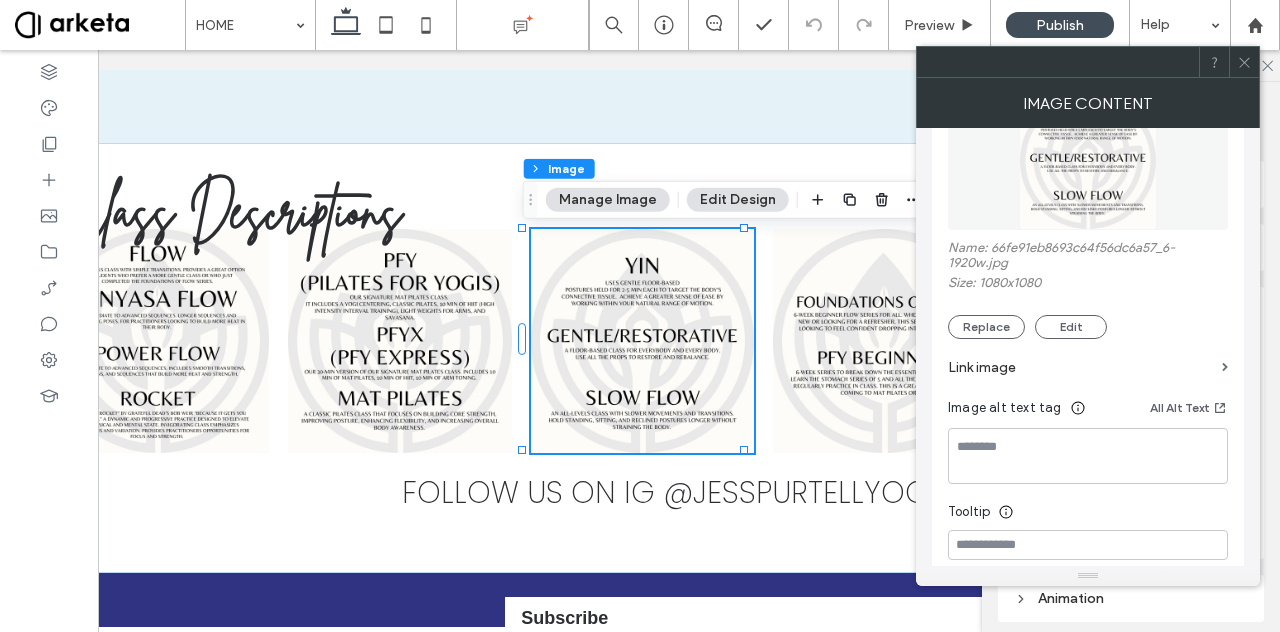 scroll, scrollTop: 110, scrollLeft: 0, axis: vertical 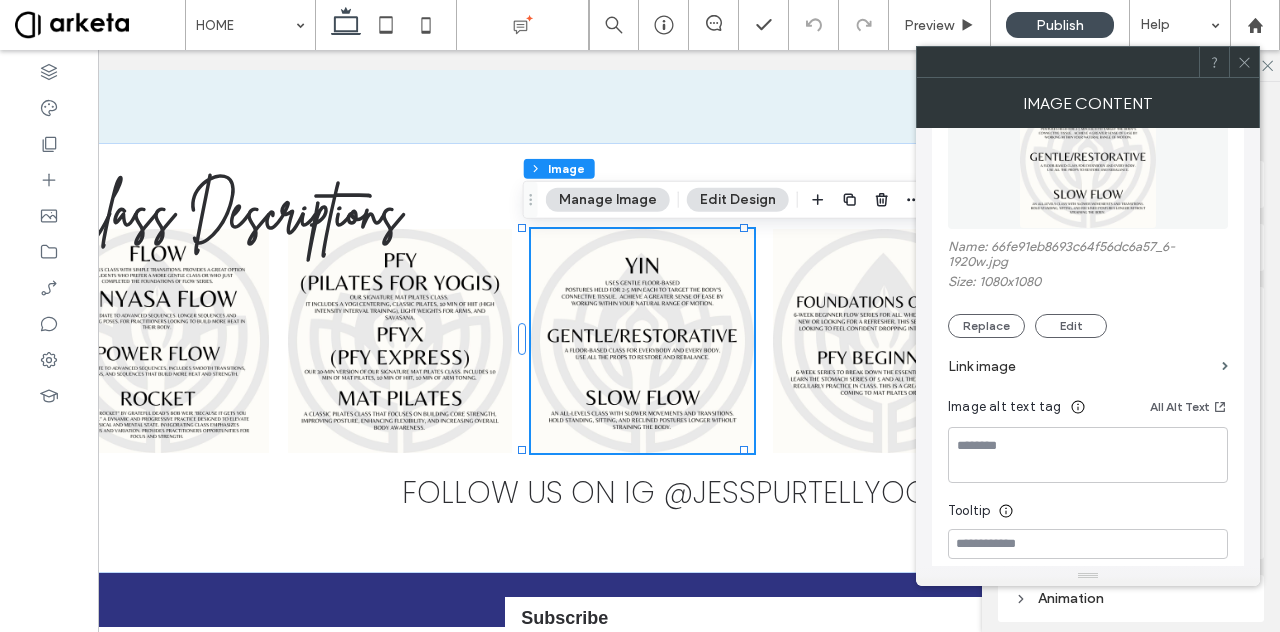 click on "Link image" at bounding box center (1081, 366) 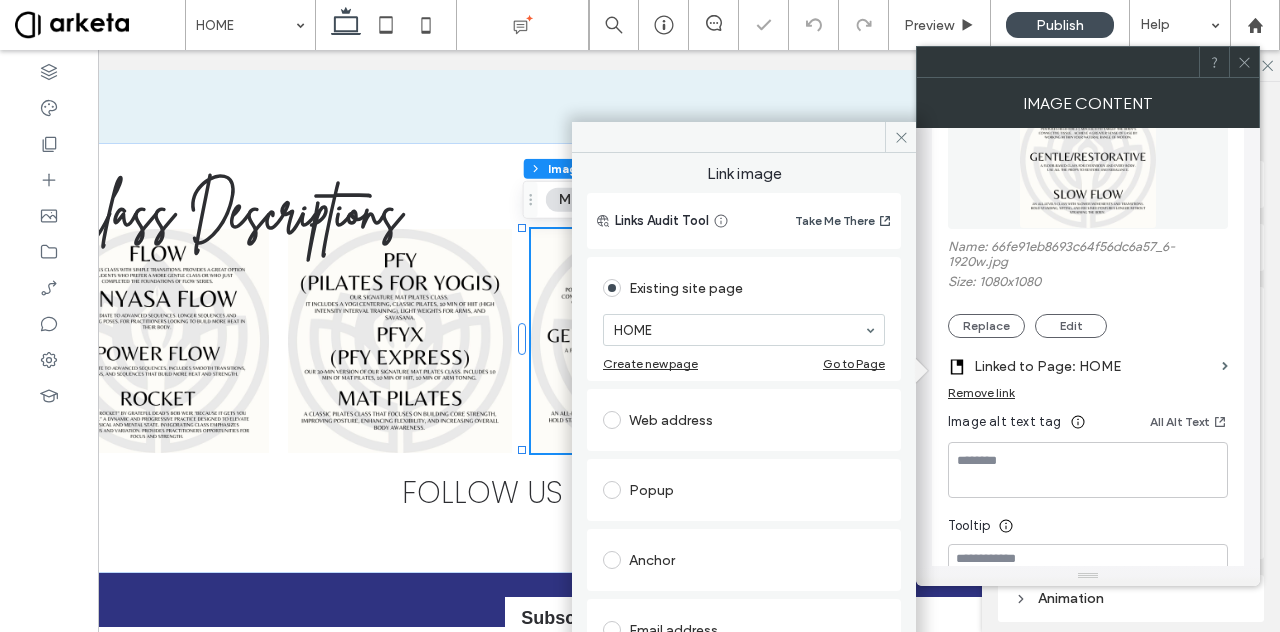 click on "Web address" at bounding box center [744, 420] 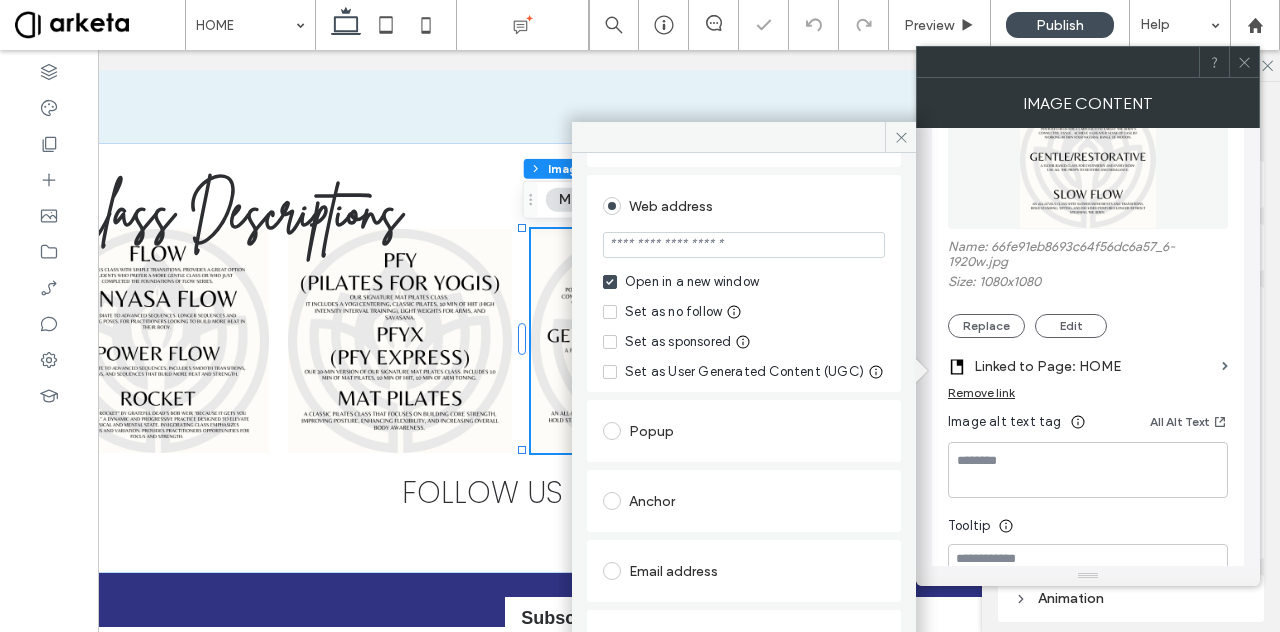 scroll, scrollTop: 154, scrollLeft: 0, axis: vertical 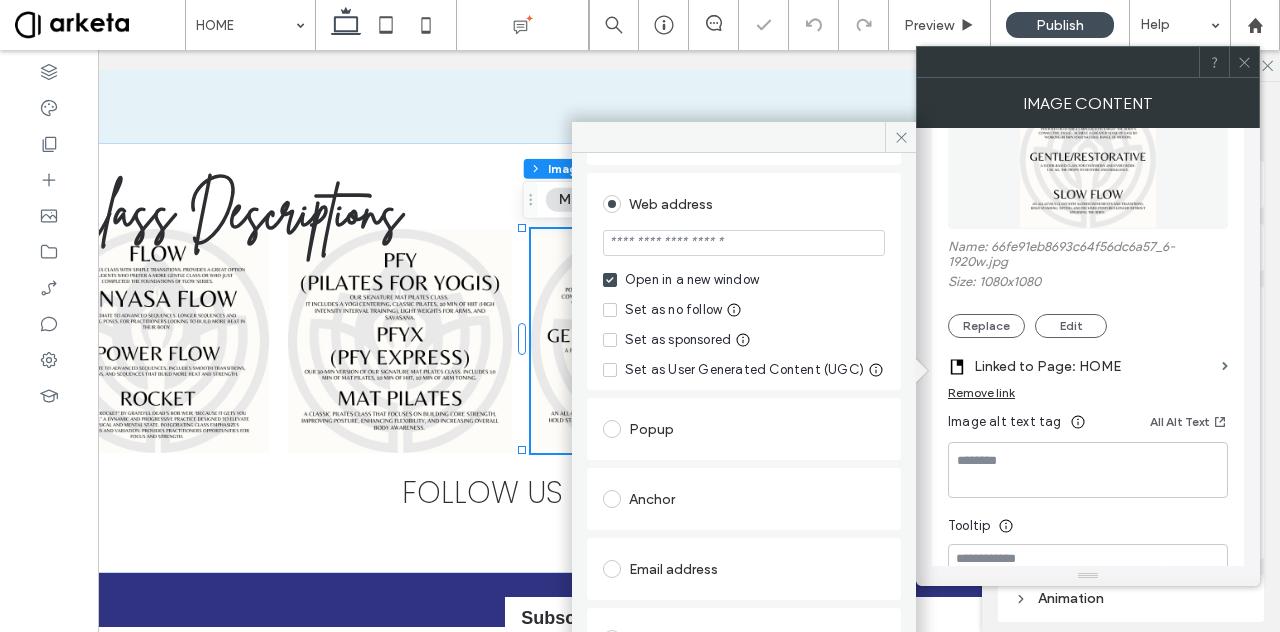 click at bounding box center (744, 243) 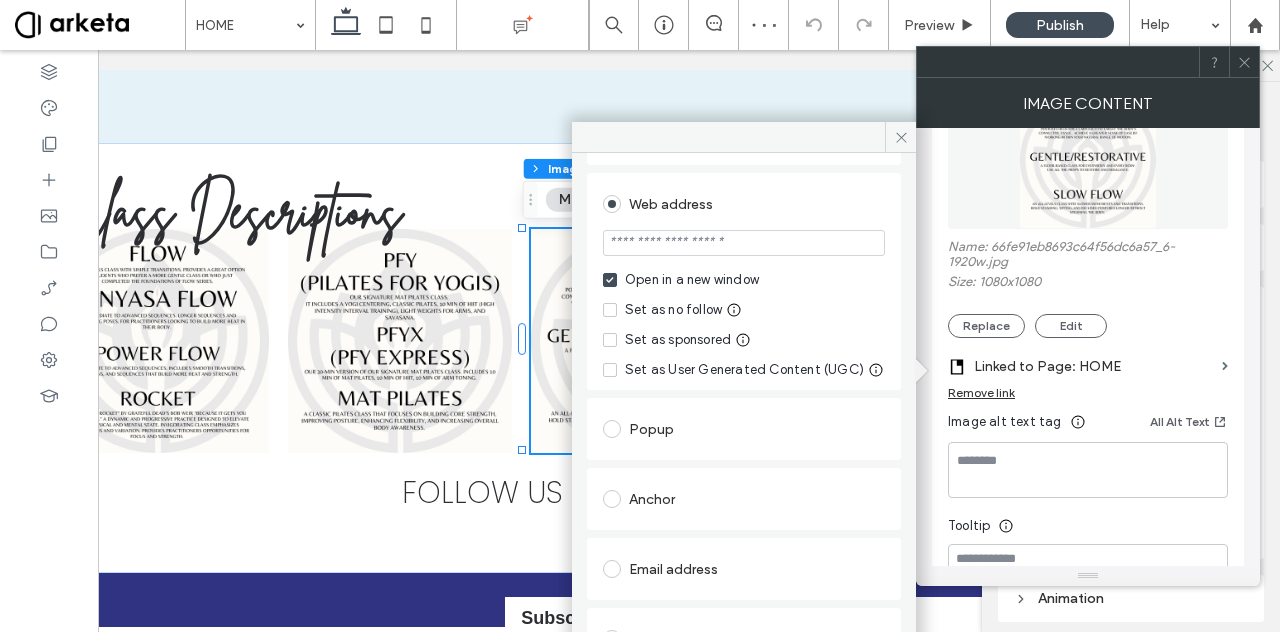 paste on "**********" 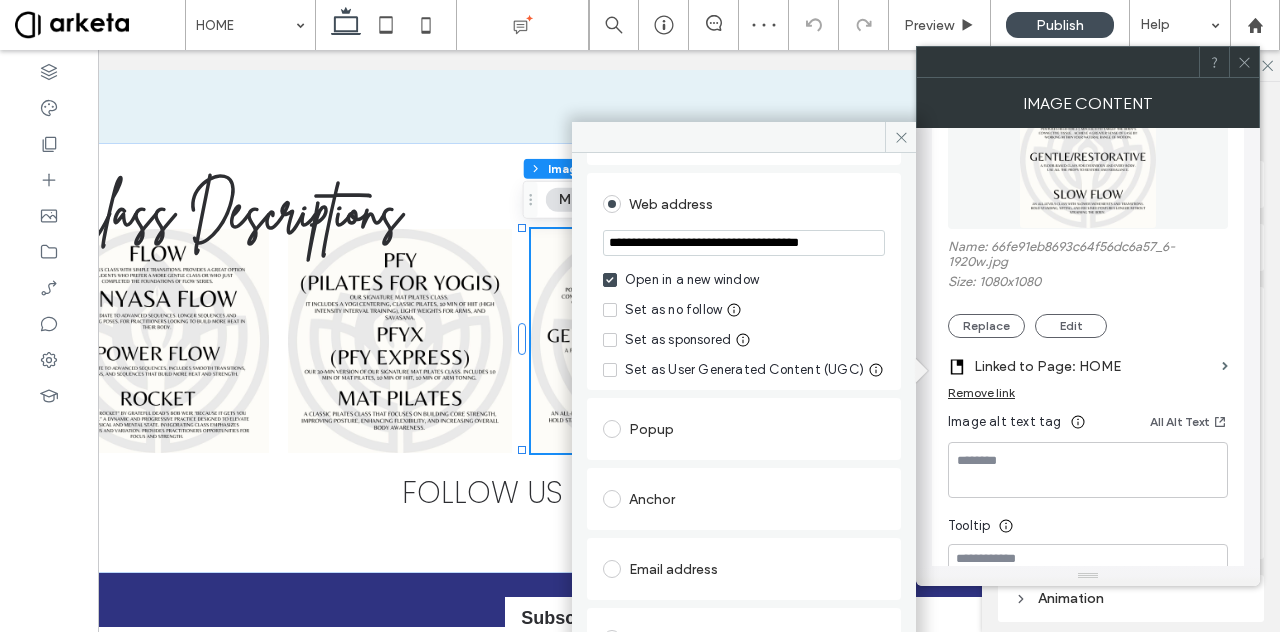 scroll, scrollTop: 0, scrollLeft: 31, axis: horizontal 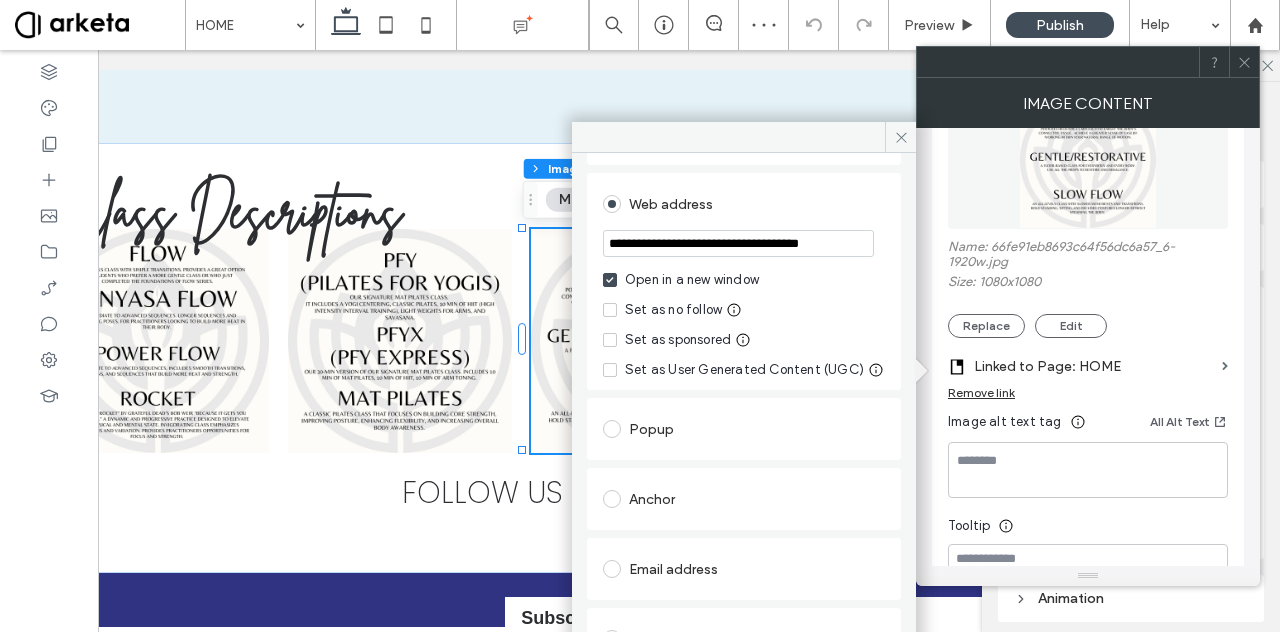type on "**********" 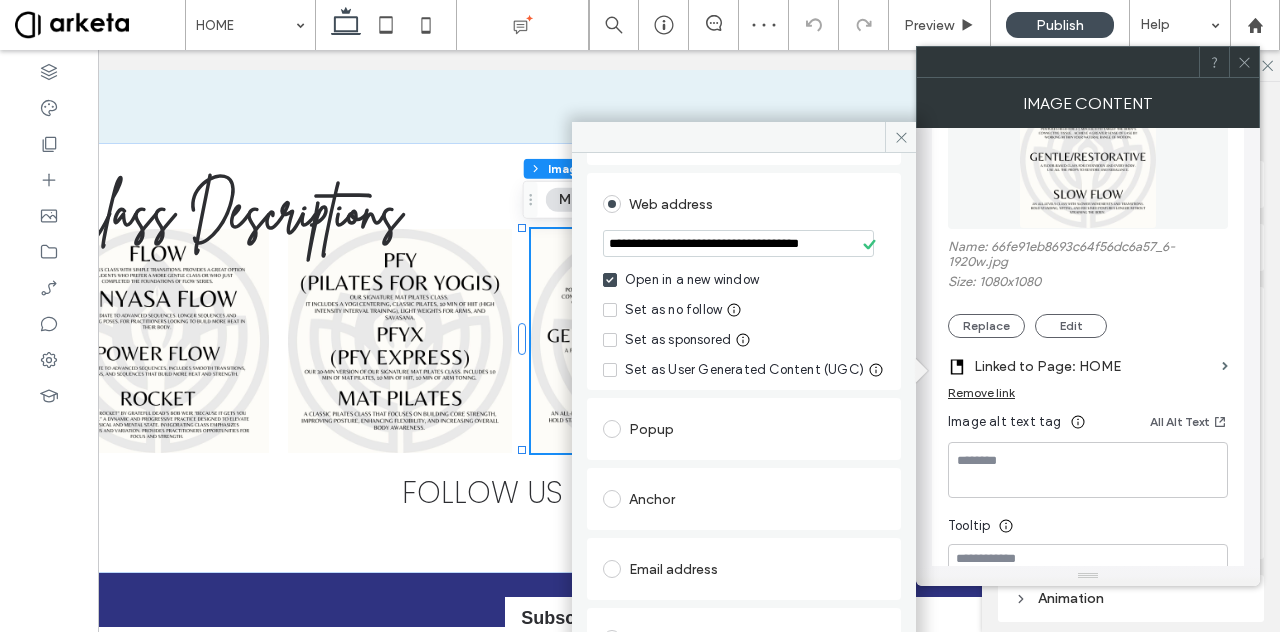 scroll, scrollTop: 0, scrollLeft: 0, axis: both 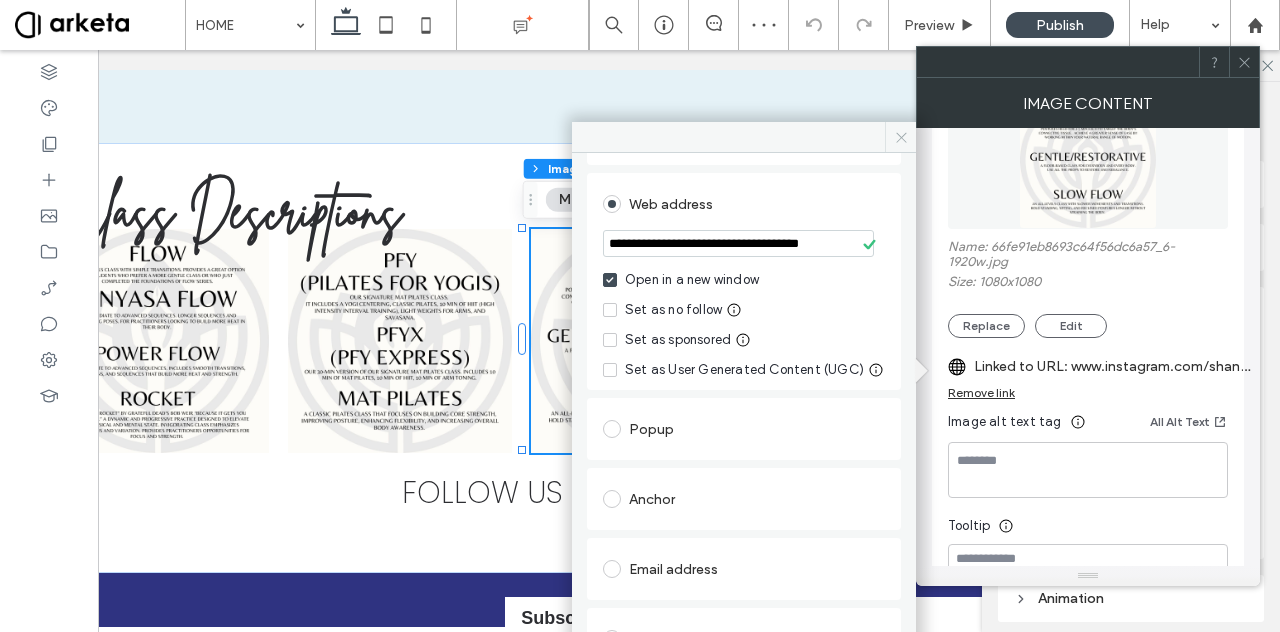 click 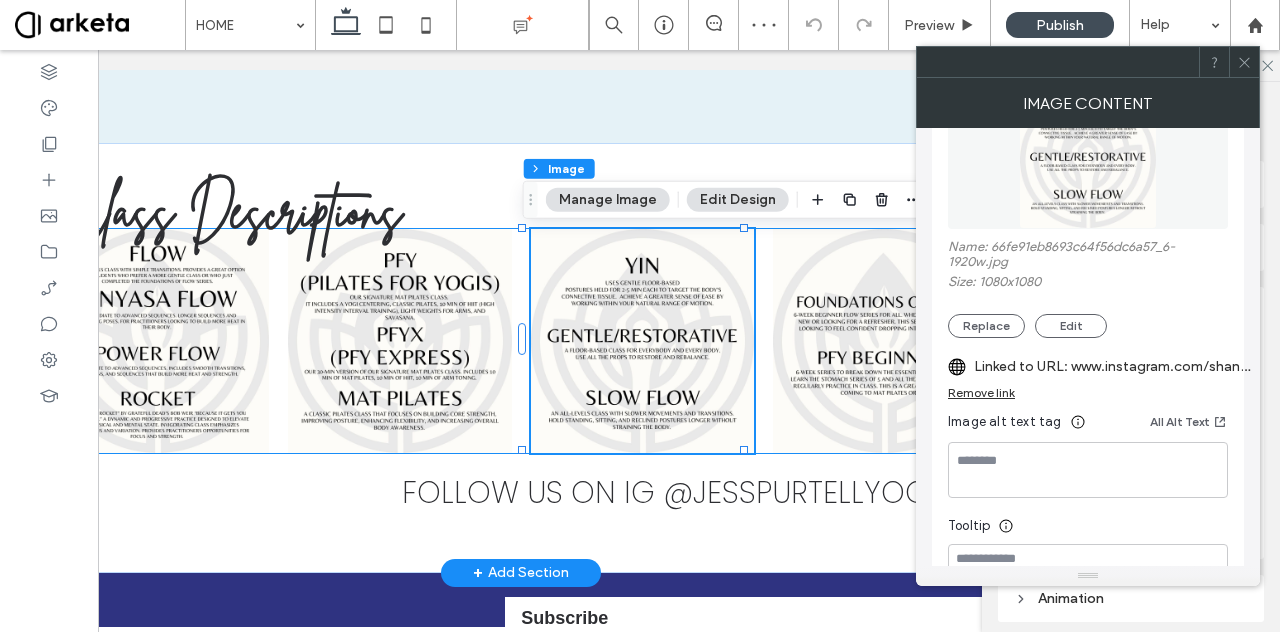 scroll, scrollTop: 0, scrollLeft: 298, axis: horizontal 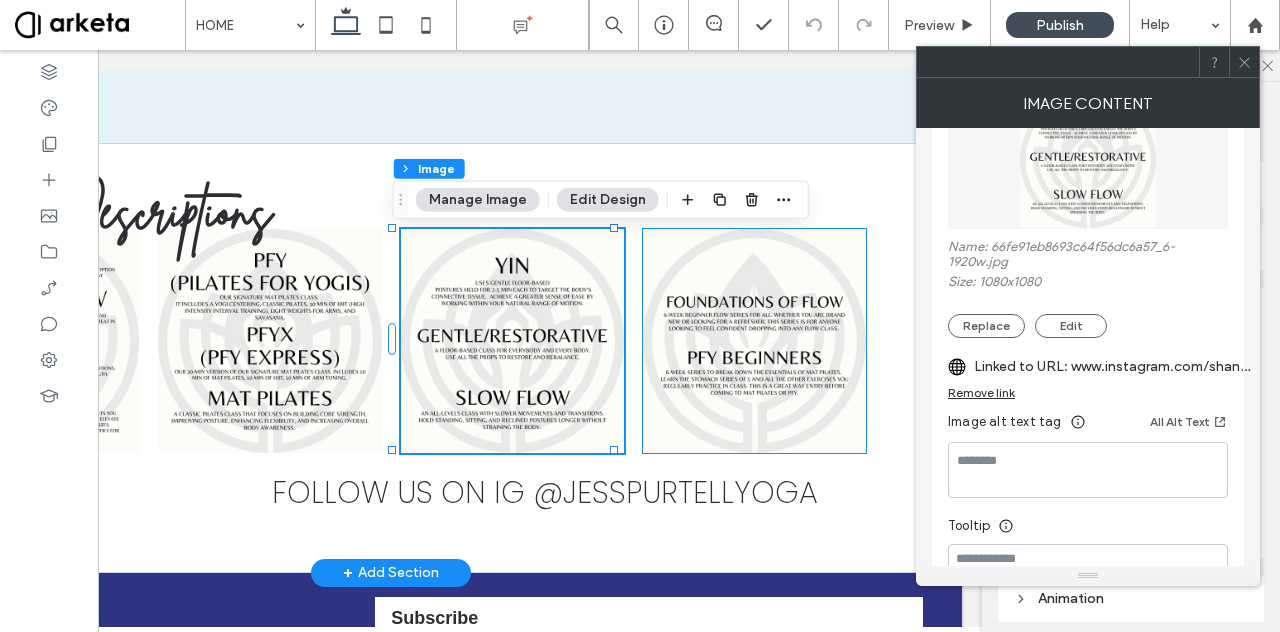click at bounding box center [754, 340] 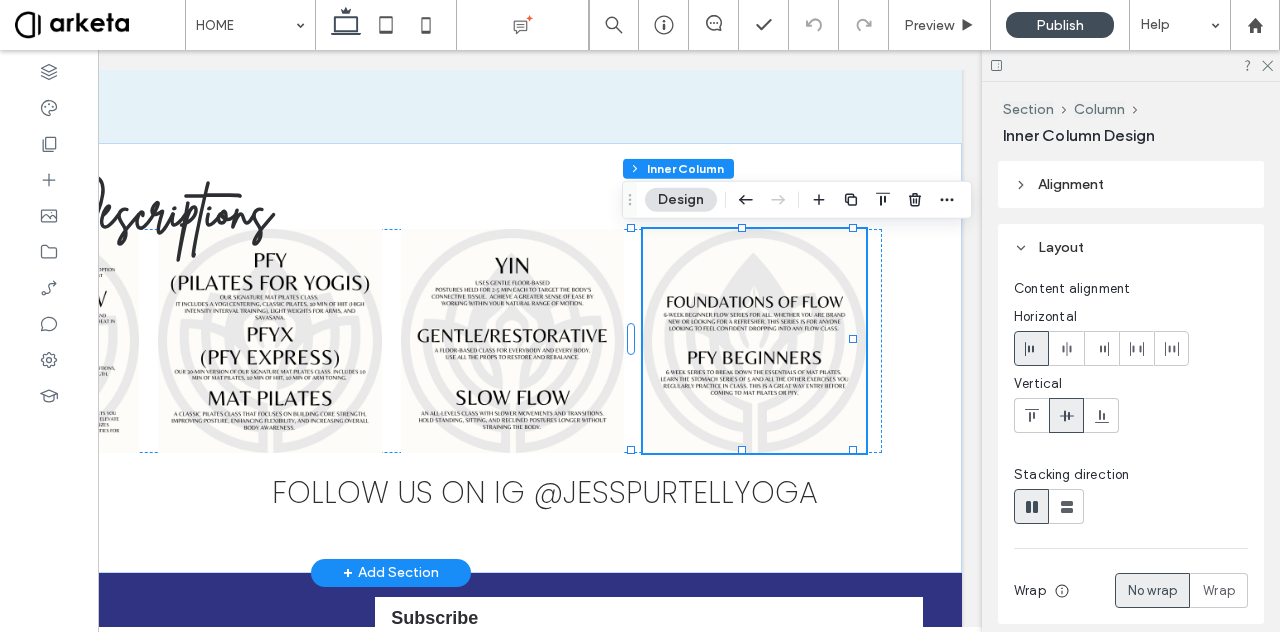 click at bounding box center [754, 340] 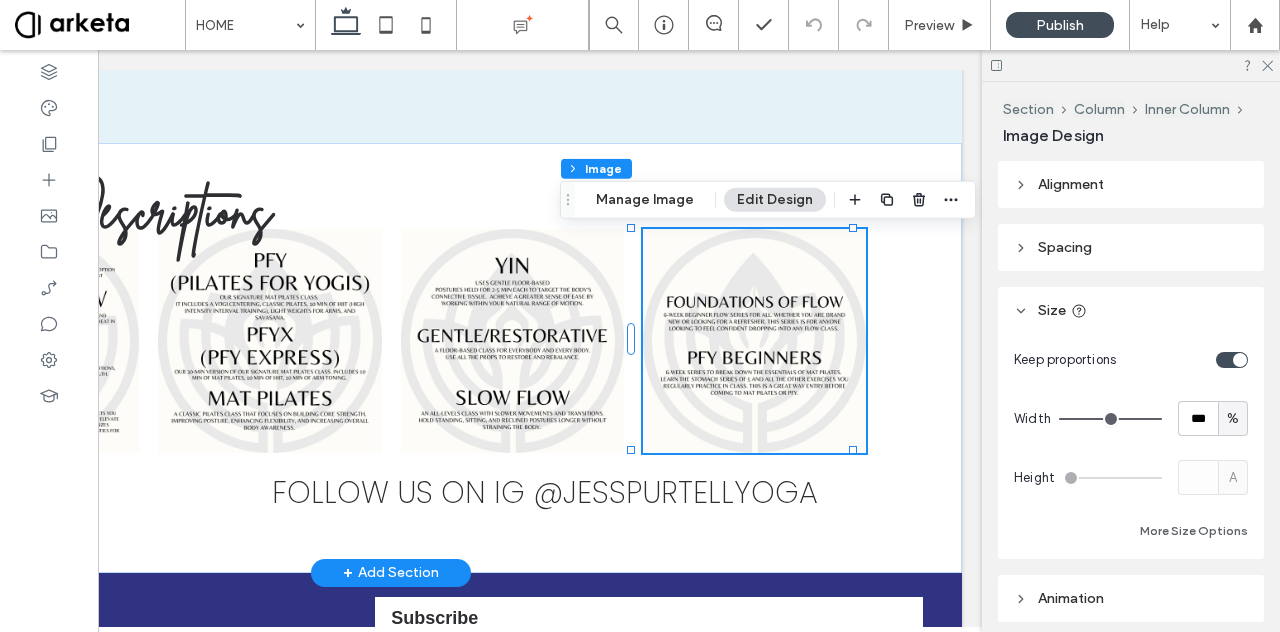 click at bounding box center (754, 340) 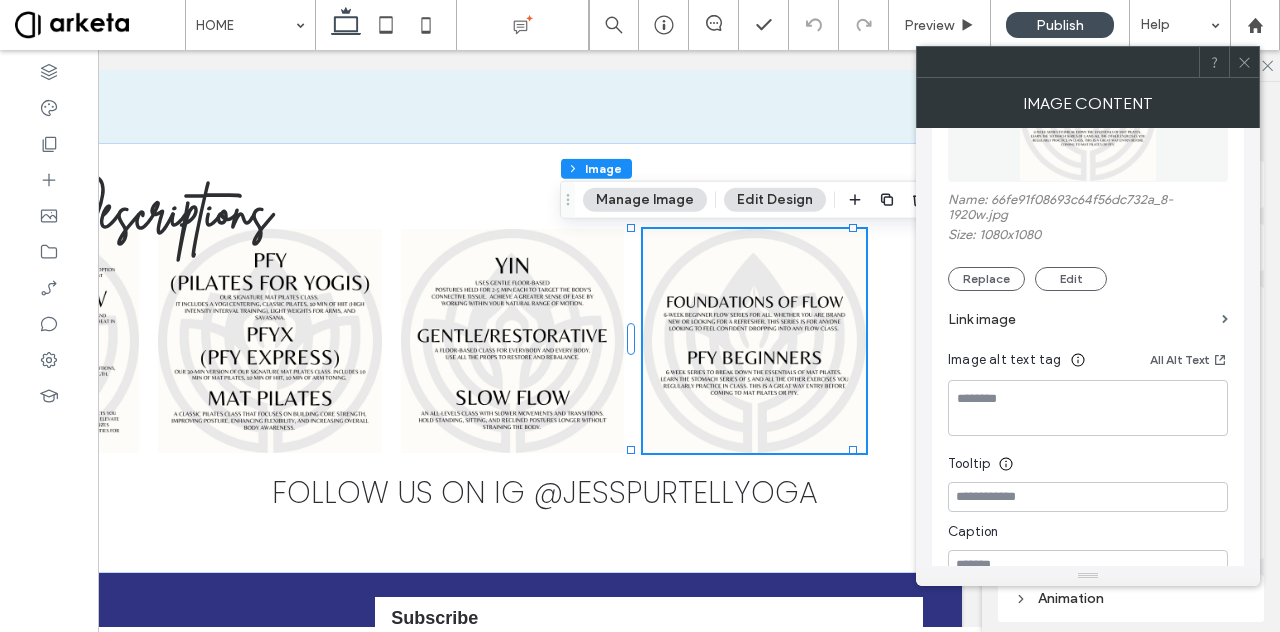 scroll, scrollTop: 158, scrollLeft: 0, axis: vertical 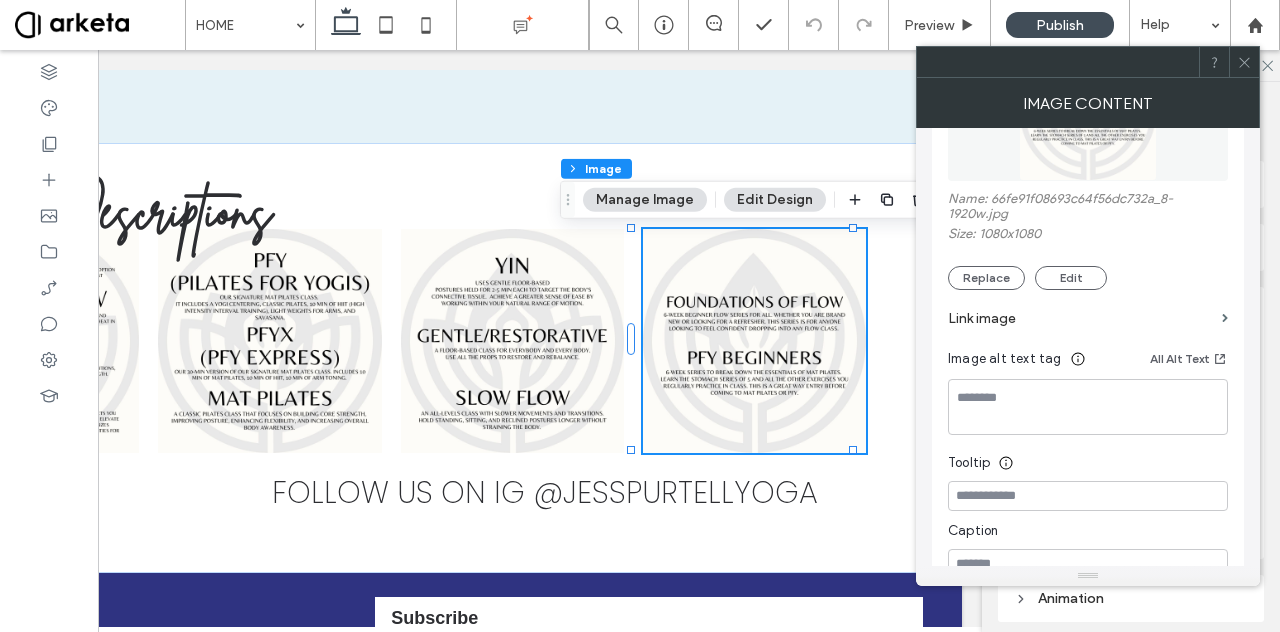 click on "Link image" at bounding box center [1081, 318] 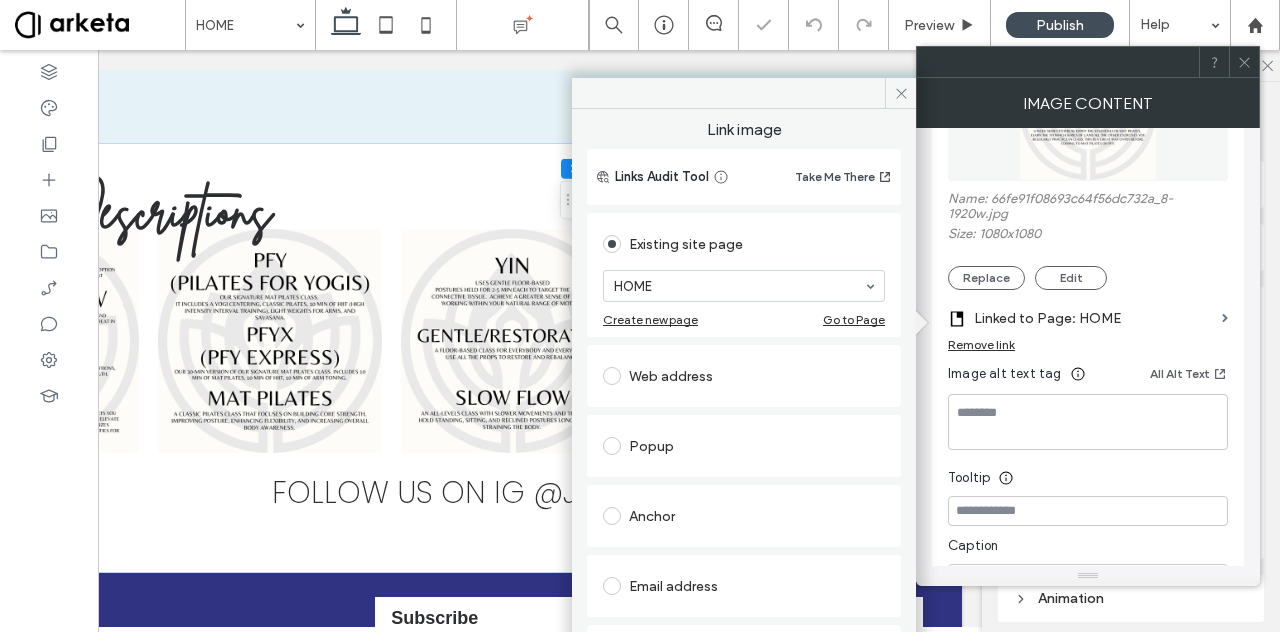 click on "Web address" at bounding box center [744, 376] 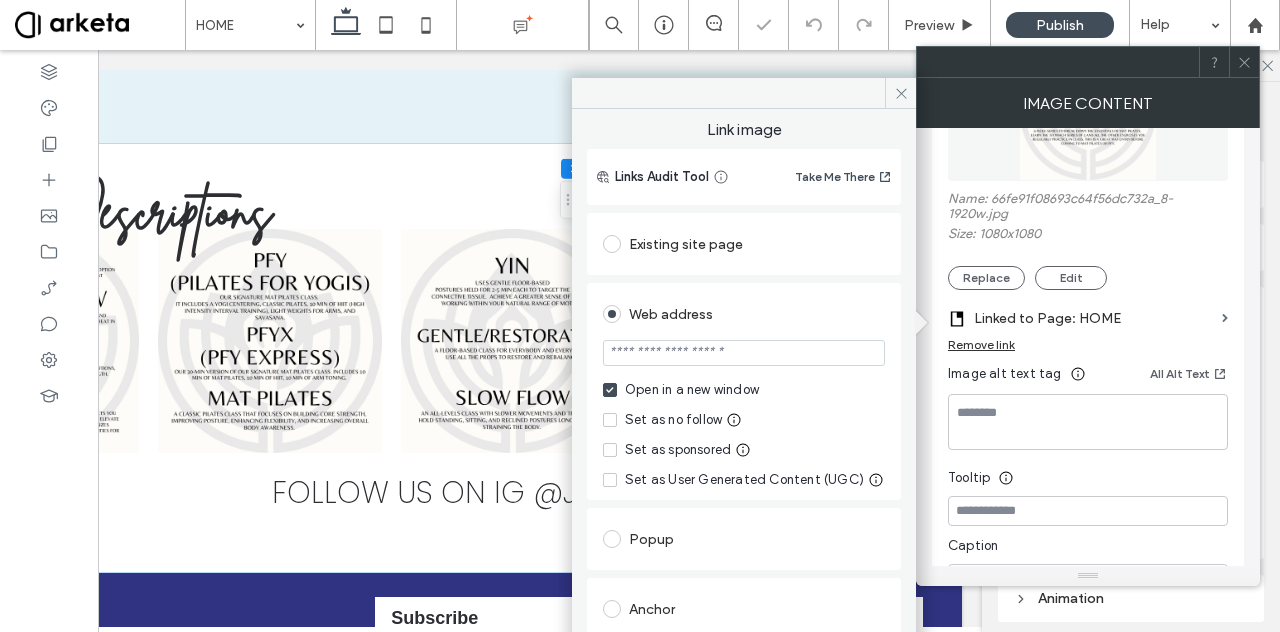 click at bounding box center (744, 353) 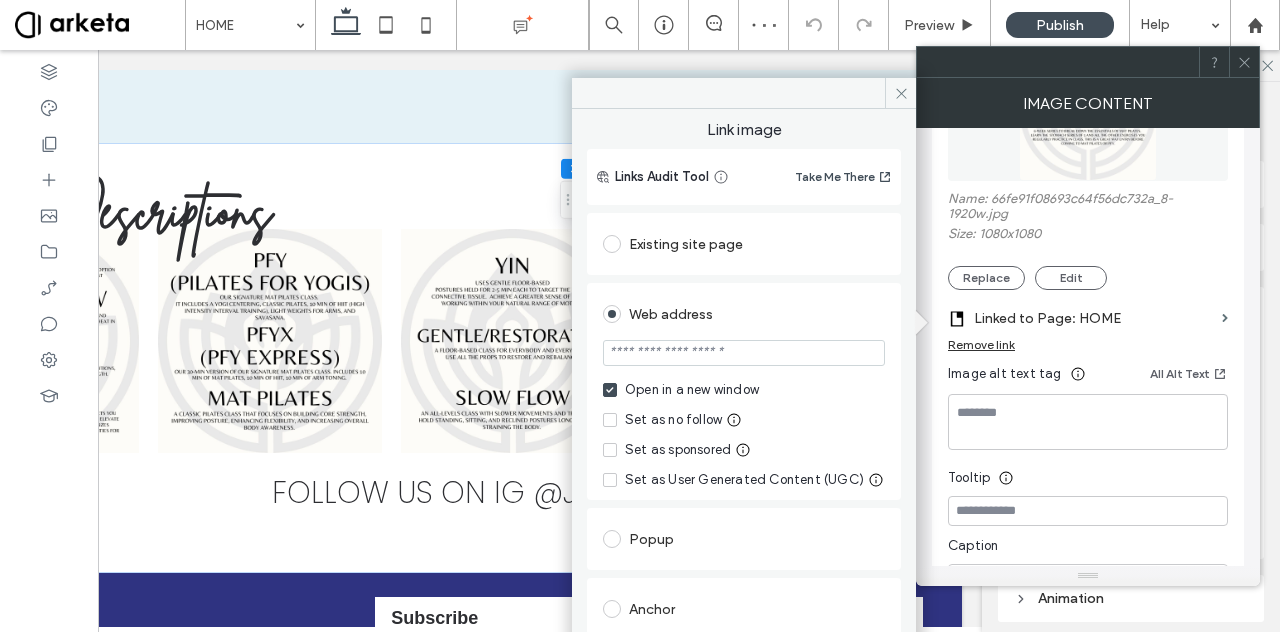 paste on "**********" 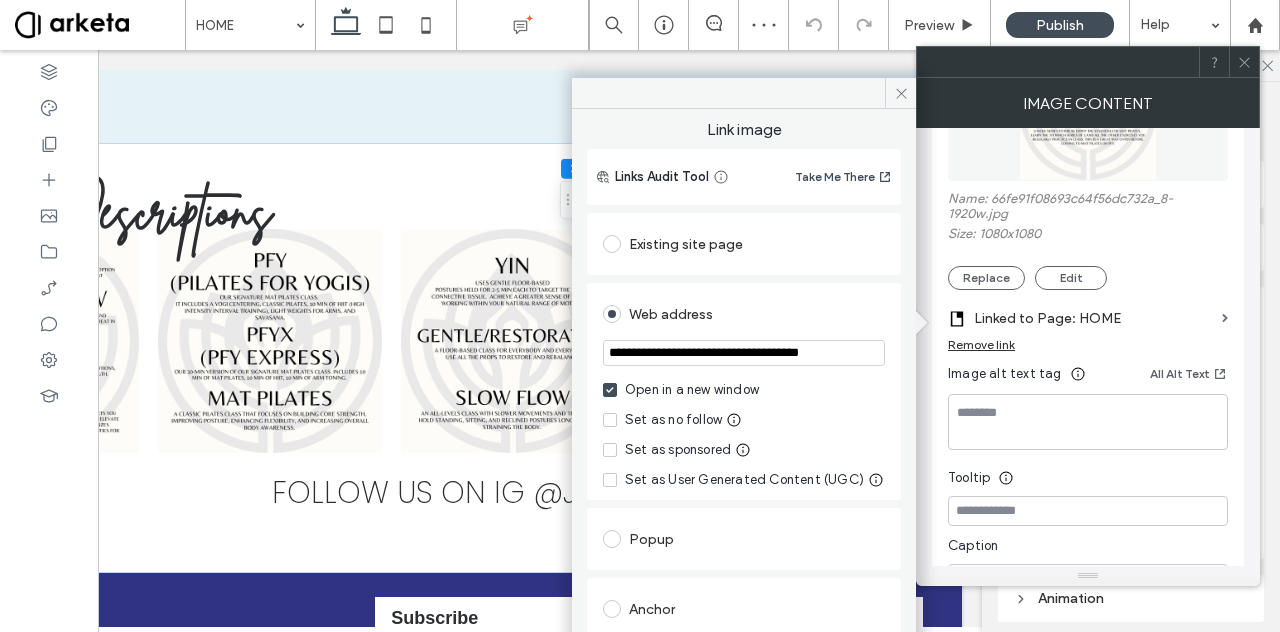 scroll, scrollTop: 0, scrollLeft: 31, axis: horizontal 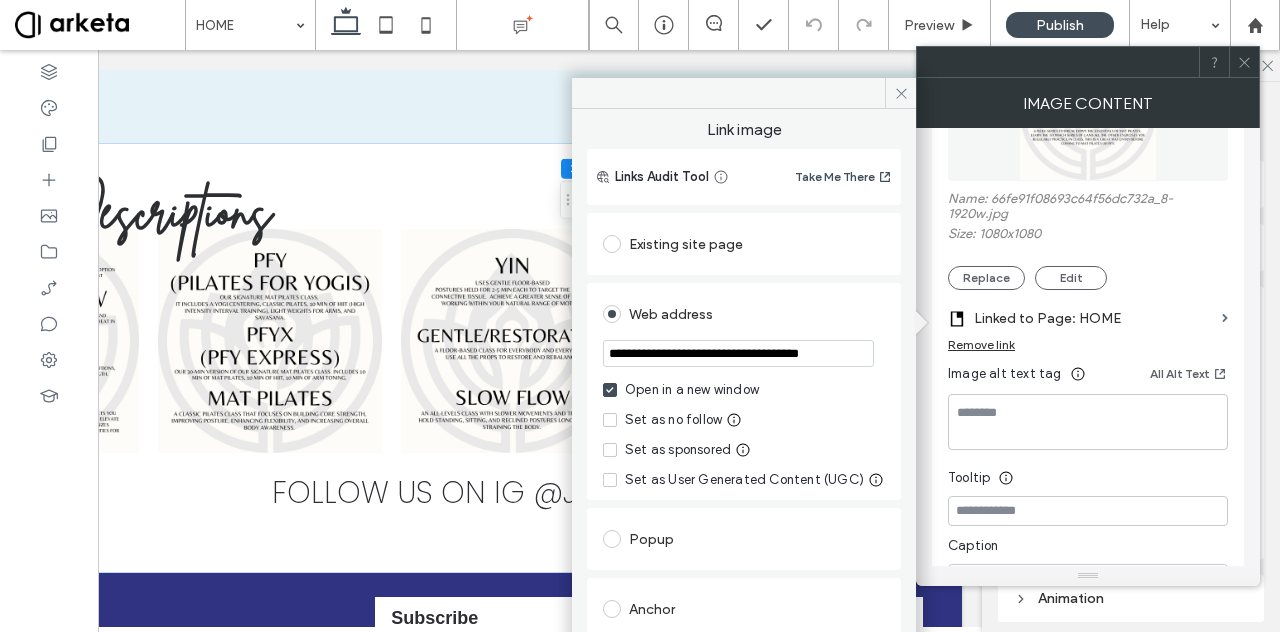 type on "**********" 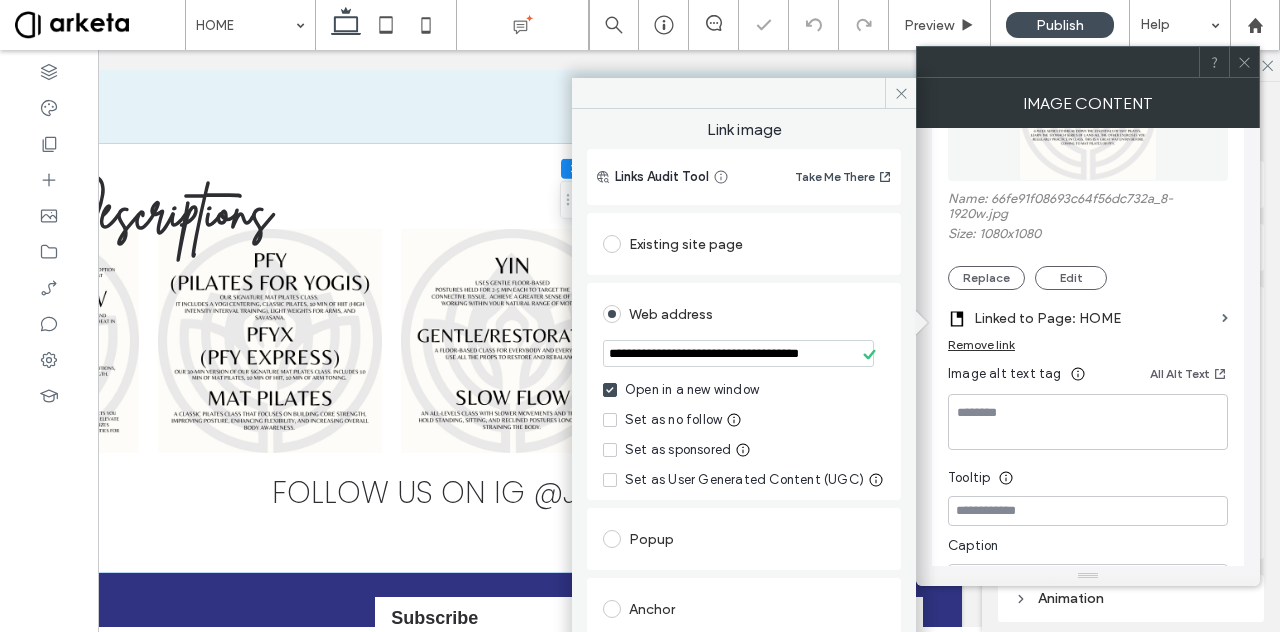 click on "**********" at bounding box center (744, 391) 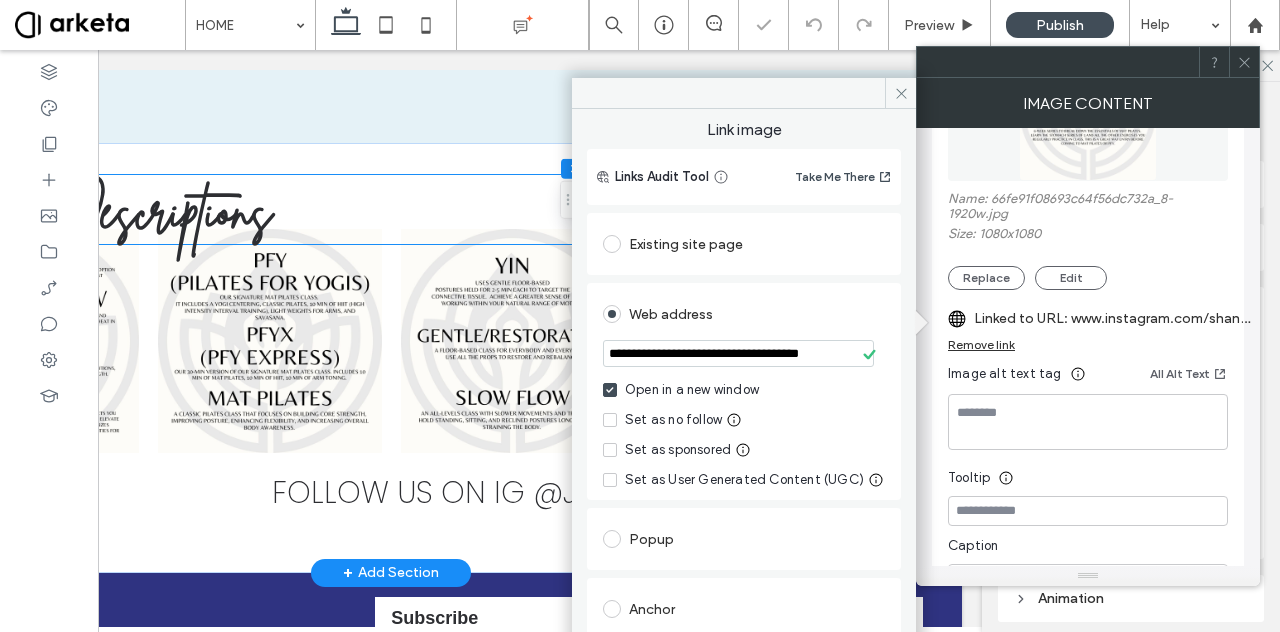 click on "Class Descriptions" at bounding box center [391, 209] 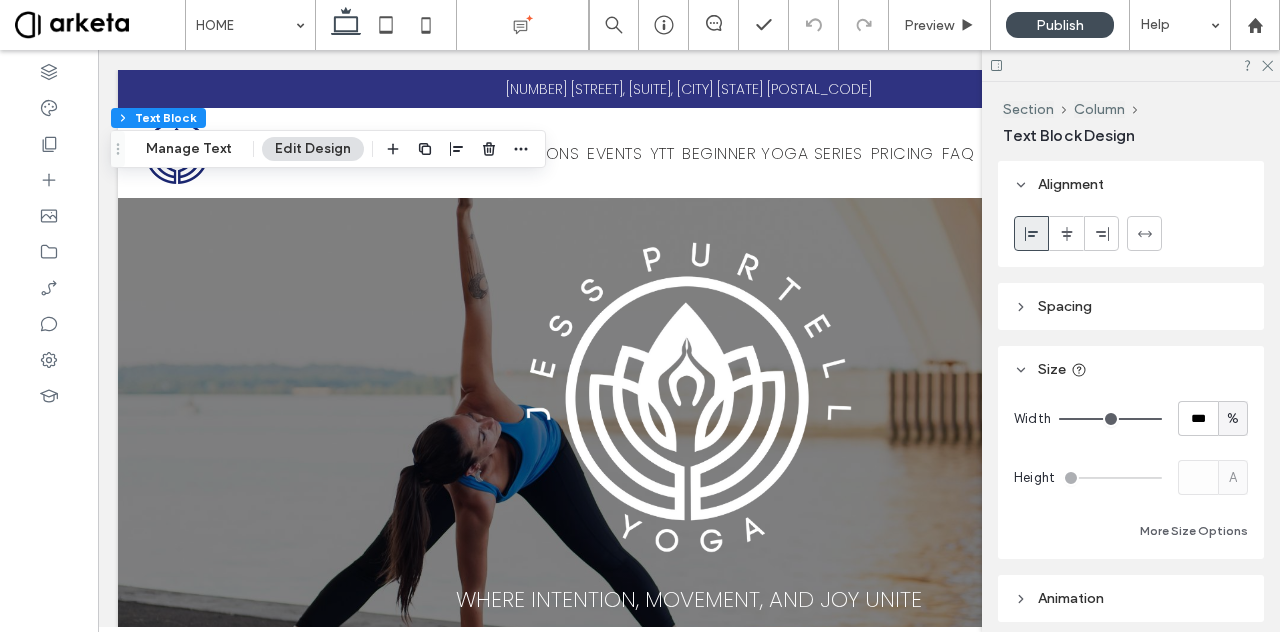 scroll, scrollTop: 2996, scrollLeft: 0, axis: vertical 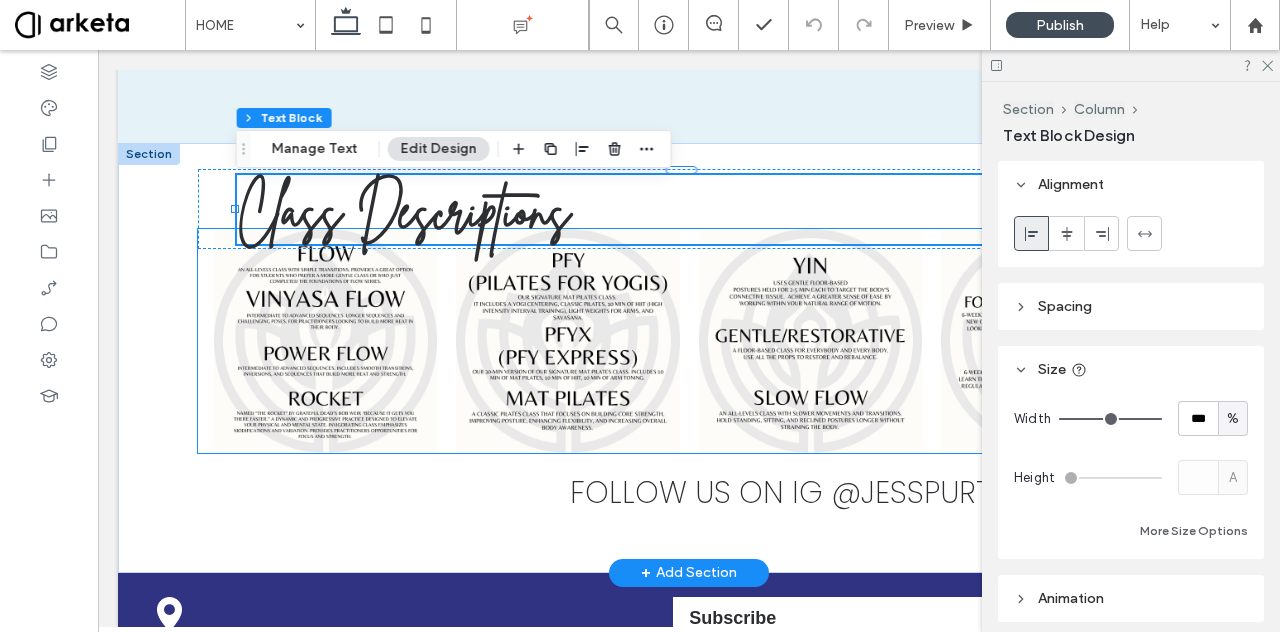 click at bounding box center [689, 340] 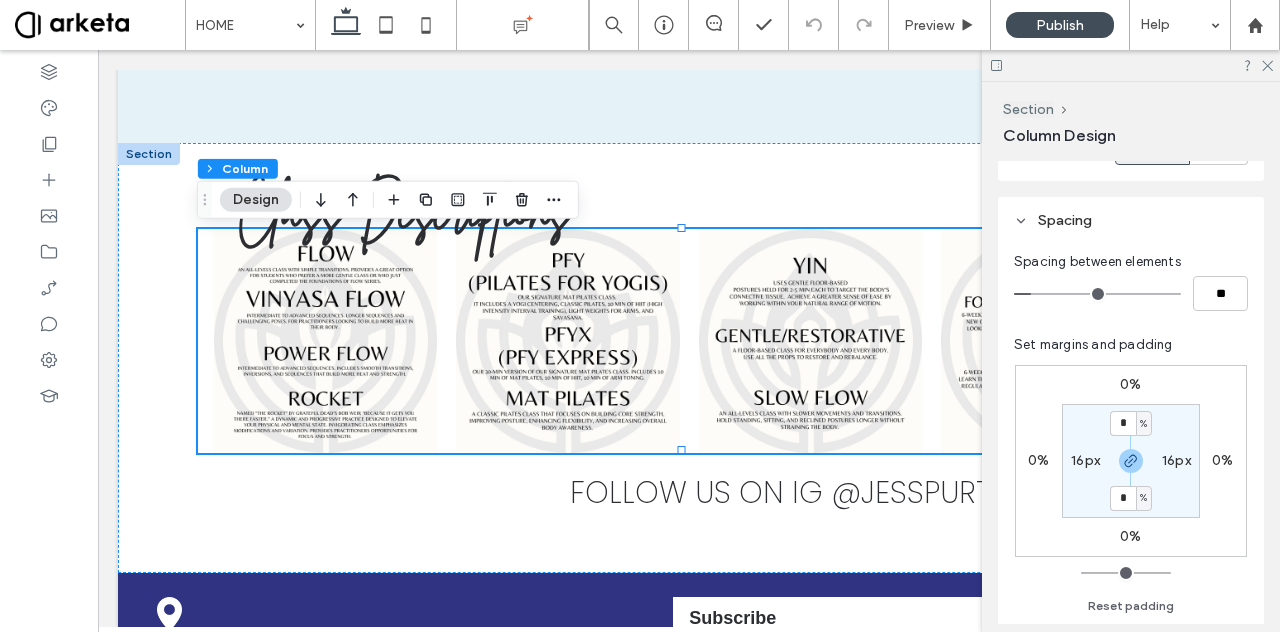scroll, scrollTop: 381, scrollLeft: 0, axis: vertical 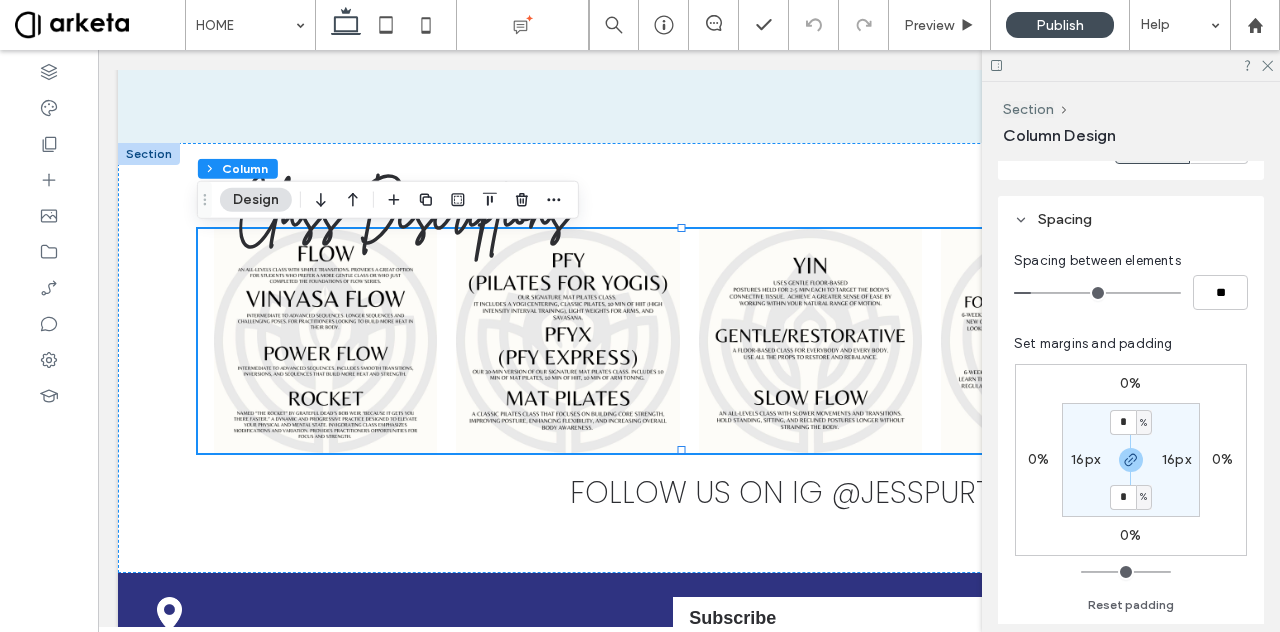 click on "16px" at bounding box center [1085, 459] 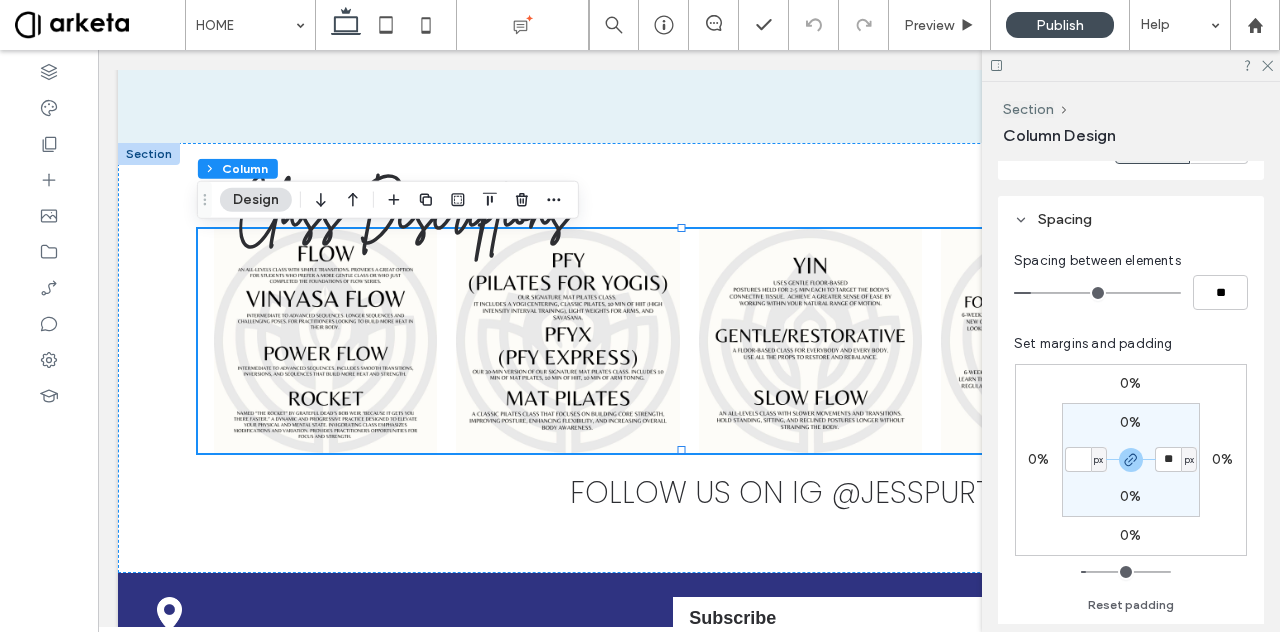 type 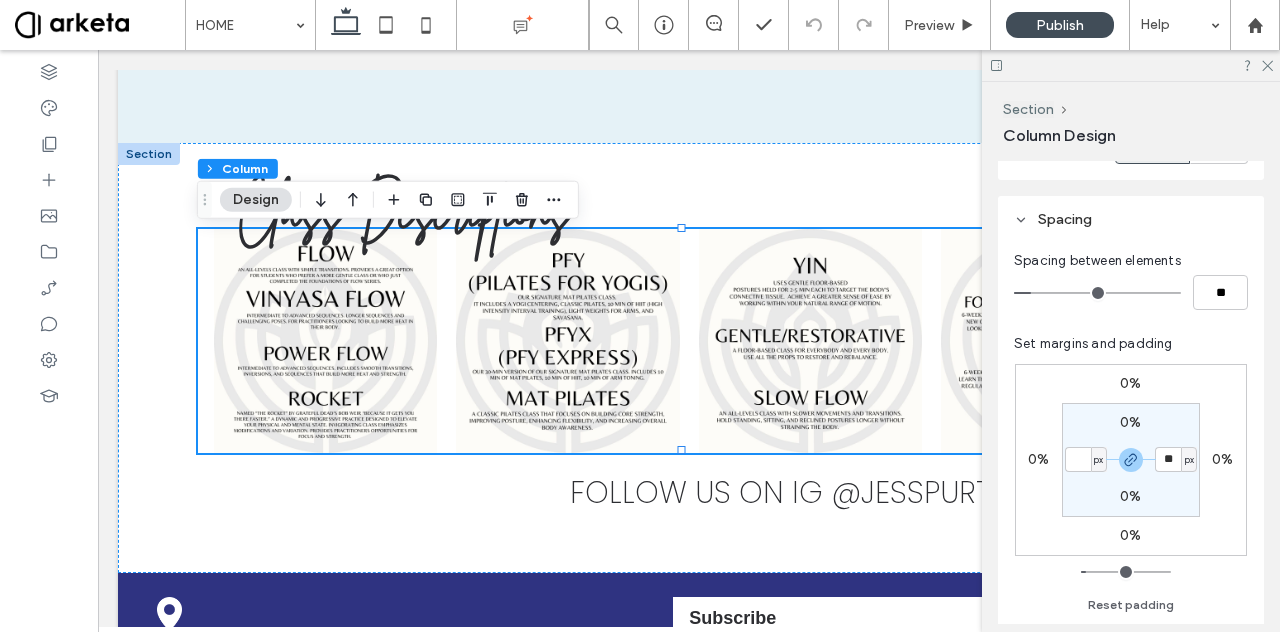 type on "*" 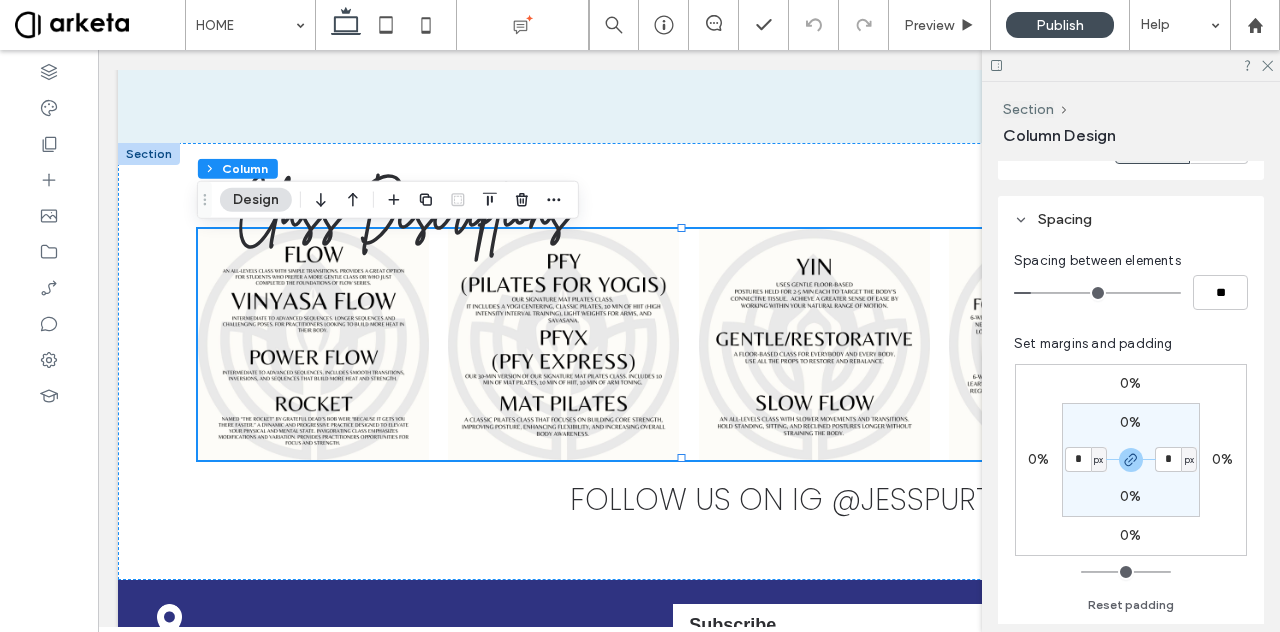 click on "px" at bounding box center (1098, 460) 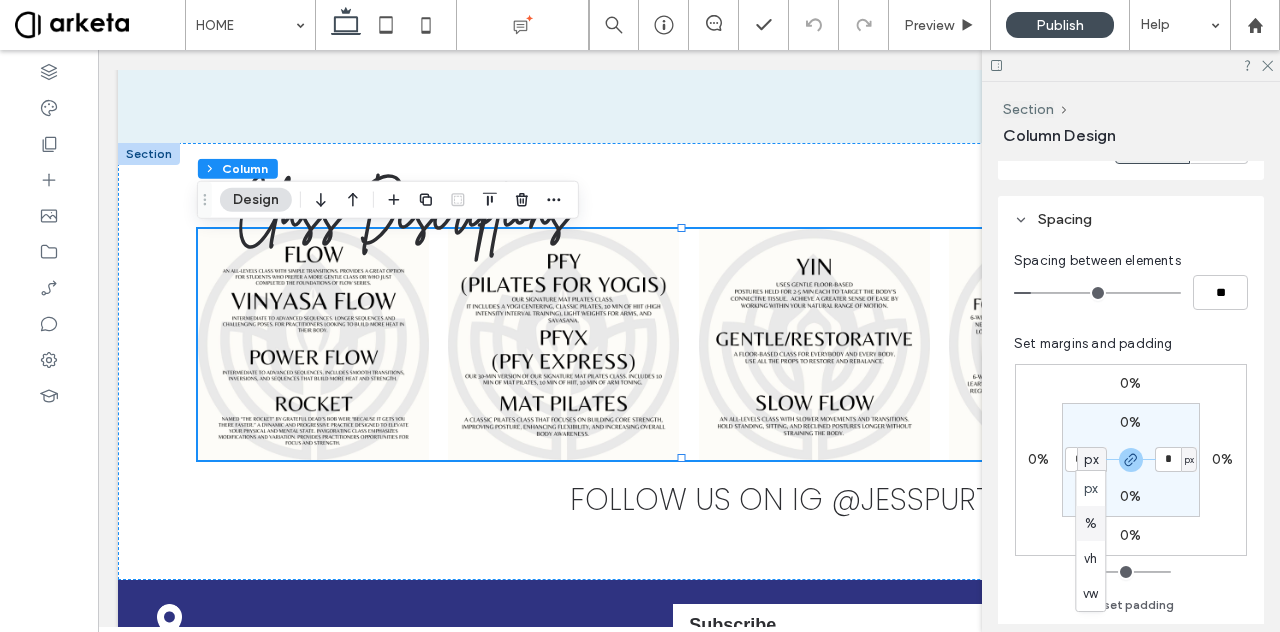 click on "%" at bounding box center [1091, 524] 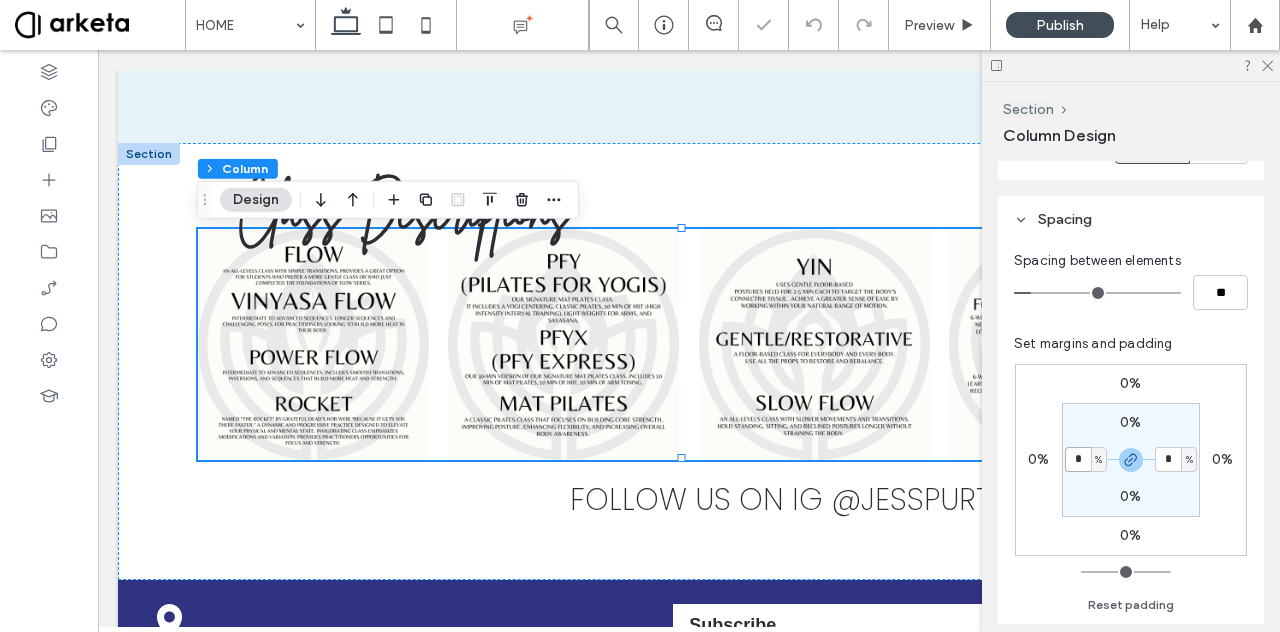 click on "*" at bounding box center [1078, 459] 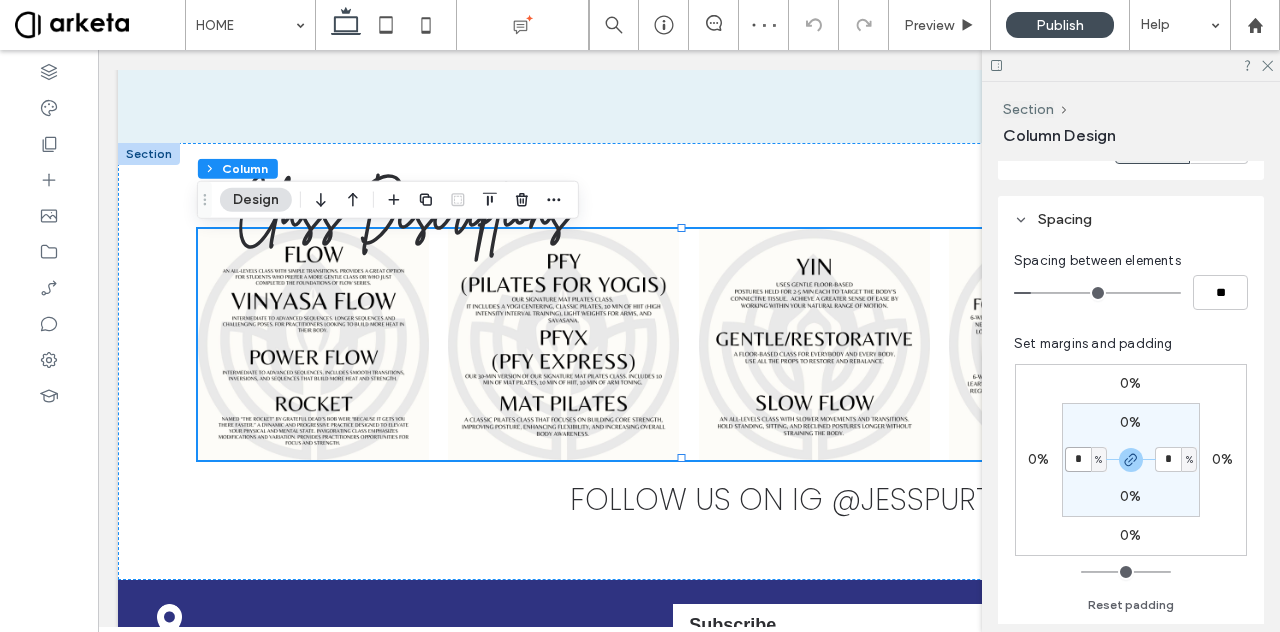 type on "*" 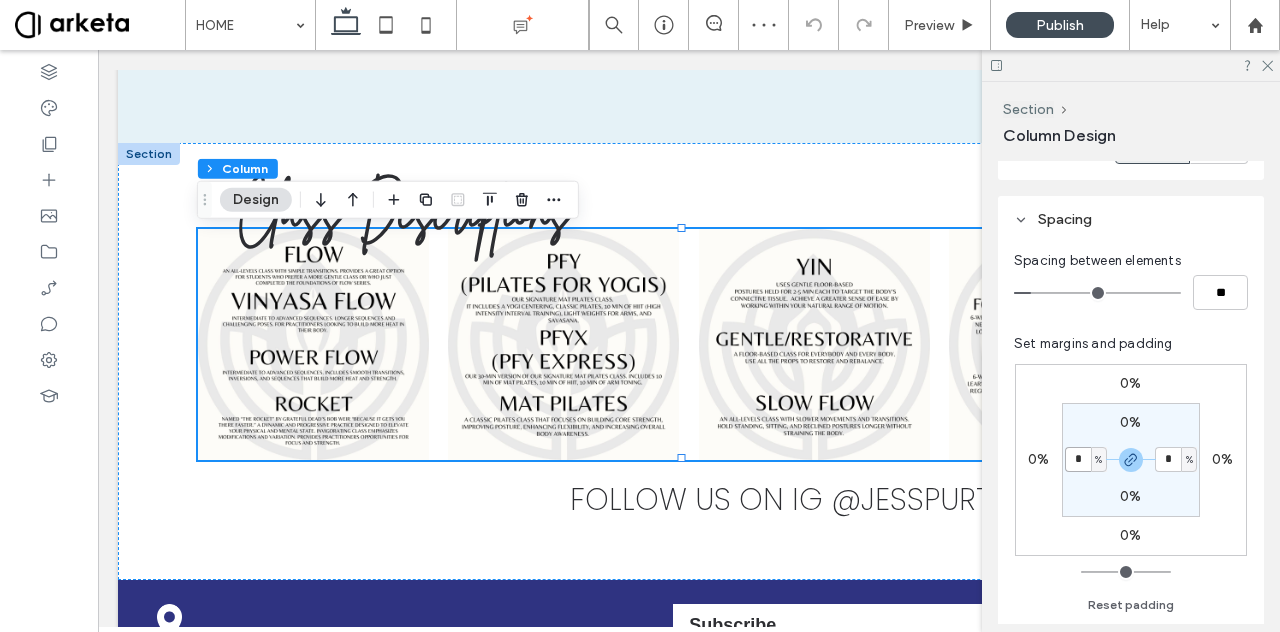 type on "*" 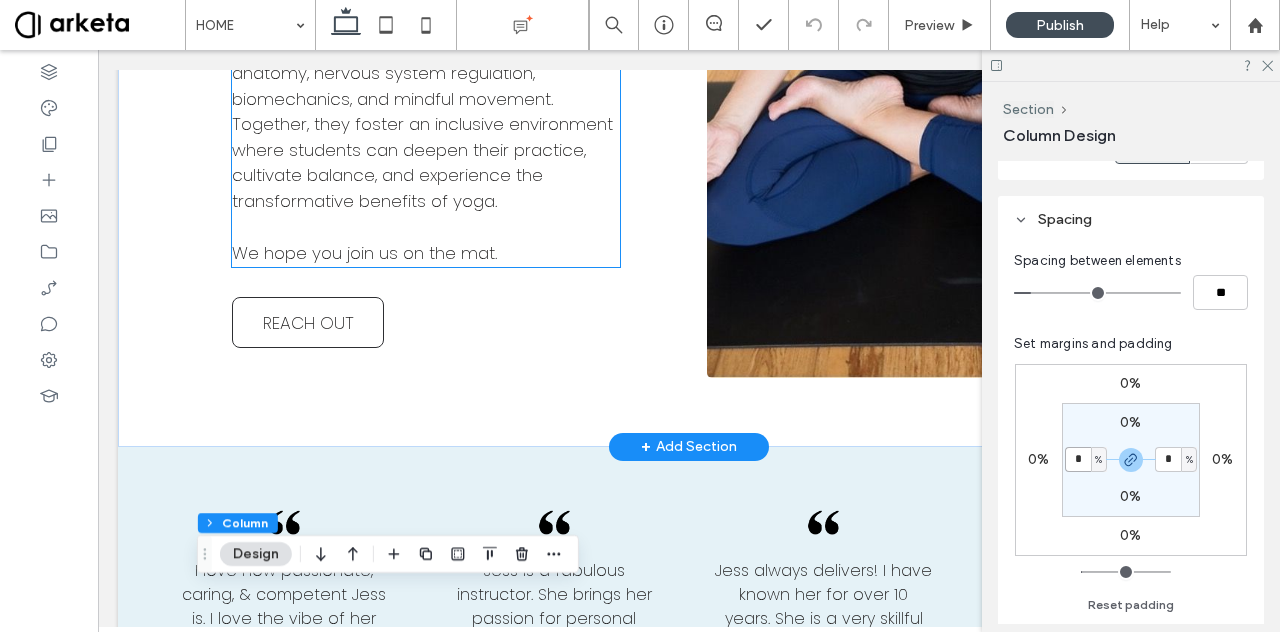 scroll, scrollTop: 2223, scrollLeft: 0, axis: vertical 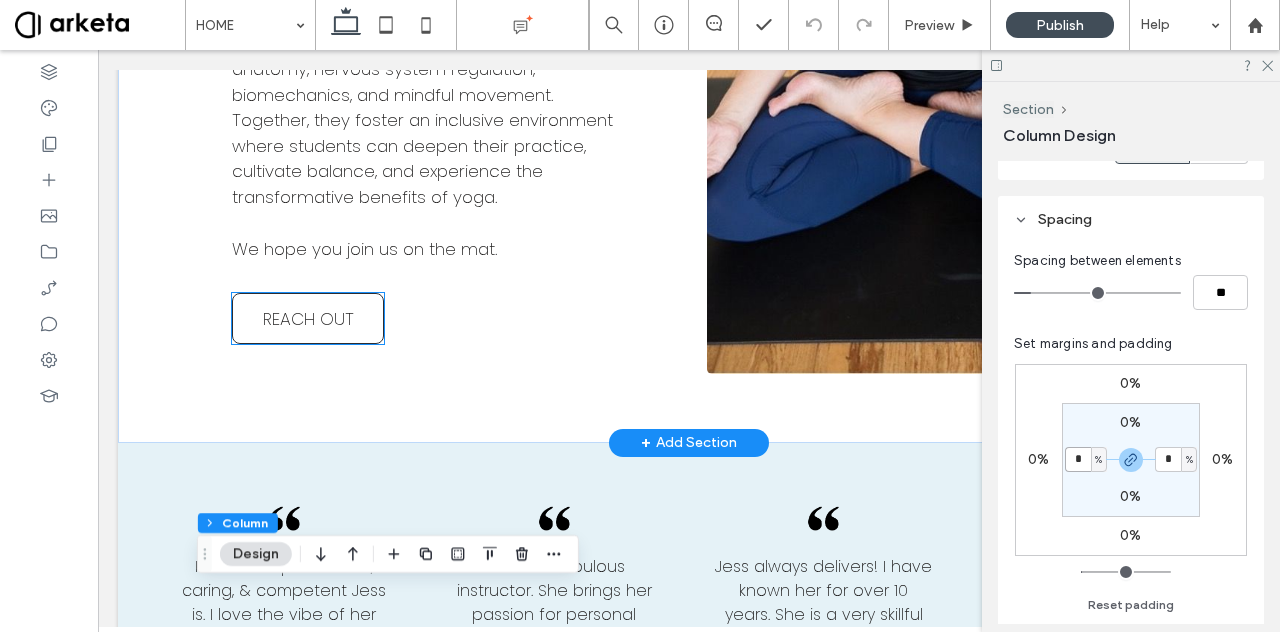 click on "REACH OUT" at bounding box center (308, 319) 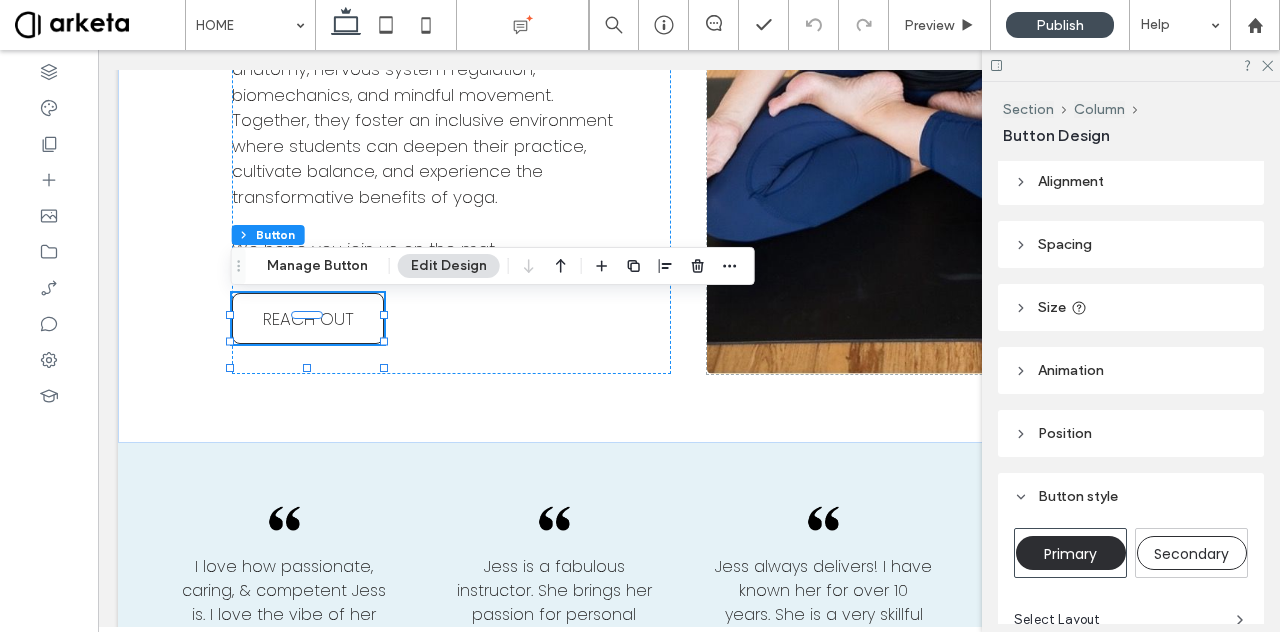 scroll, scrollTop: 0, scrollLeft: 0, axis: both 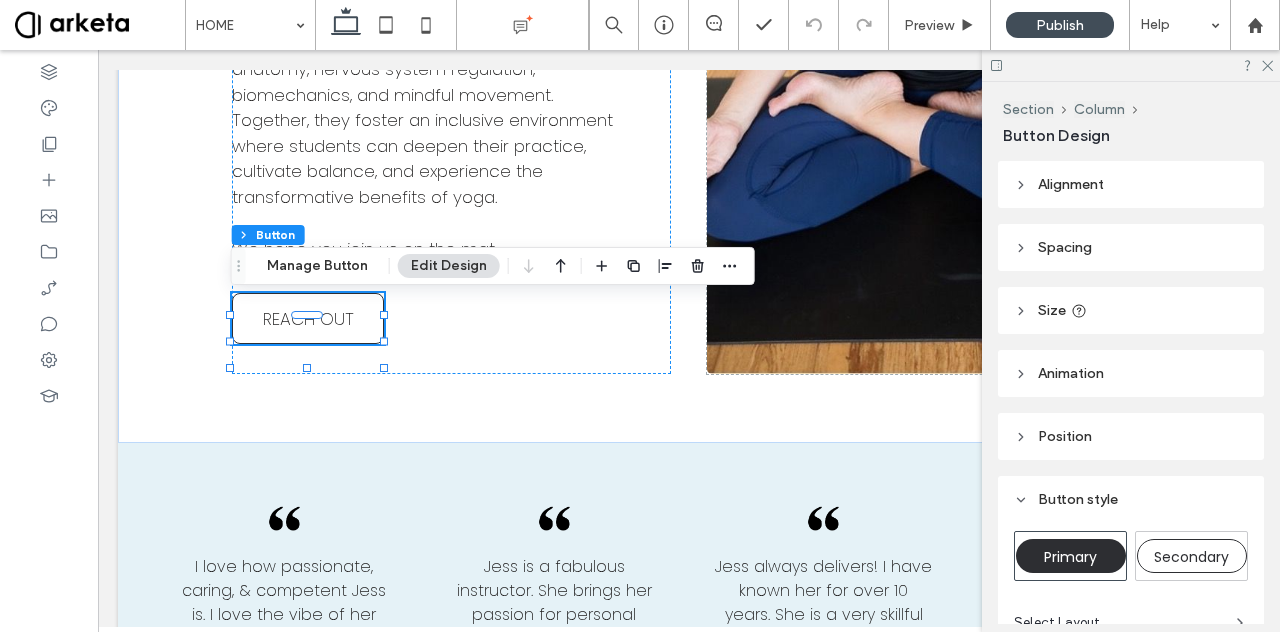 click on "Size" at bounding box center [1131, 310] 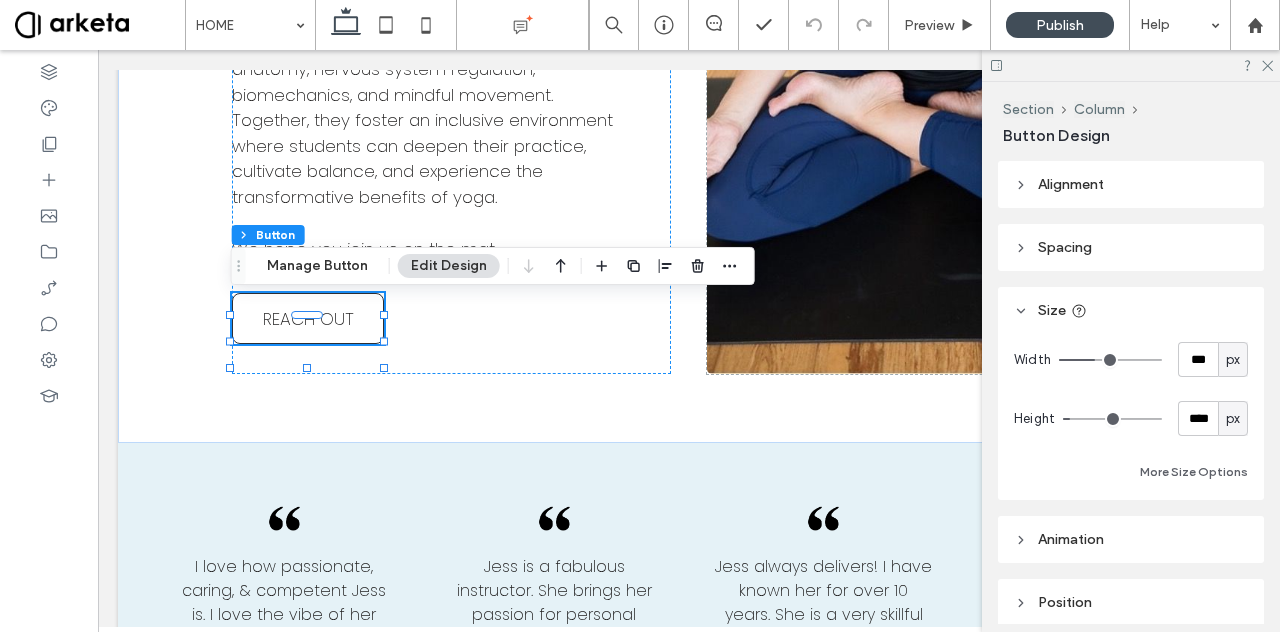 click on "px" at bounding box center (1233, 360) 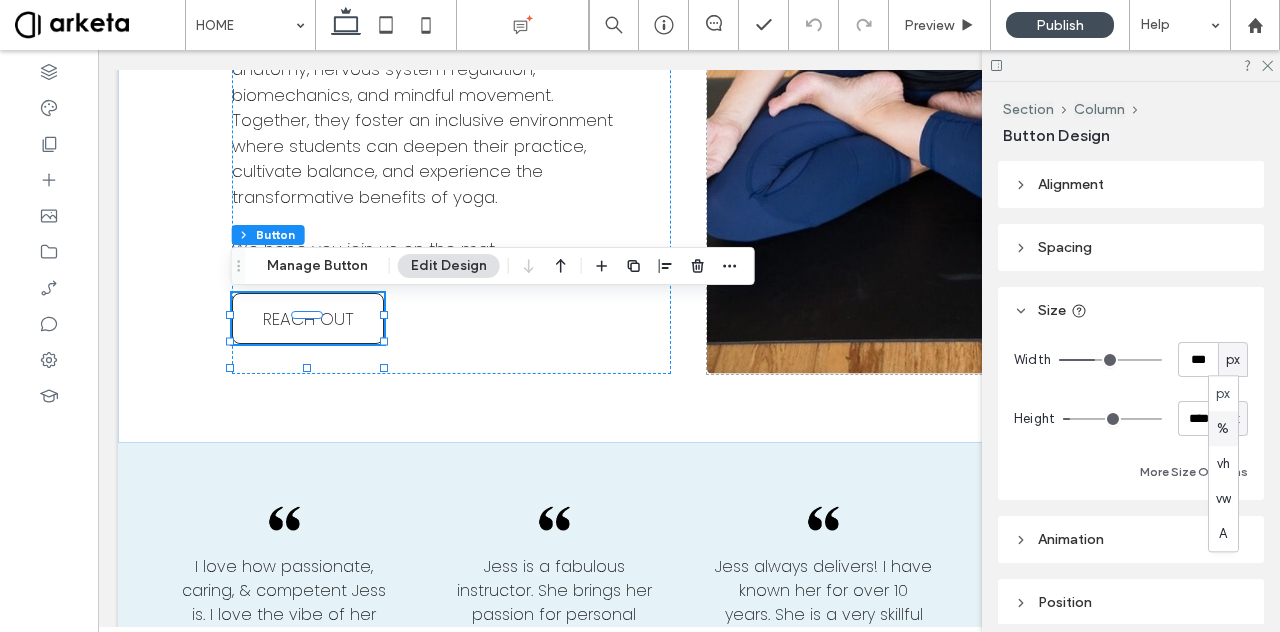 click on "%" at bounding box center (1223, 429) 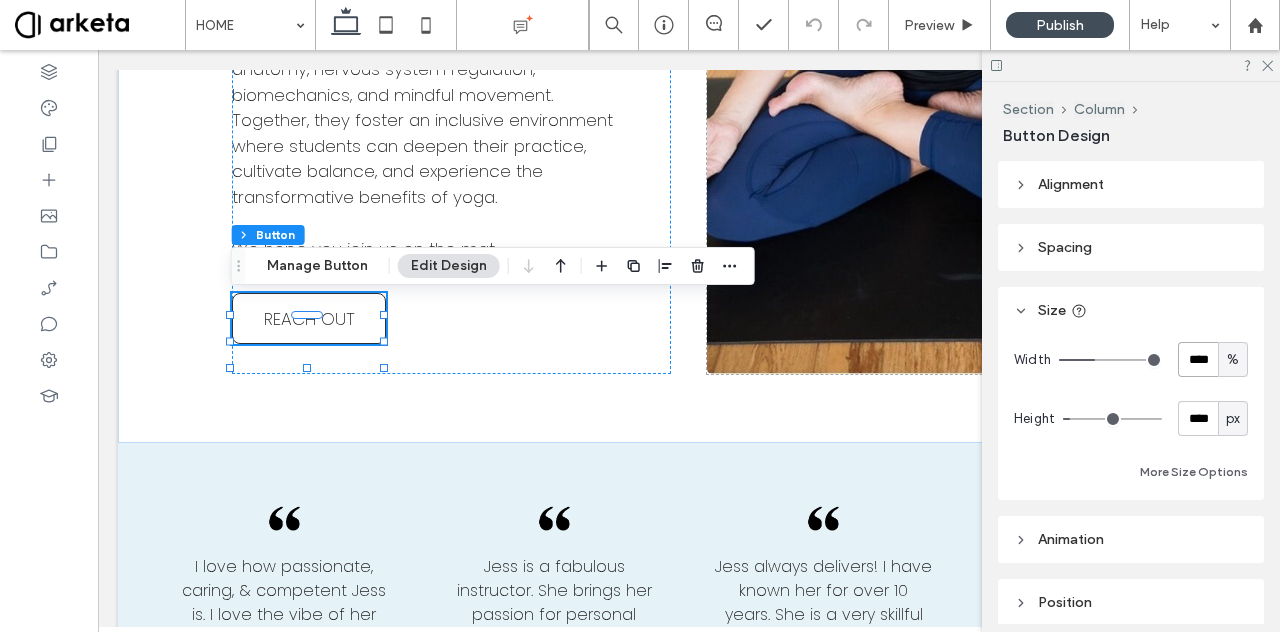 click on "****" at bounding box center (1198, 359) 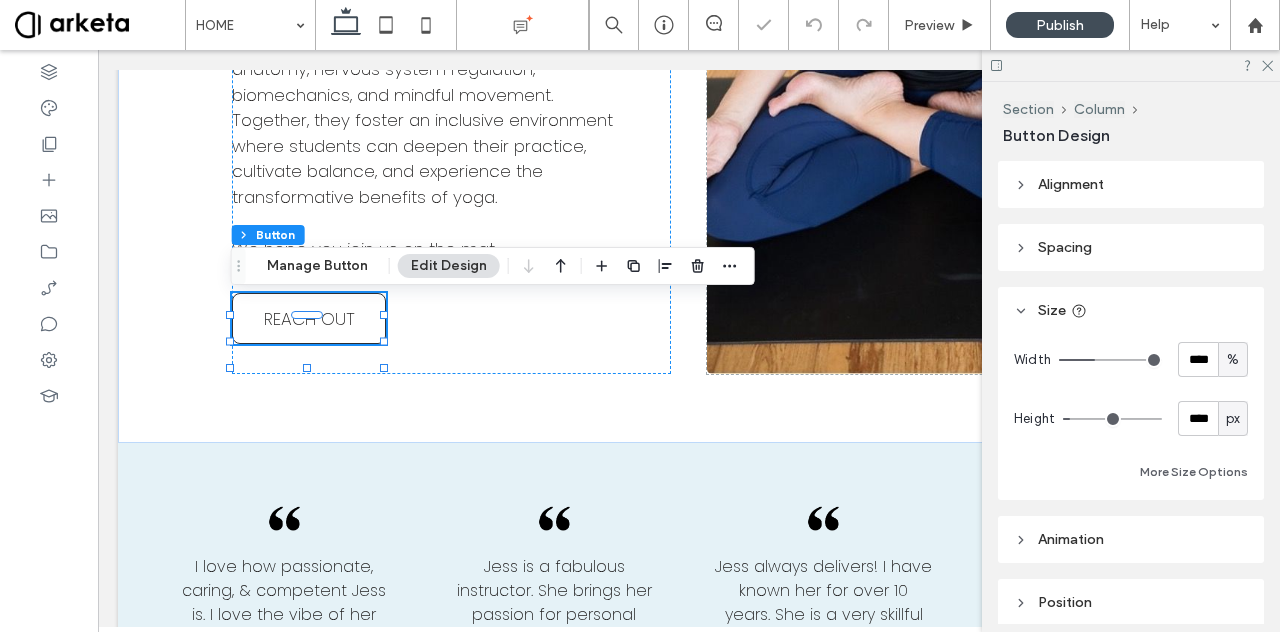 click on "%" at bounding box center [1233, 360] 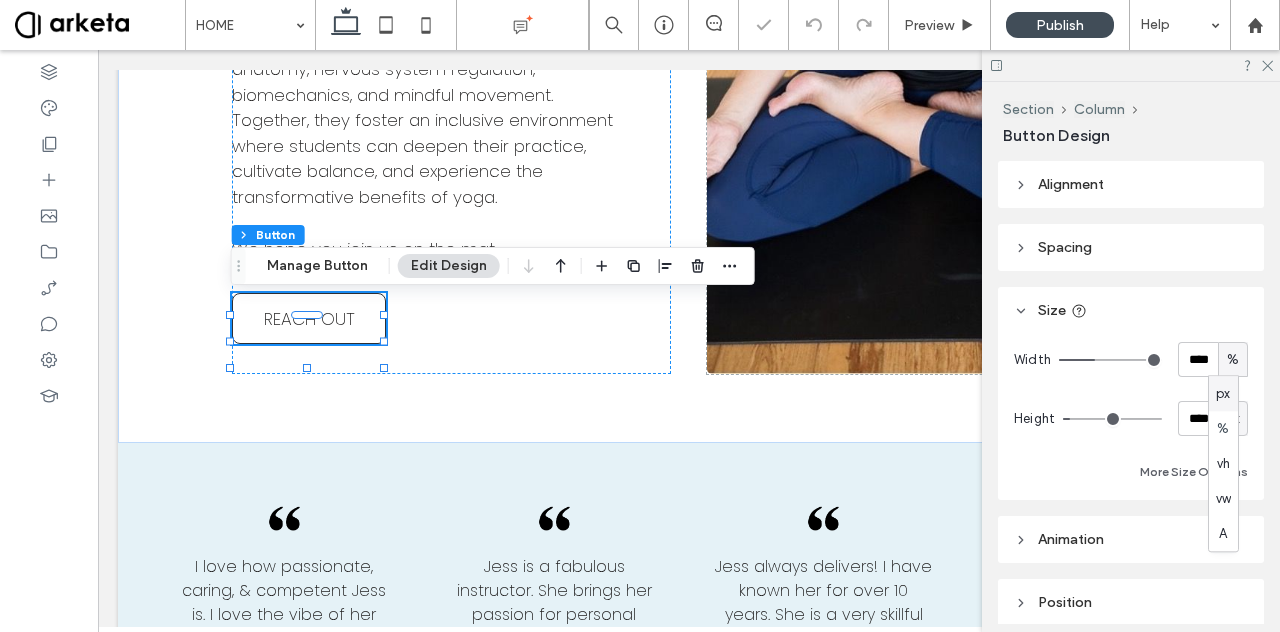 click on "px" at bounding box center (1223, 393) 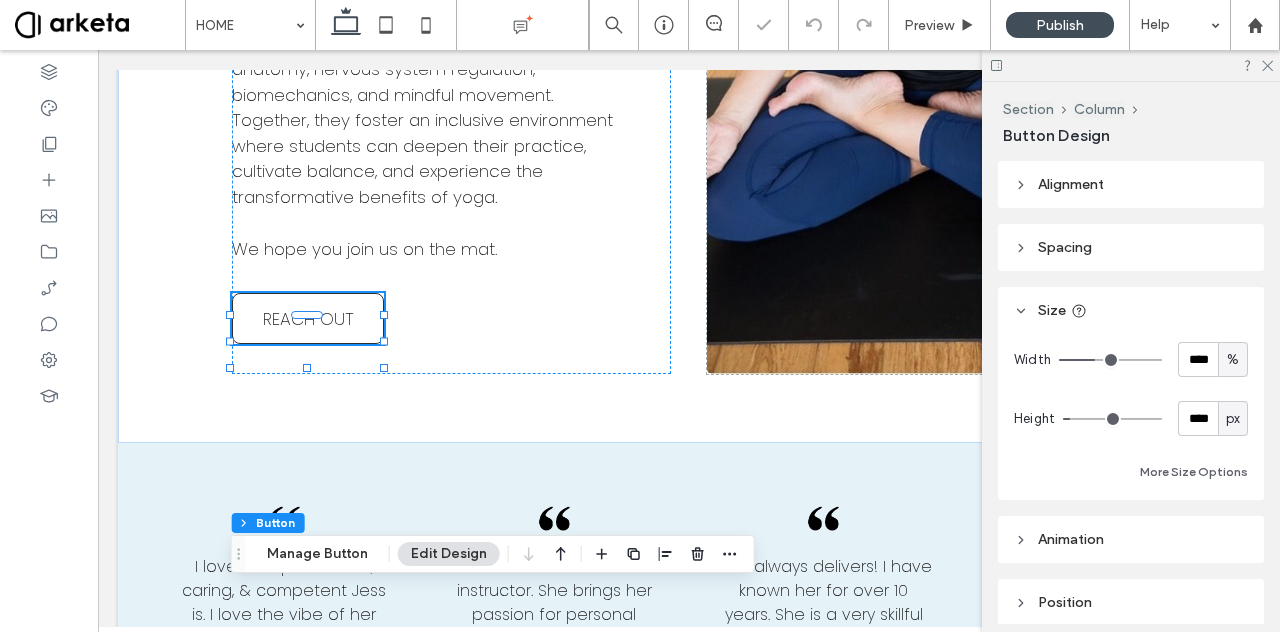 type on "**" 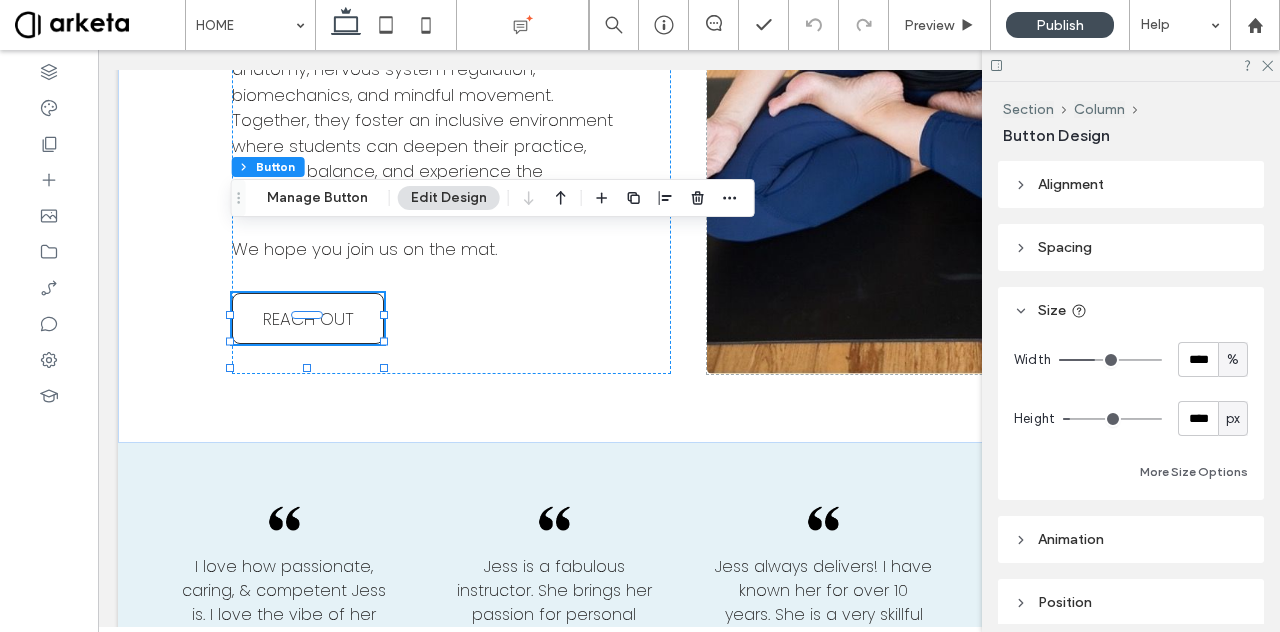 click on "%" at bounding box center (1233, 360) 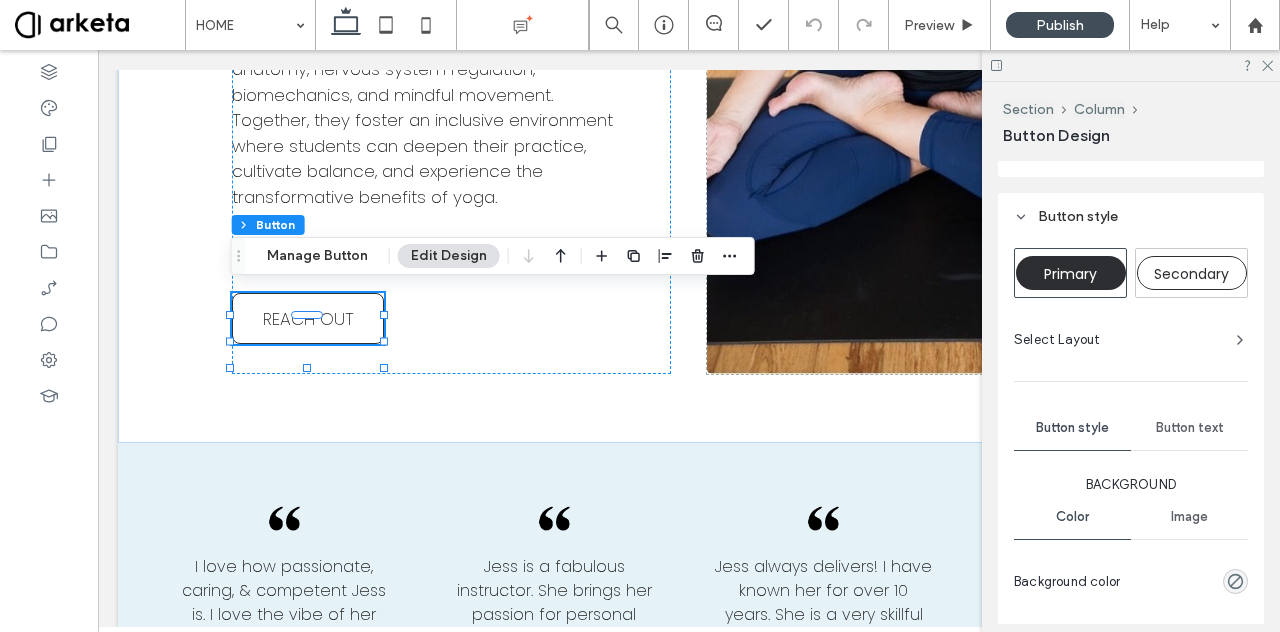 scroll, scrollTop: 450, scrollLeft: 0, axis: vertical 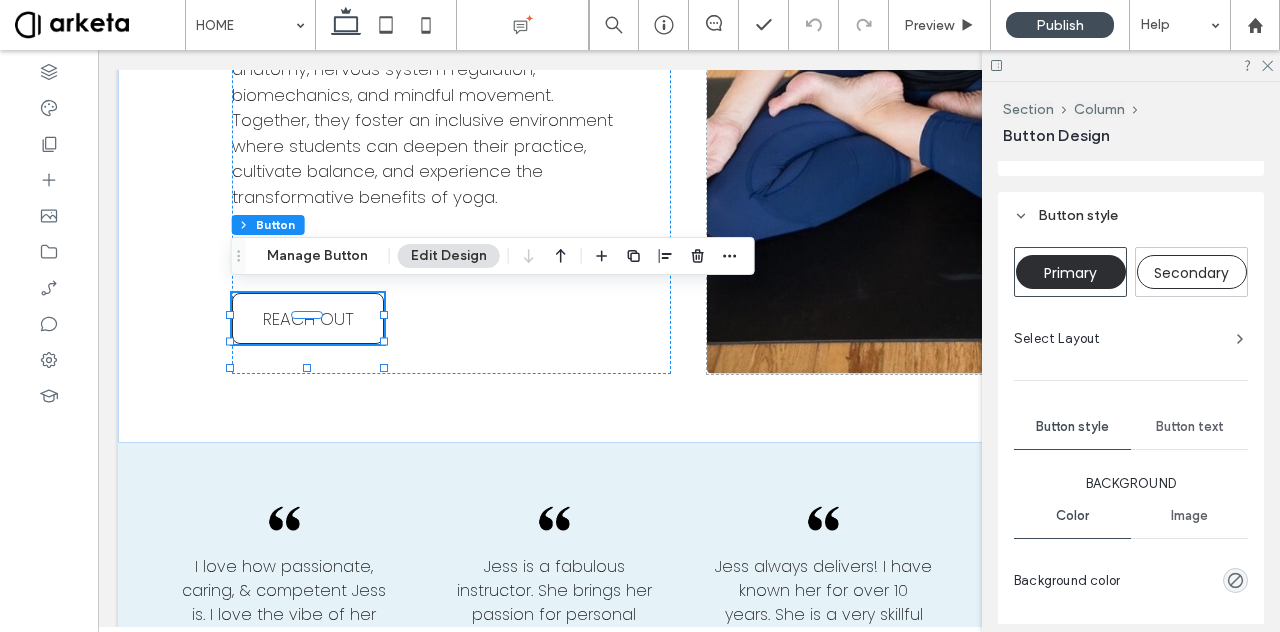 click 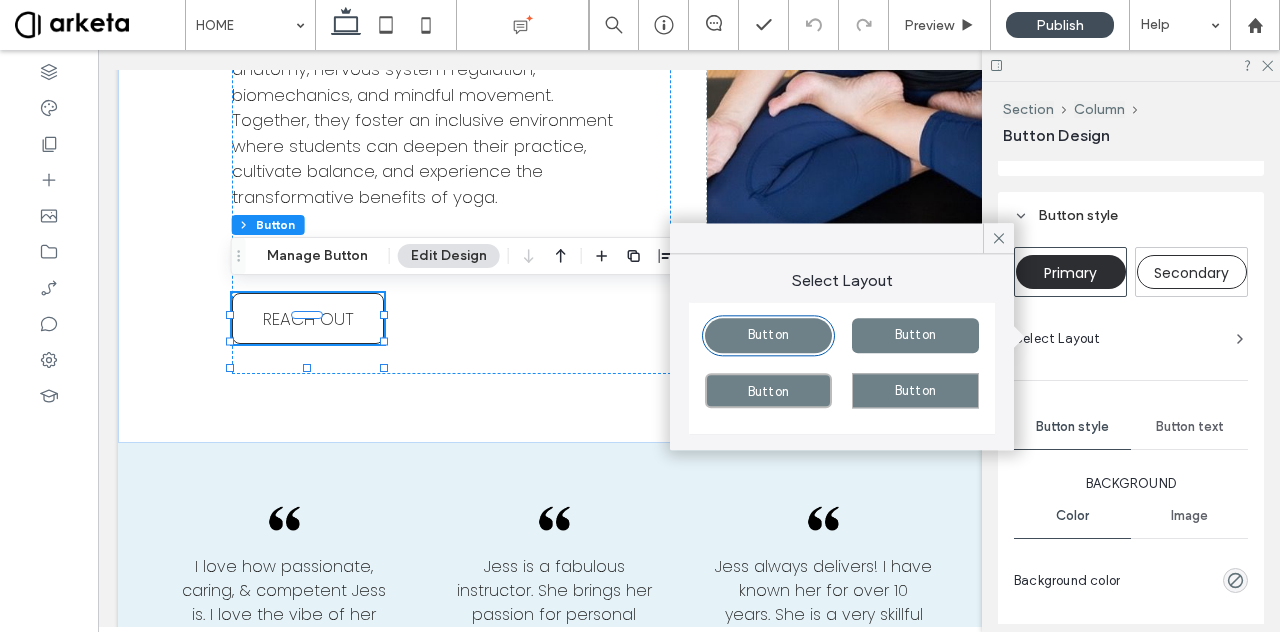 click on "Primary Secondary Select Layout Button style Button text Background Color Image Background color Border *** Show icon More design options Reset to Site Theme style" at bounding box center [1131, 554] 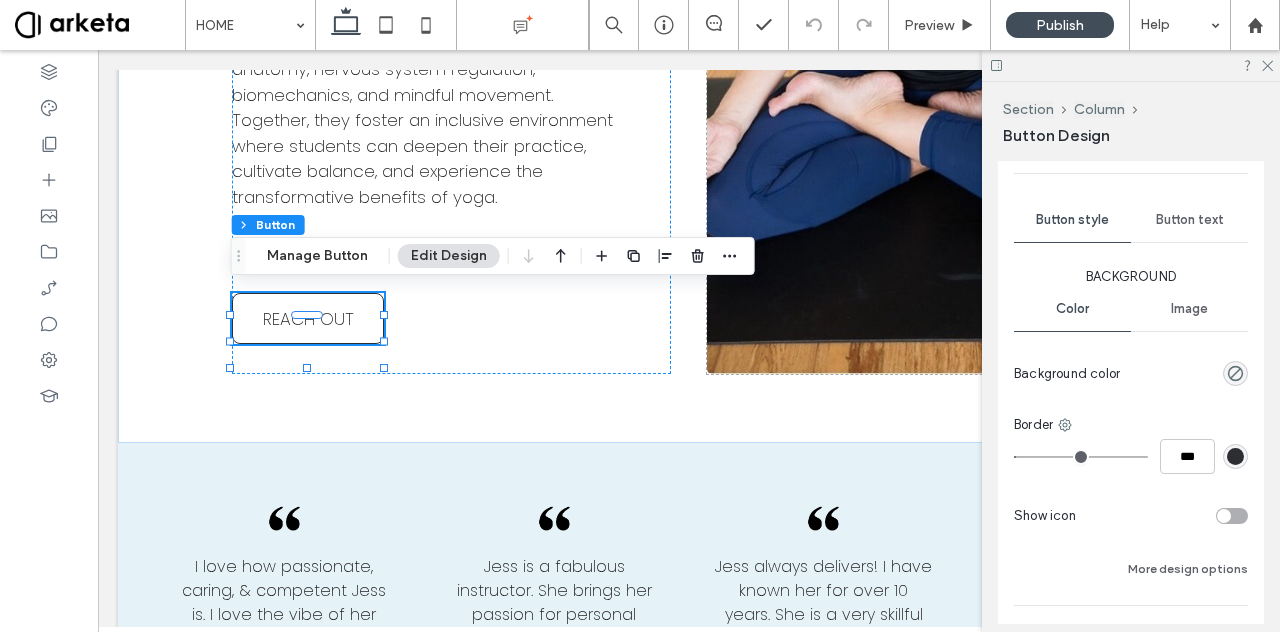 scroll, scrollTop: 779, scrollLeft: 0, axis: vertical 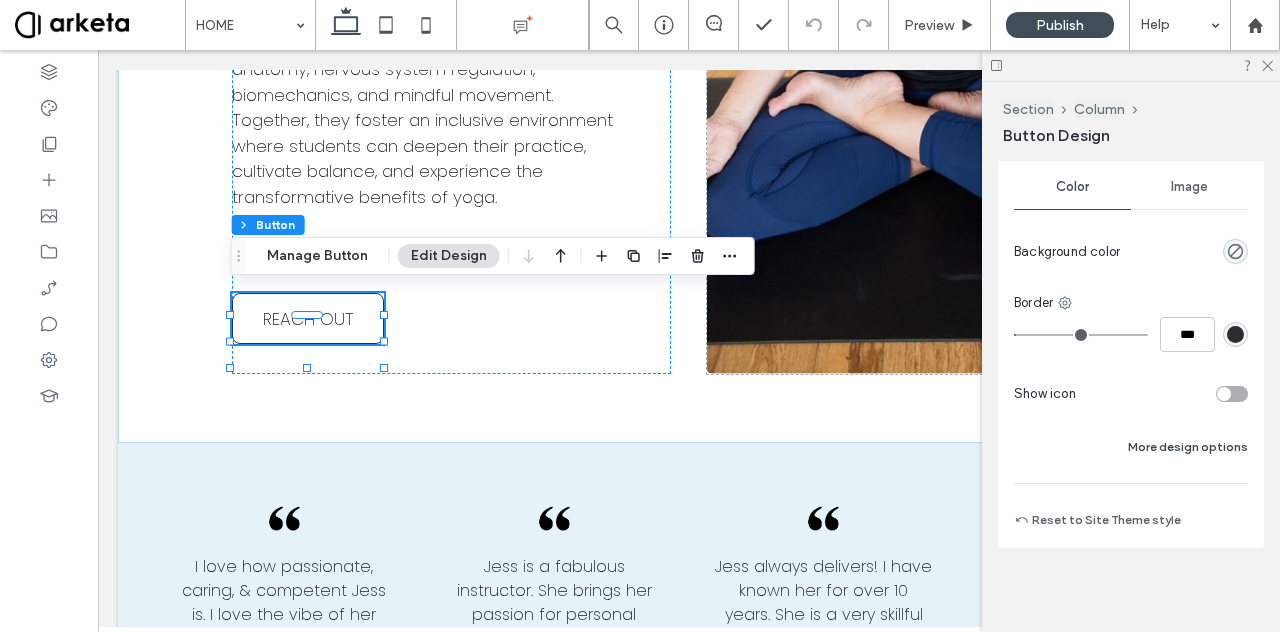 click on "More design options" at bounding box center (1188, 447) 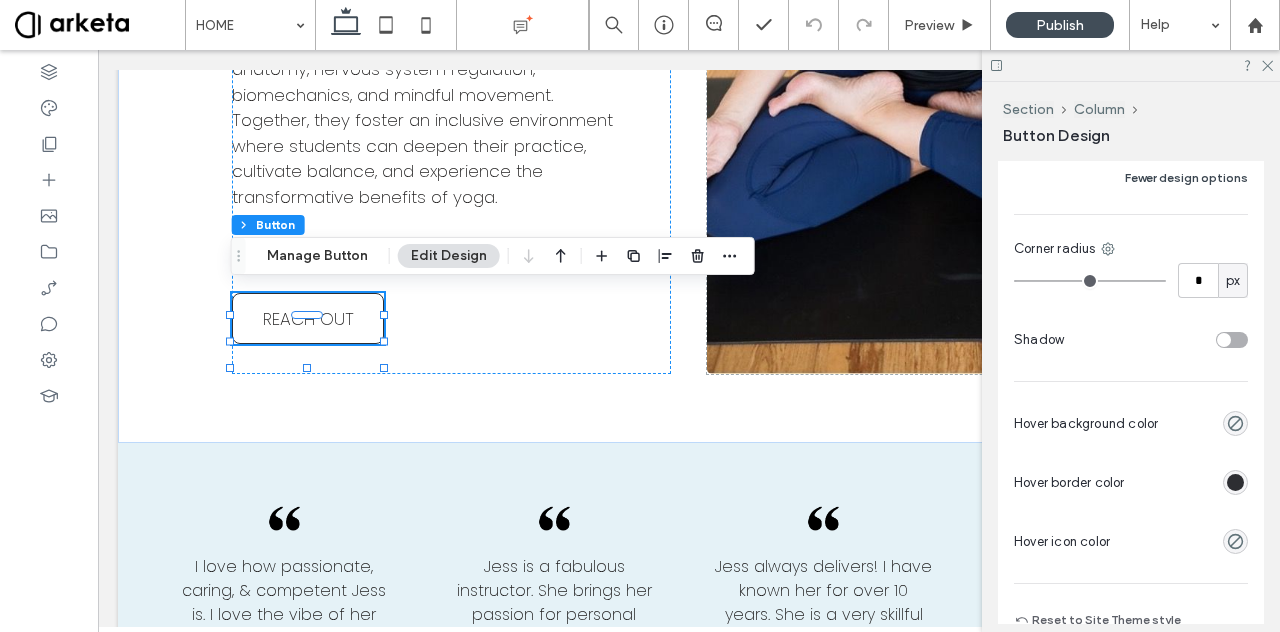 scroll, scrollTop: 1038, scrollLeft: 0, axis: vertical 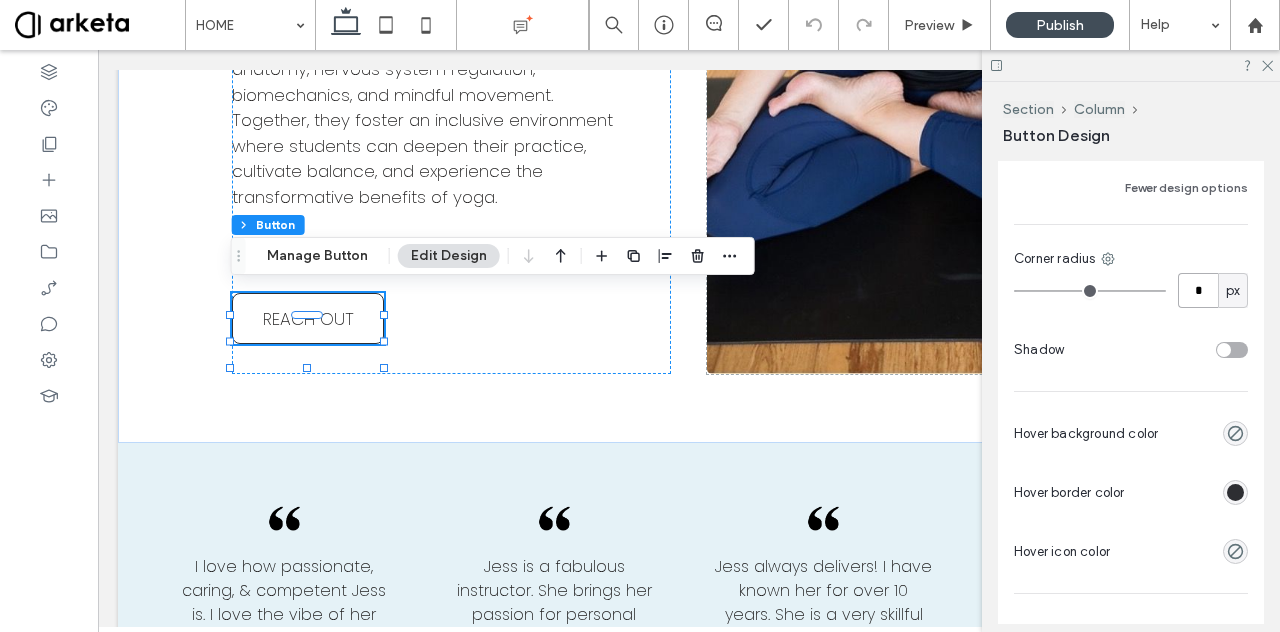 click on "*" at bounding box center (1198, 290) 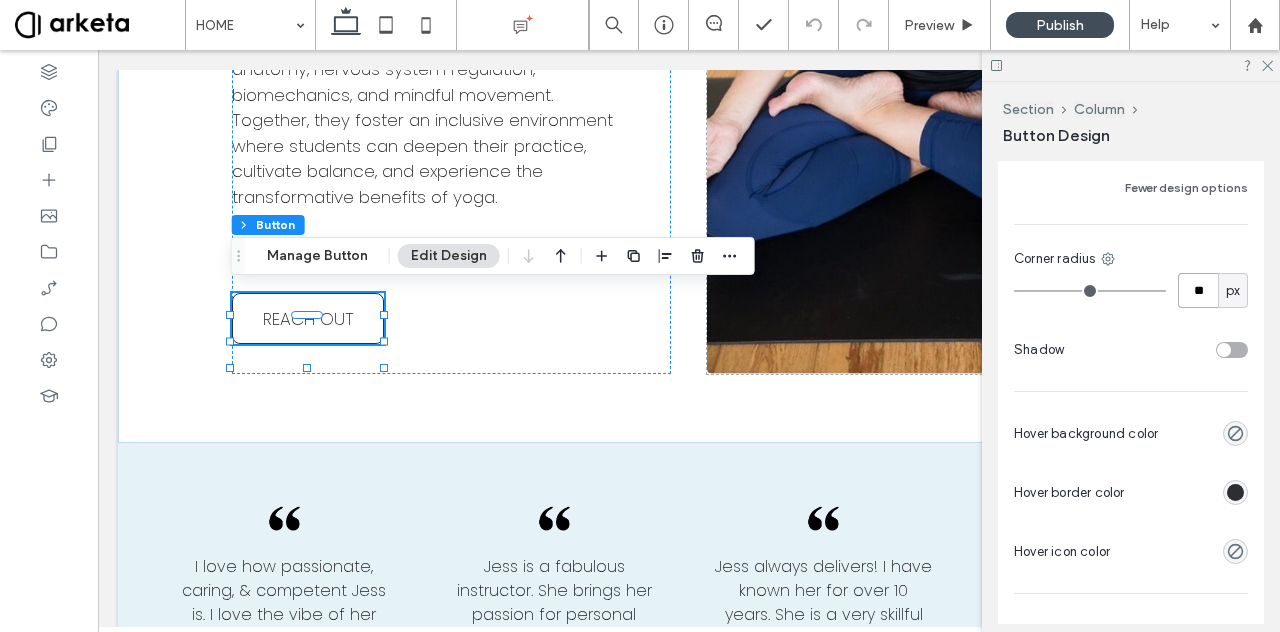 type on "**" 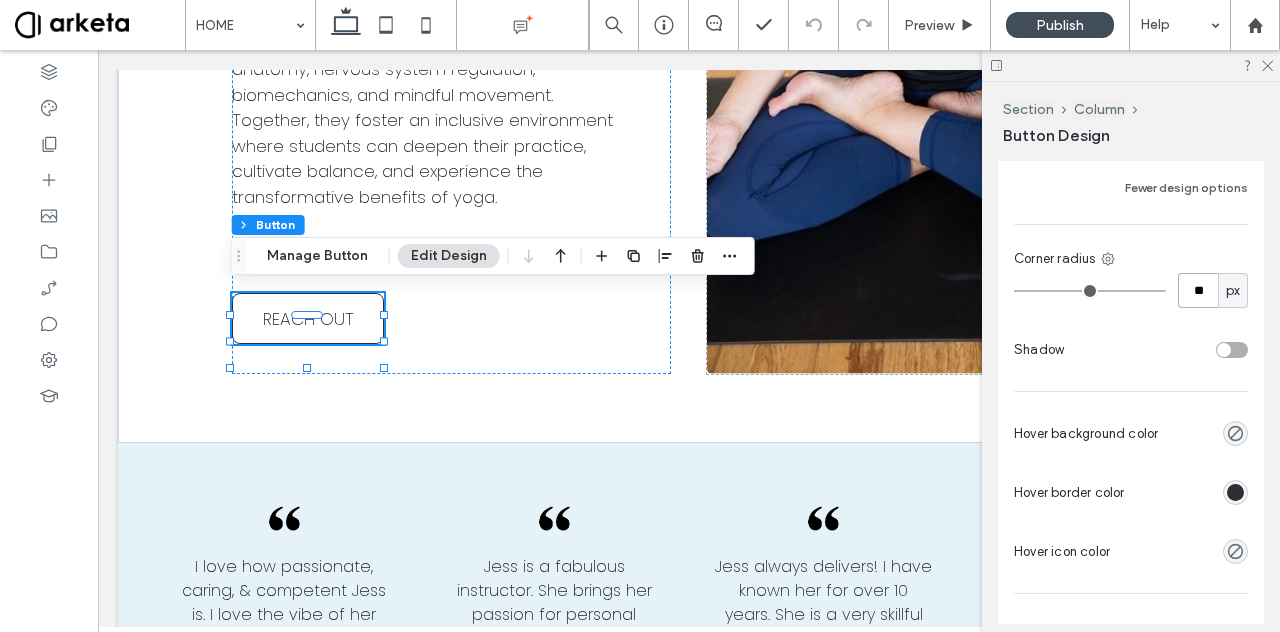 type on "*" 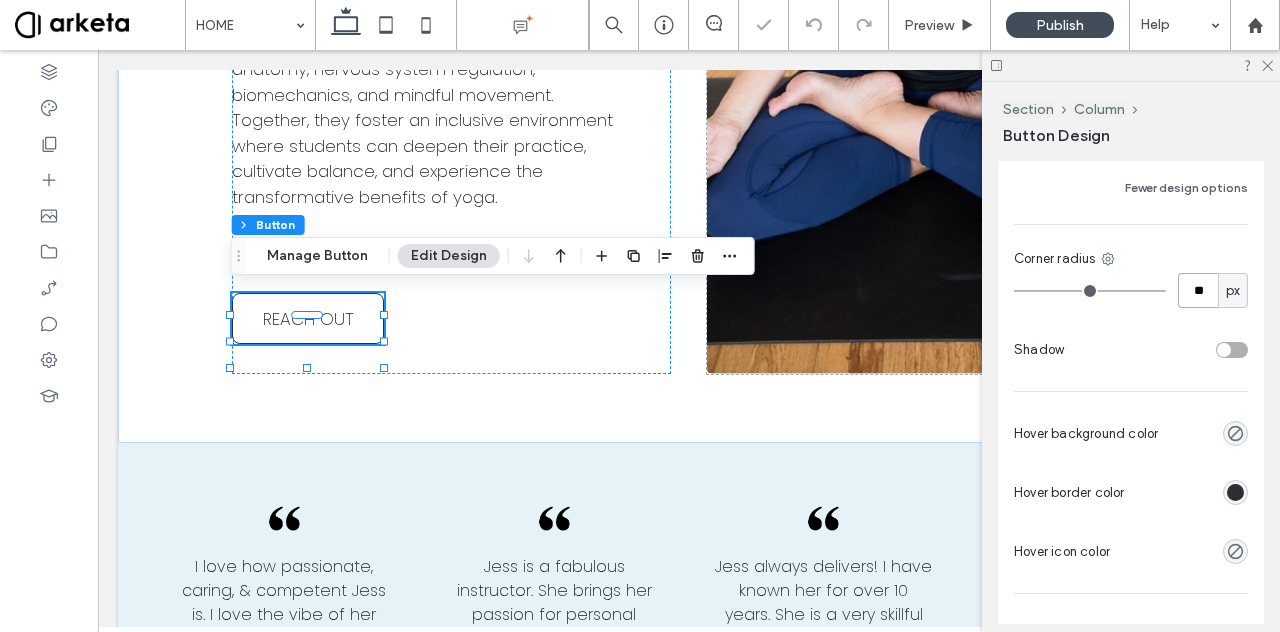 type on "*" 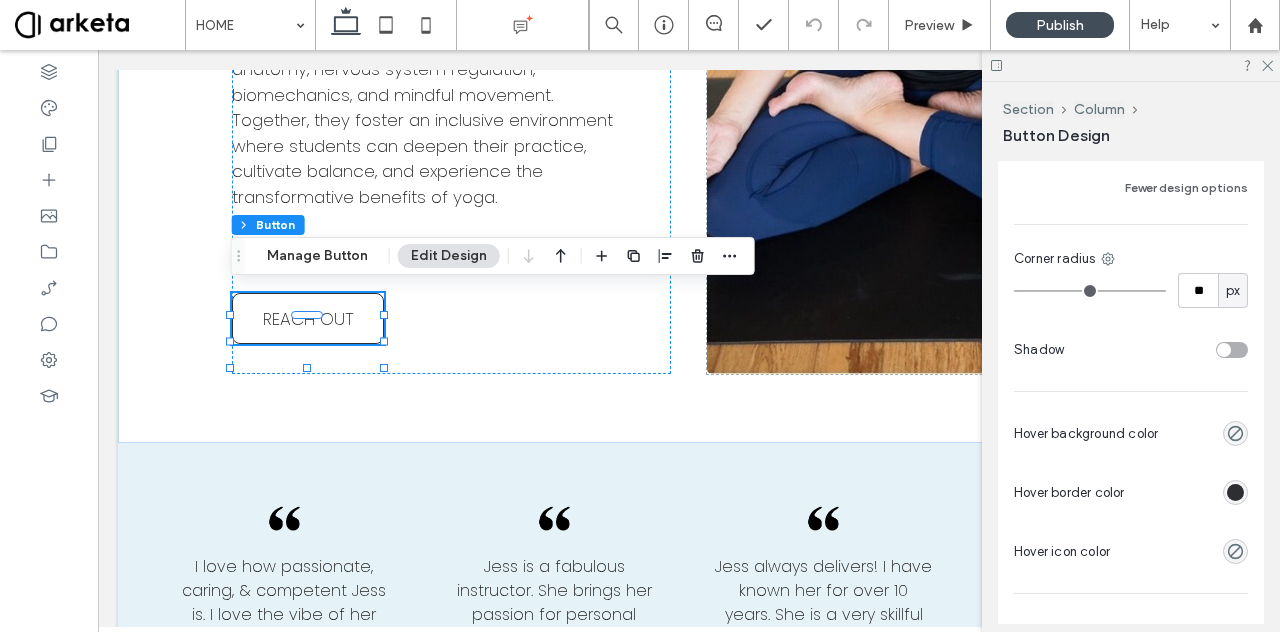 click on "Background Color Image Background color Border *** Show icon Fewer design options Corner radius ** px Shadow Hover background color Hover border color Hover icon color" at bounding box center [1131, 227] 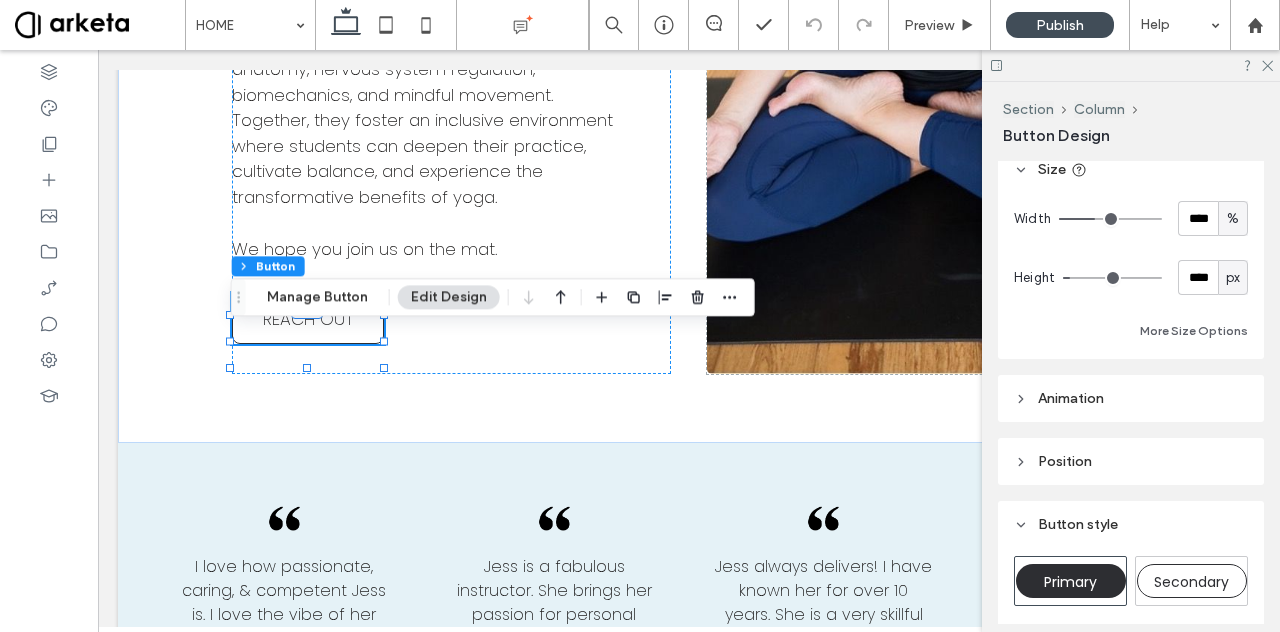 scroll, scrollTop: 114, scrollLeft: 0, axis: vertical 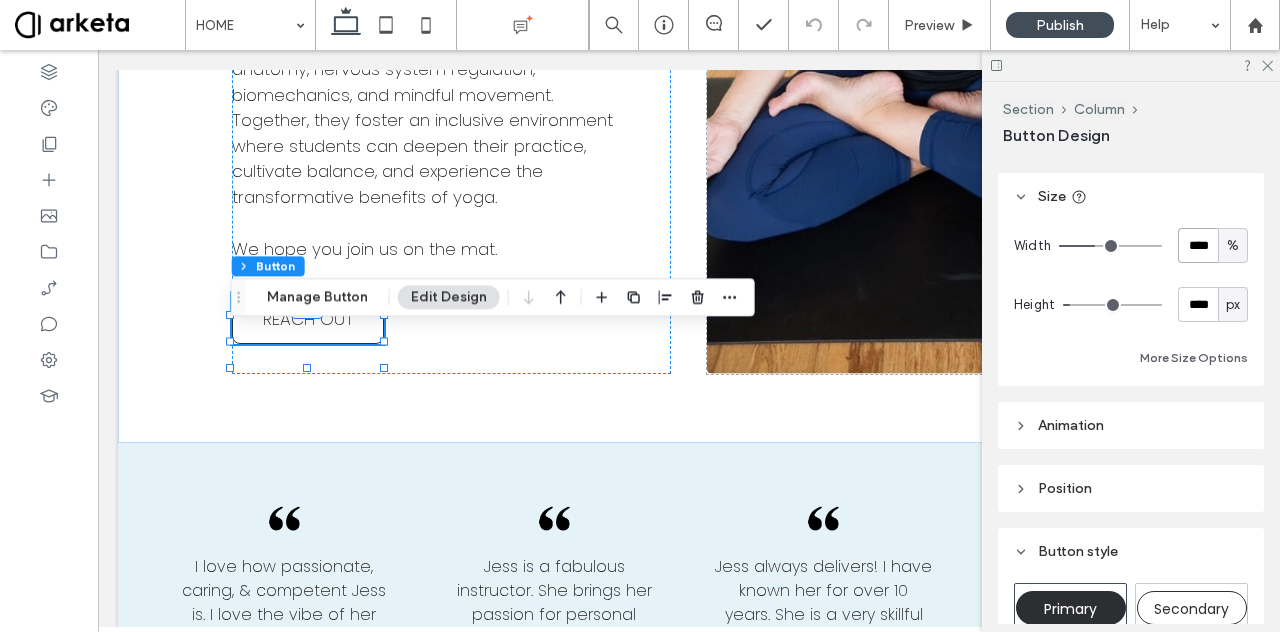 click on "****" at bounding box center (1198, 245) 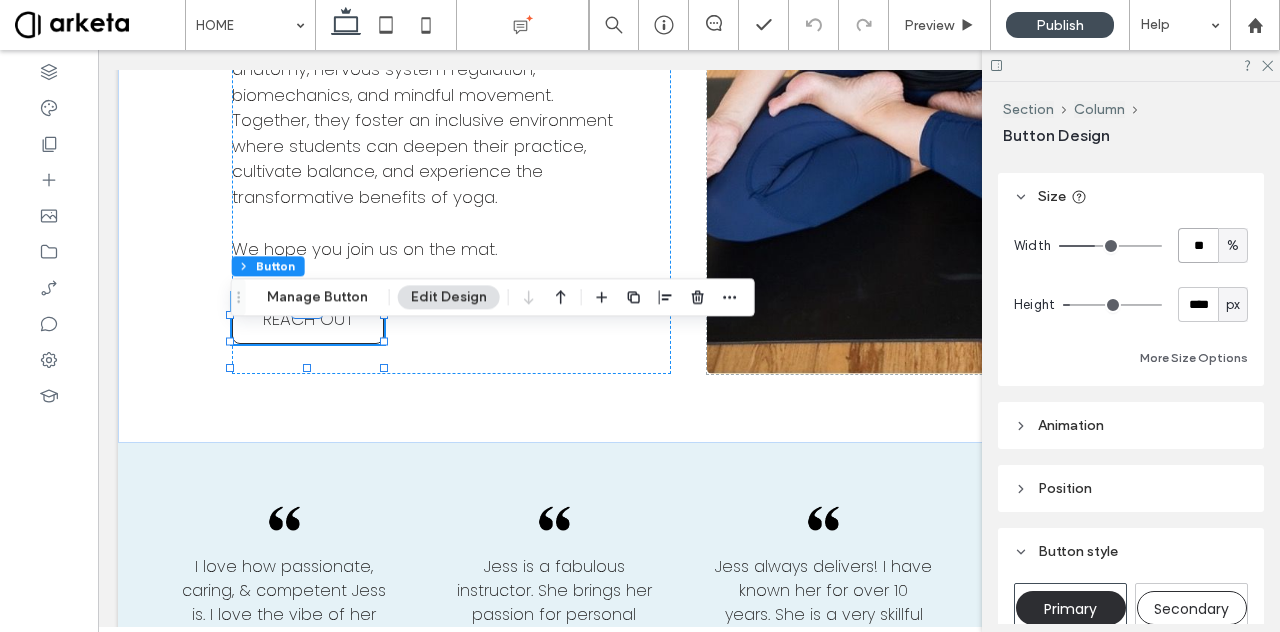 type on "**" 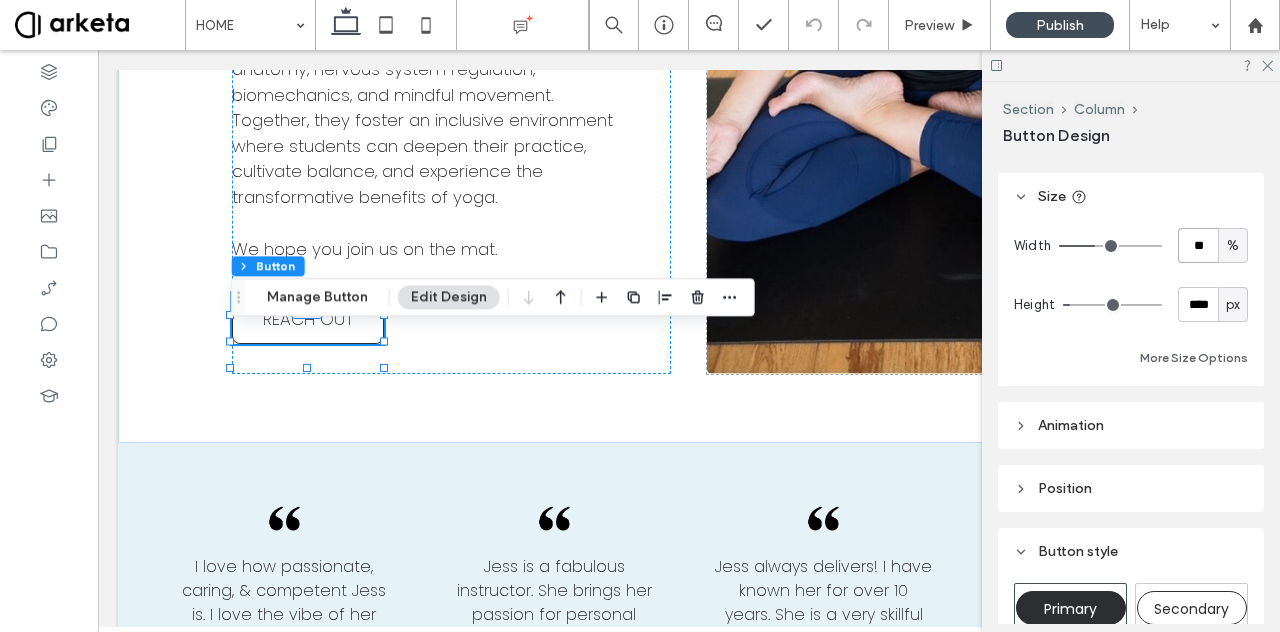 type on "**" 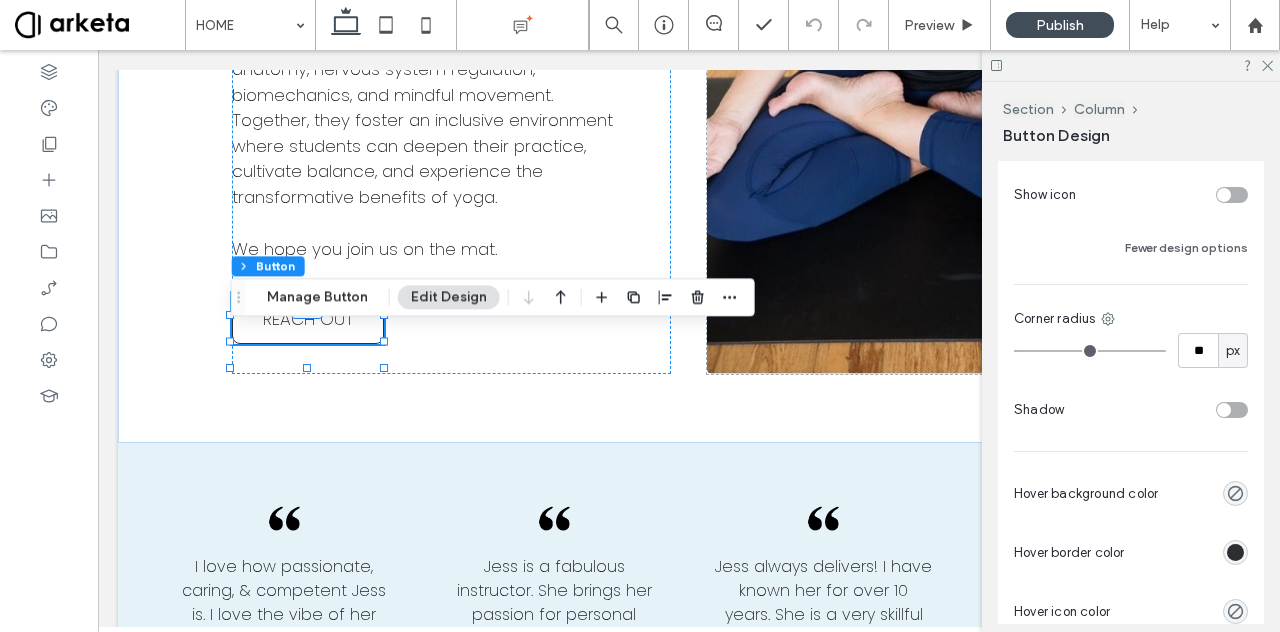 scroll, scrollTop: 979, scrollLeft: 0, axis: vertical 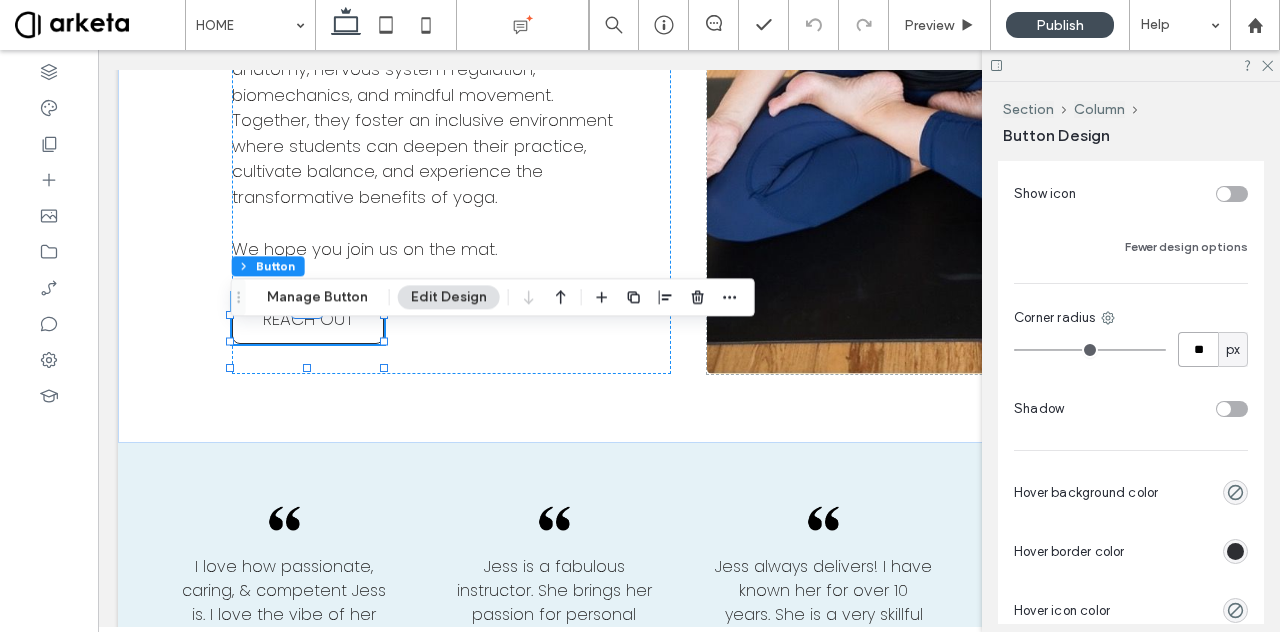 click on "**" at bounding box center [1198, 349] 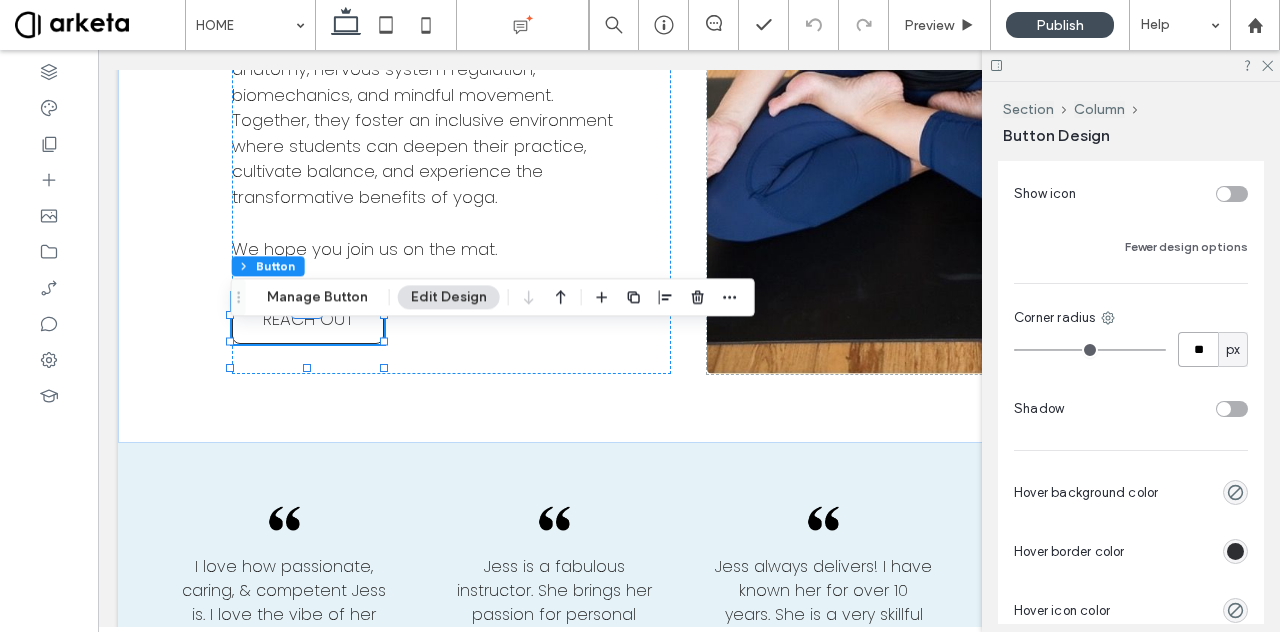 type on "**" 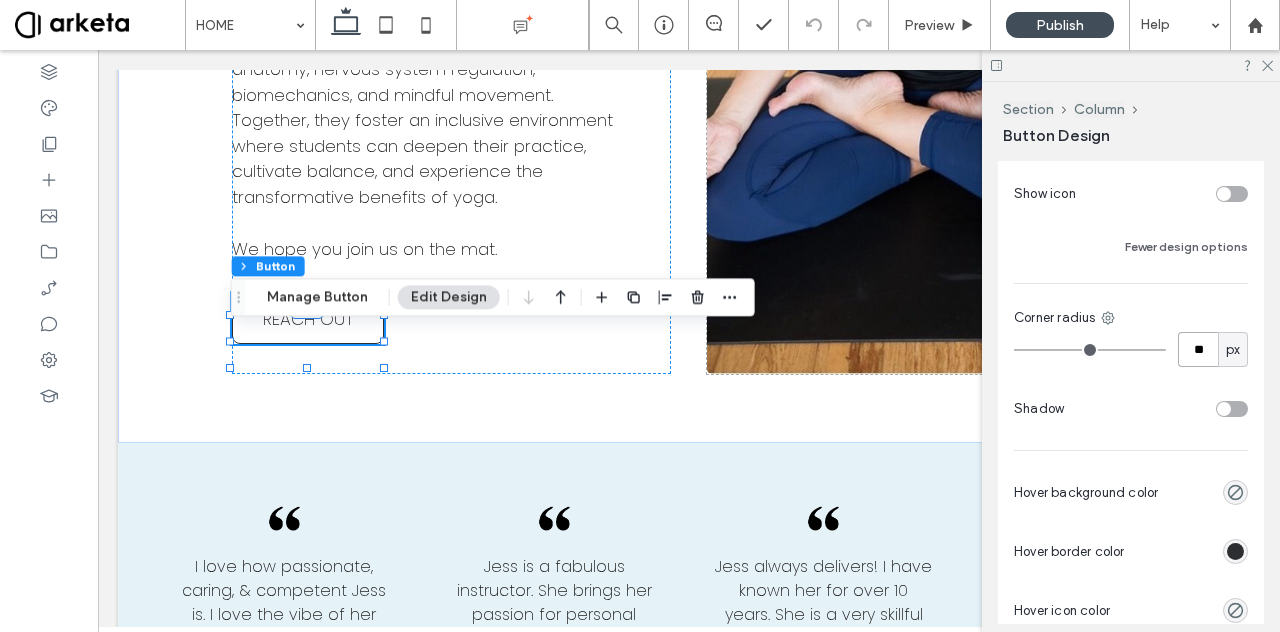 type on "*" 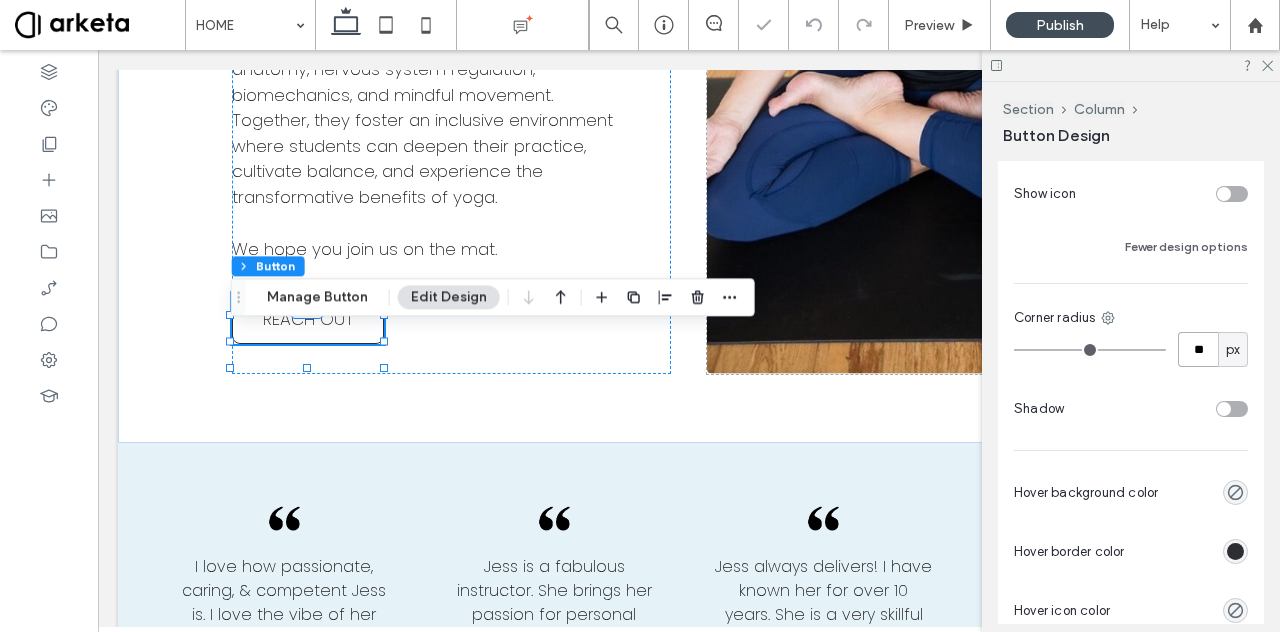 type on "*" 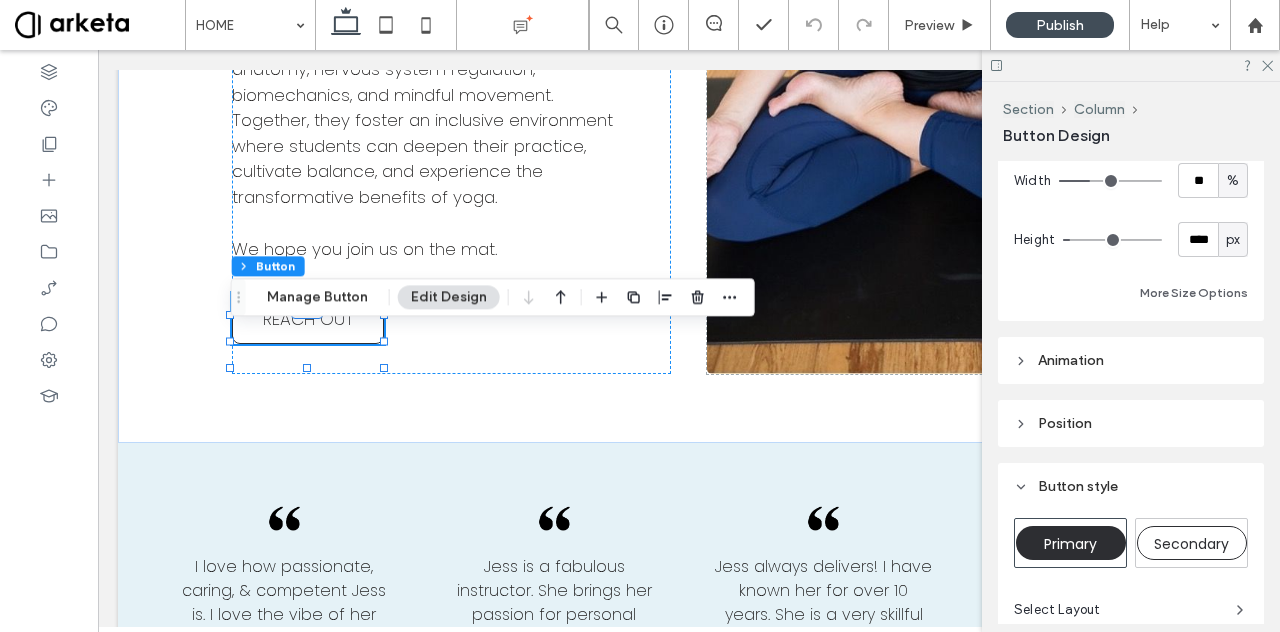 scroll, scrollTop: 121, scrollLeft: 0, axis: vertical 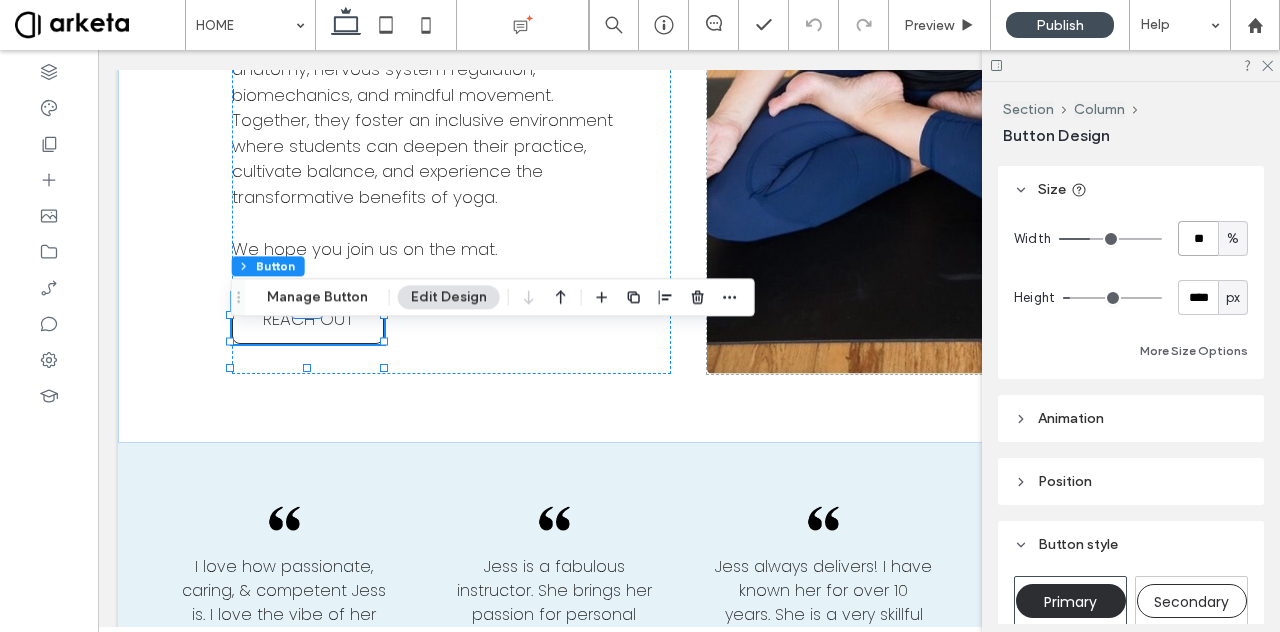 click on "**" at bounding box center (1198, 238) 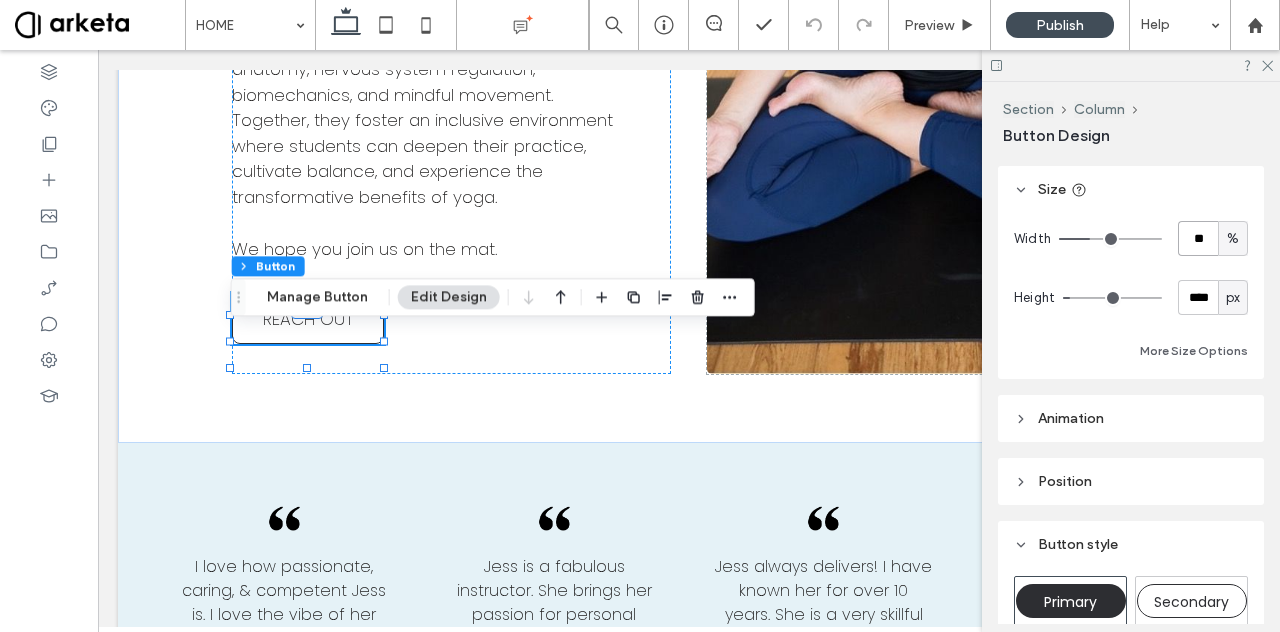 type on "**" 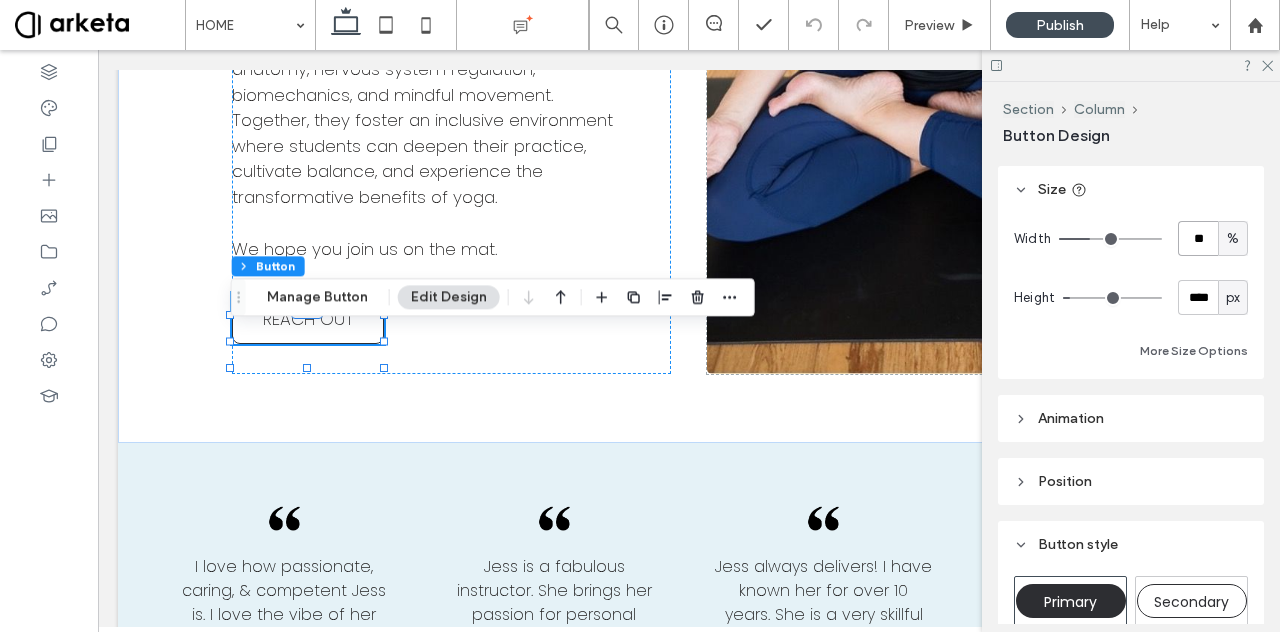 type on "**" 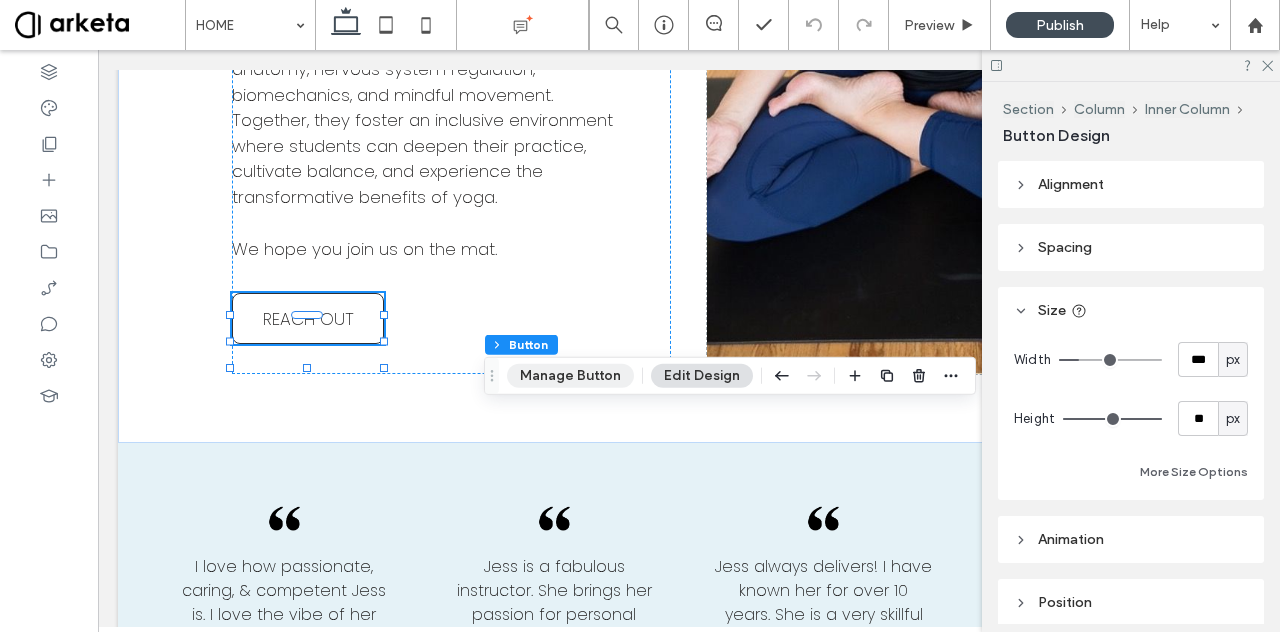 click on "Manage Button" at bounding box center (570, 376) 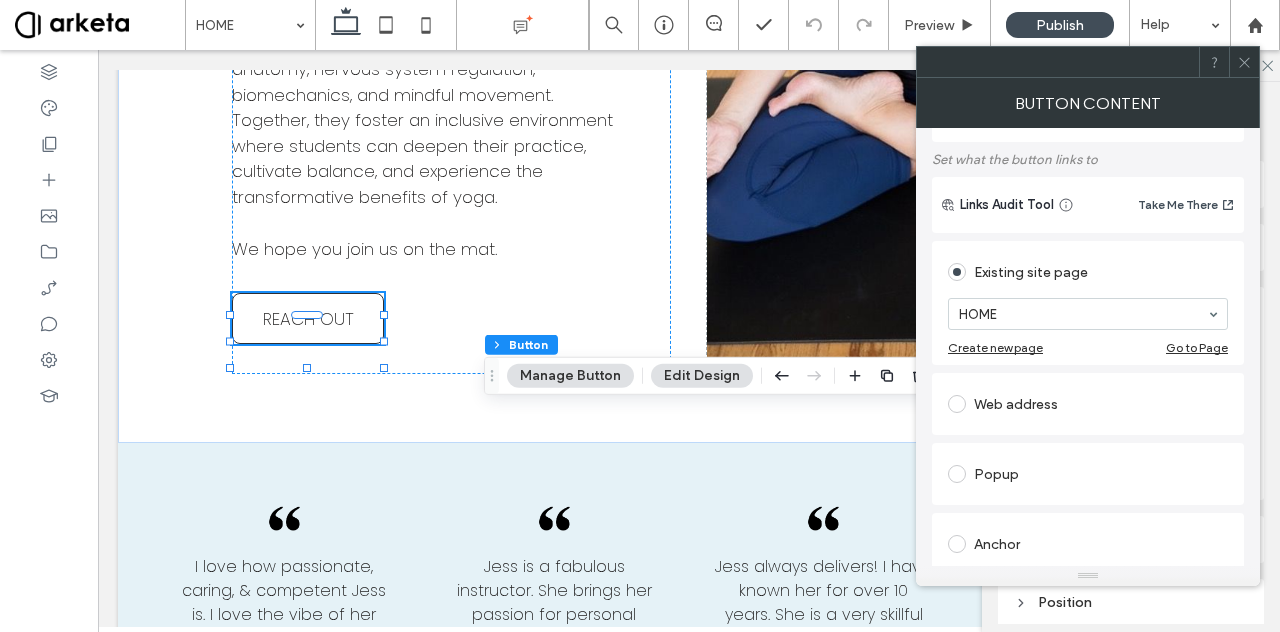 scroll, scrollTop: 99, scrollLeft: 0, axis: vertical 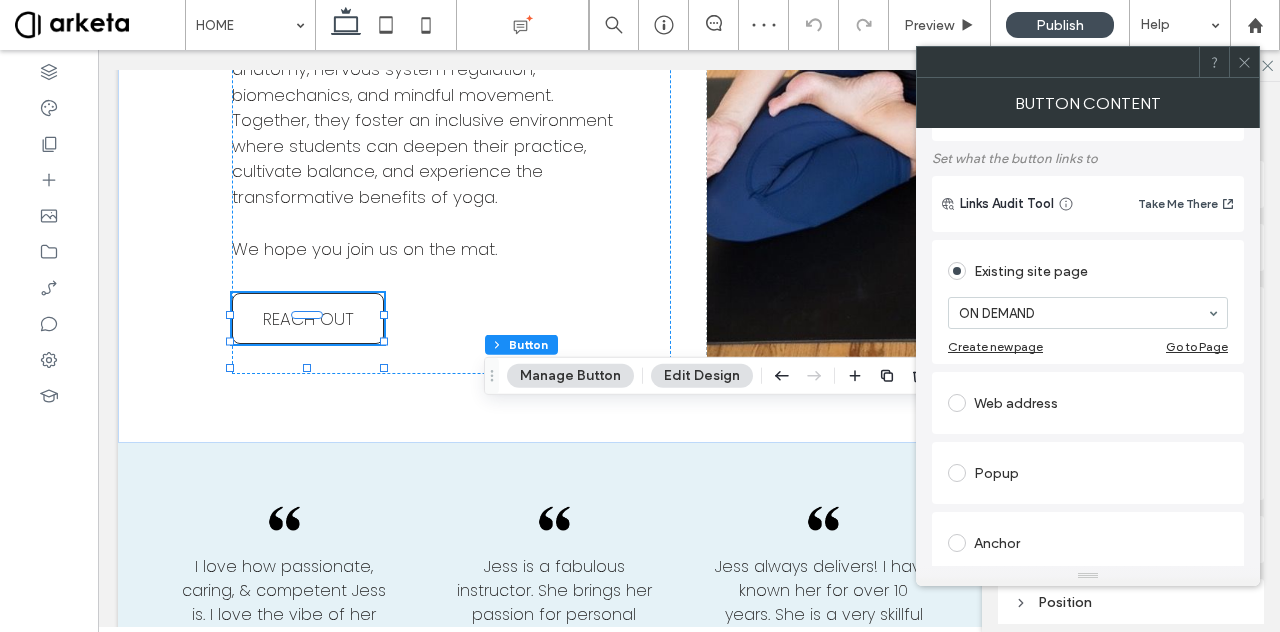 click 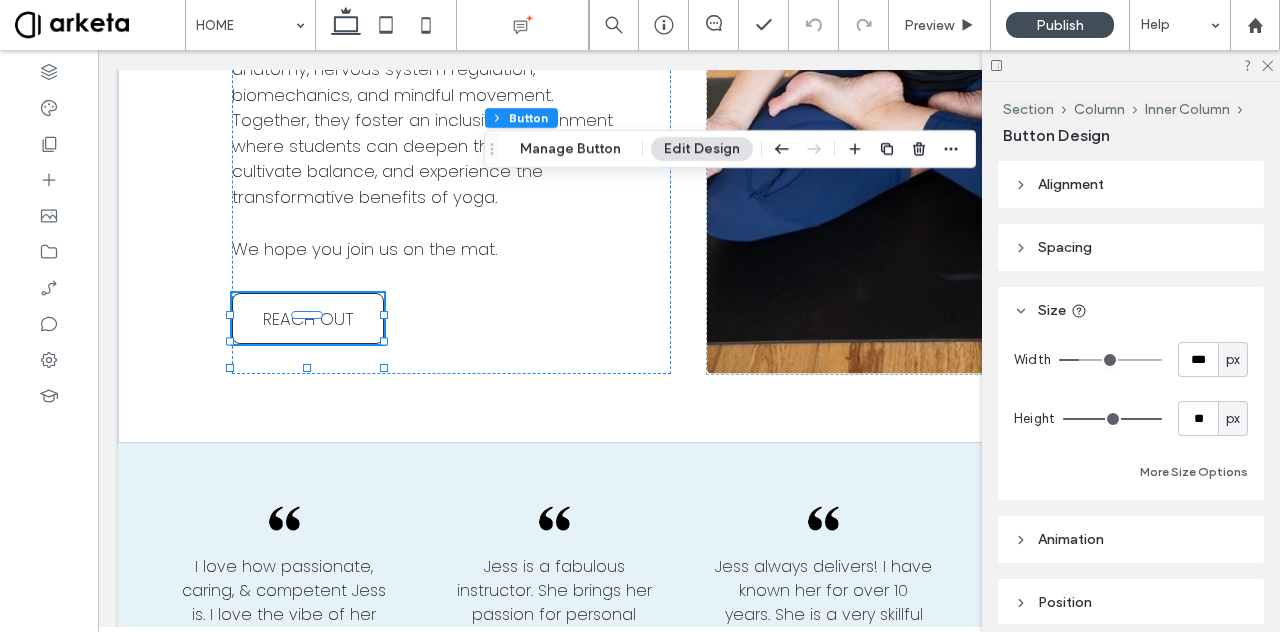 scroll, scrollTop: 0, scrollLeft: 298, axis: horizontal 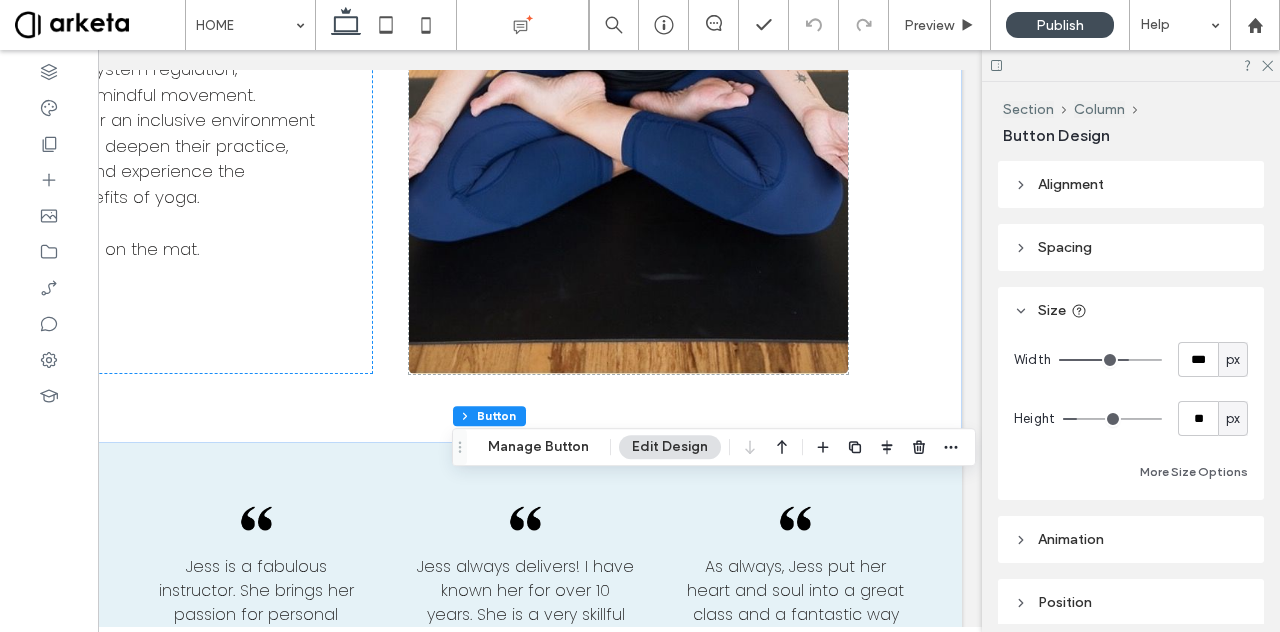 type on "*" 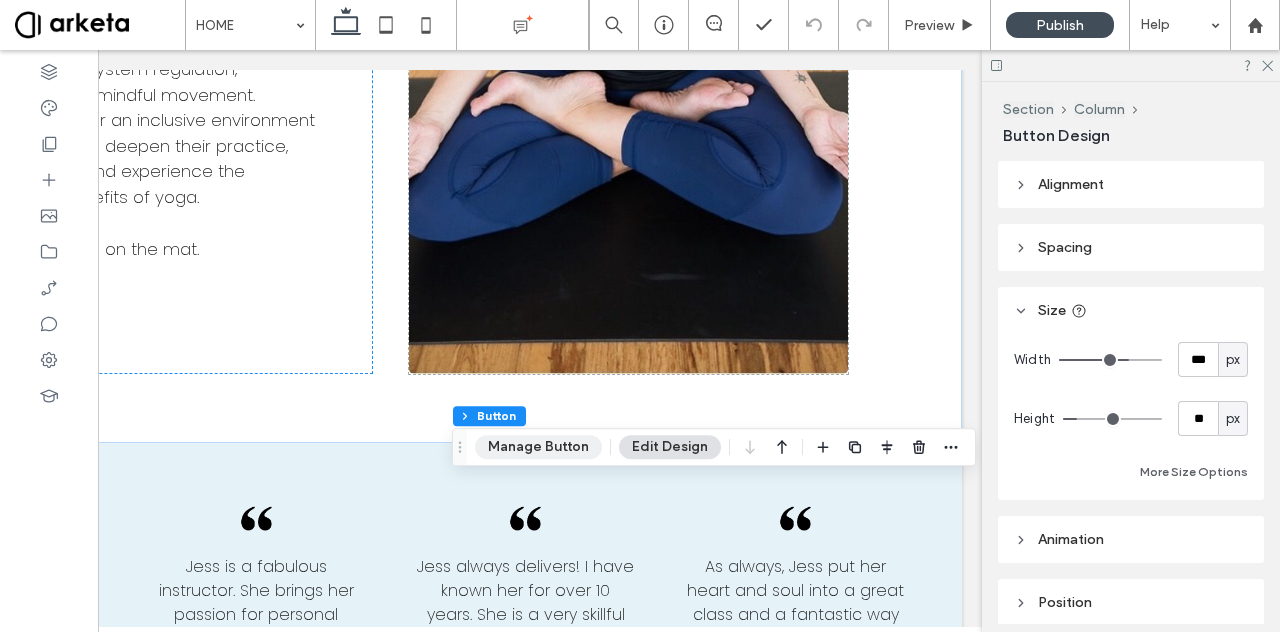 click on "Manage Button" at bounding box center (538, 447) 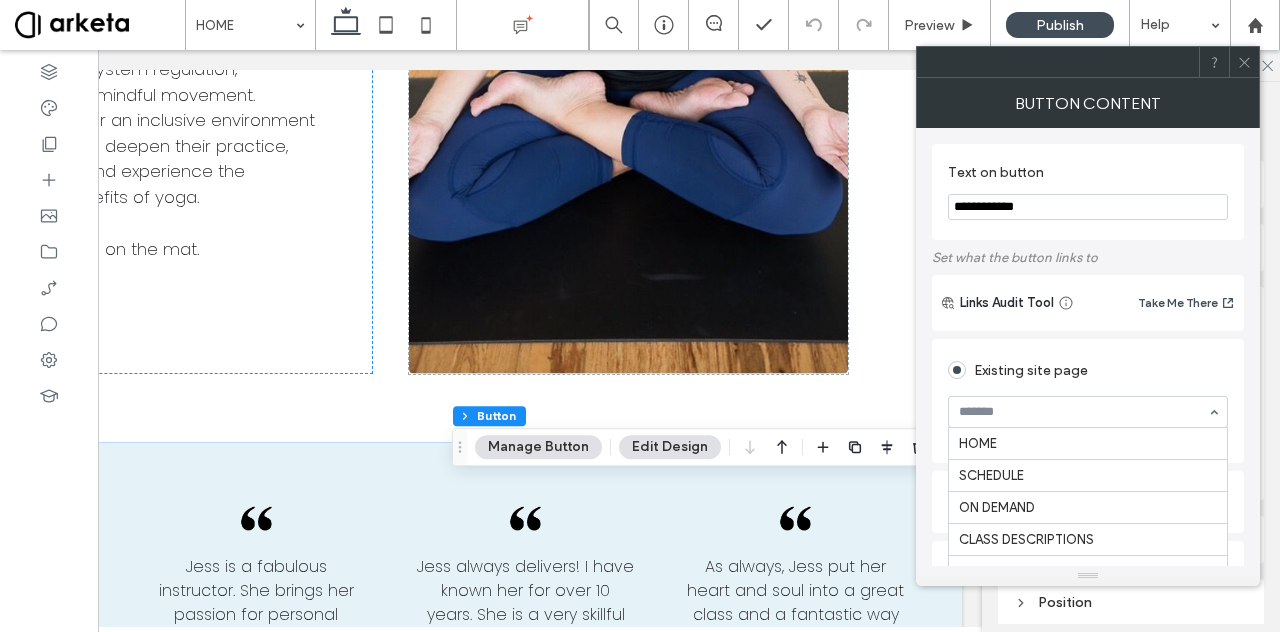 scroll, scrollTop: 356, scrollLeft: 0, axis: vertical 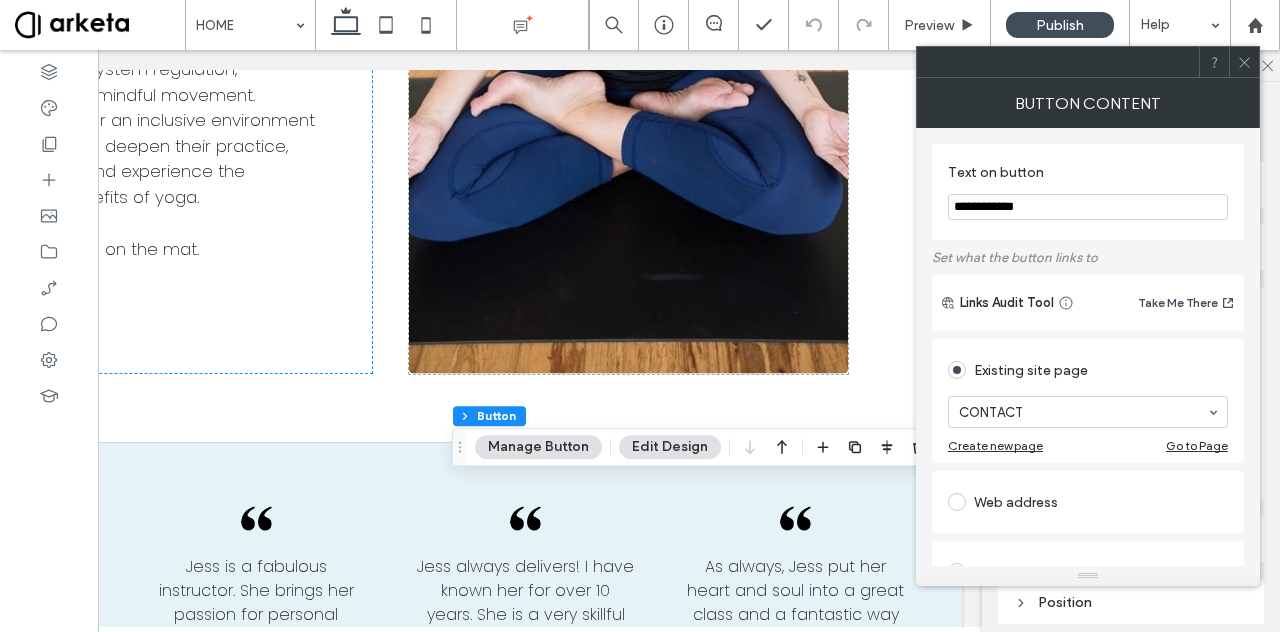 click on "Existing site page" at bounding box center (1088, 370) 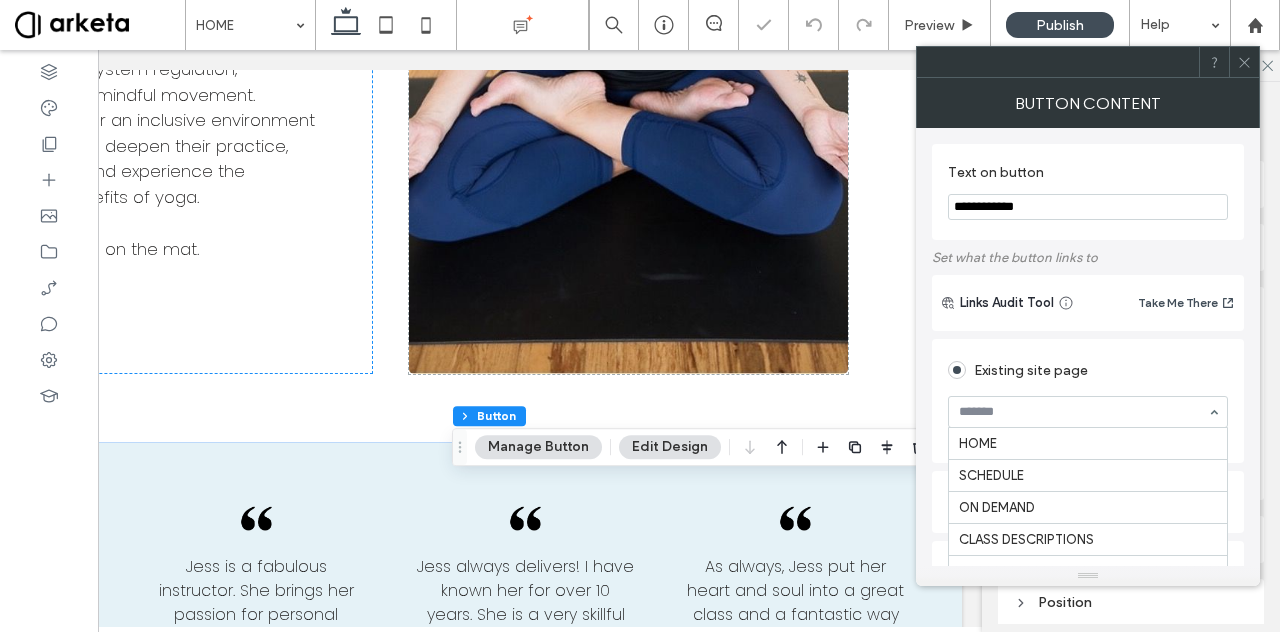 scroll, scrollTop: 356, scrollLeft: 0, axis: vertical 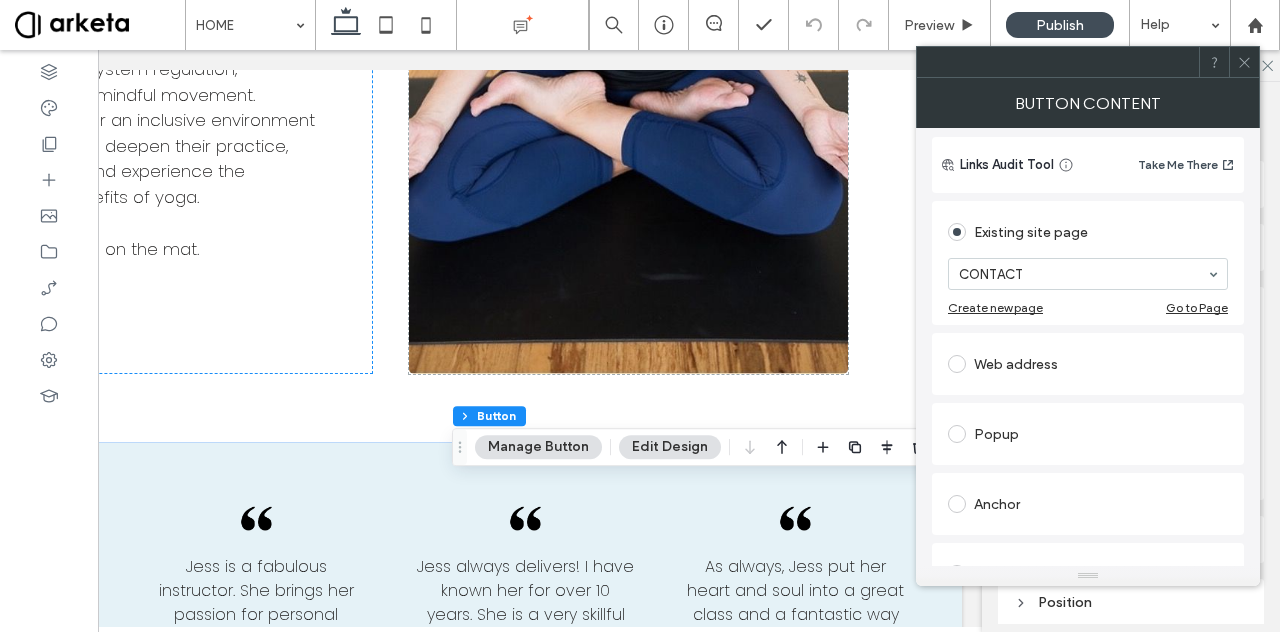 click on "Existing site page" at bounding box center [1088, 232] 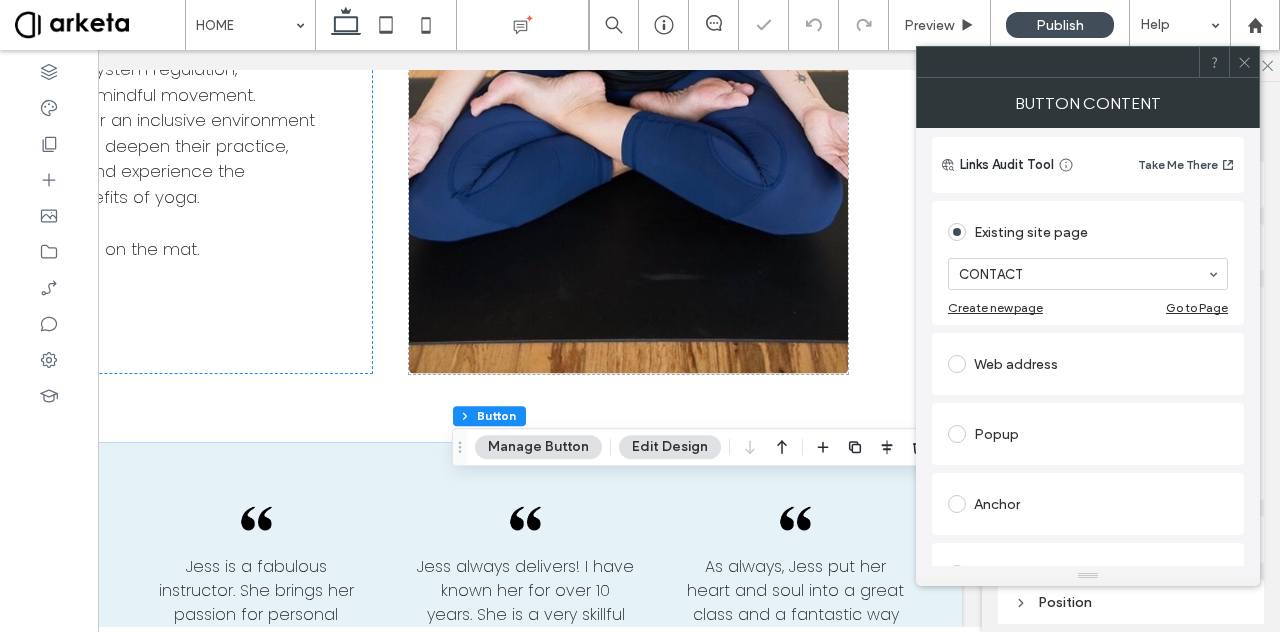 click on "Web address" at bounding box center (1088, 364) 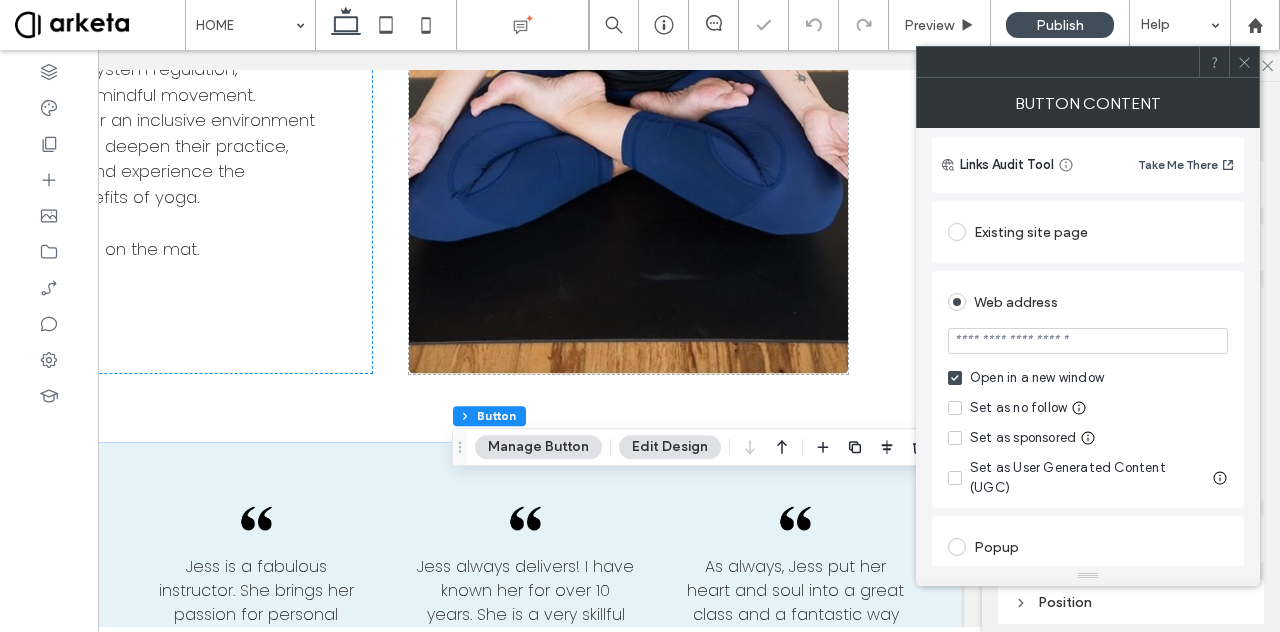 scroll, scrollTop: 154, scrollLeft: 0, axis: vertical 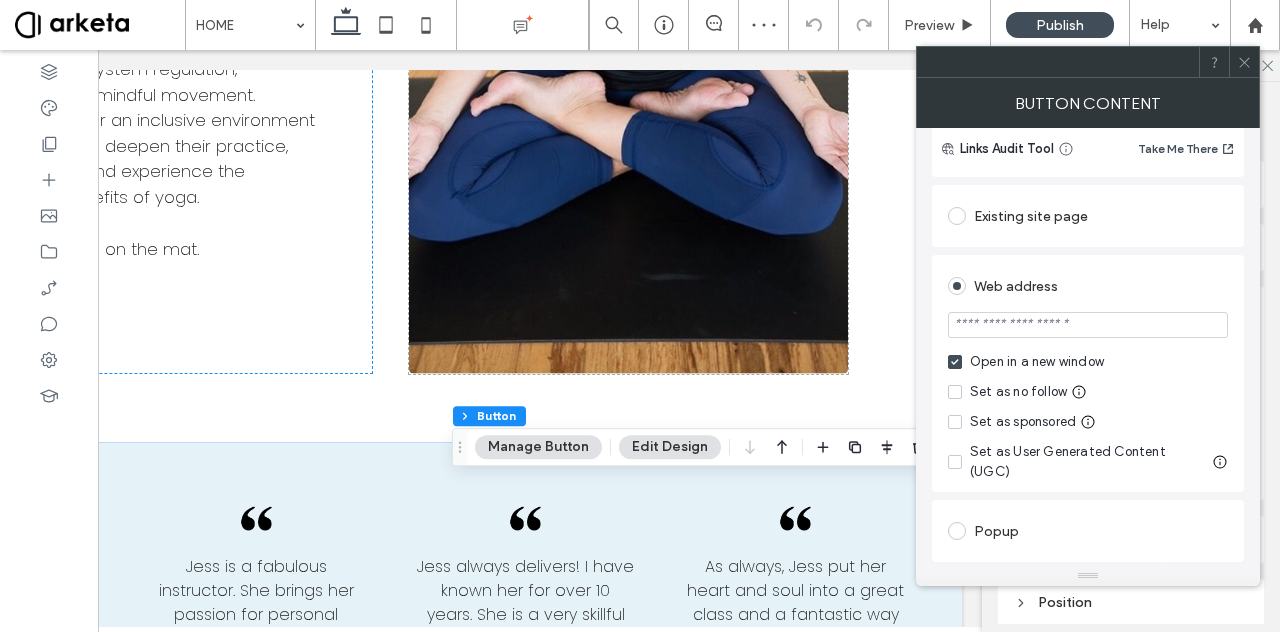 click at bounding box center [1088, 325] 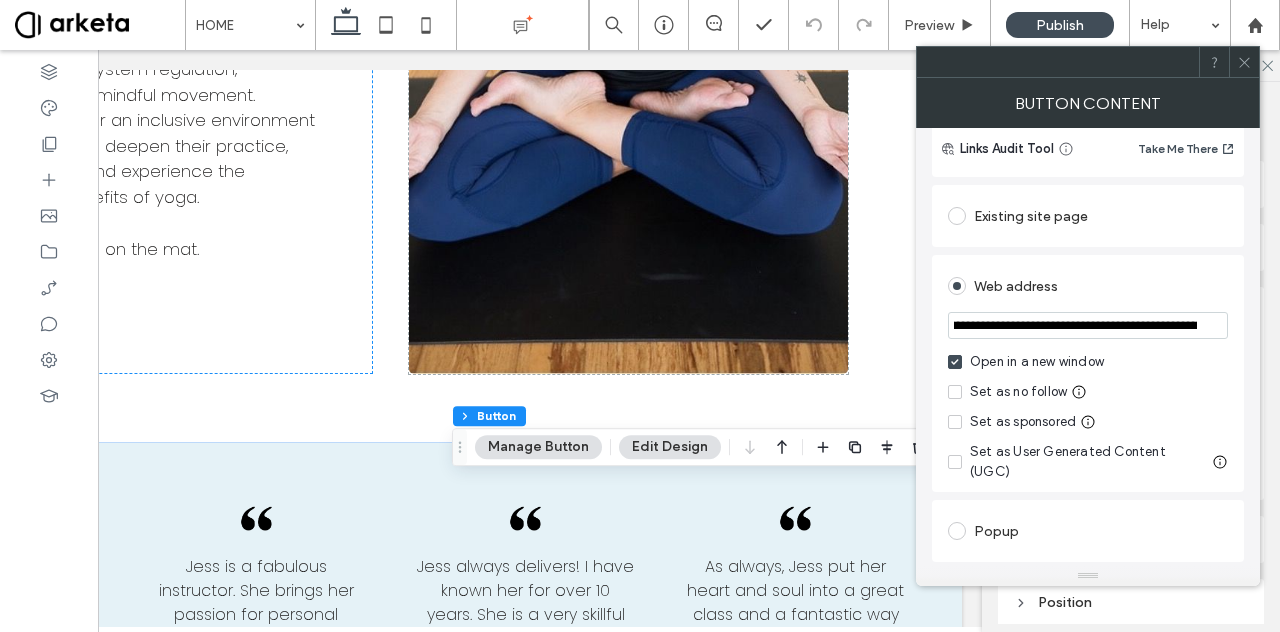 scroll, scrollTop: 0, scrollLeft: 0, axis: both 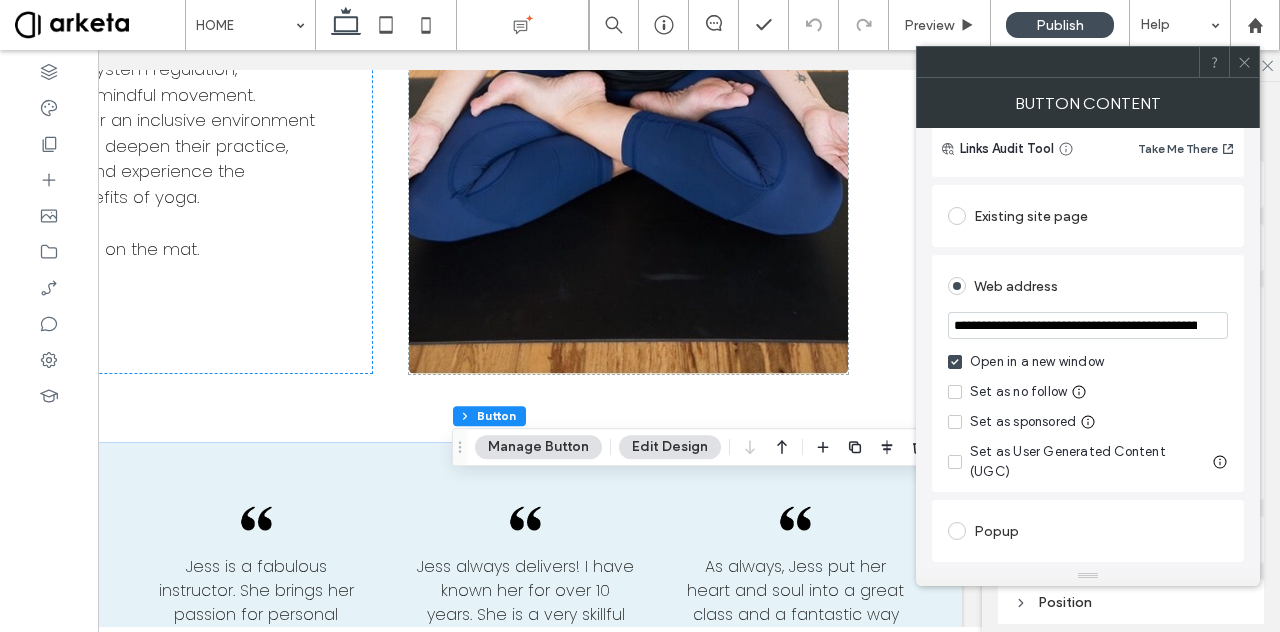 type on "**********" 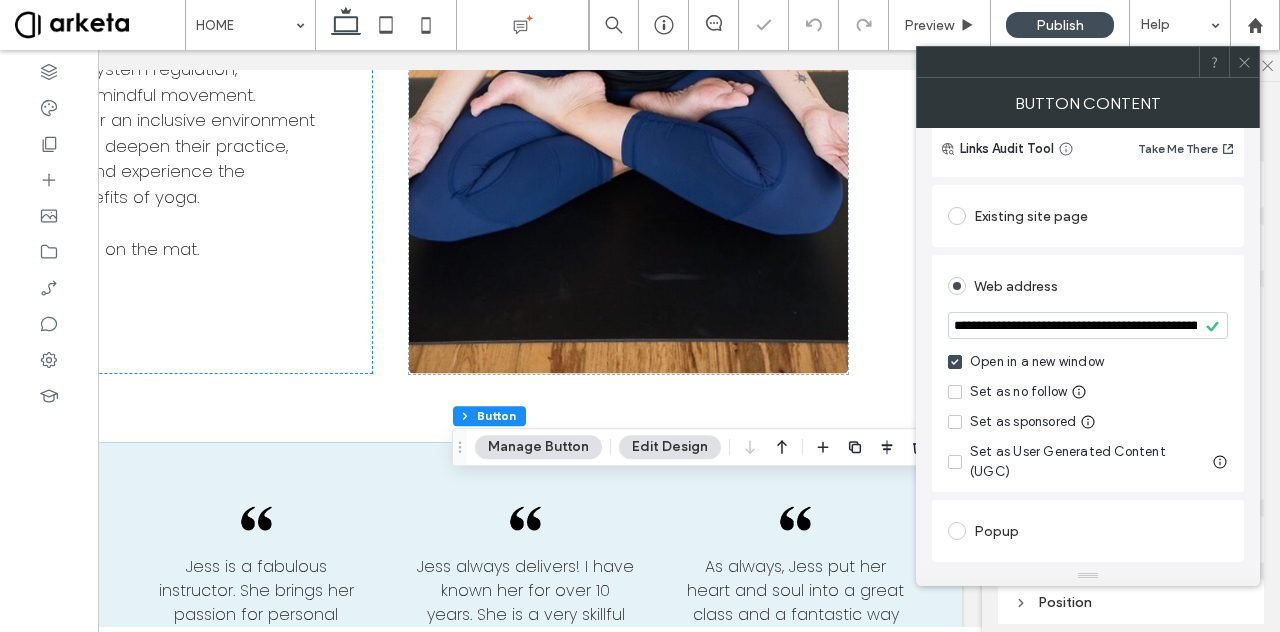 click on "Web address" at bounding box center [1088, 286] 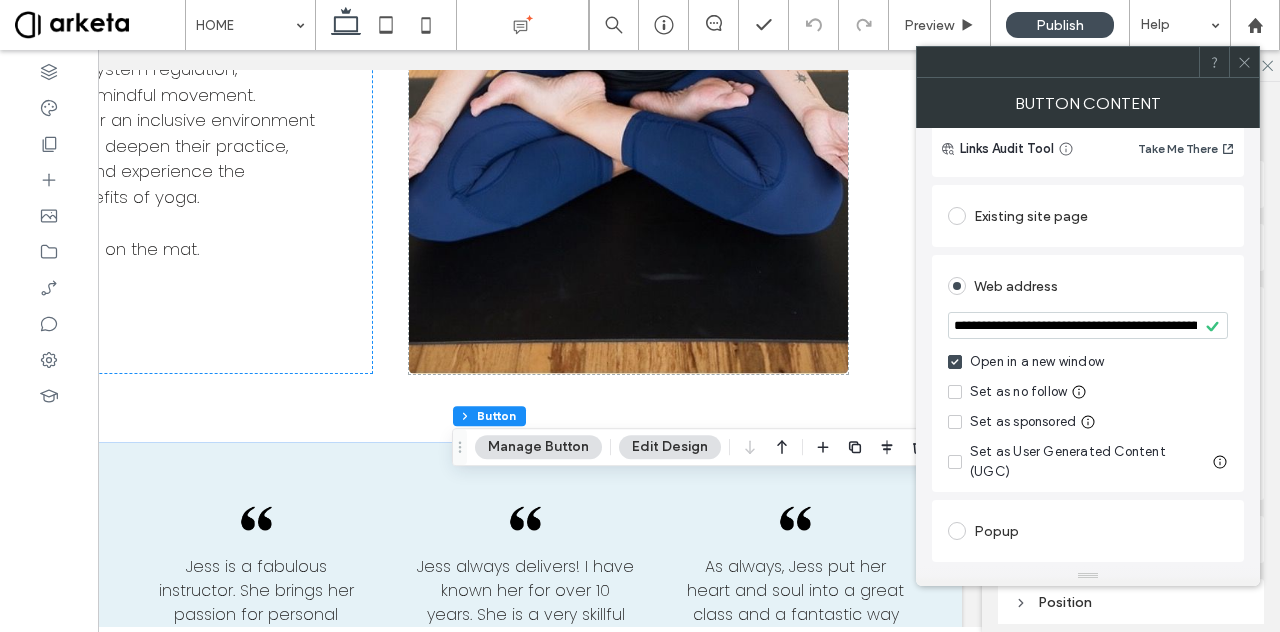 click on "Web address" at bounding box center (1088, 286) 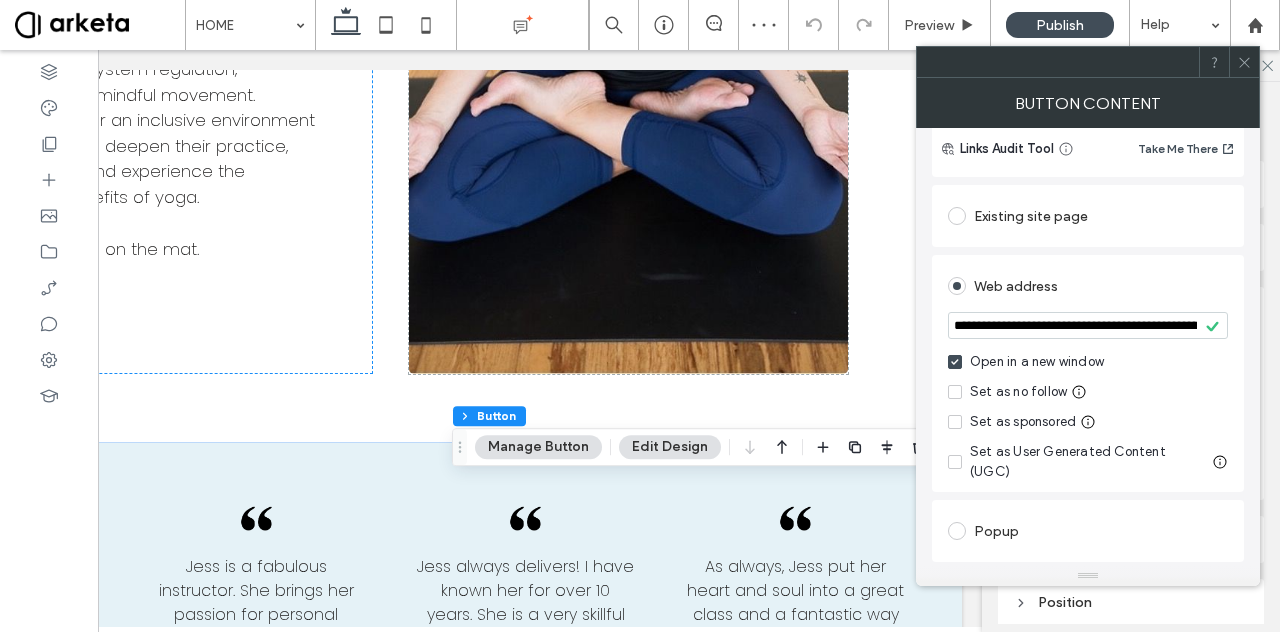 click 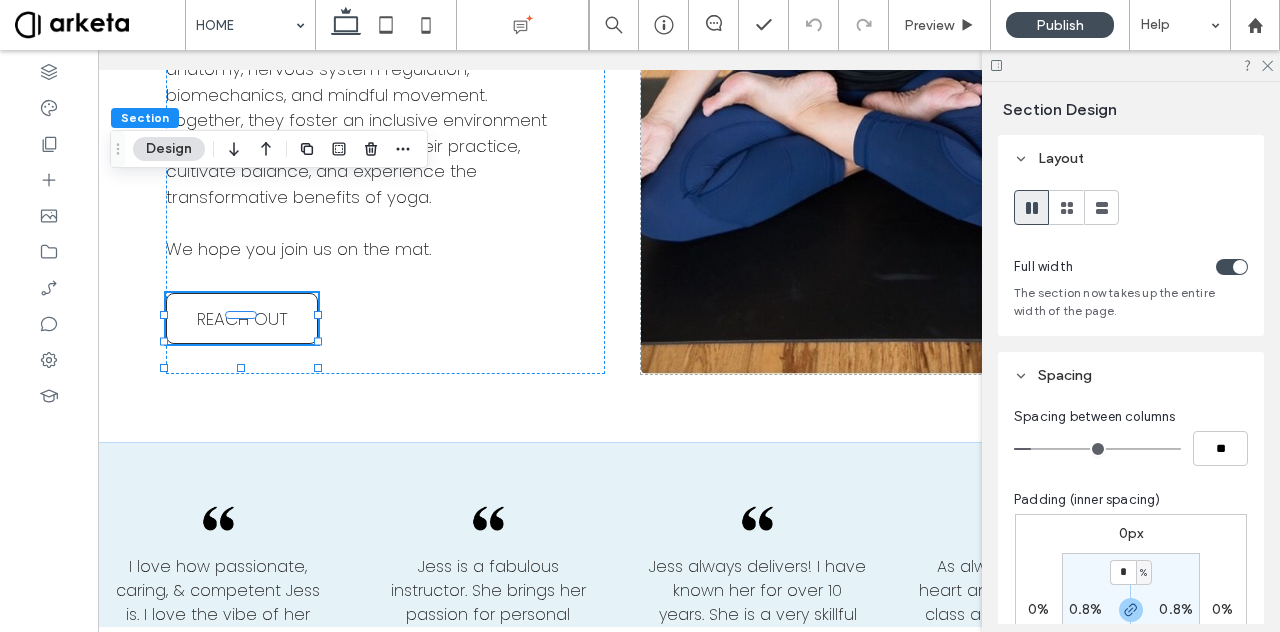 scroll, scrollTop: 0, scrollLeft: 62, axis: horizontal 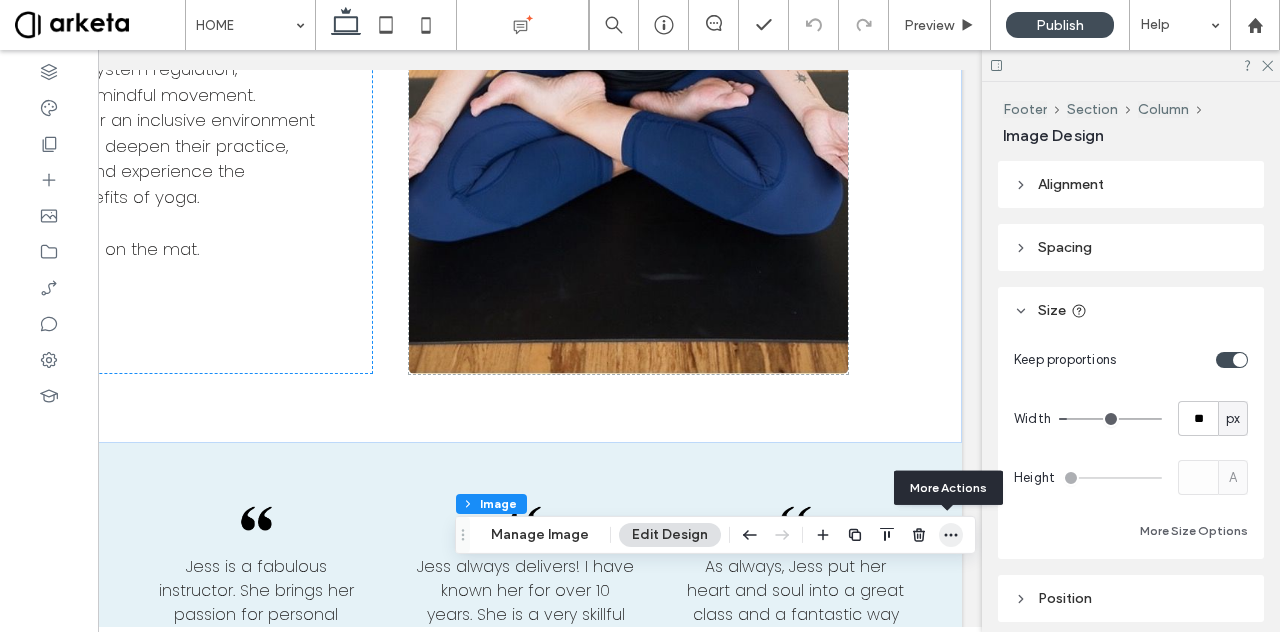 click 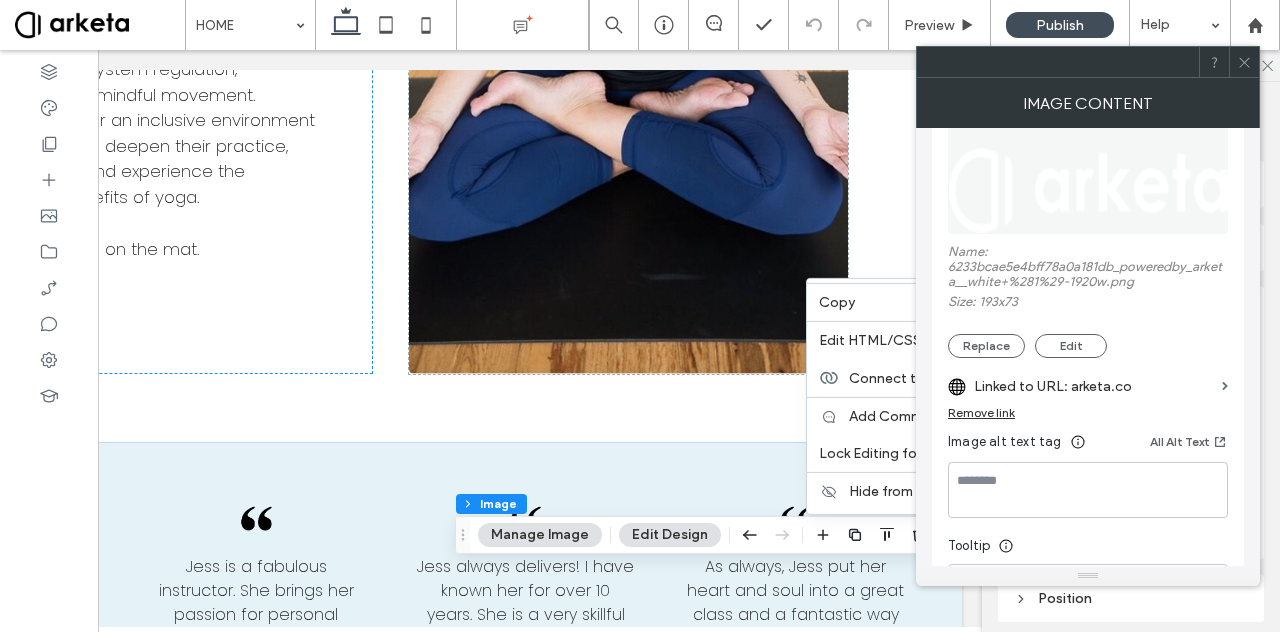 scroll, scrollTop: 106, scrollLeft: 0, axis: vertical 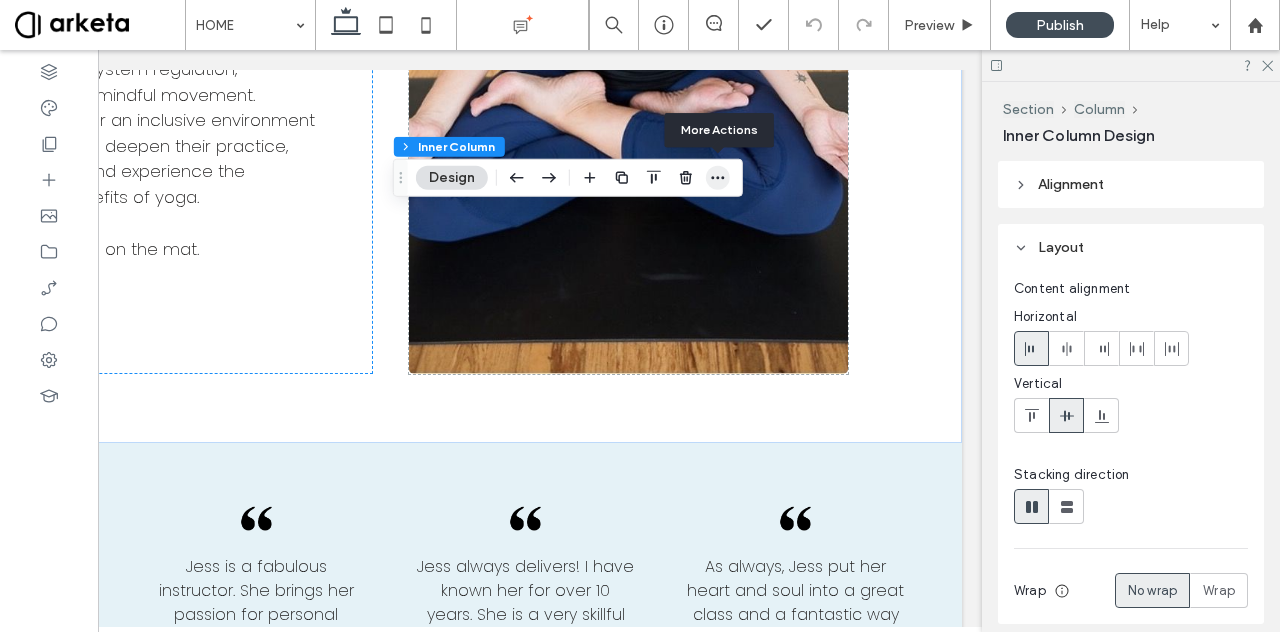 click at bounding box center [718, 178] 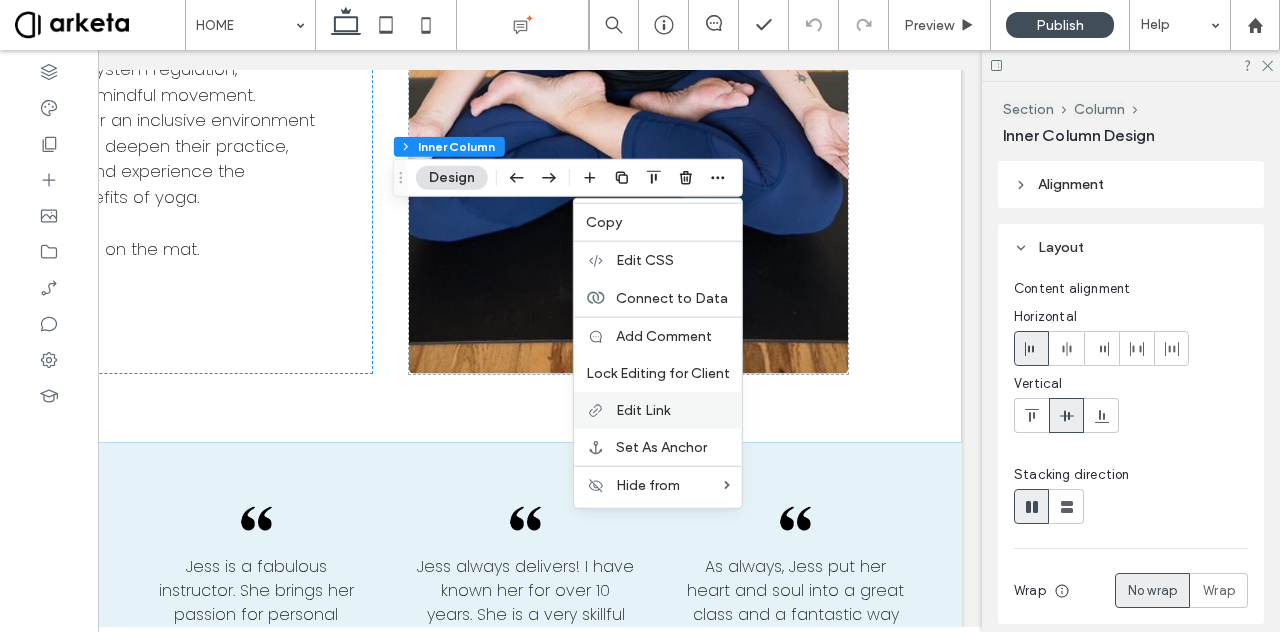 click on "Edit Link" at bounding box center (658, 410) 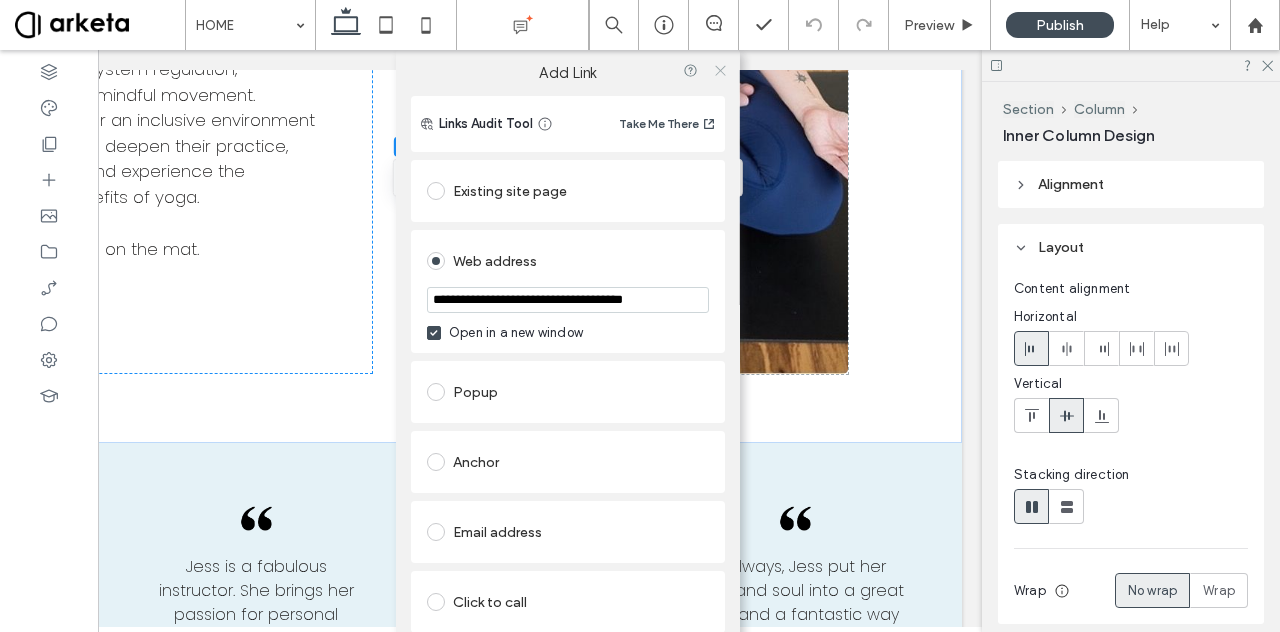 click 